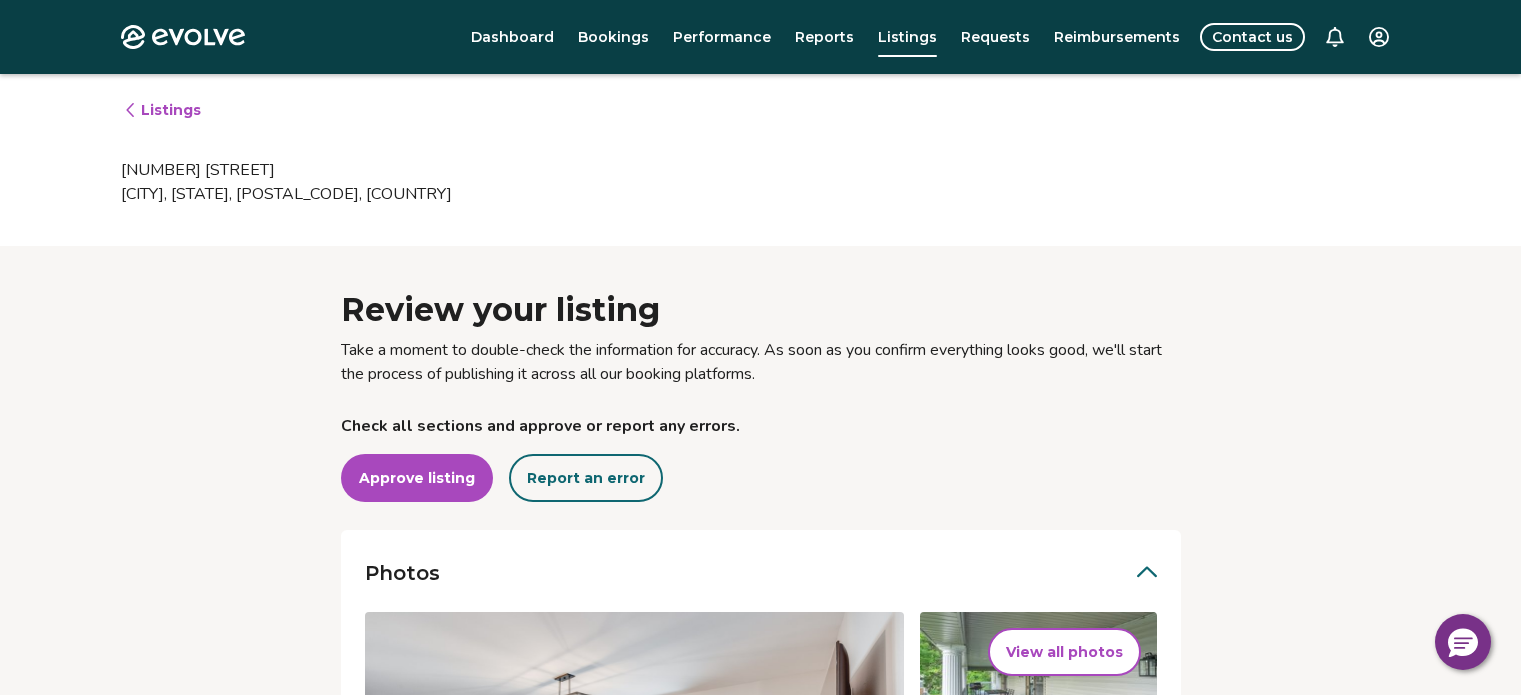 scroll, scrollTop: 324, scrollLeft: 0, axis: vertical 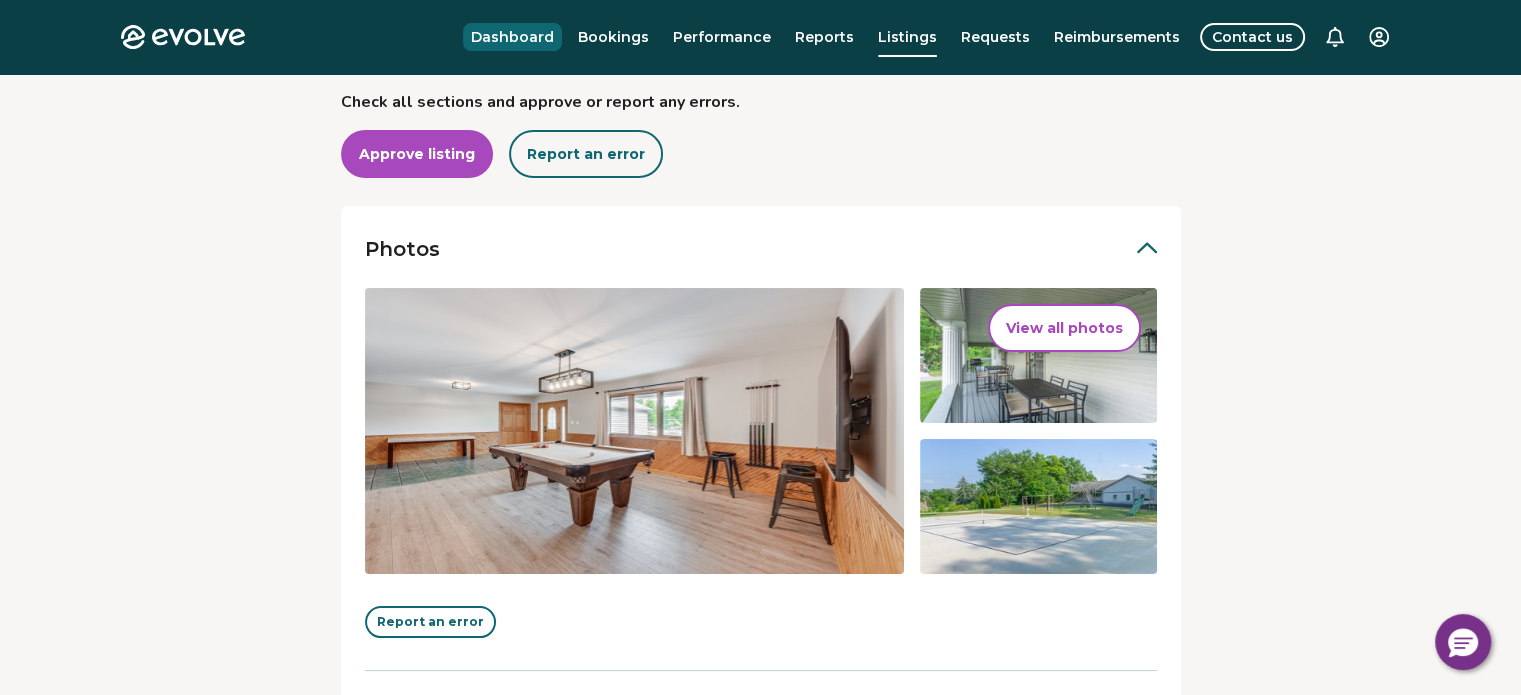 click on "Dashboard" at bounding box center (512, 37) 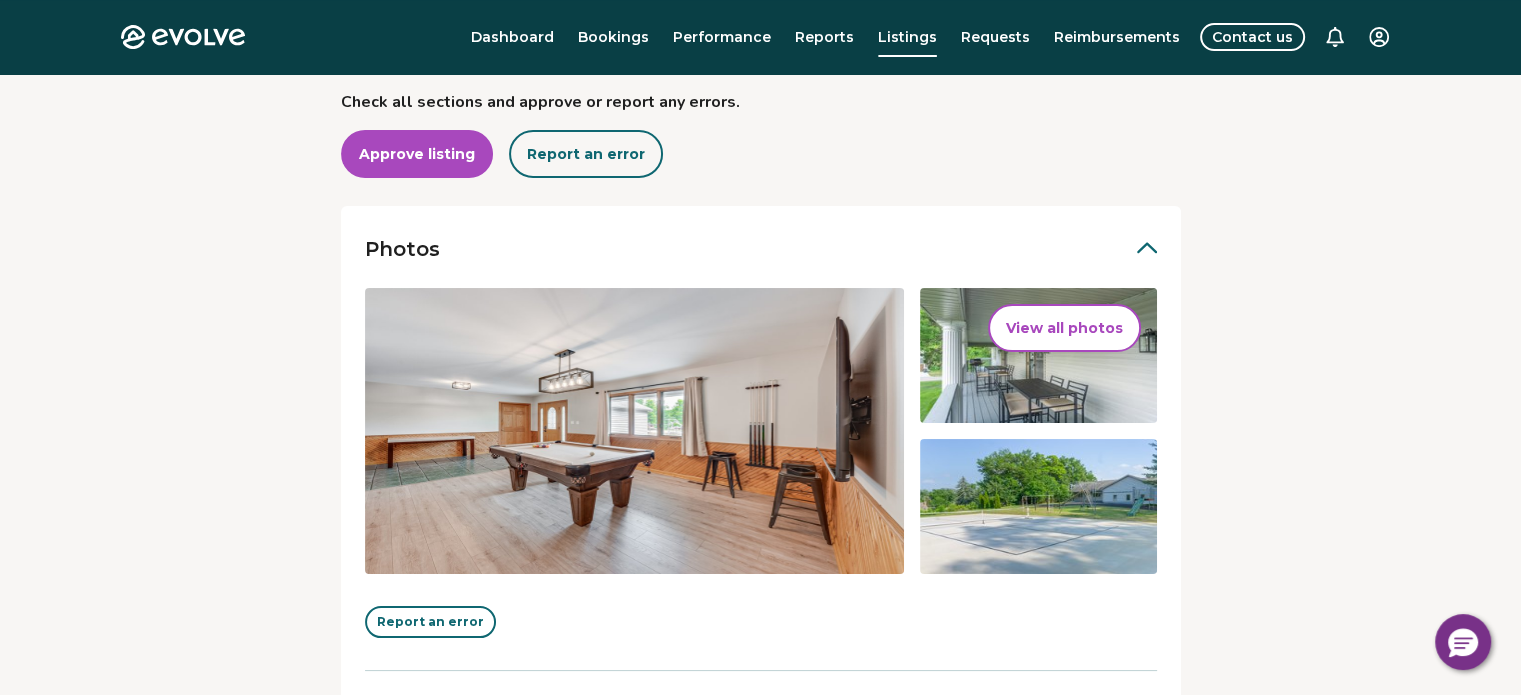 scroll, scrollTop: 0, scrollLeft: 0, axis: both 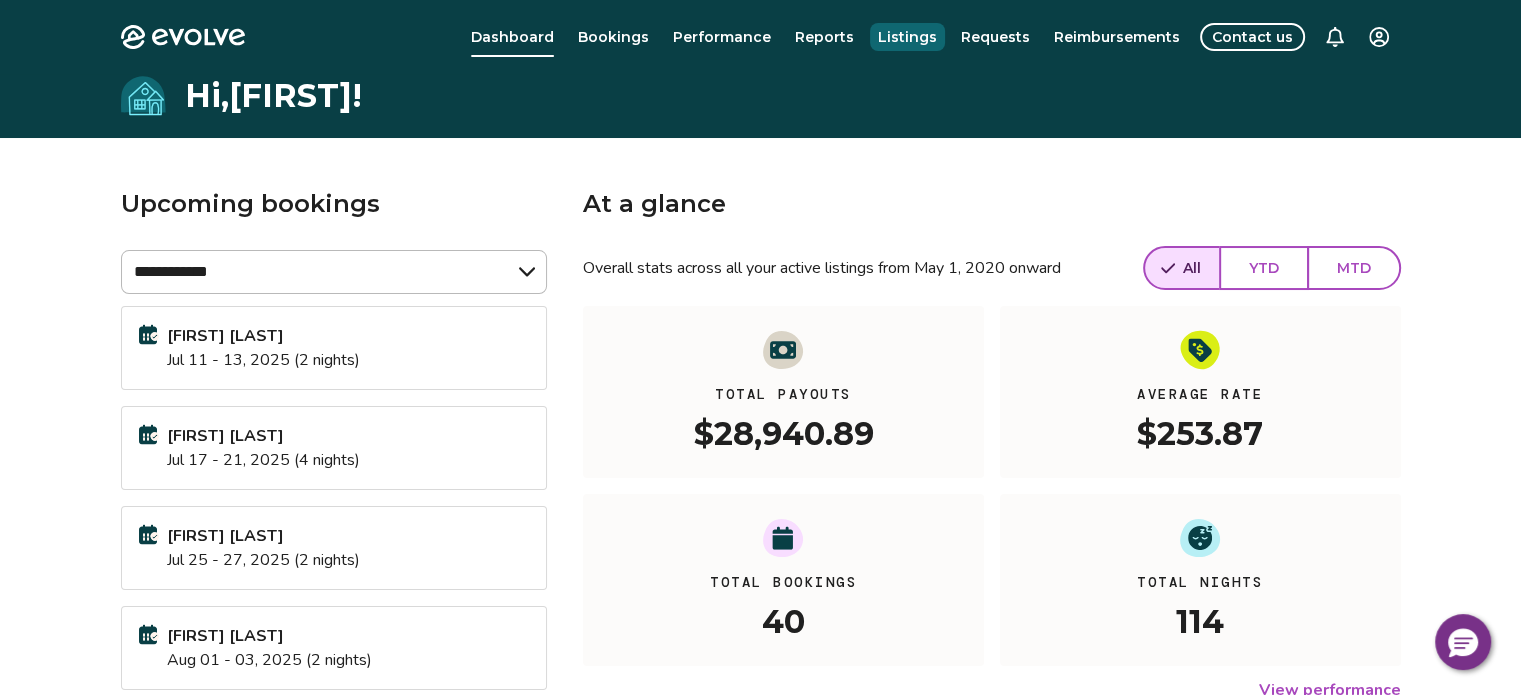 click on "Listings" at bounding box center (907, 37) 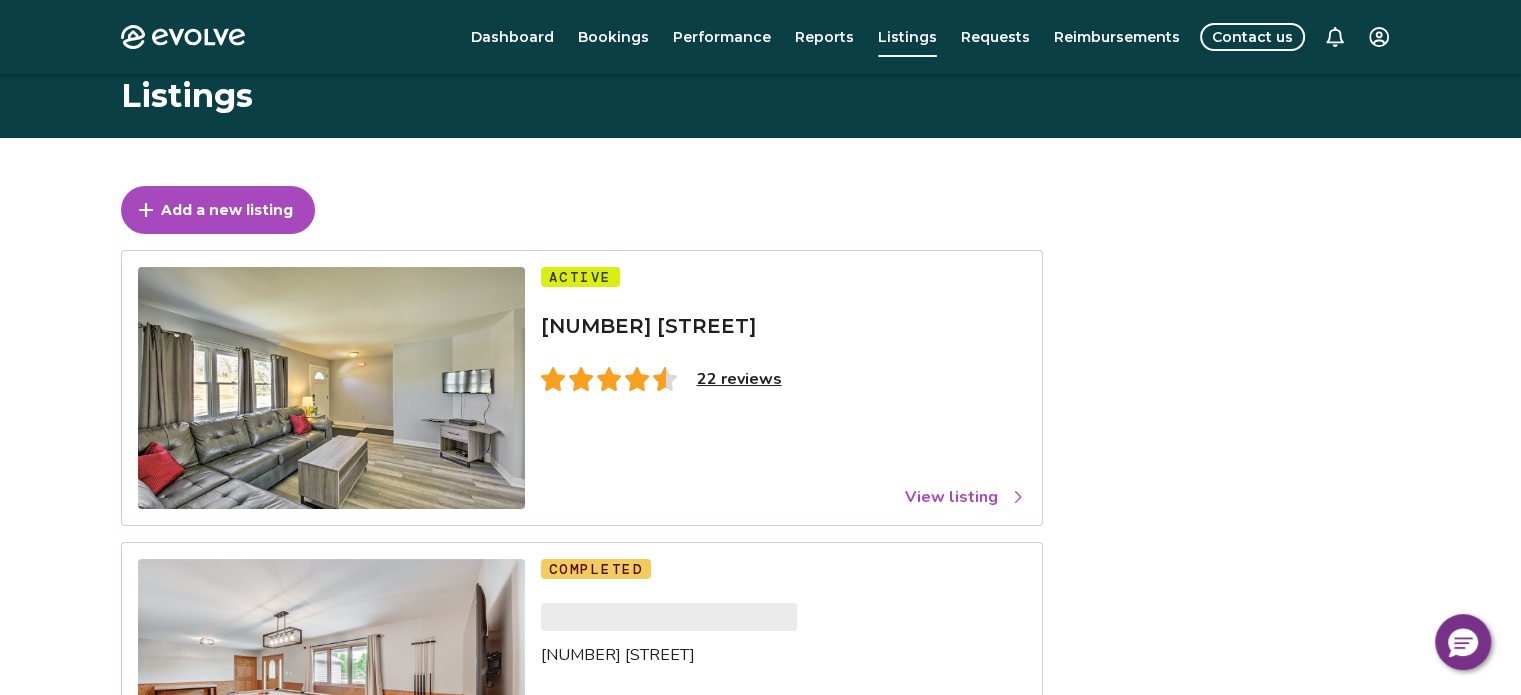 scroll, scrollTop: 127, scrollLeft: 0, axis: vertical 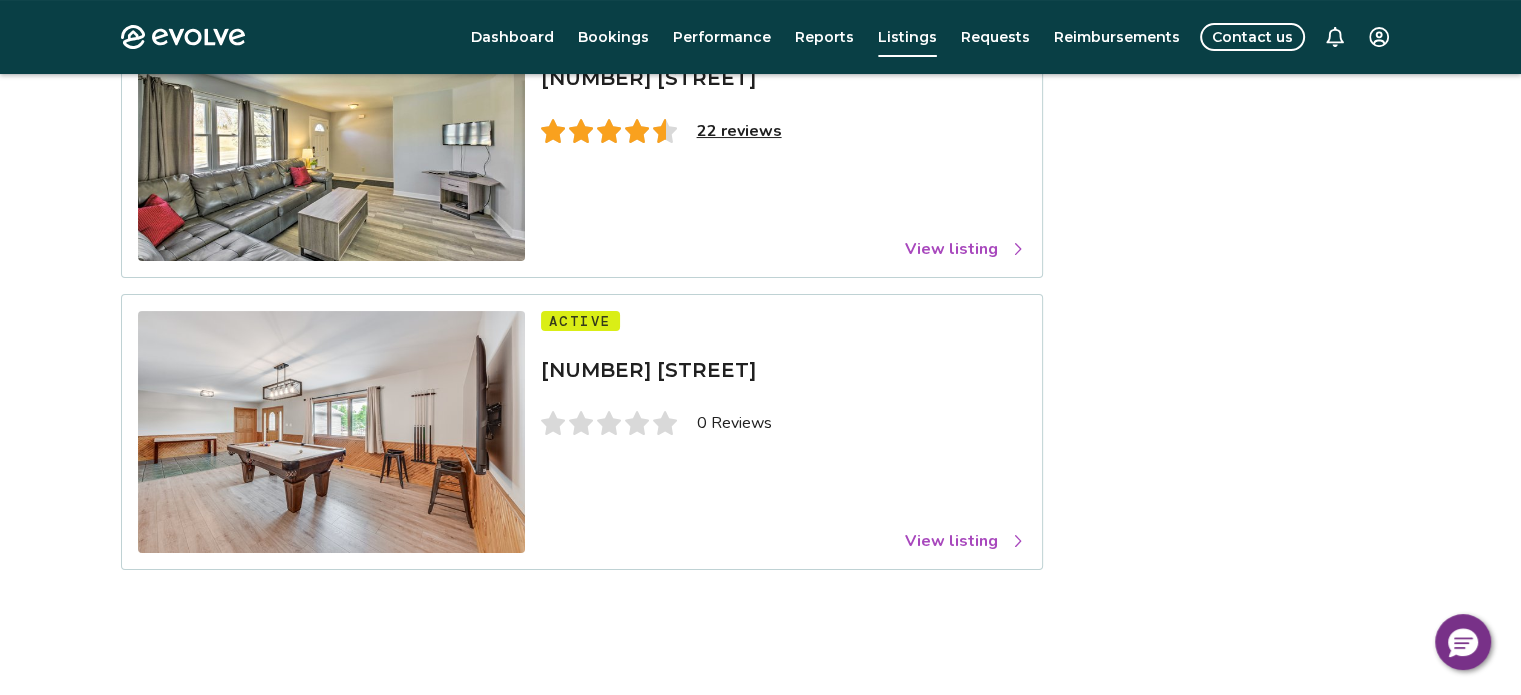 click on "View listing" at bounding box center [965, 541] 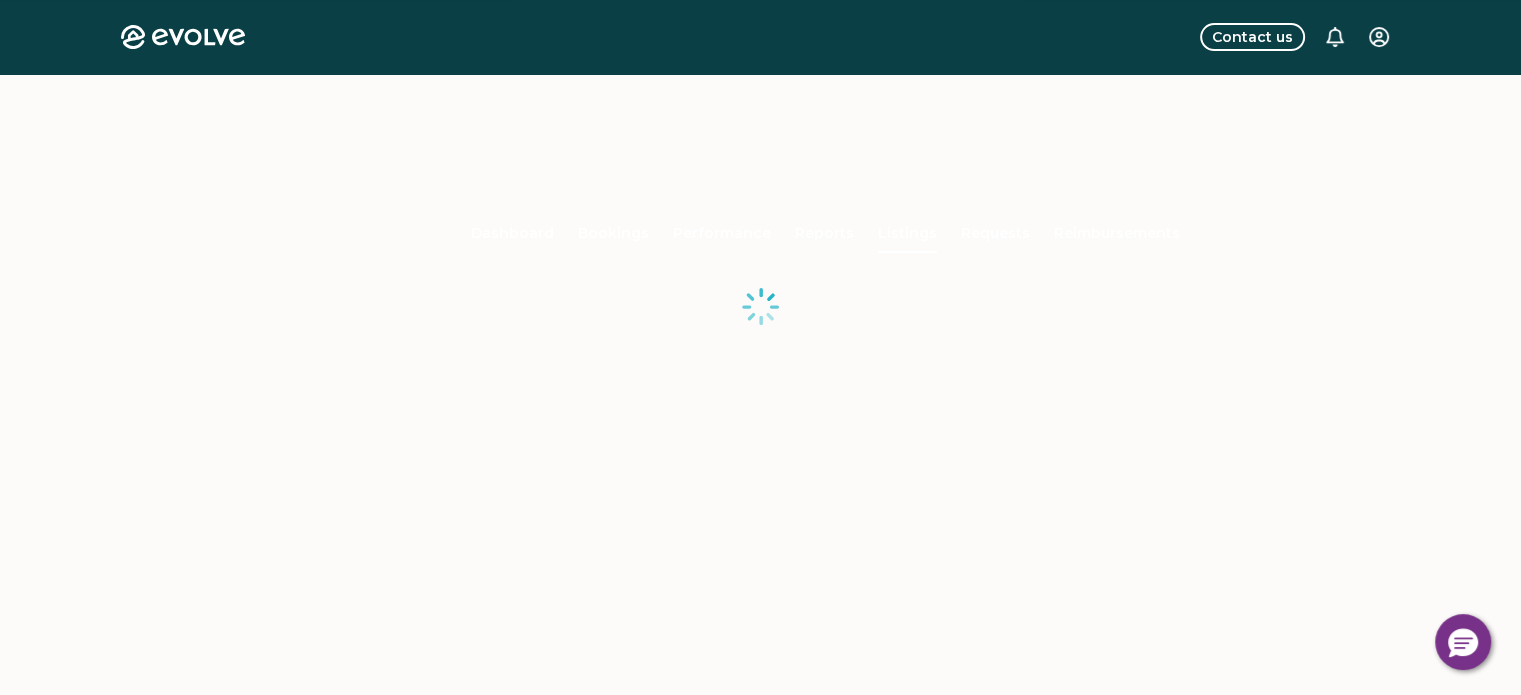 scroll, scrollTop: 0, scrollLeft: 0, axis: both 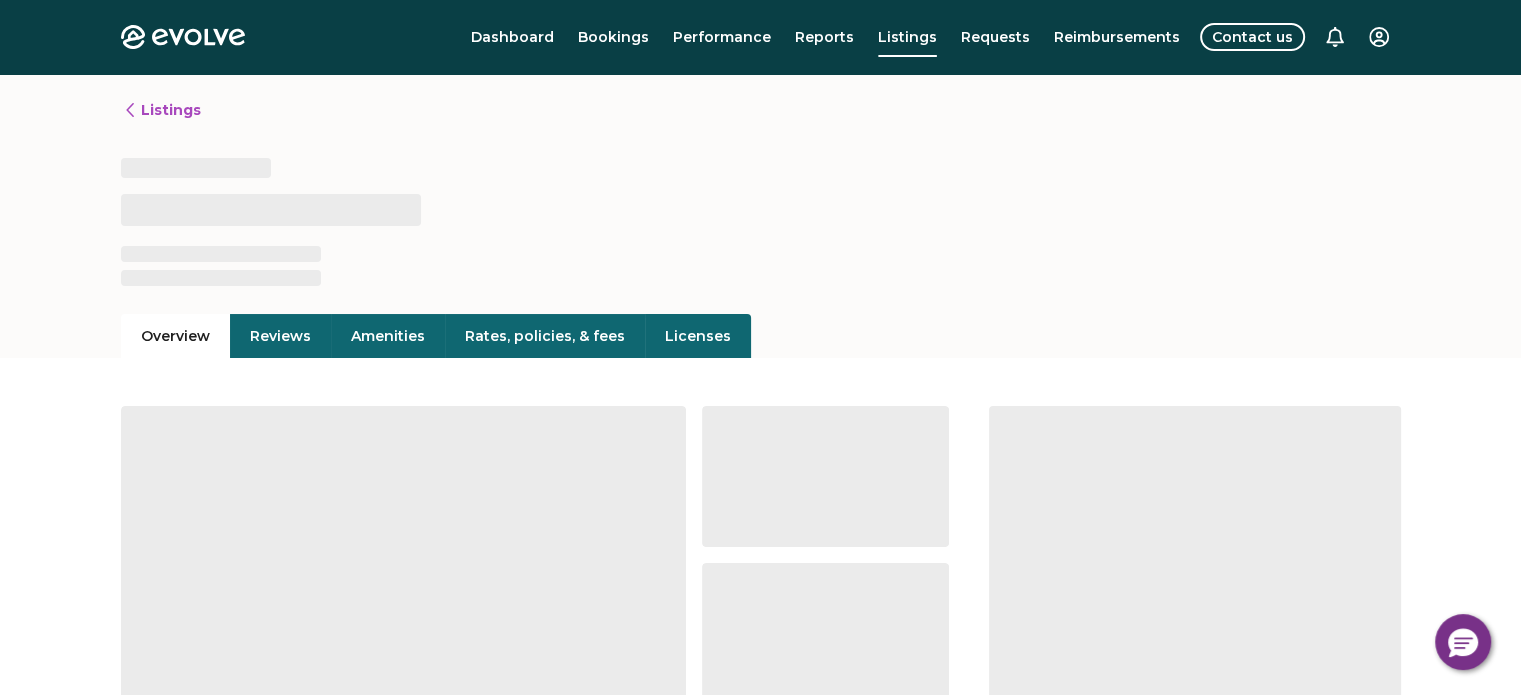 click on "Rates, policies, & fees" at bounding box center [545, 336] 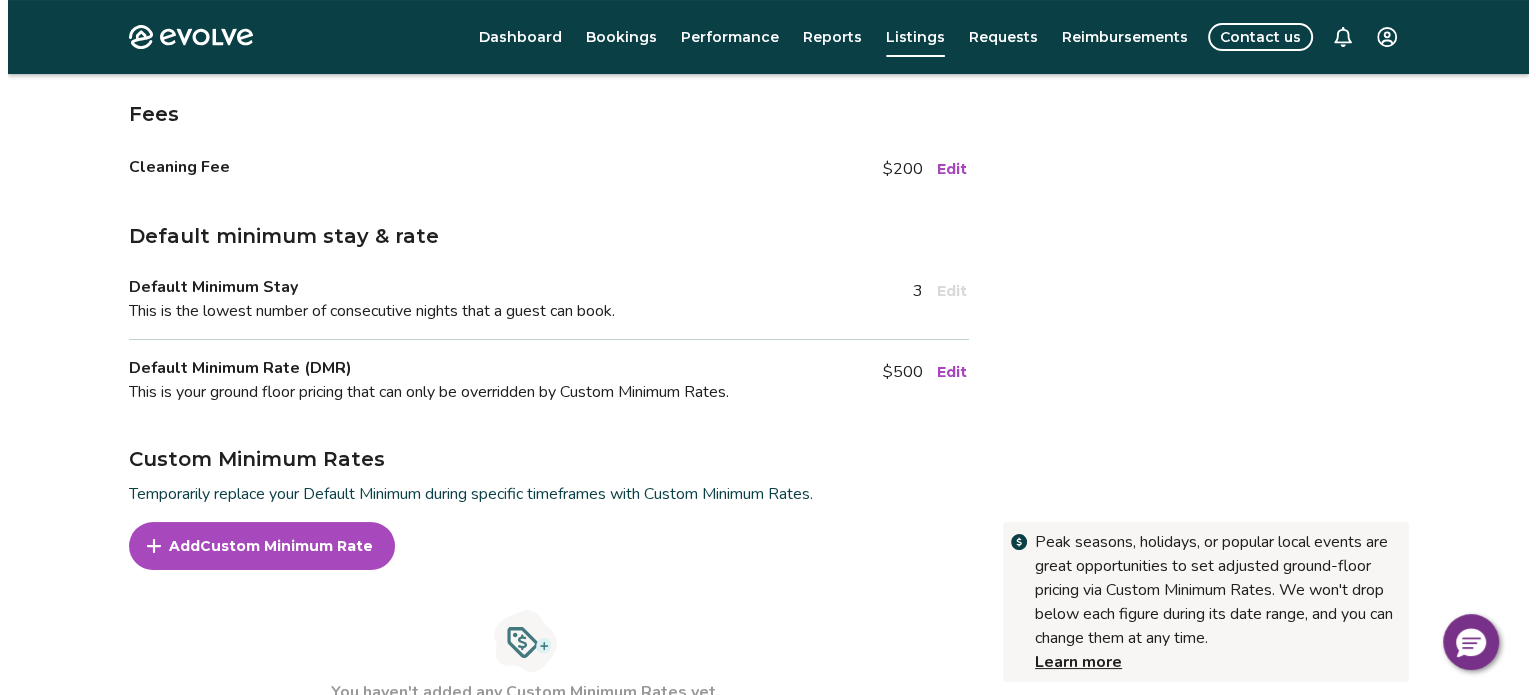 scroll, scrollTop: 408, scrollLeft: 0, axis: vertical 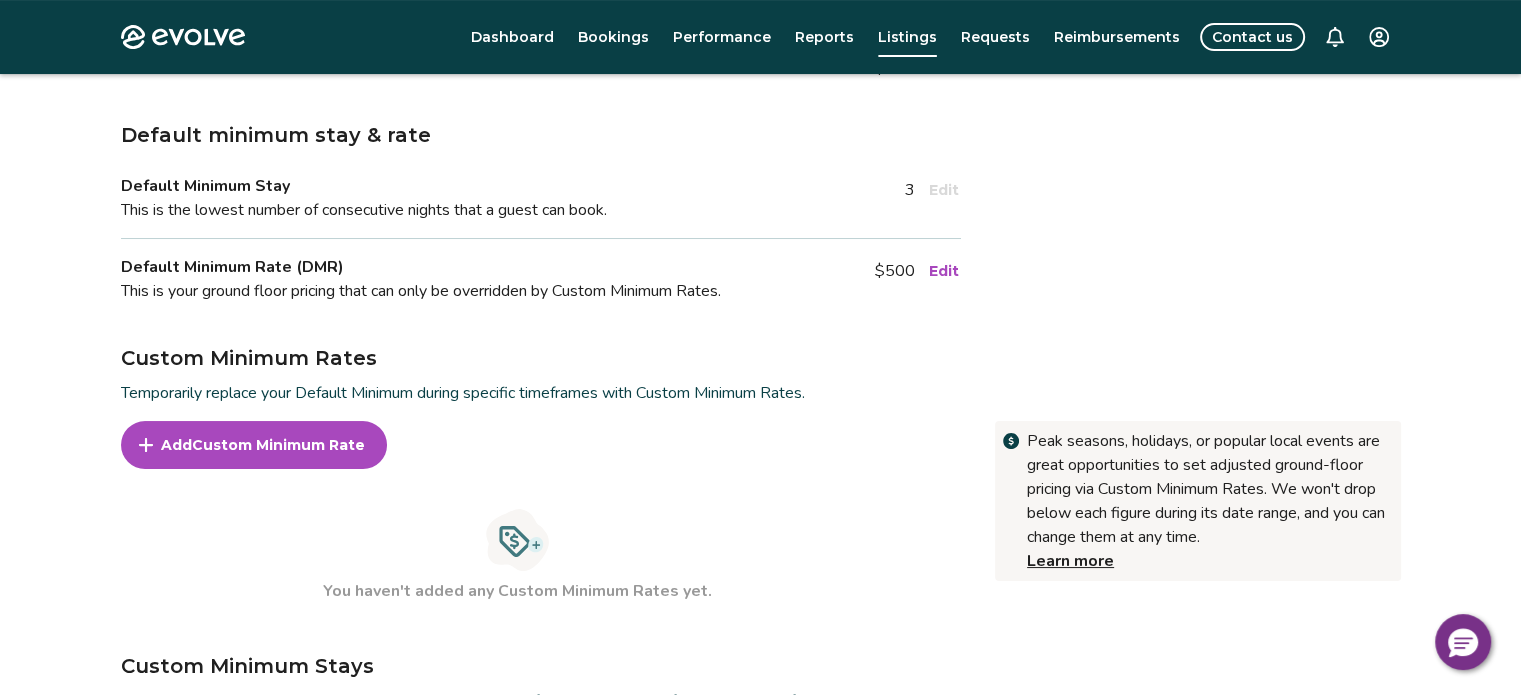 click on "Custom Minimum Rate" at bounding box center [278, 445] 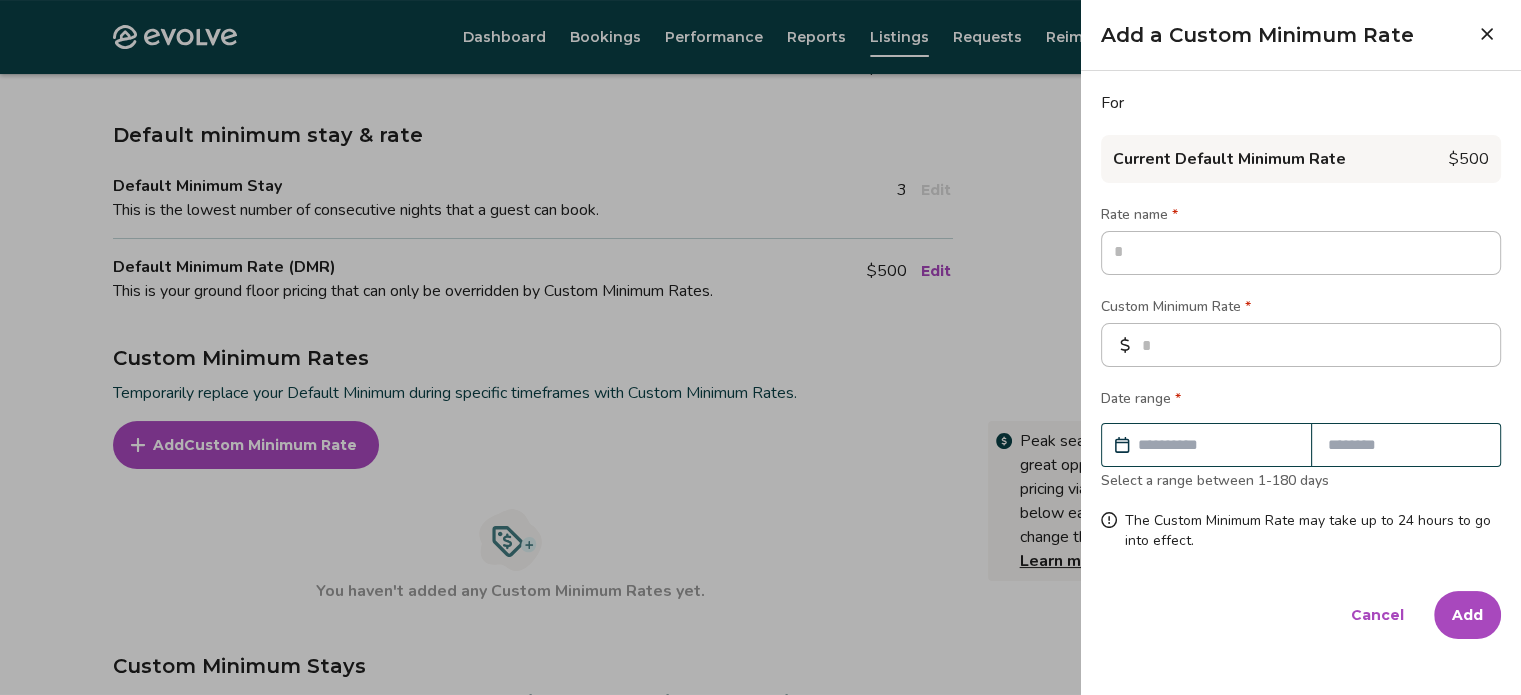 type on "*" 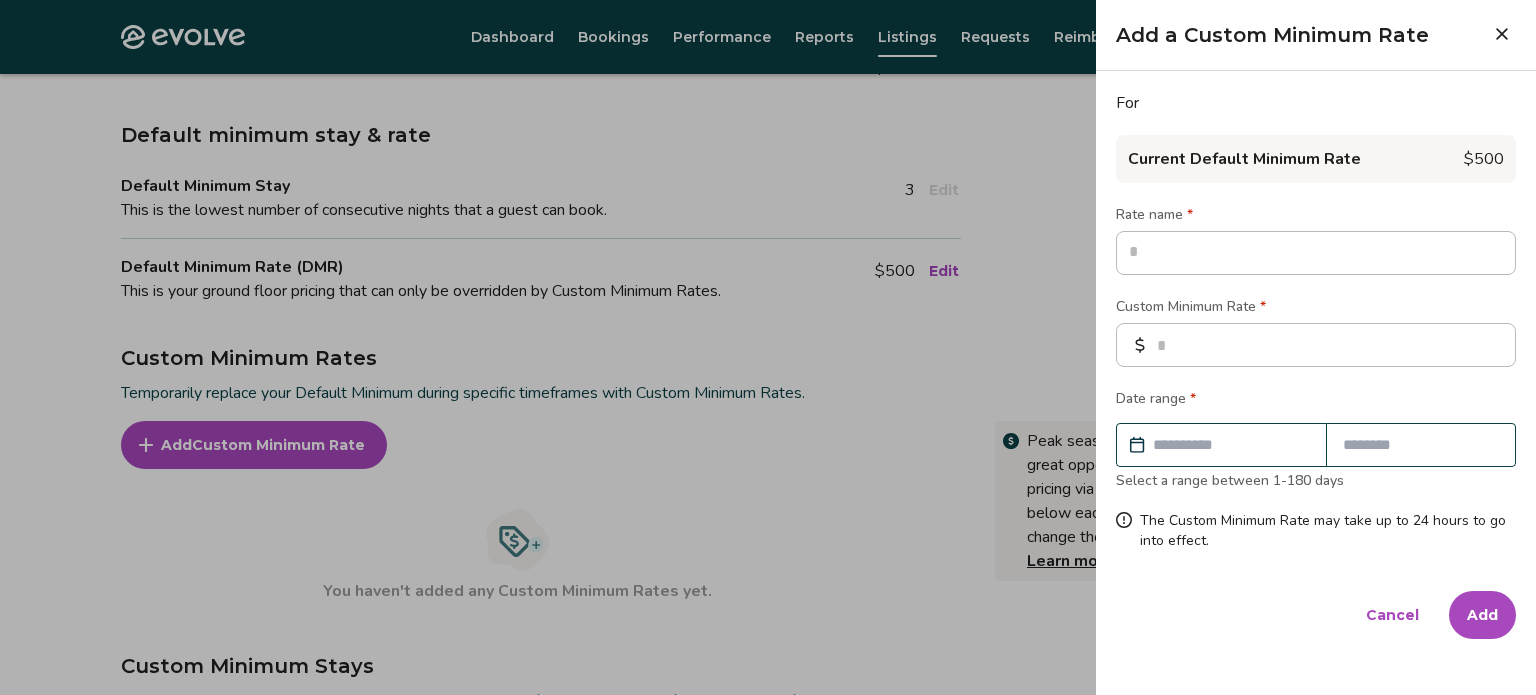 type on "*" 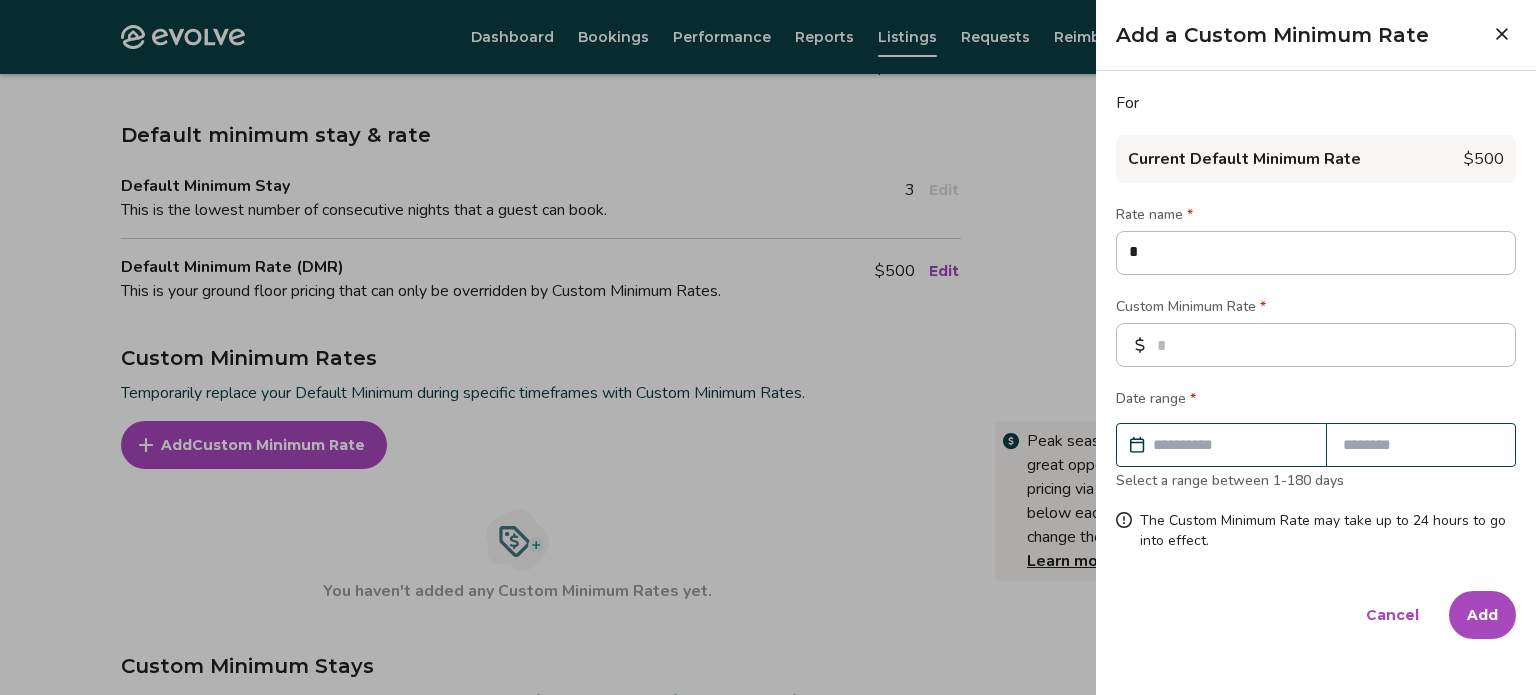 type on "*" 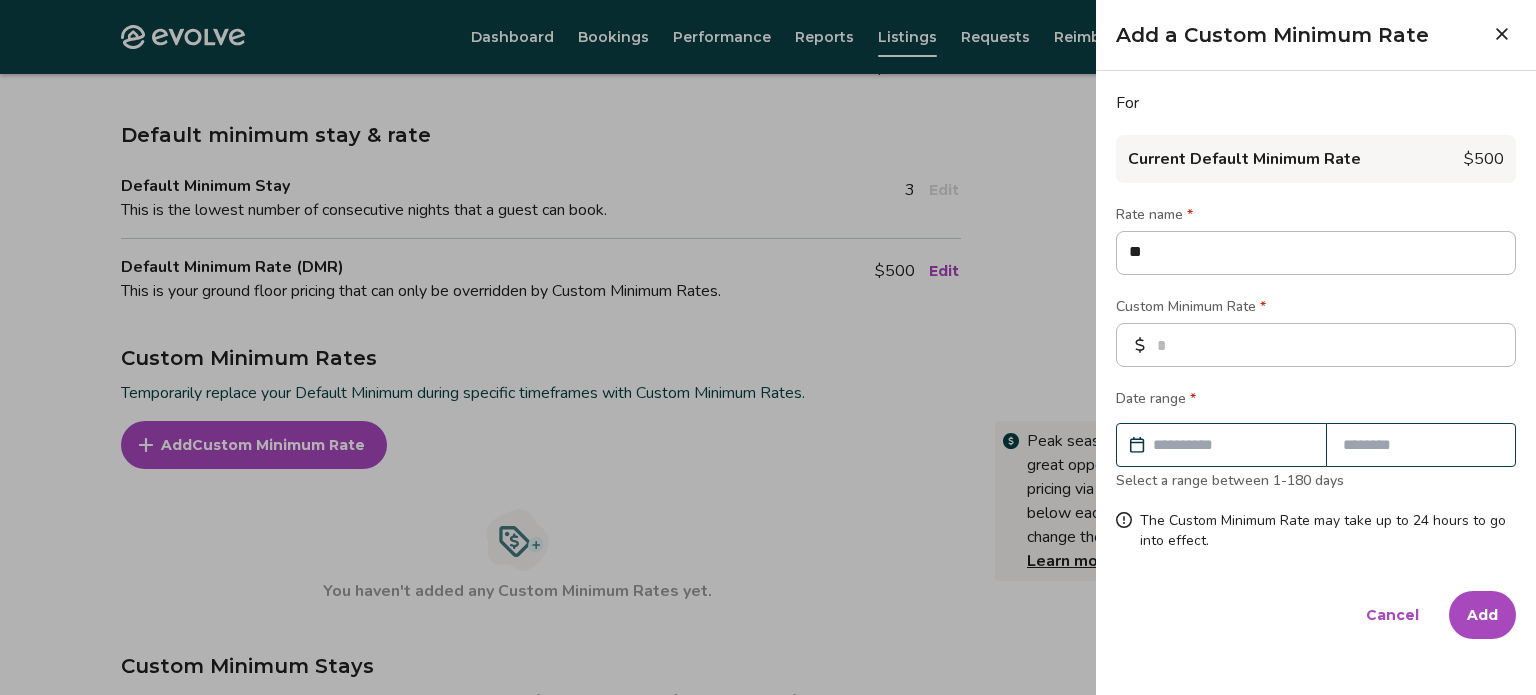 type on "***" 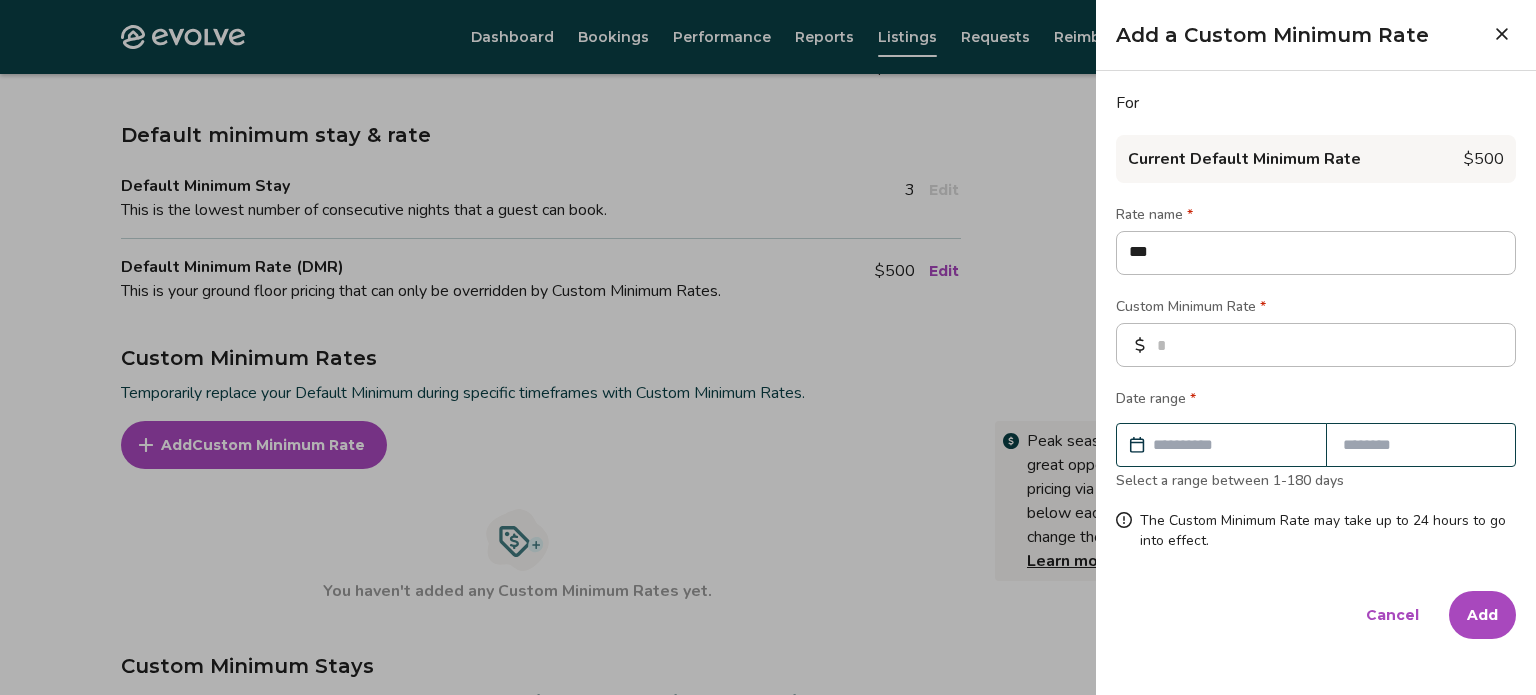 type on "****" 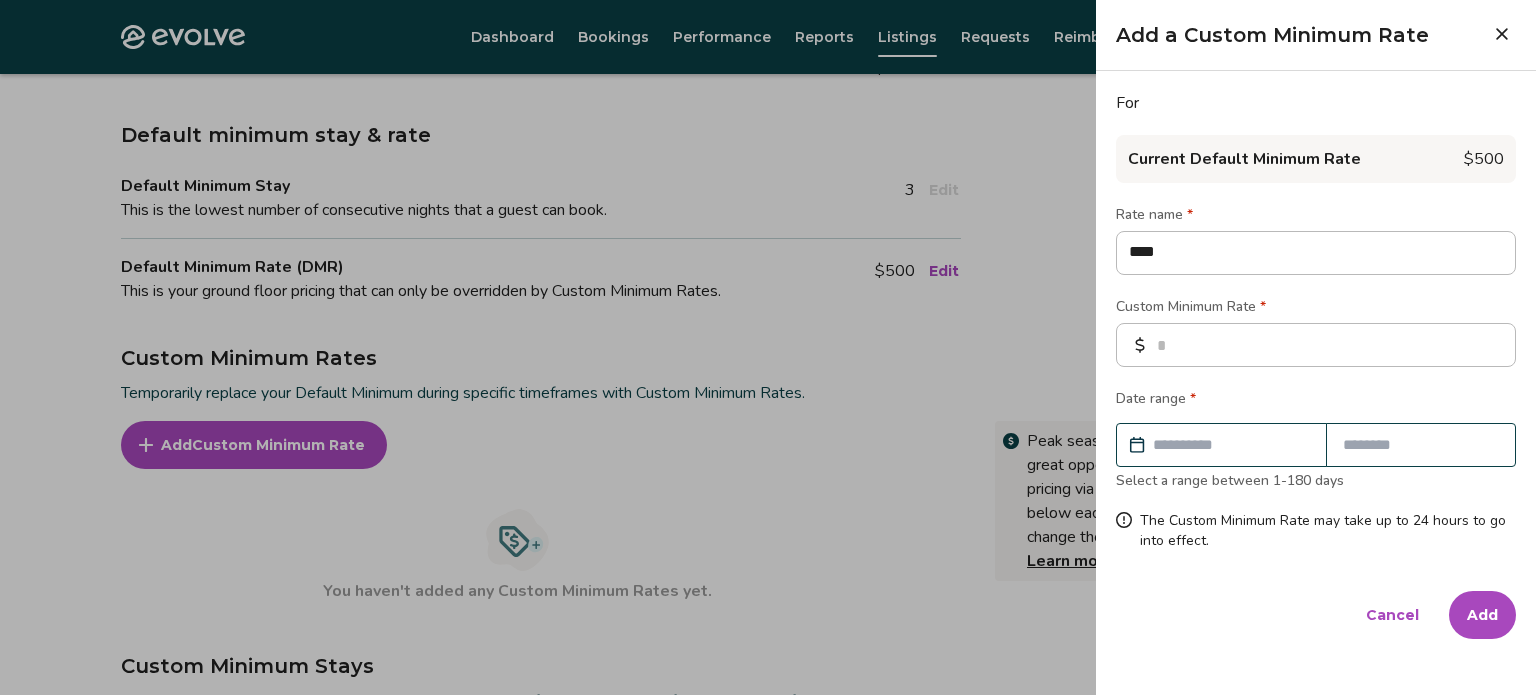 type on "*" 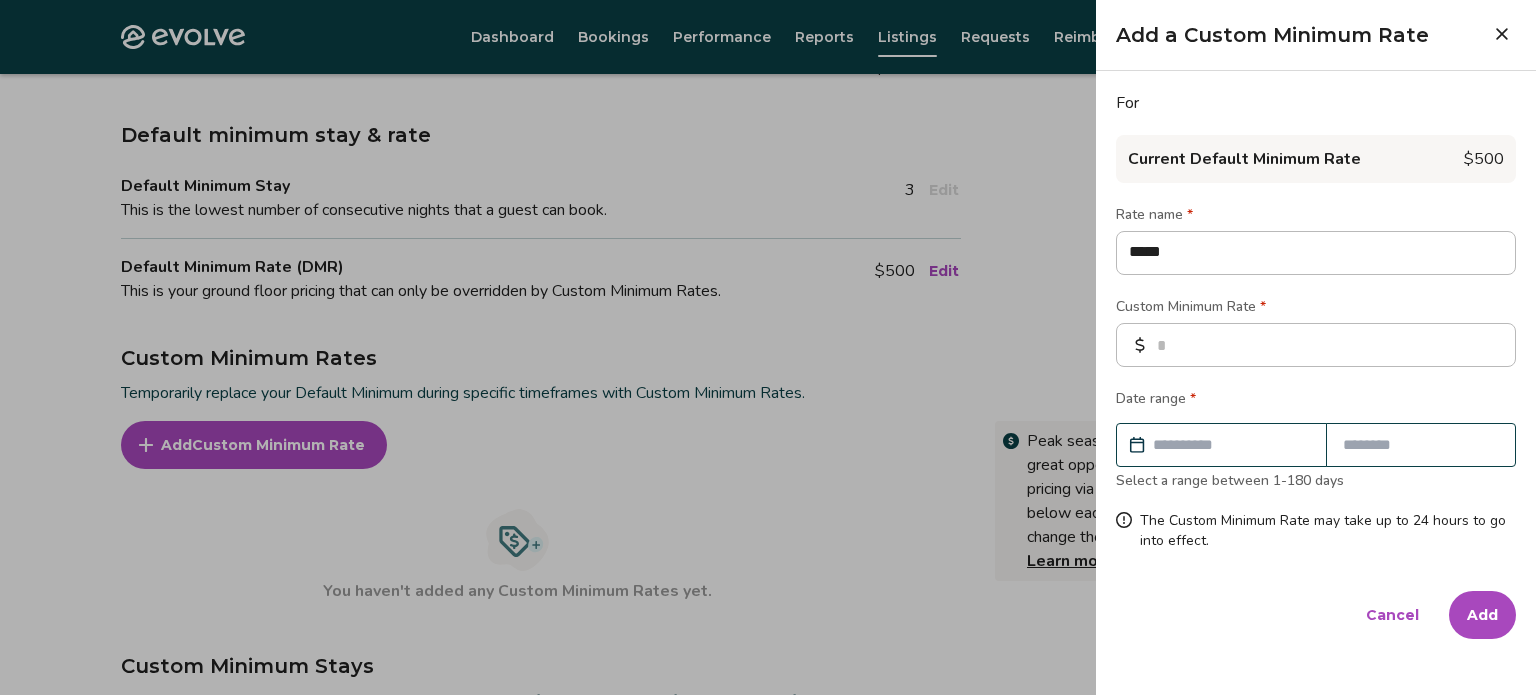 type on "*" 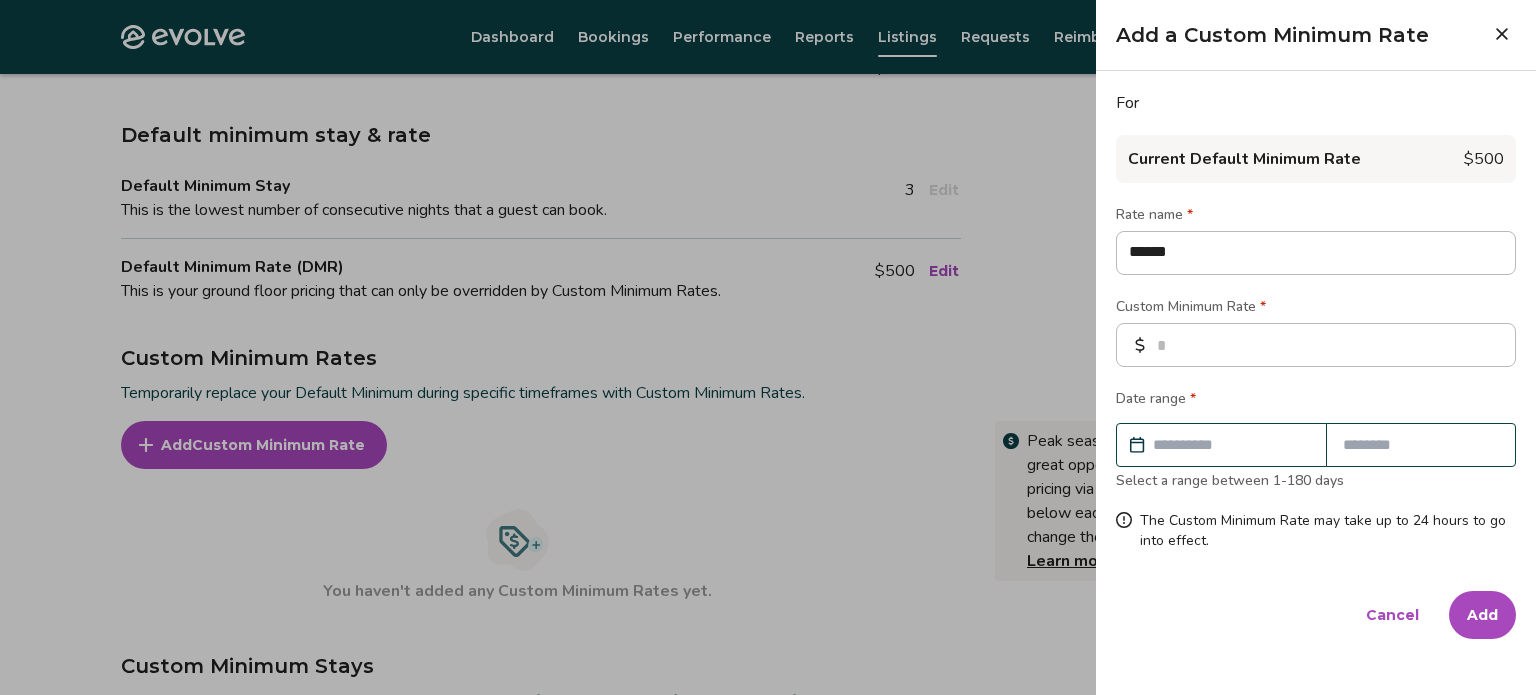 type on "*******" 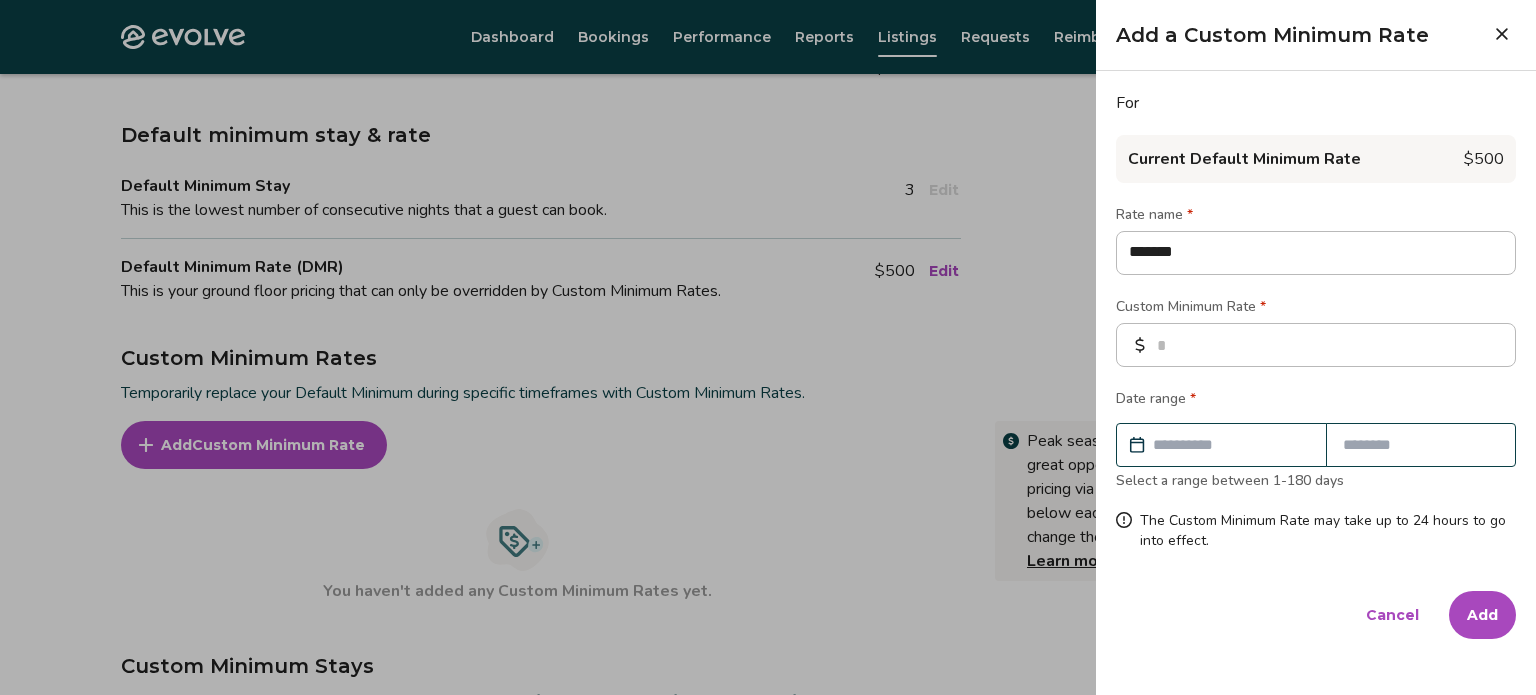 type on "*******" 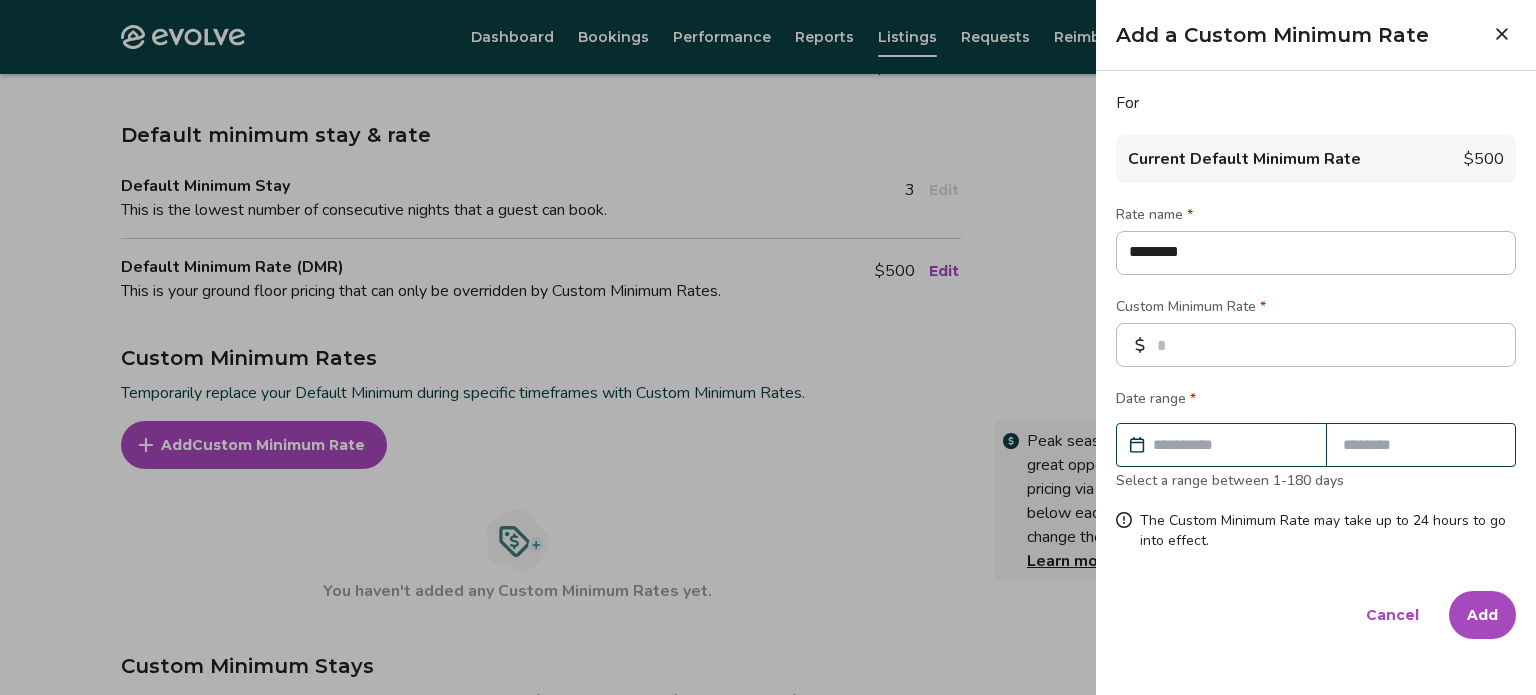 type on "*" 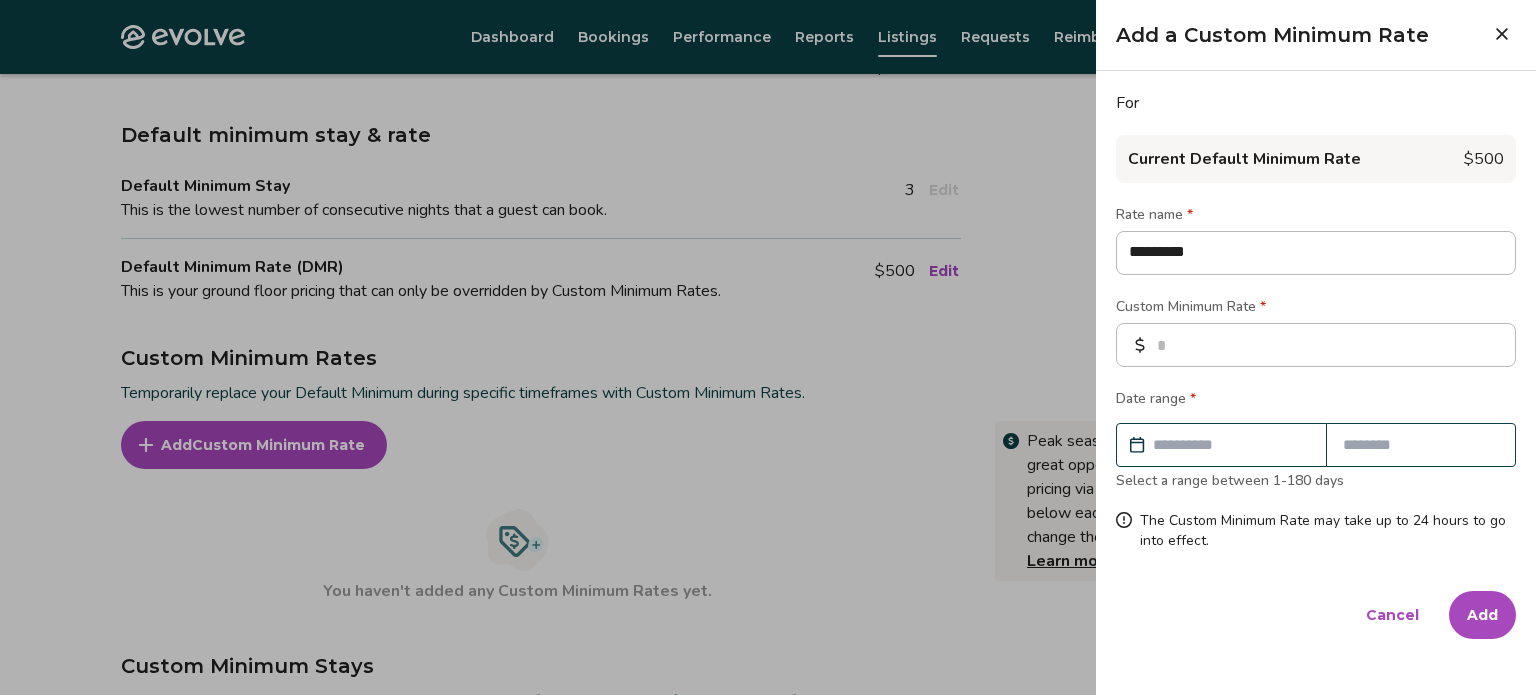 type on "**********" 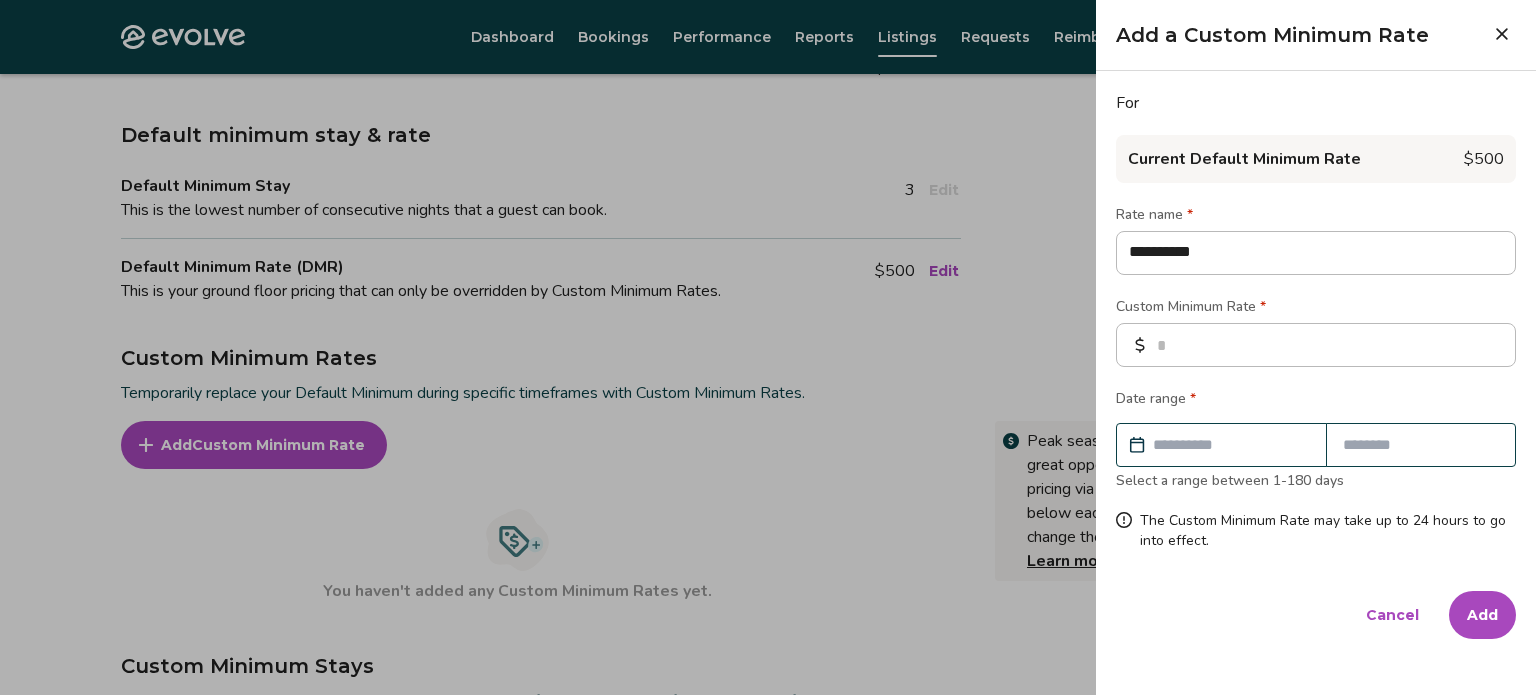 type on "**********" 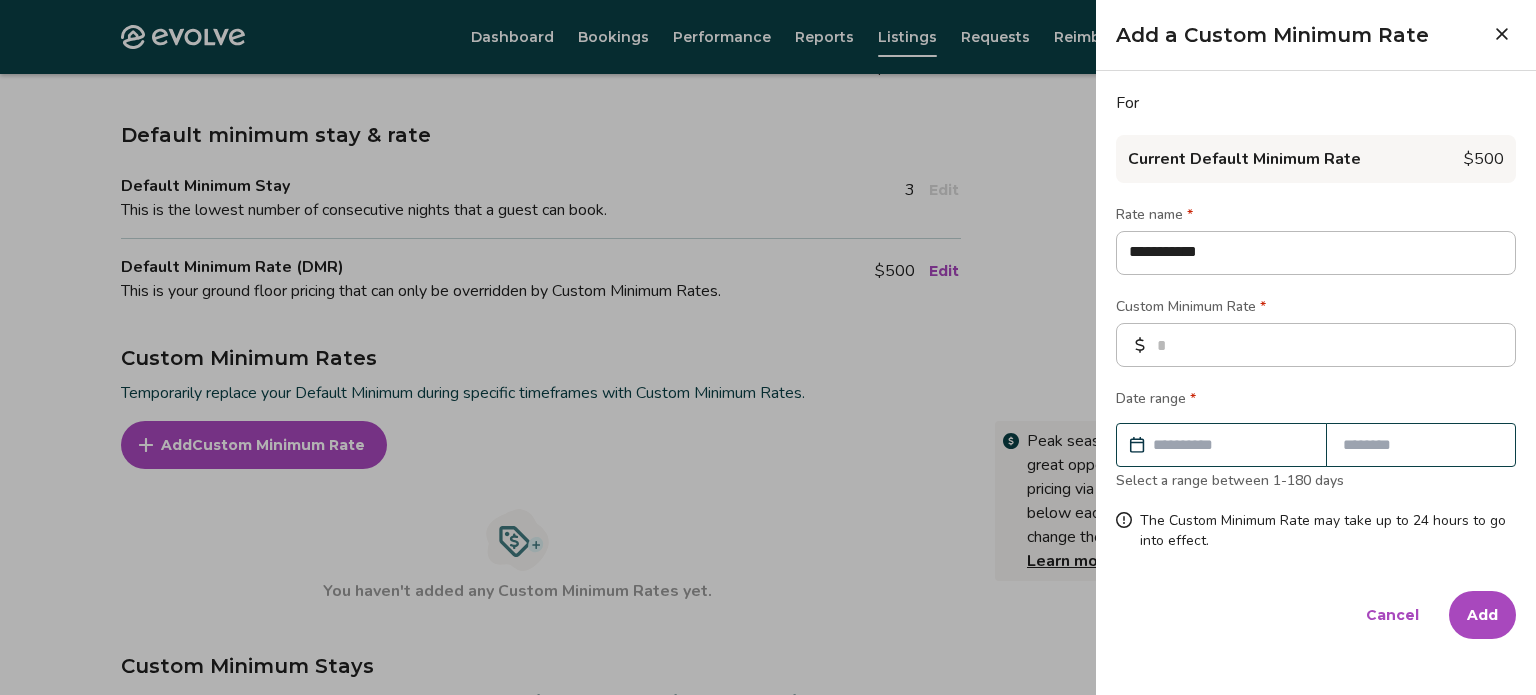 type on "**********" 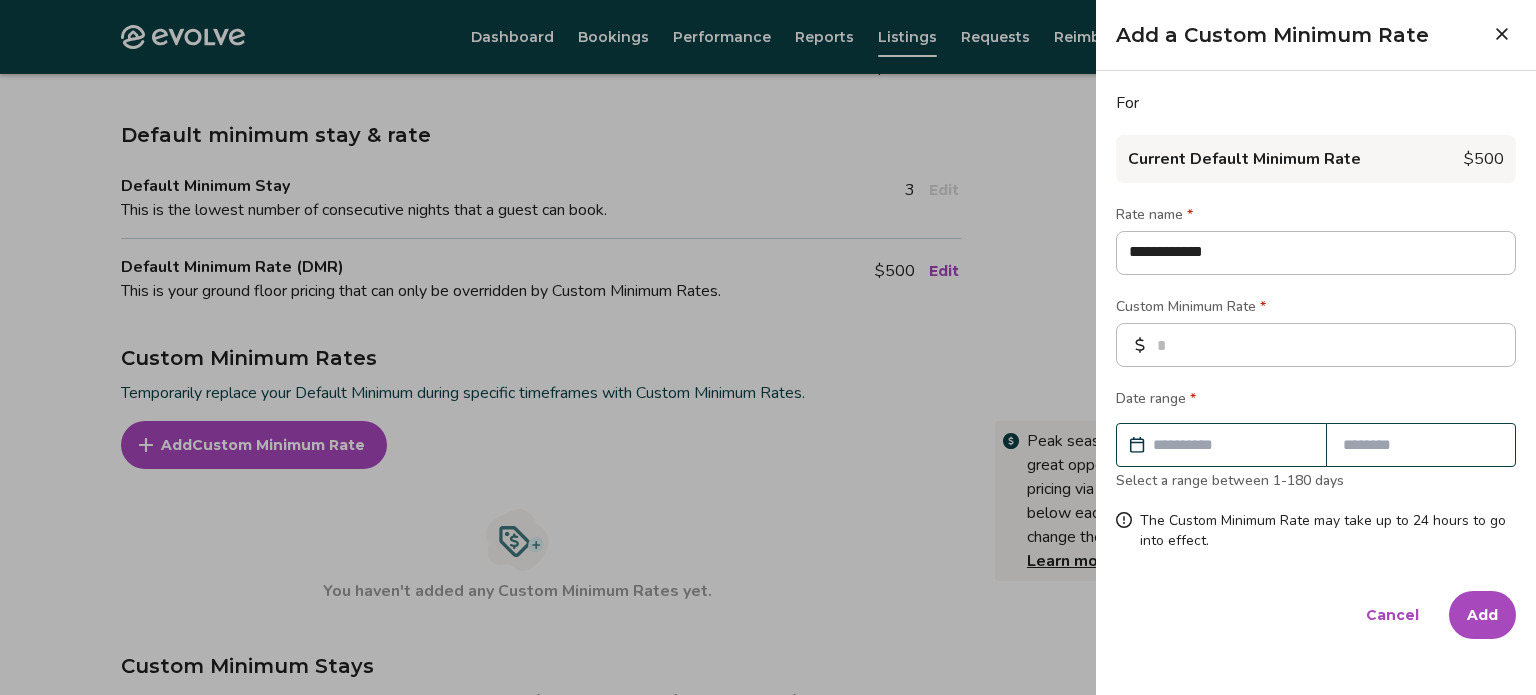 type on "**********" 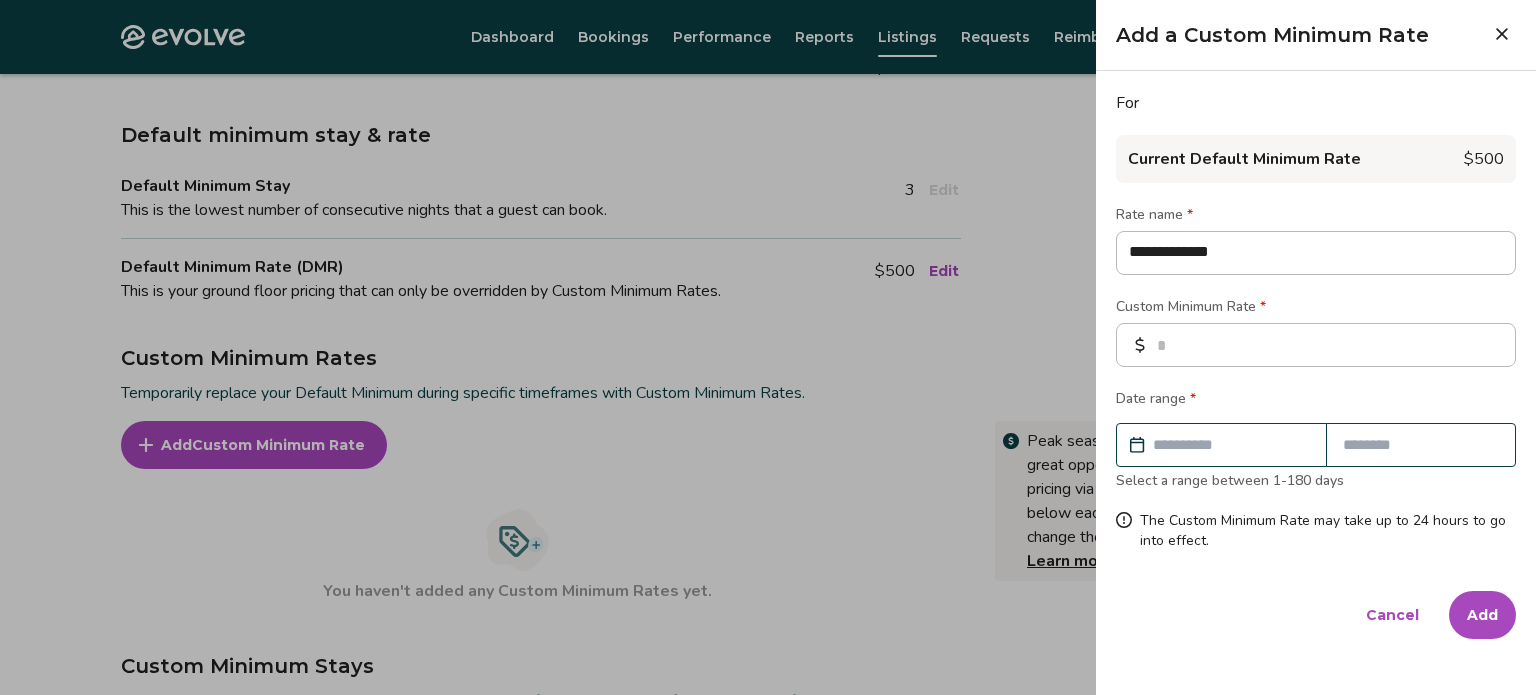 type on "**********" 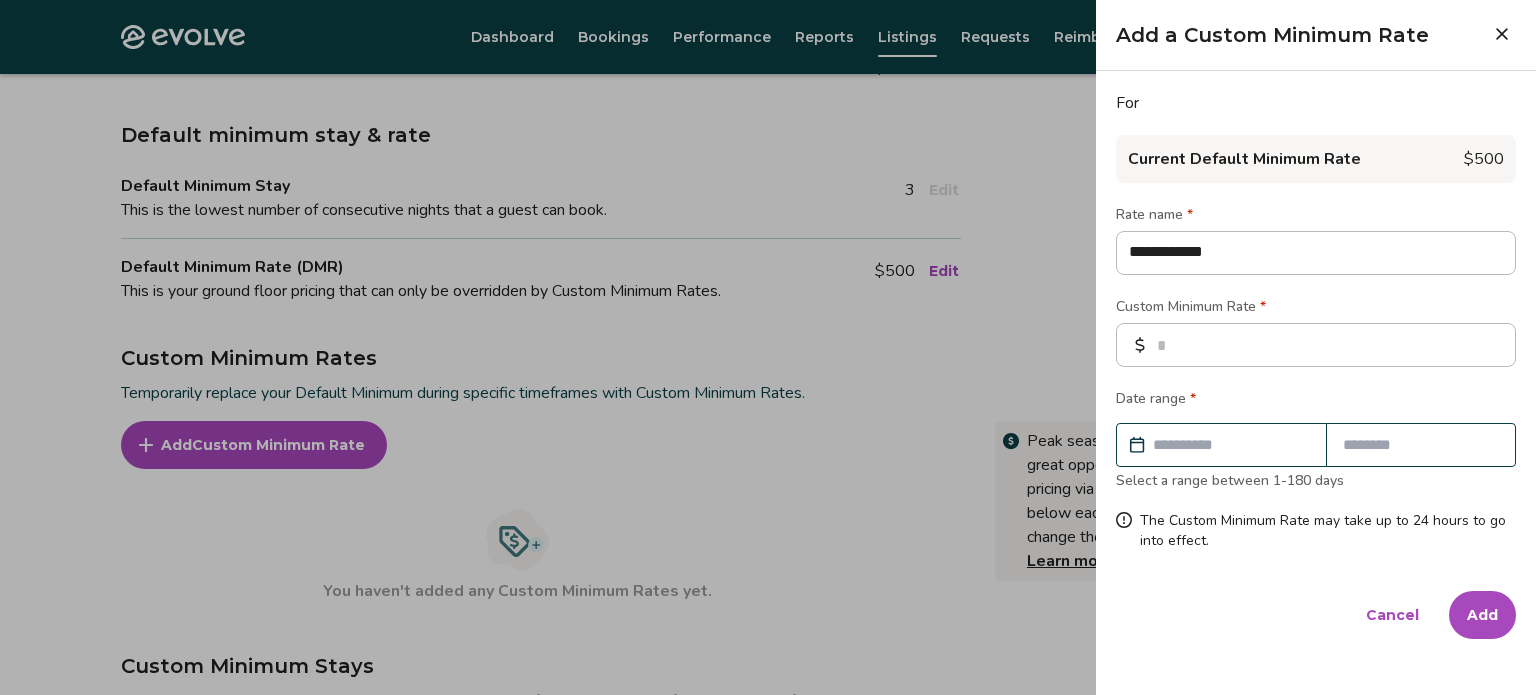 type on "**********" 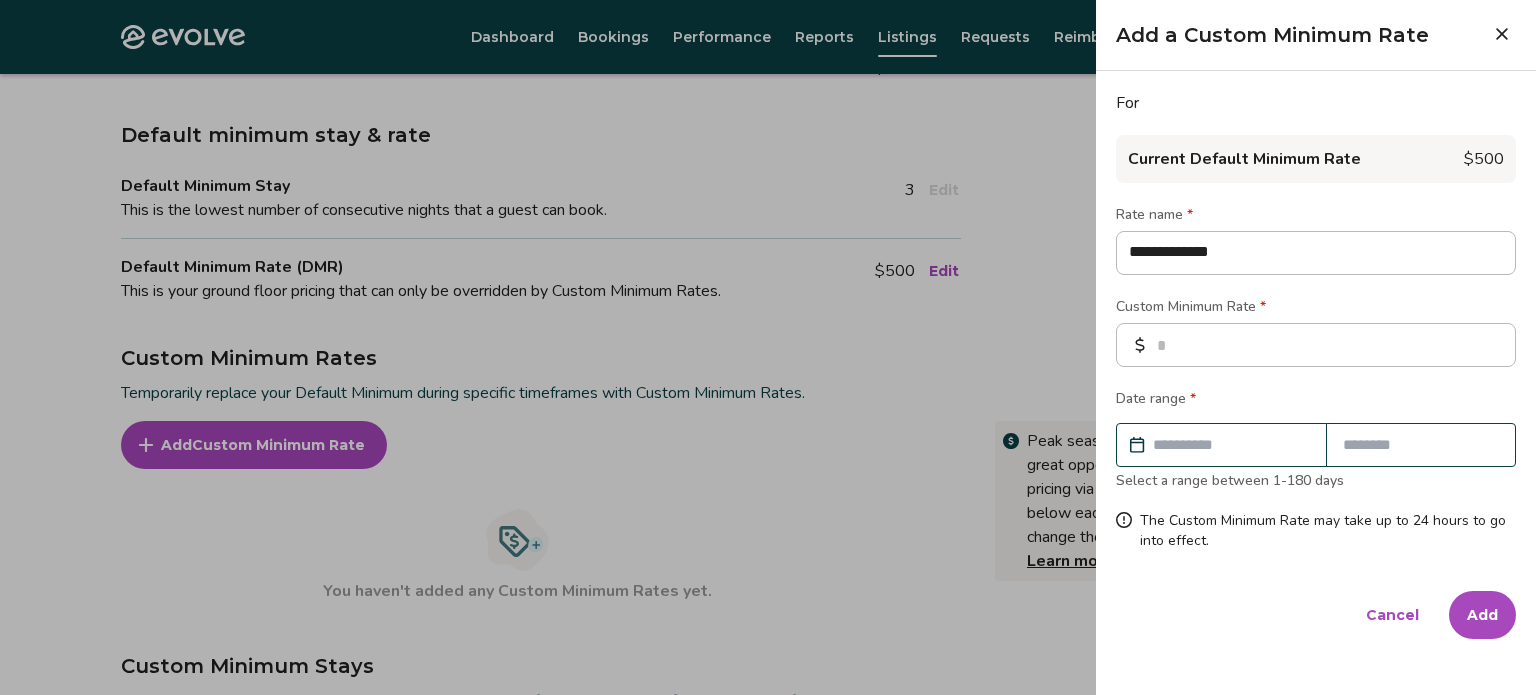type on "**********" 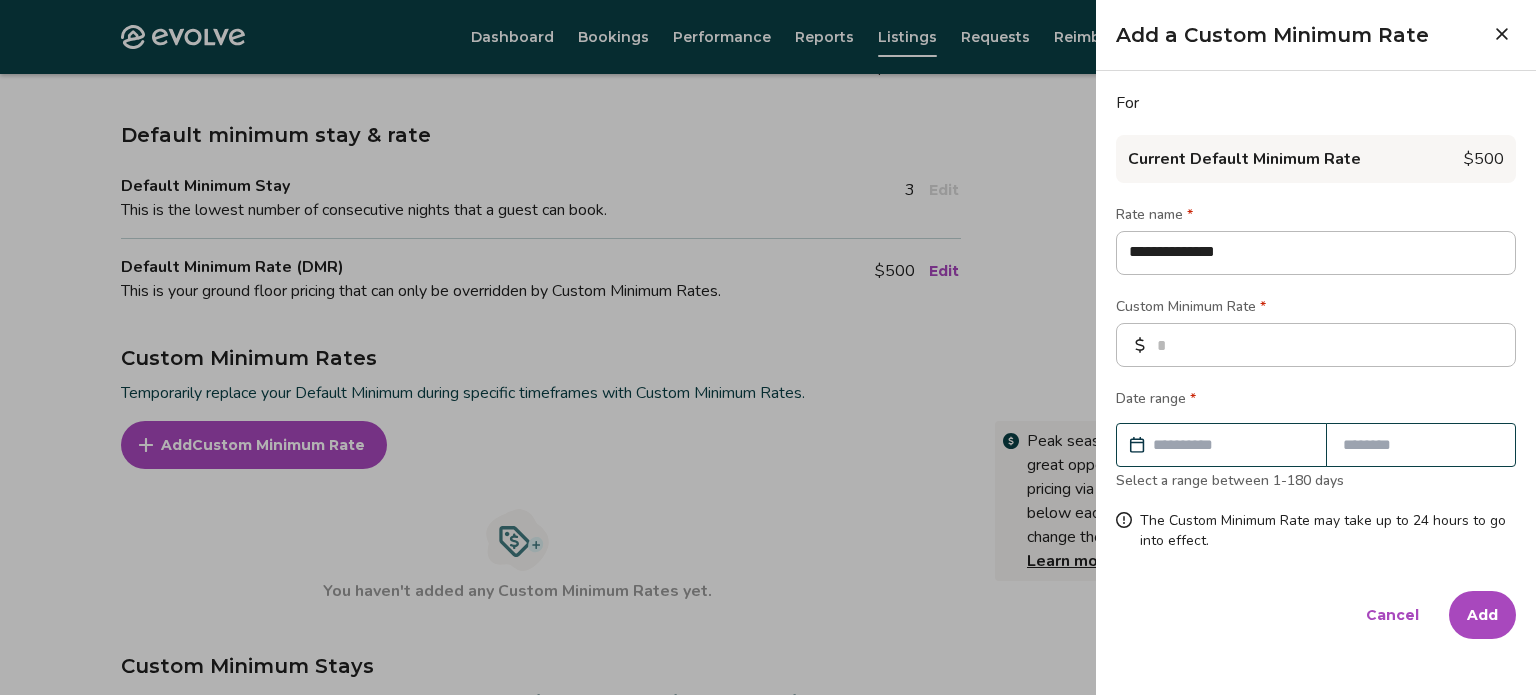 type on "*" 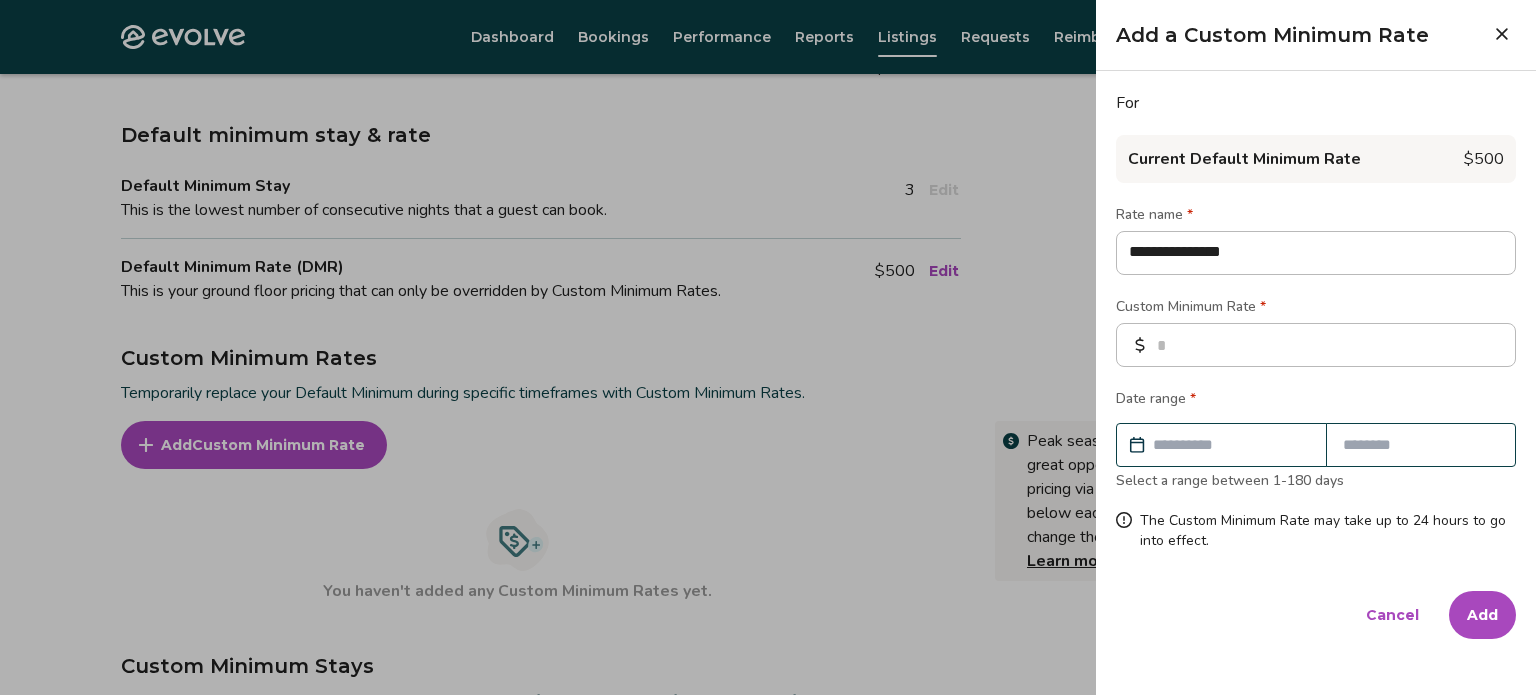 type on "**********" 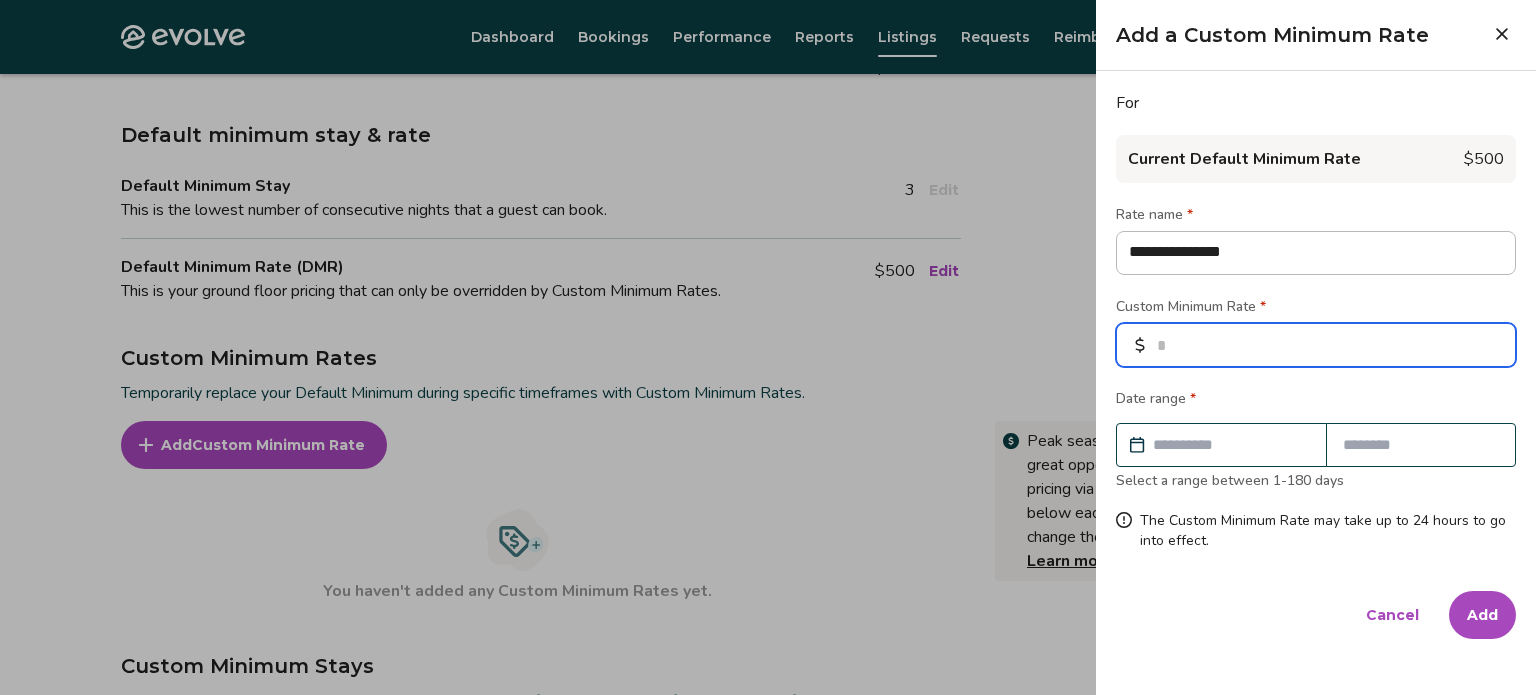 click at bounding box center [1316, 345] 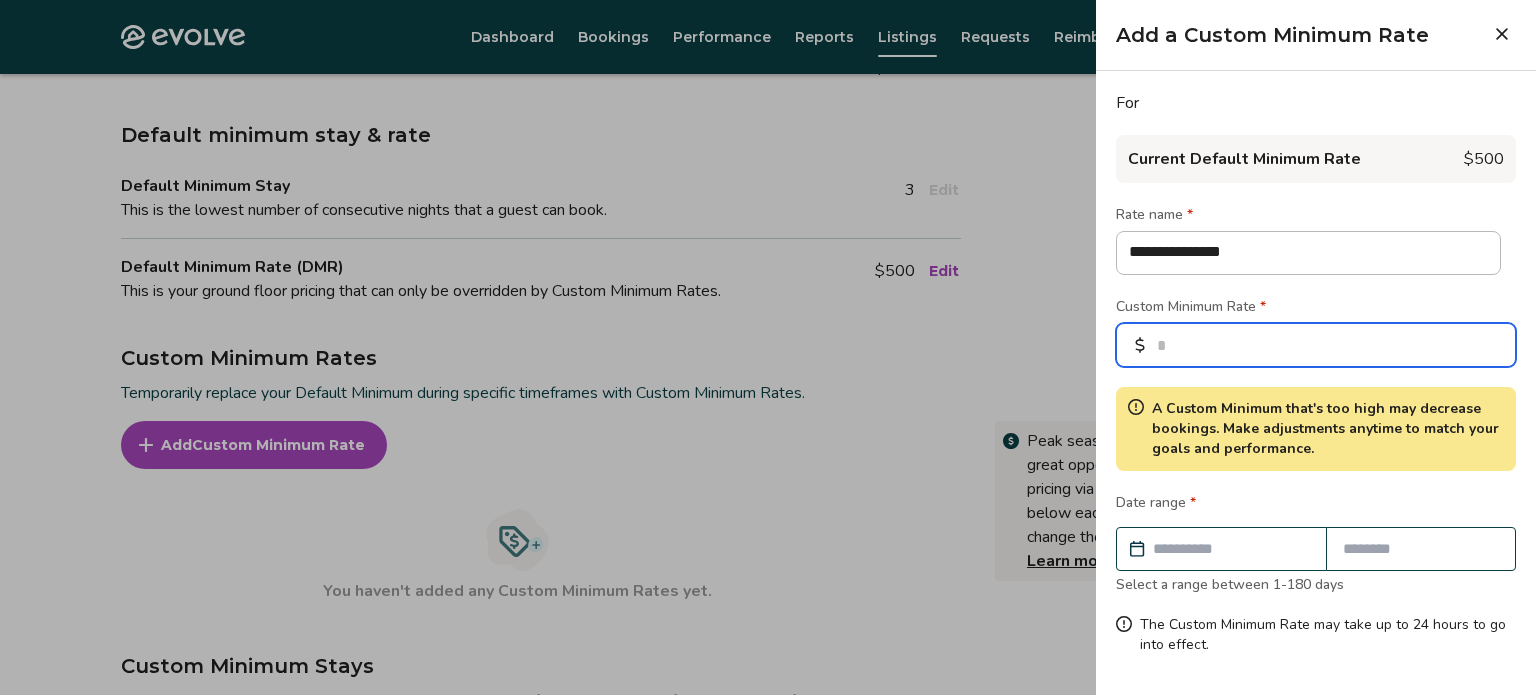type on "***" 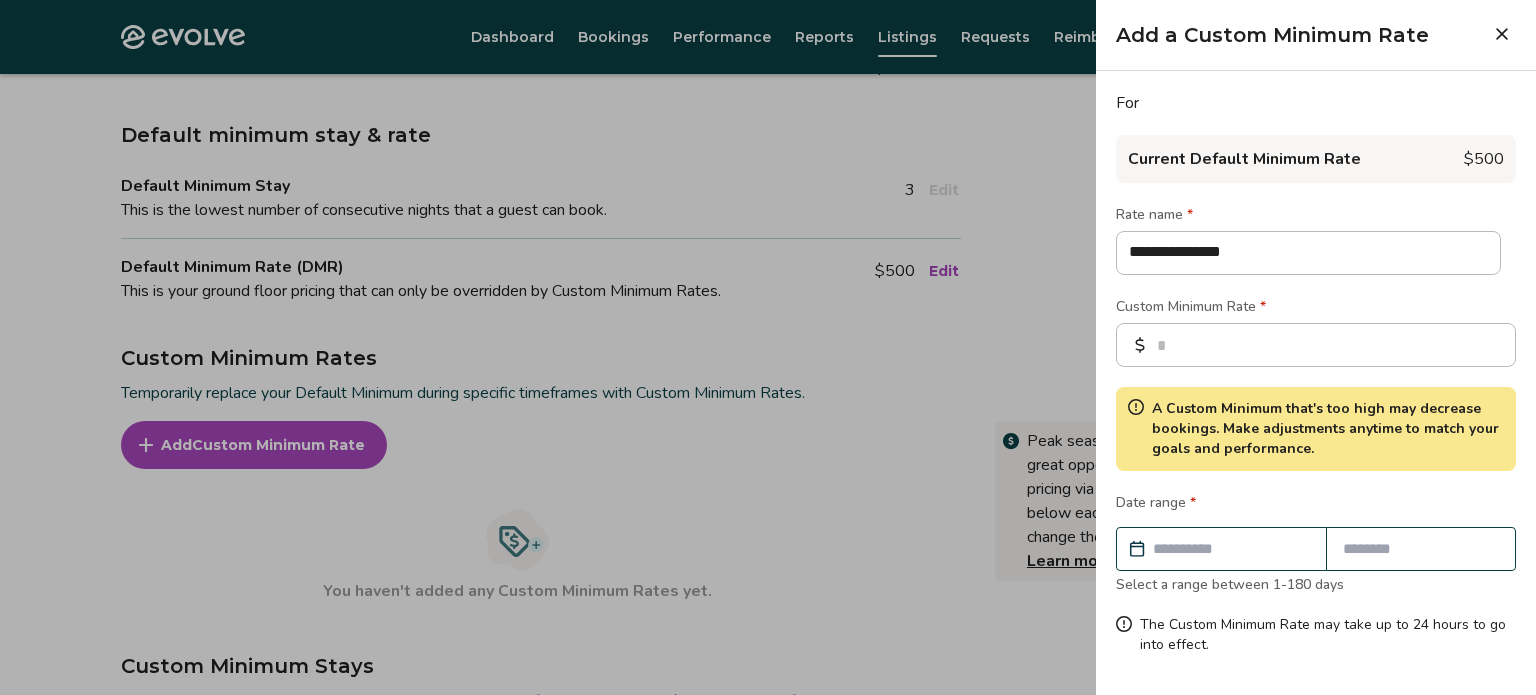click at bounding box center (1231, 549) 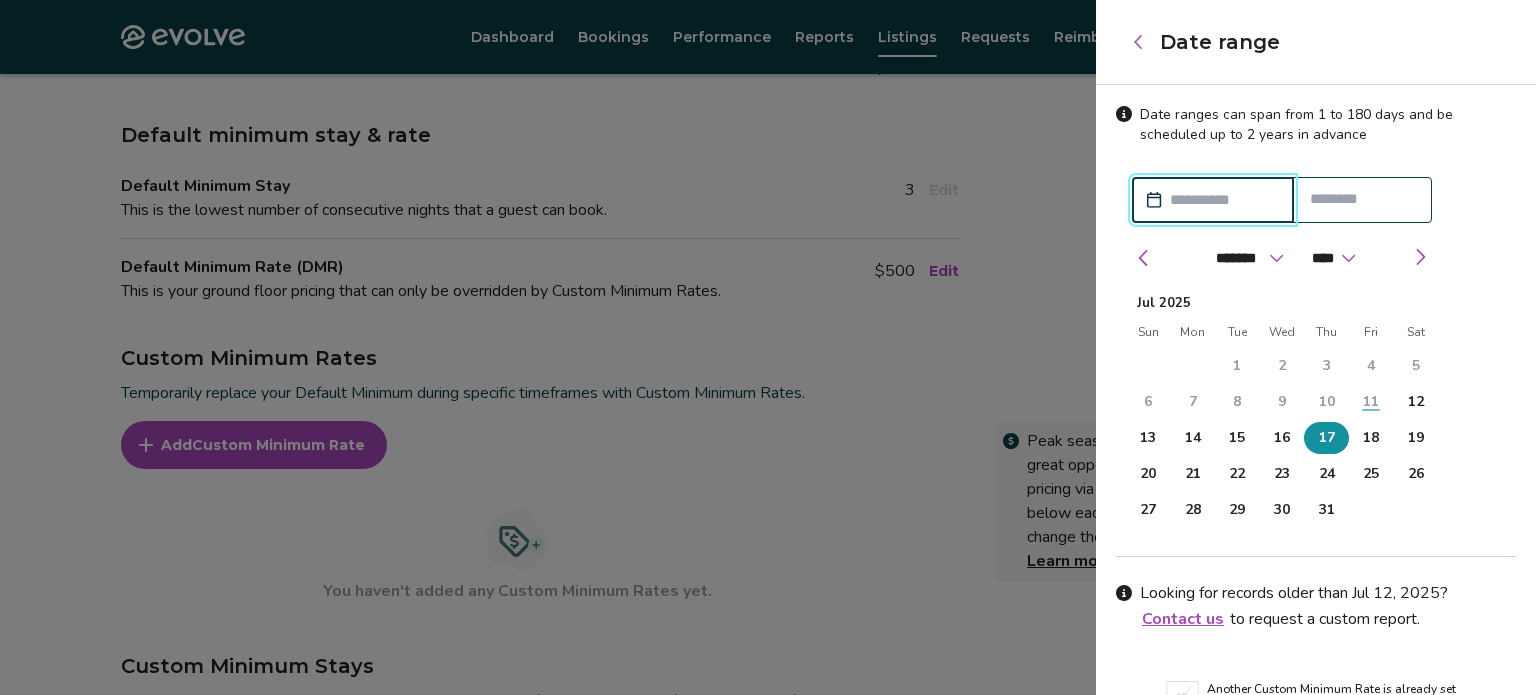 click on "17" at bounding box center (1327, 438) 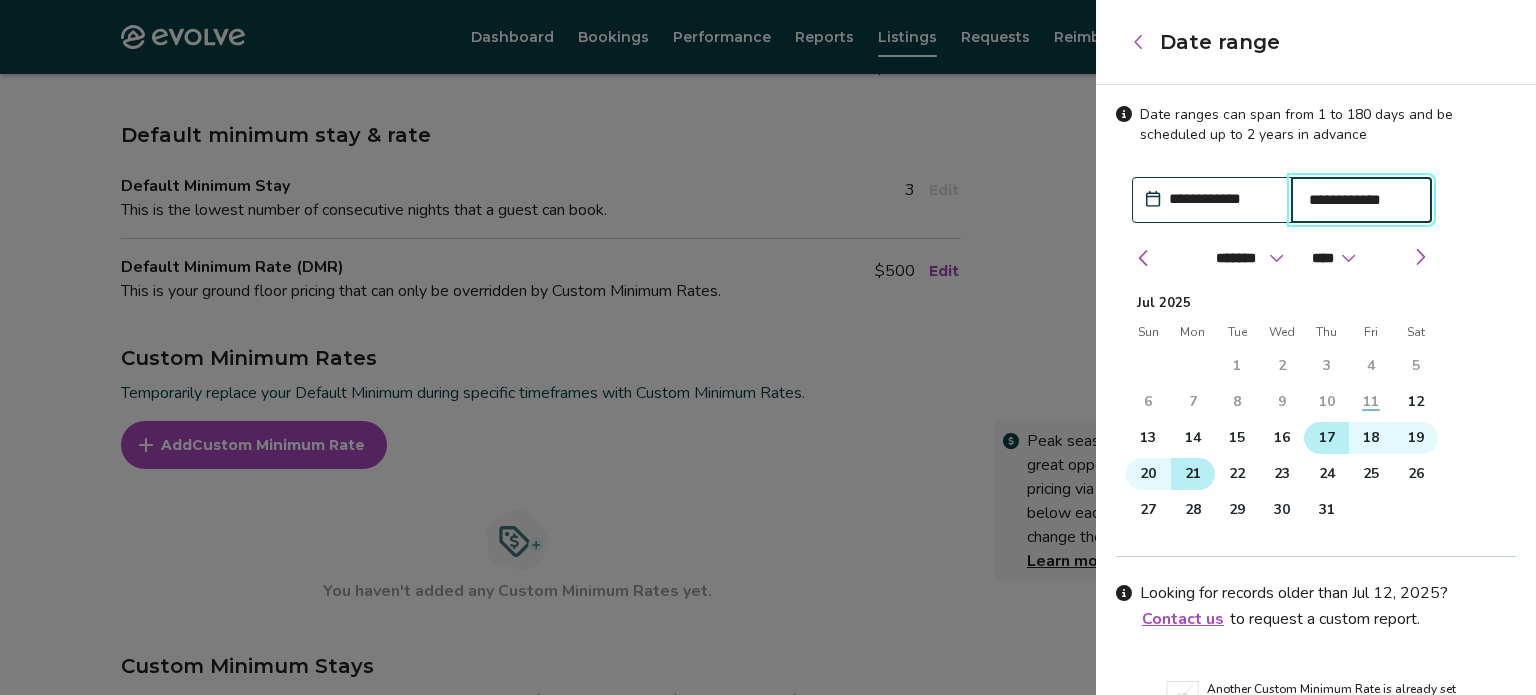 click on "21" at bounding box center [1193, 474] 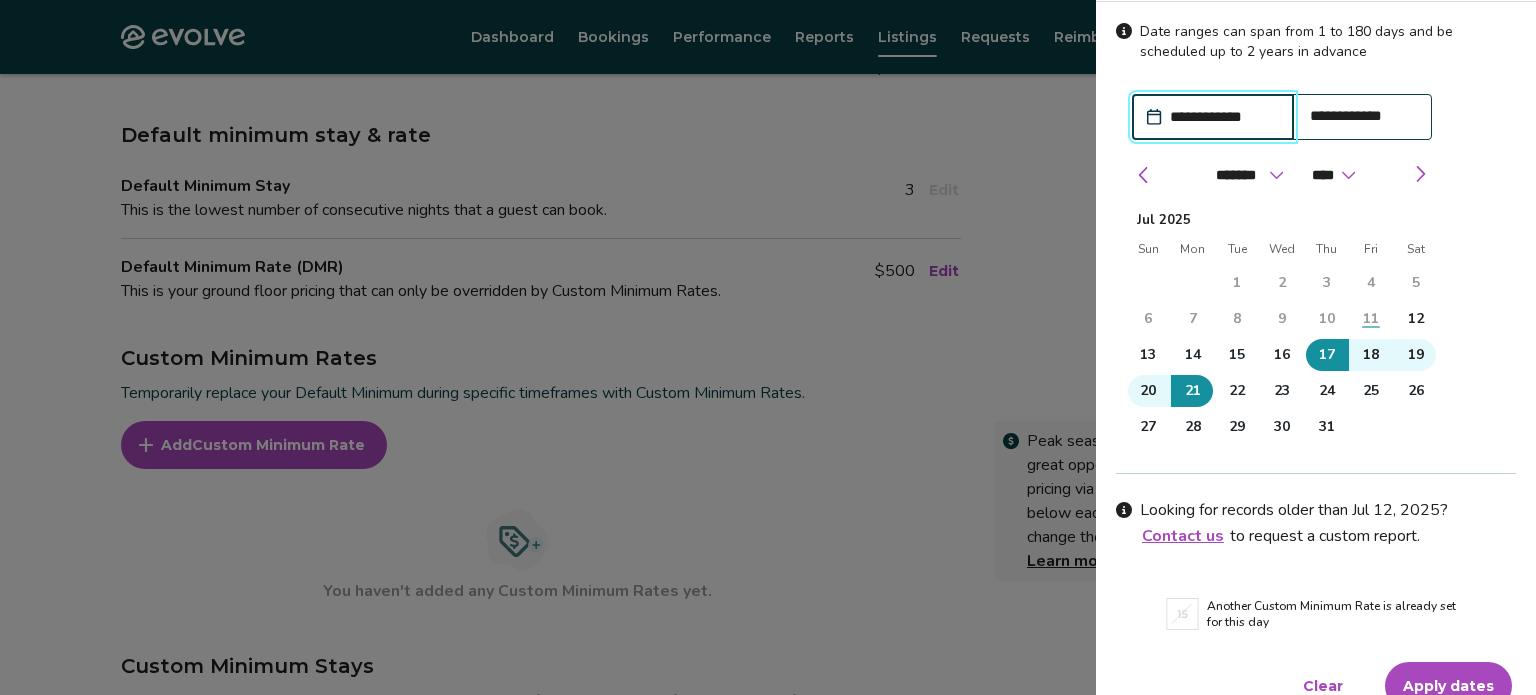 scroll, scrollTop: 103, scrollLeft: 0, axis: vertical 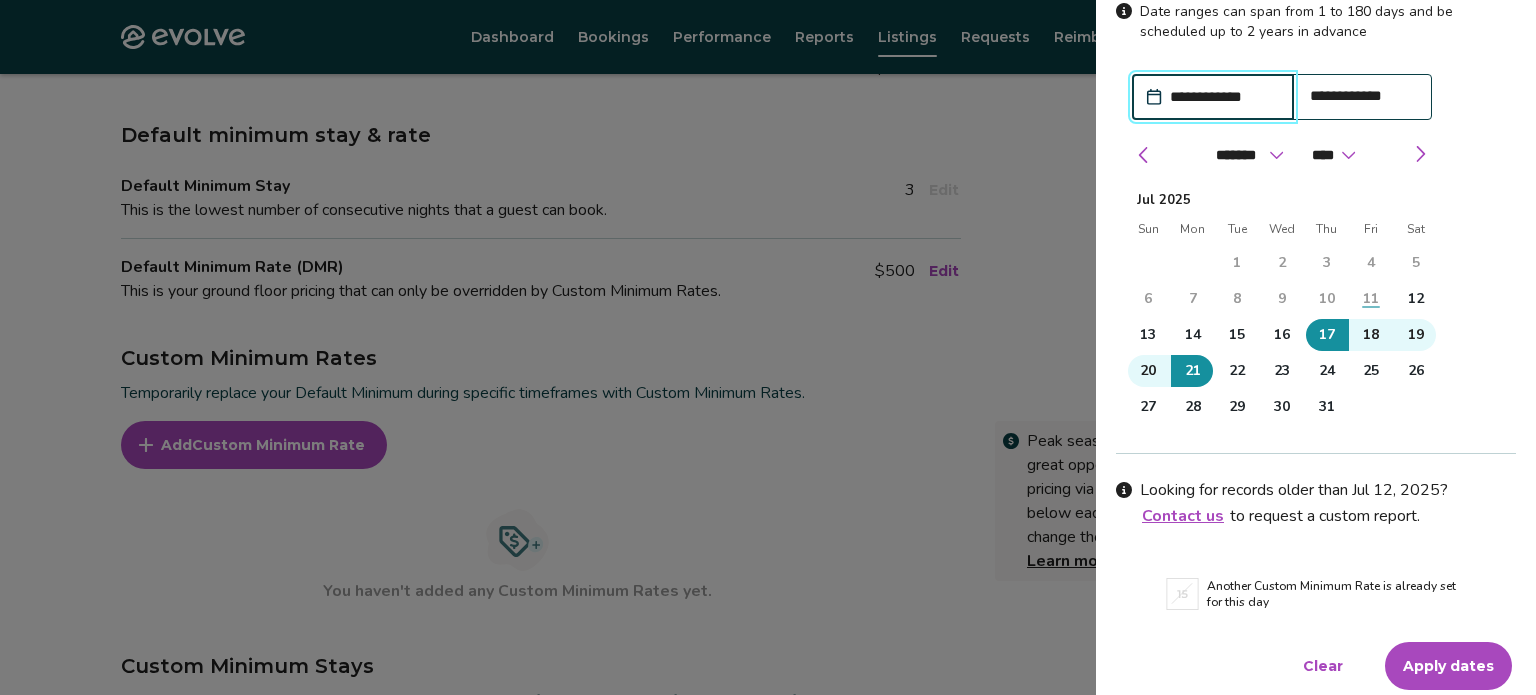 click on "Apply dates" at bounding box center [1448, 666] 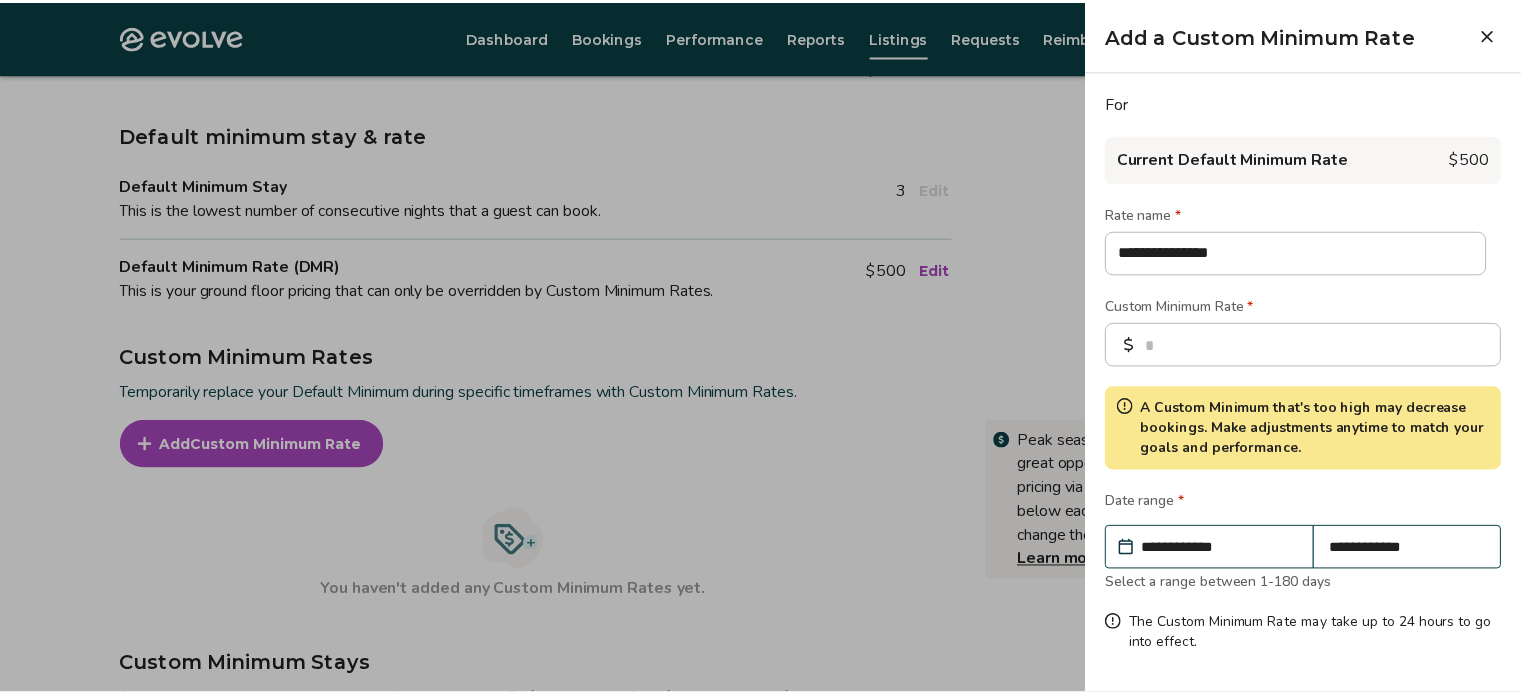 scroll, scrollTop: 66, scrollLeft: 0, axis: vertical 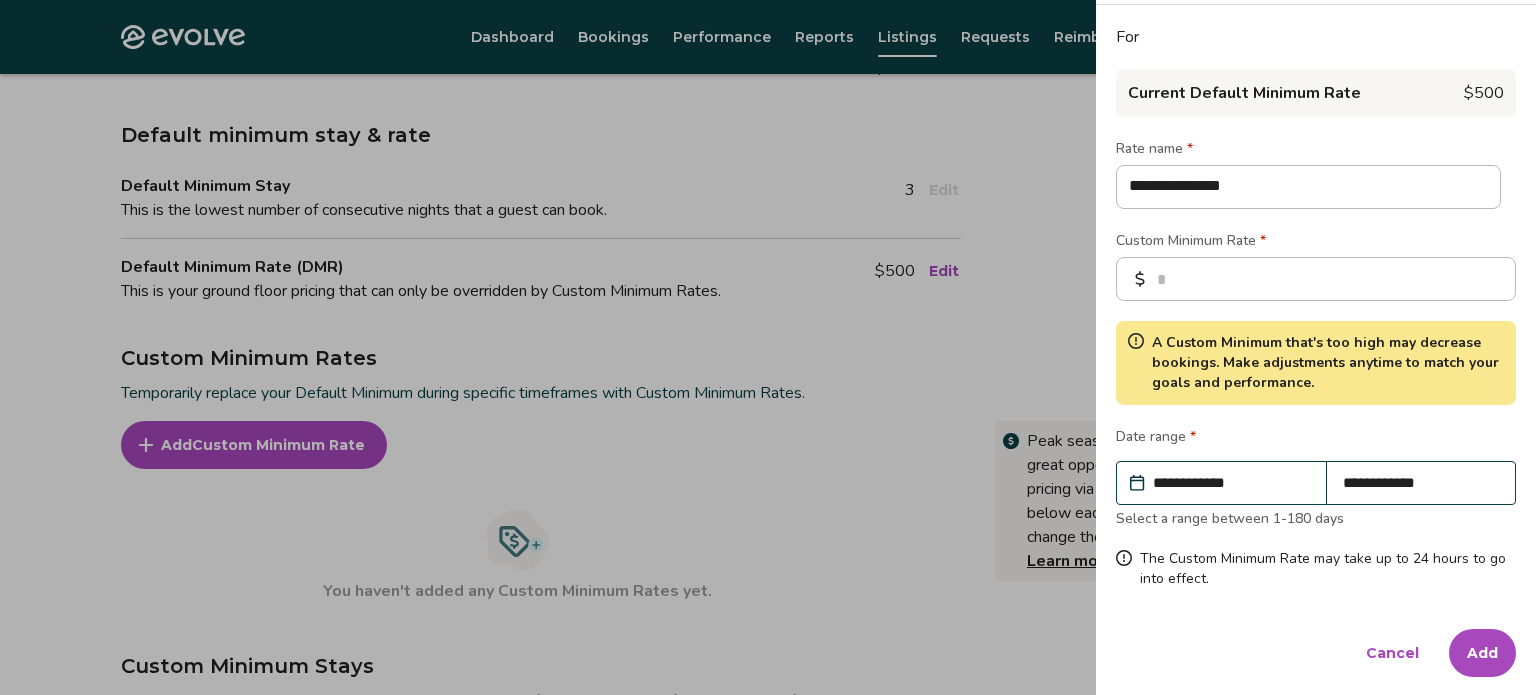 click on "Add" at bounding box center [1482, 653] 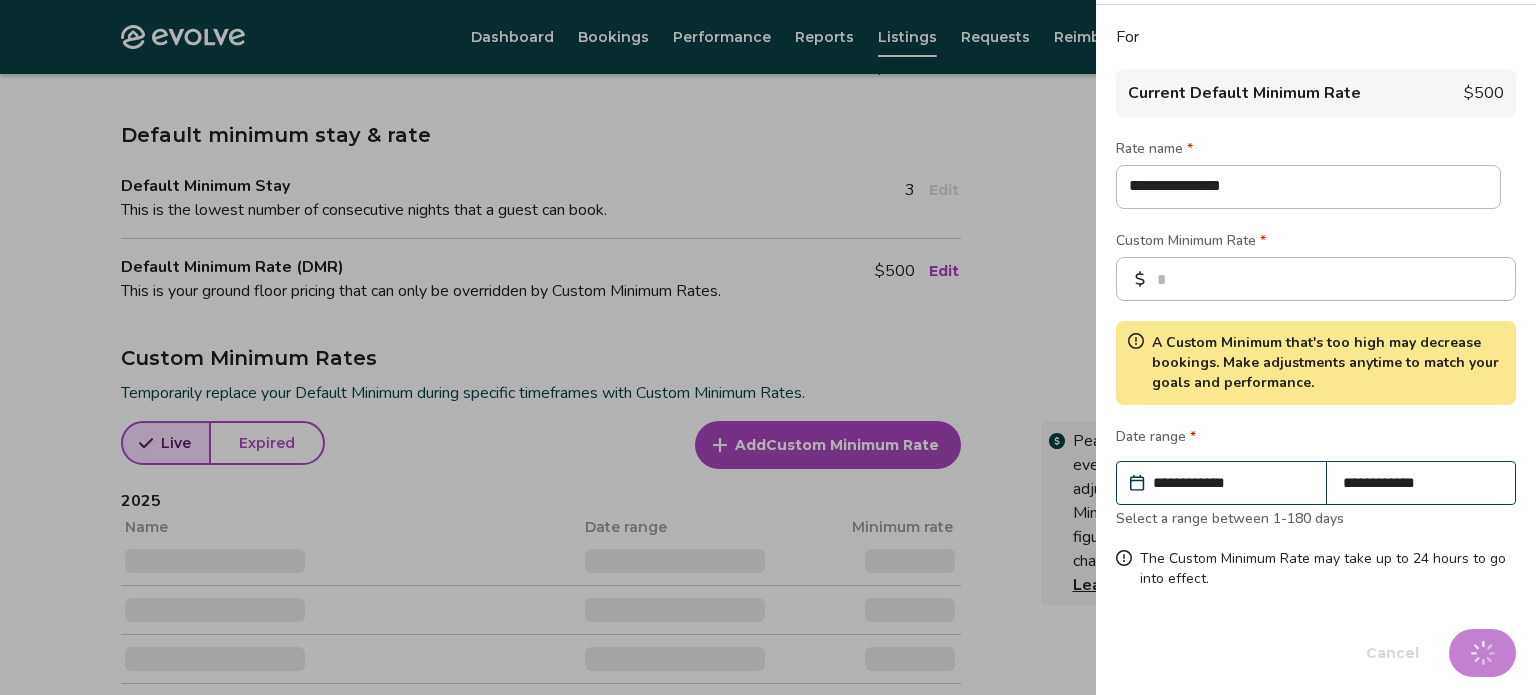 type on "*" 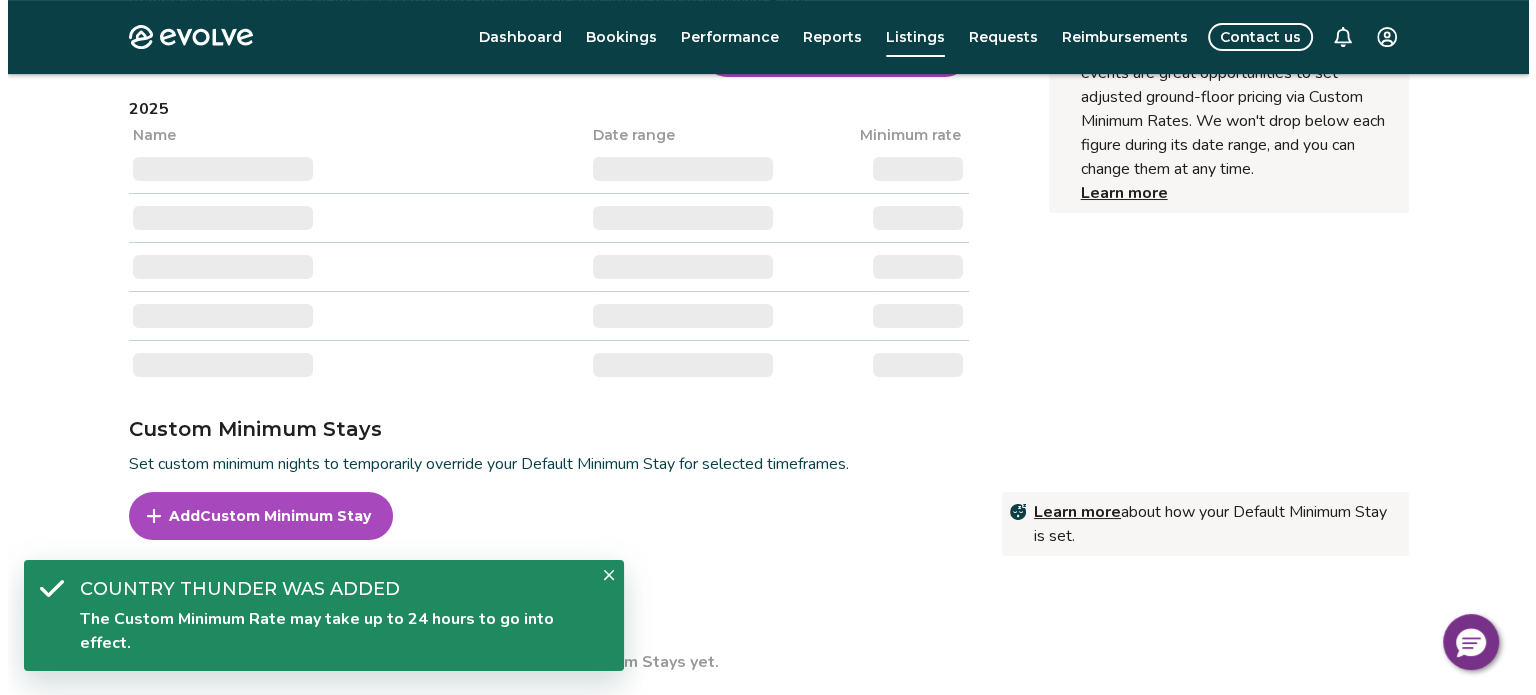 scroll, scrollTop: 800, scrollLeft: 0, axis: vertical 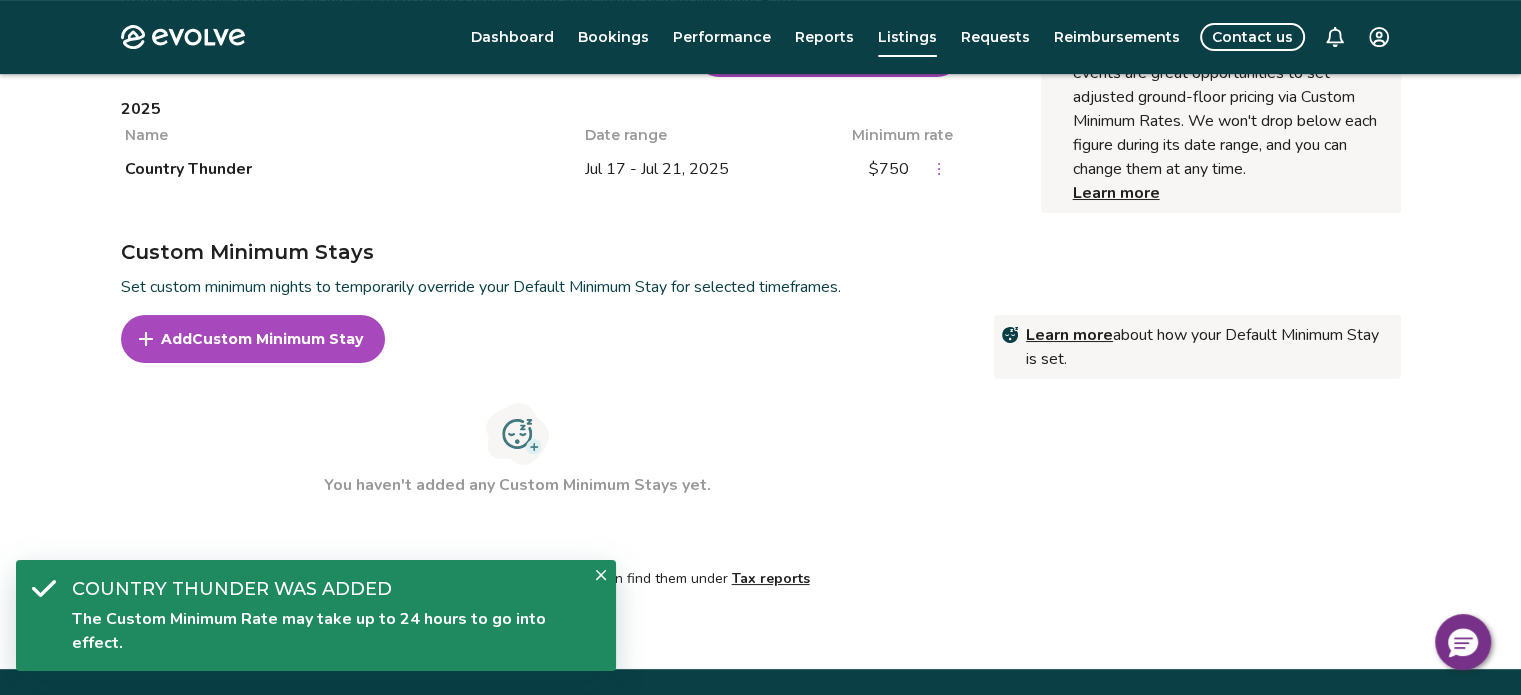 click on "Custom Minimum Stay" at bounding box center [277, 339] 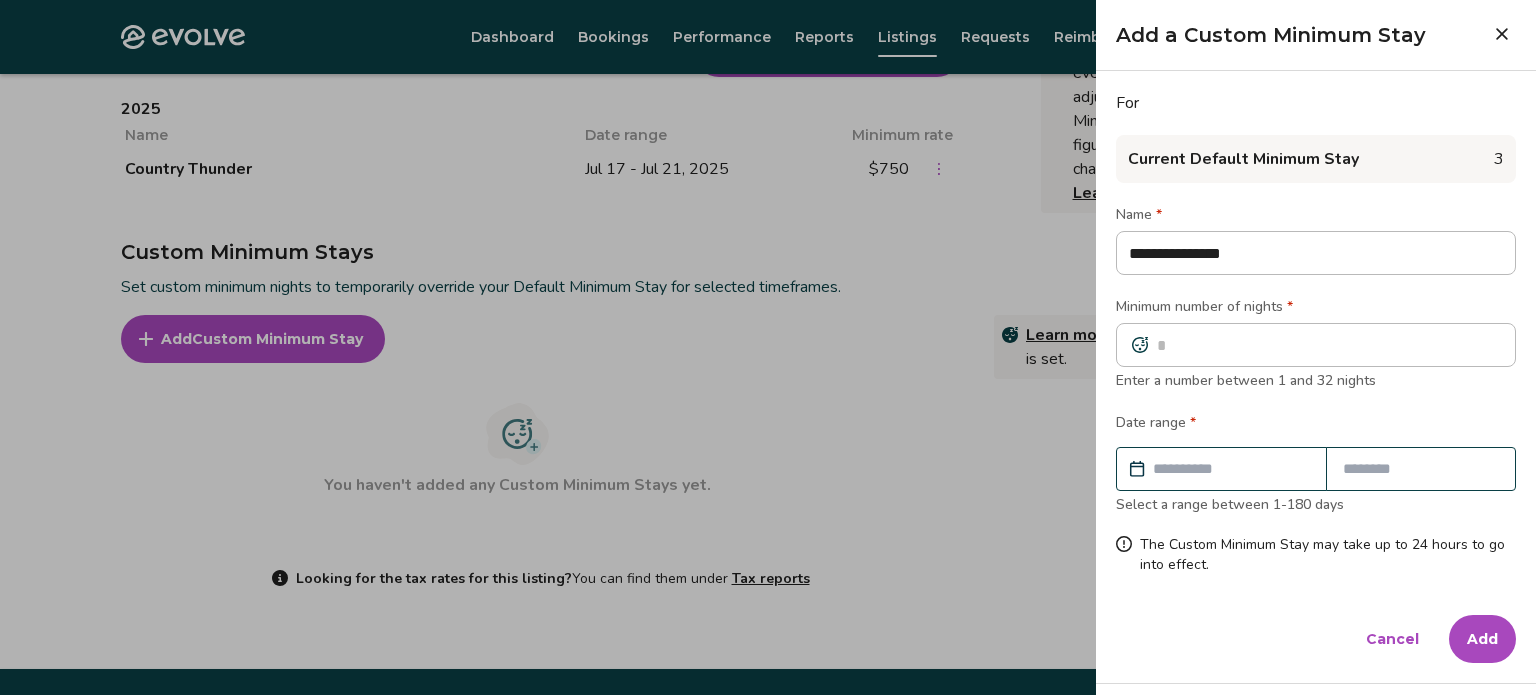type on "**********" 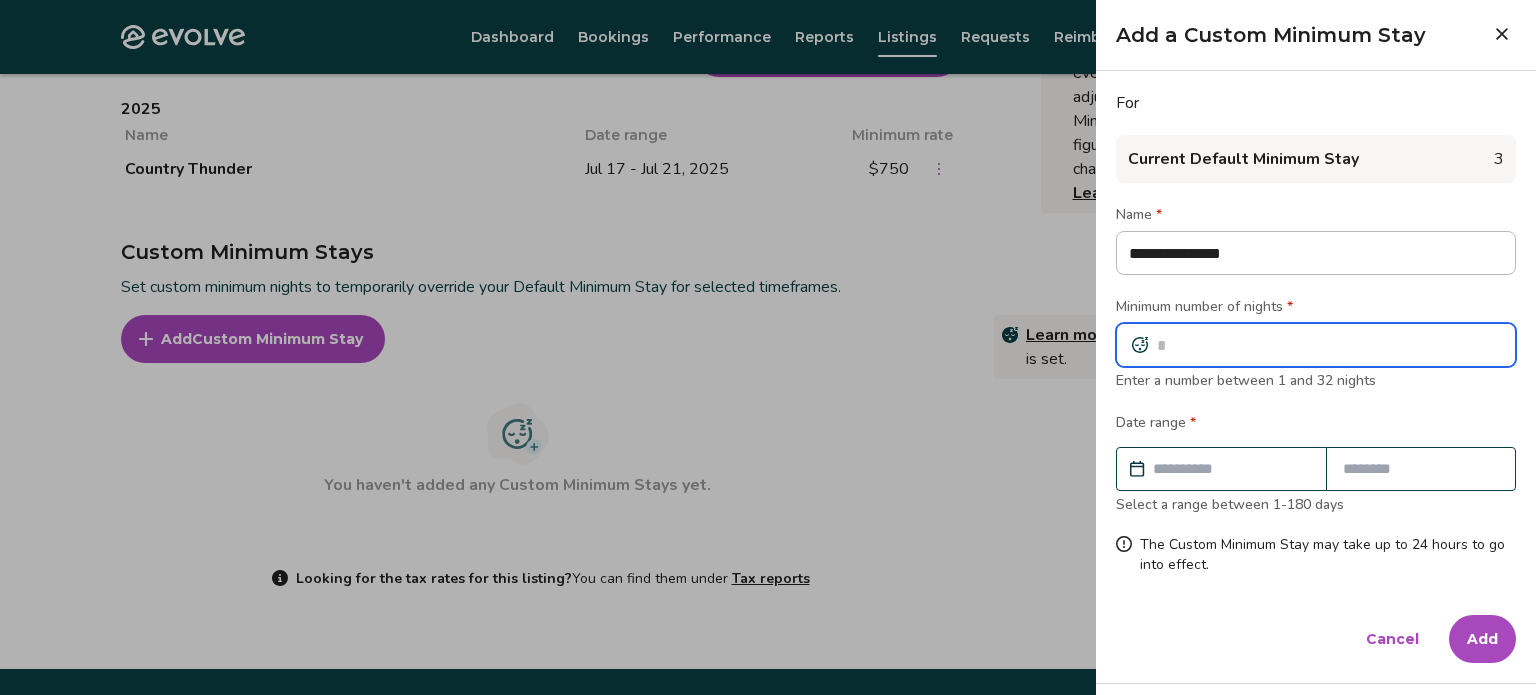 click at bounding box center (1316, 345) 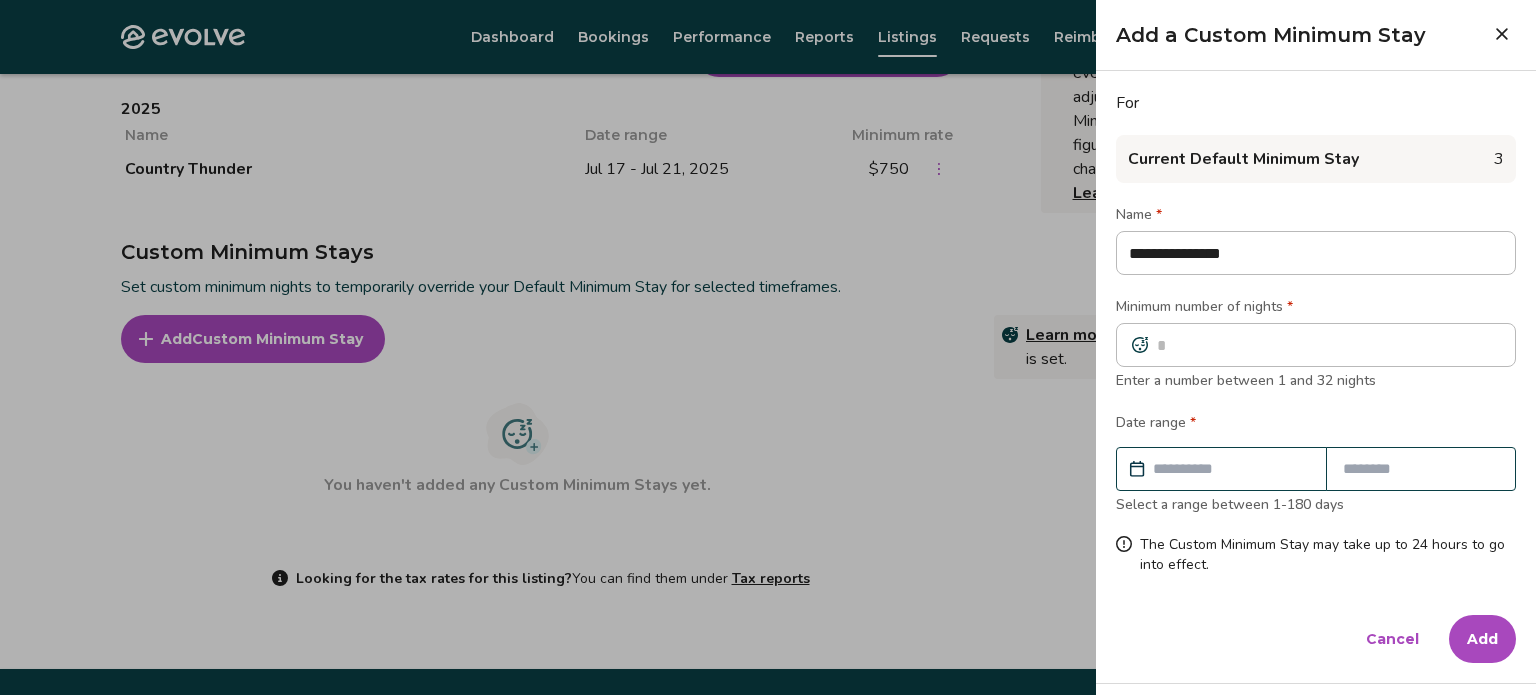 click at bounding box center [1231, 469] 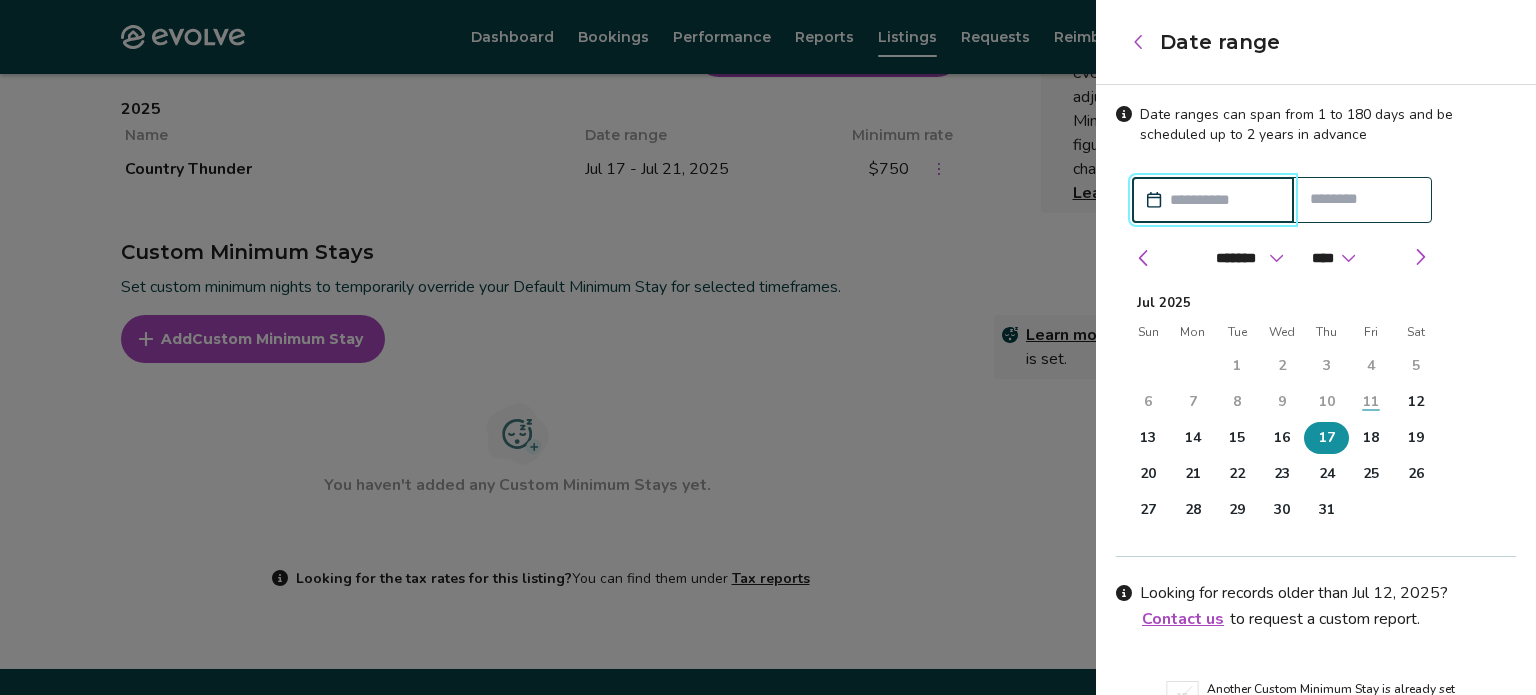 click on "17" at bounding box center (1327, 438) 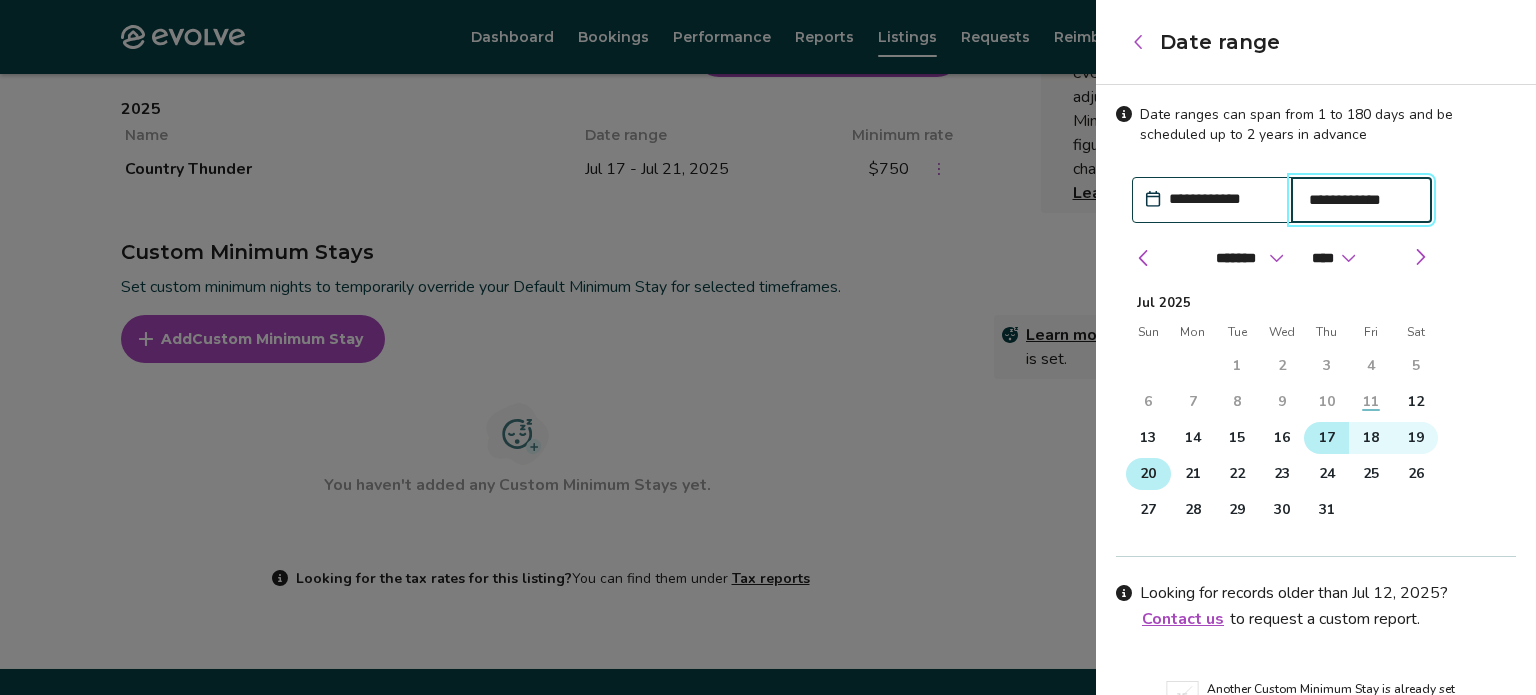 click on "20" at bounding box center [1148, 474] 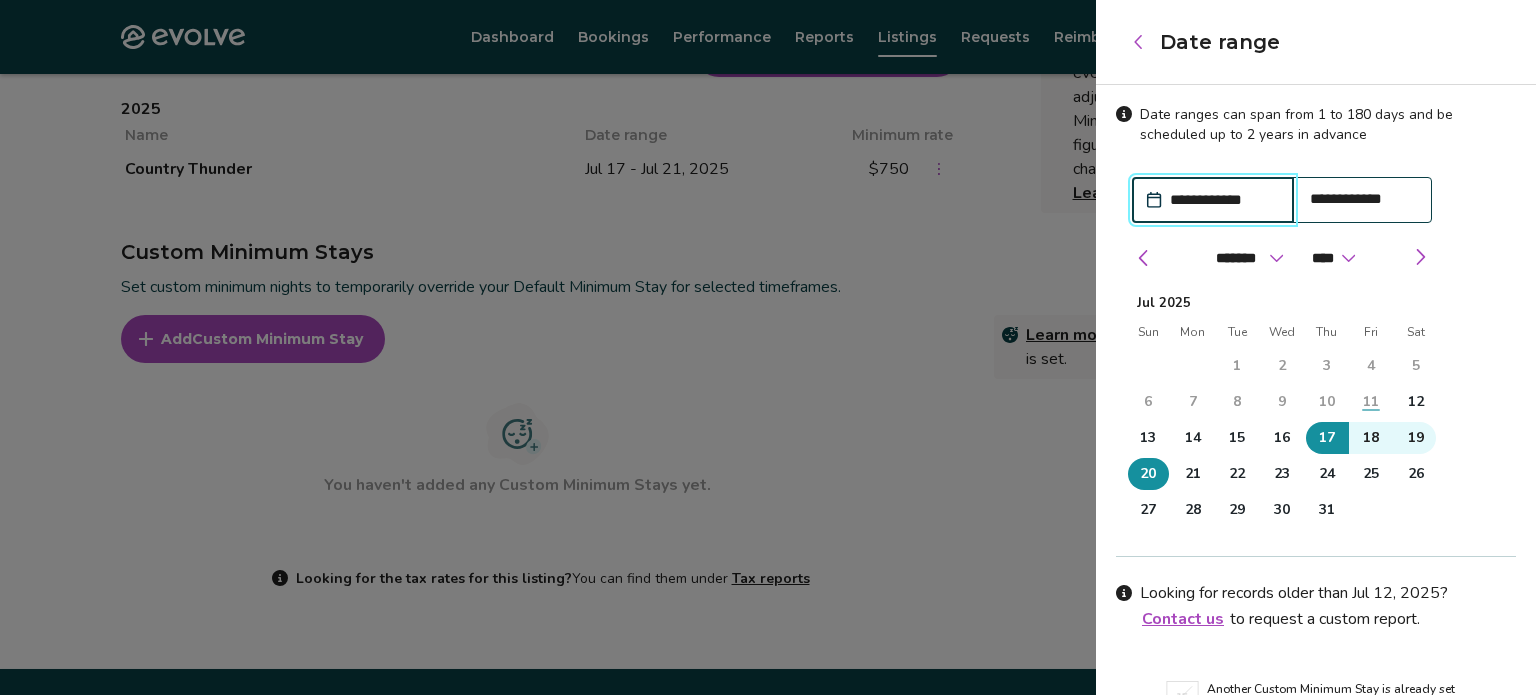 scroll, scrollTop: 107, scrollLeft: 0, axis: vertical 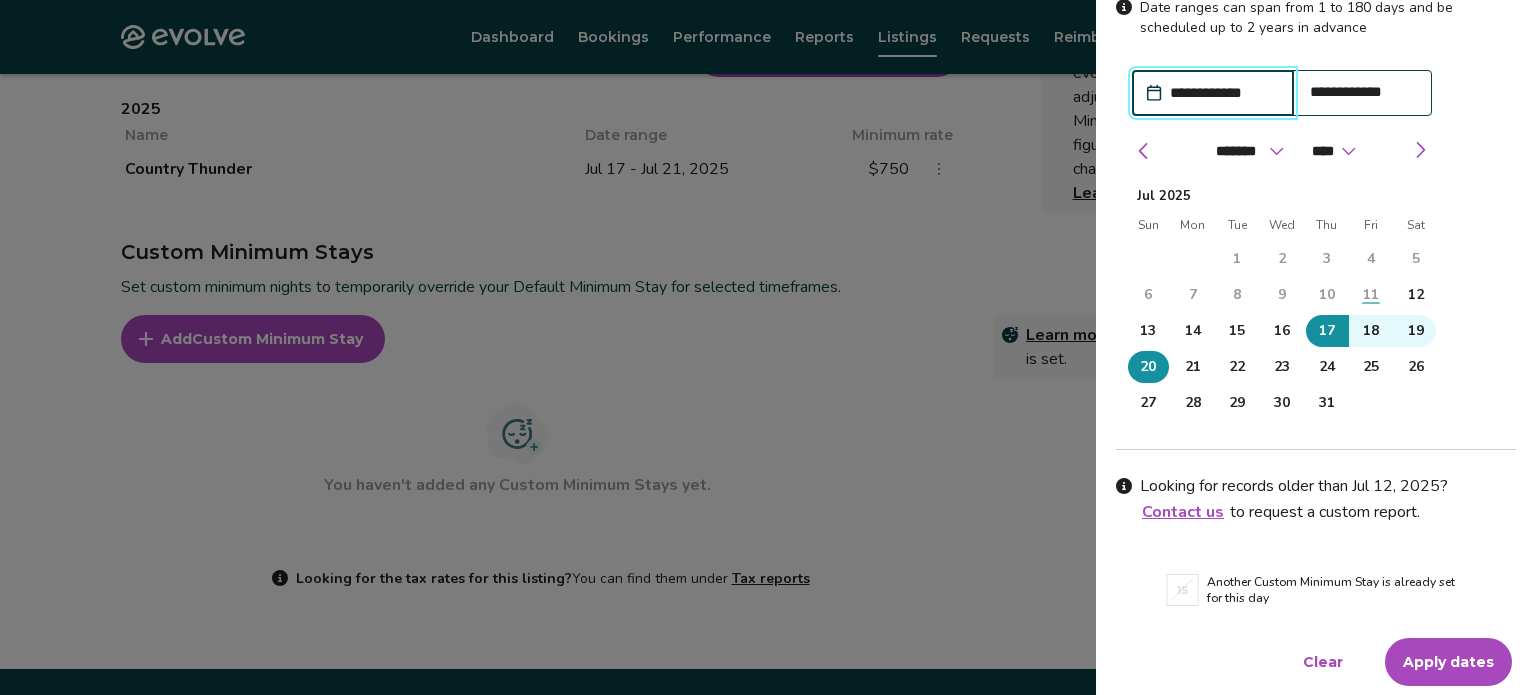 click on "Apply dates" at bounding box center [1448, 662] 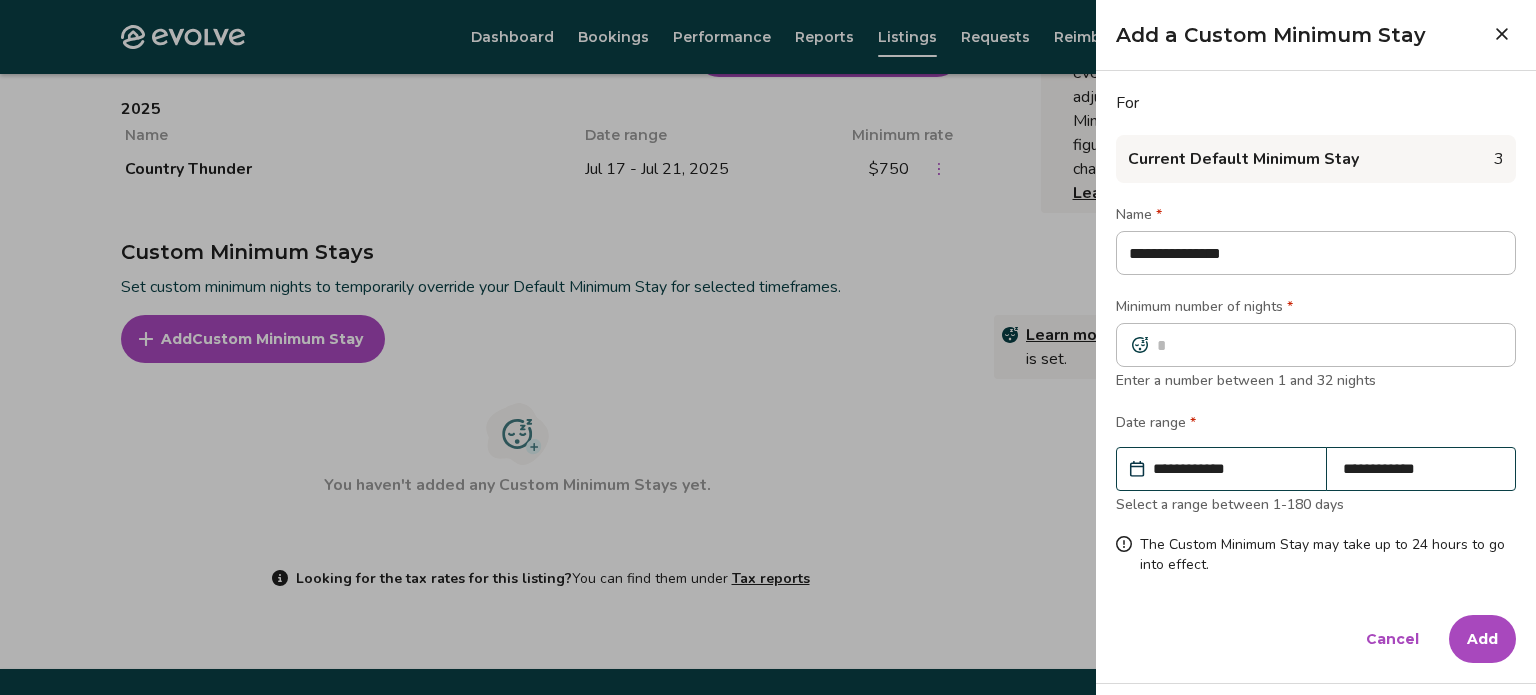 click on "**********" at bounding box center [1421, 469] 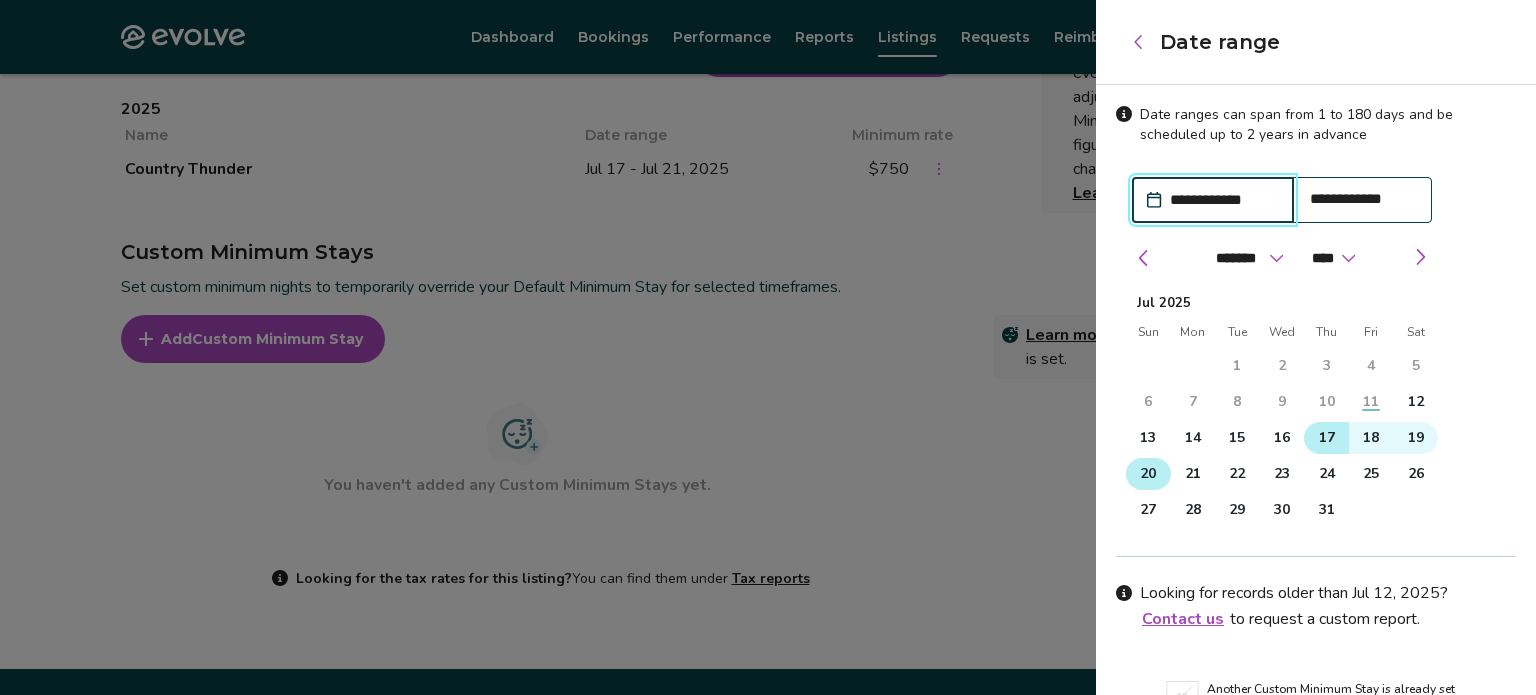 click on "17" at bounding box center [1327, 438] 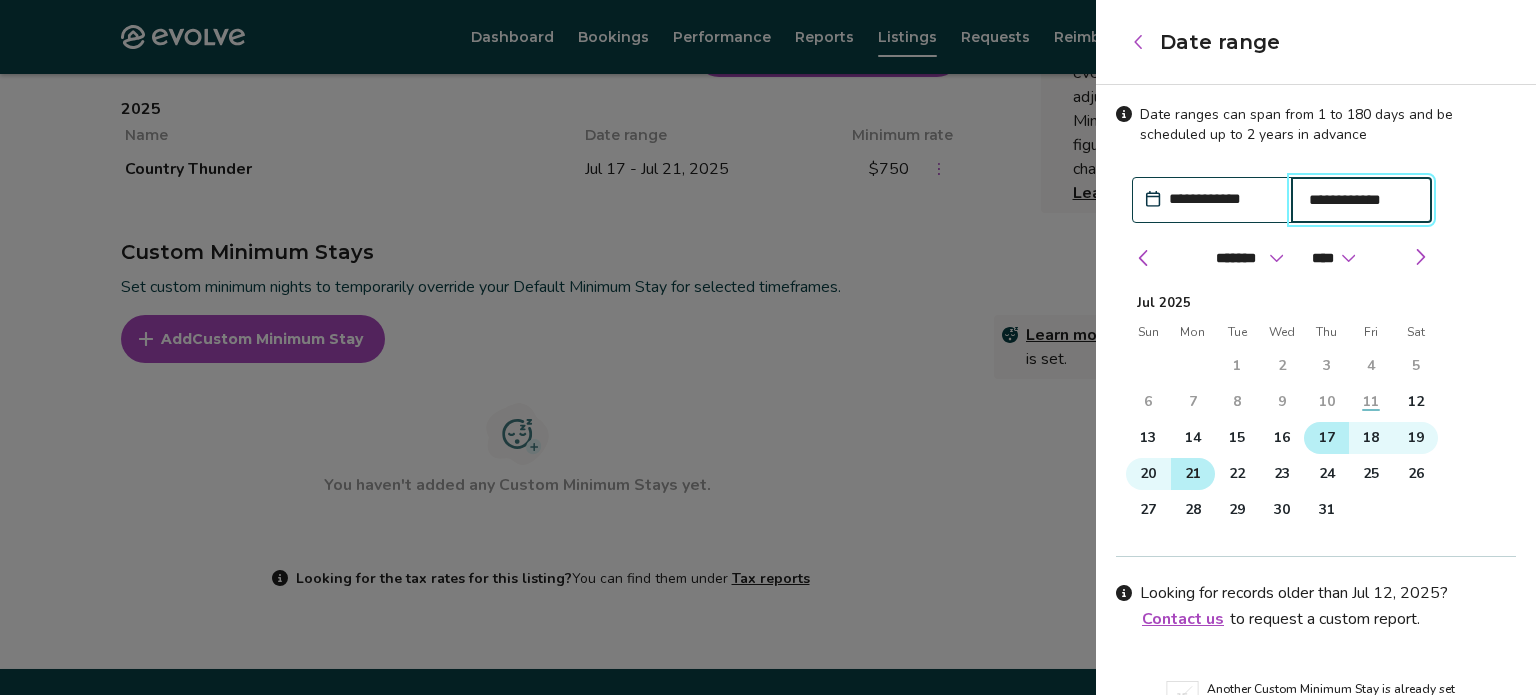 click on "21" at bounding box center [1193, 474] 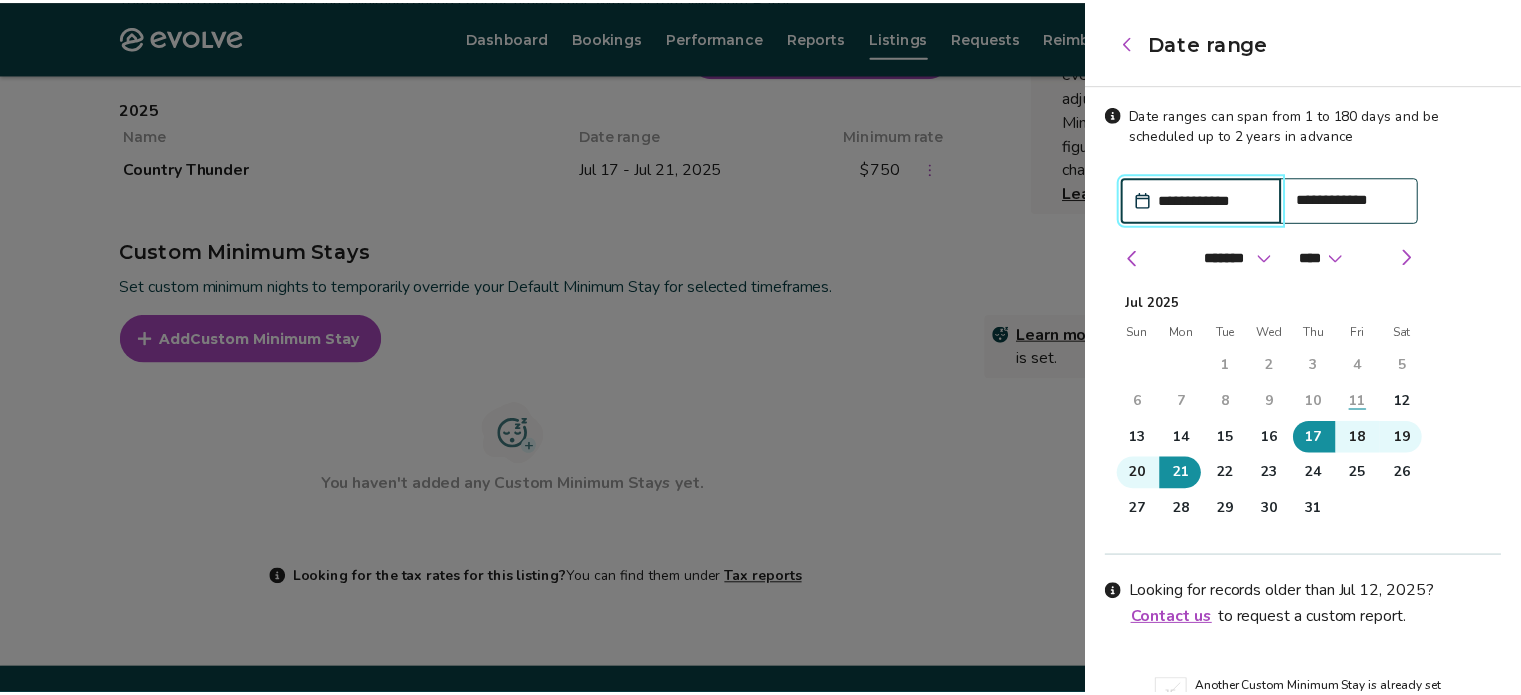 scroll, scrollTop: 107, scrollLeft: 0, axis: vertical 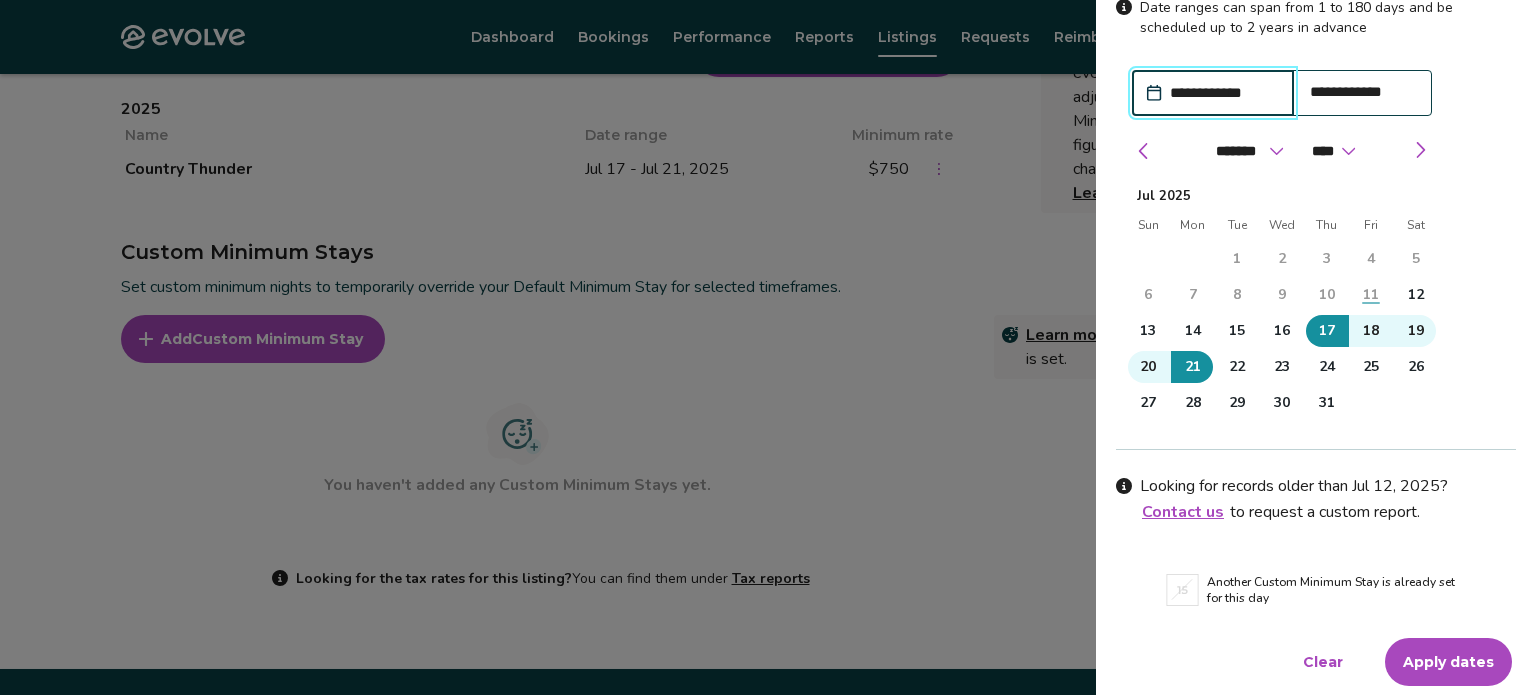 click on "Apply dates" at bounding box center [1448, 662] 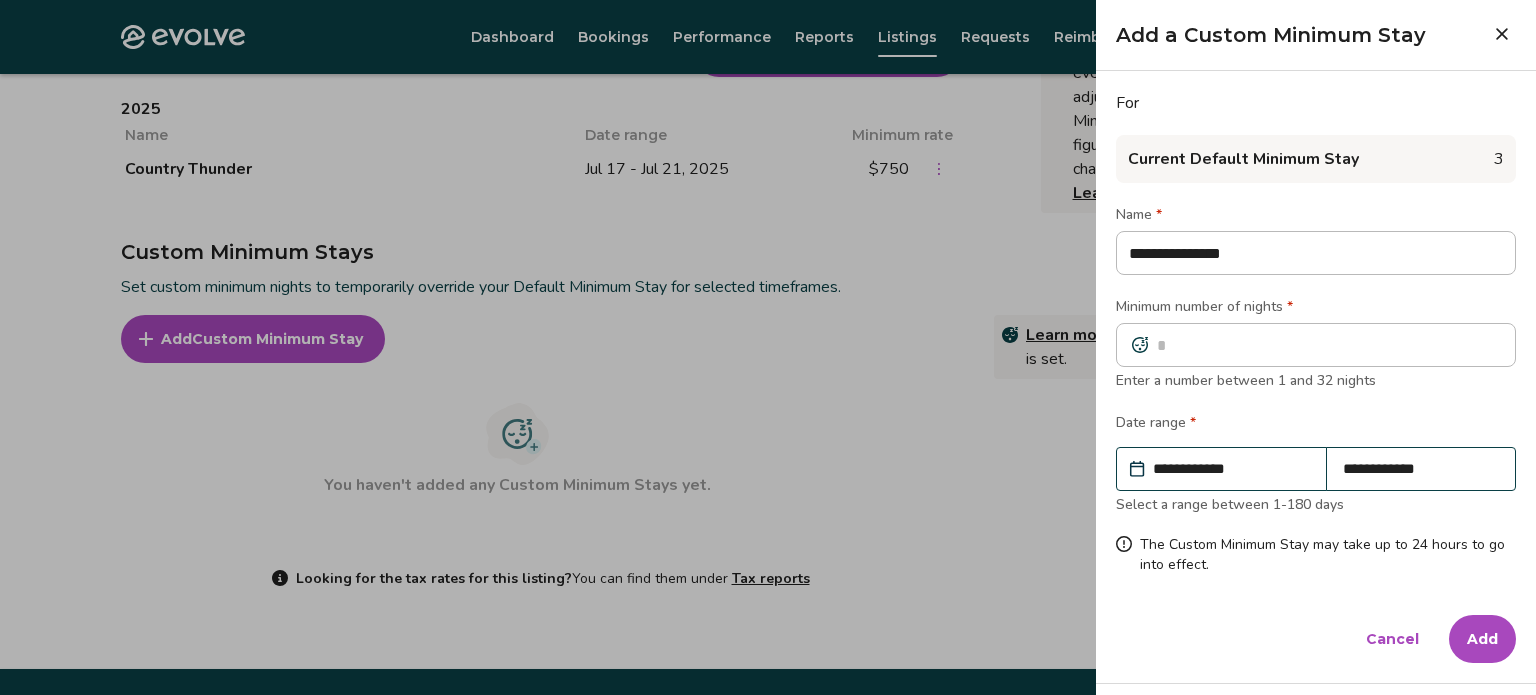 click on "Add" at bounding box center (1482, 639) 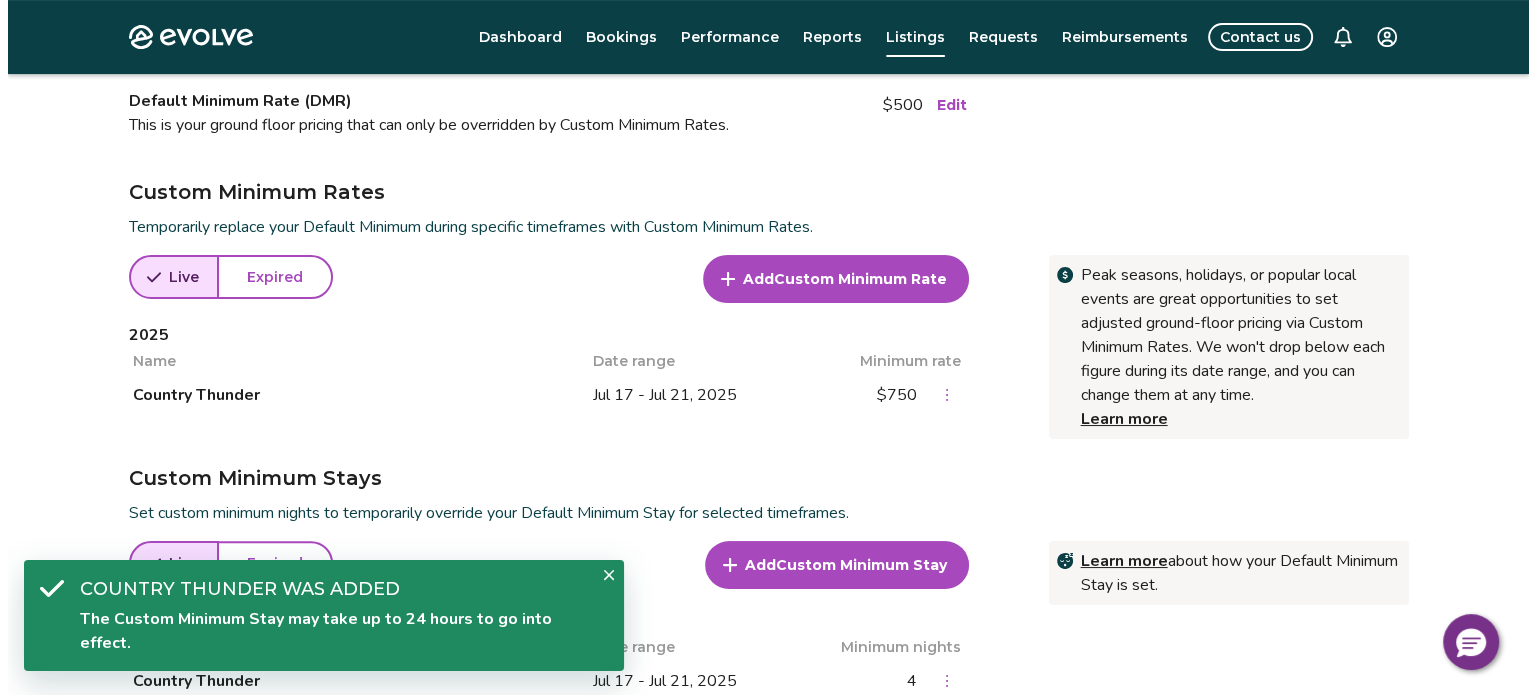 scroll, scrollTop: 572, scrollLeft: 0, axis: vertical 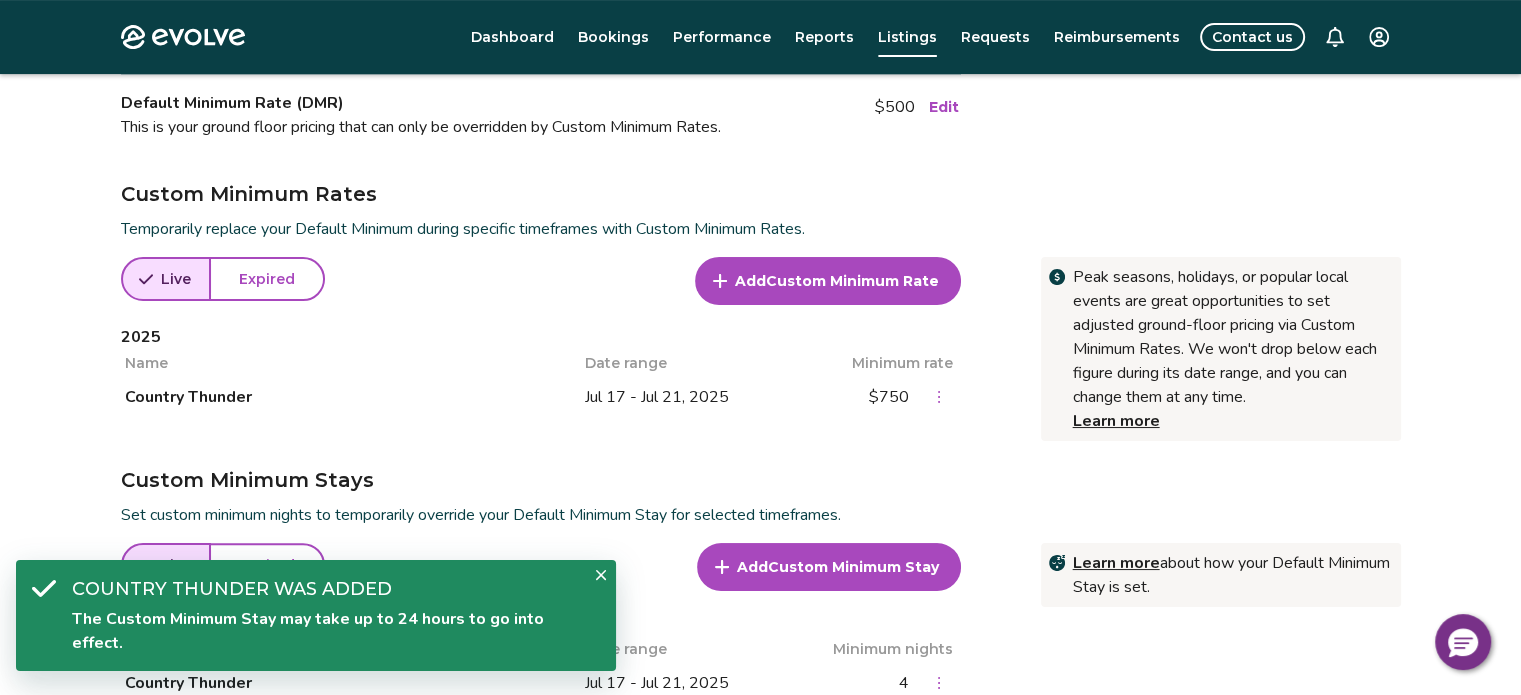 click on "Custom Minimum Rate" at bounding box center [852, 281] 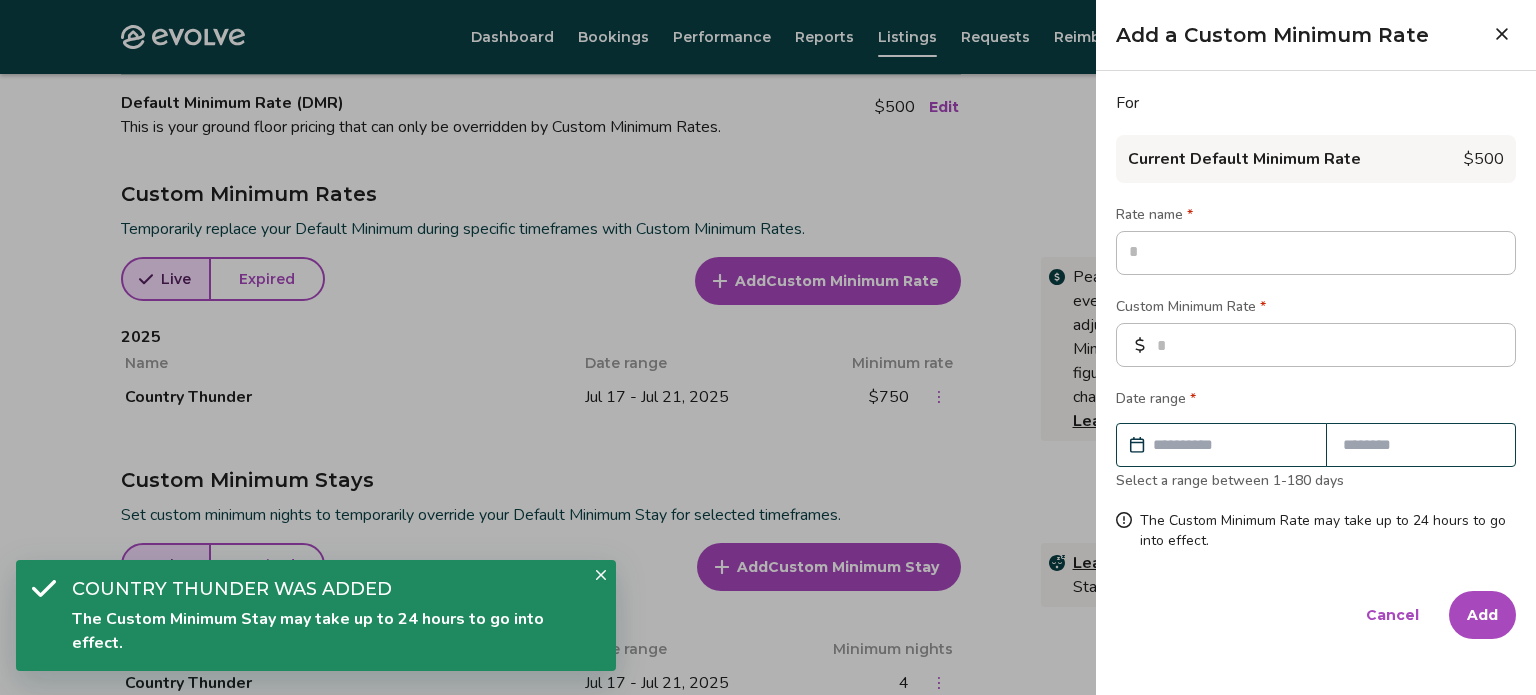 type on "*" 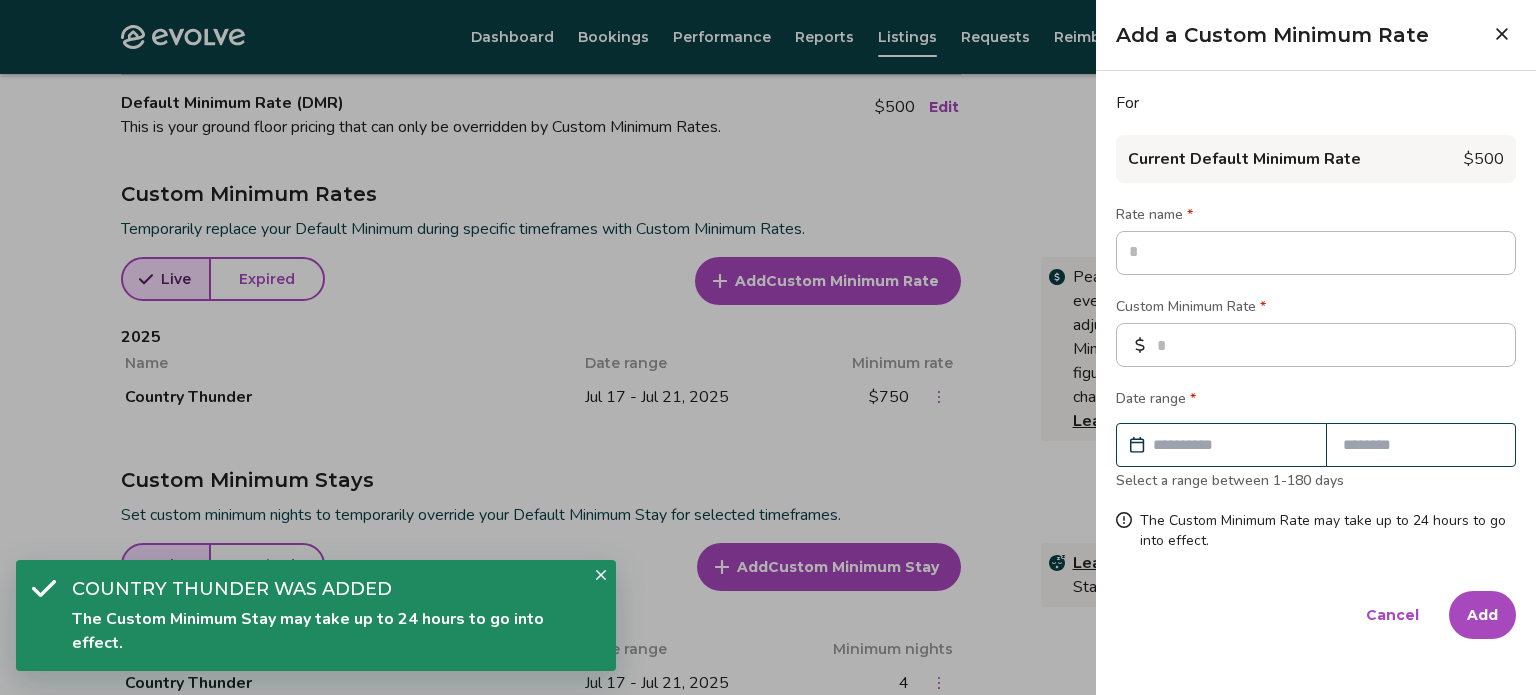 type on "*" 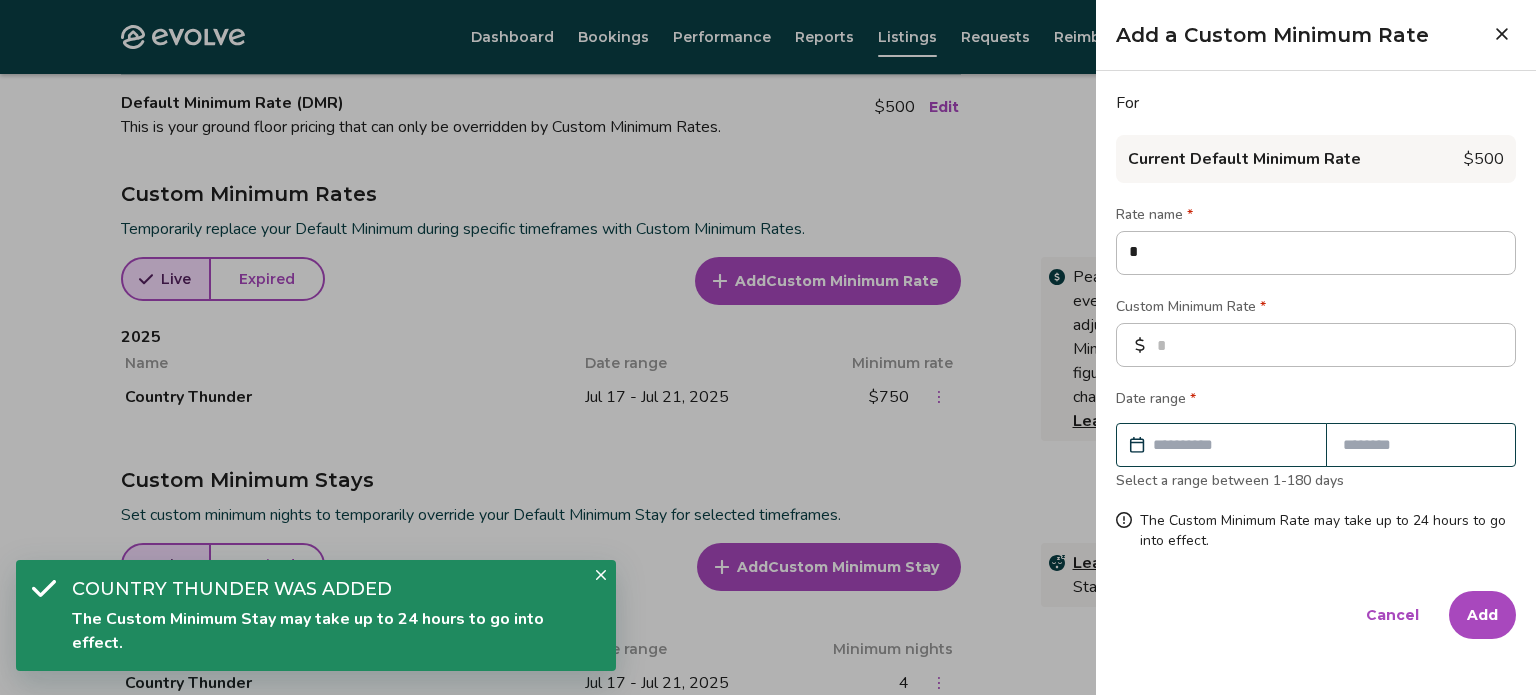 type on "*" 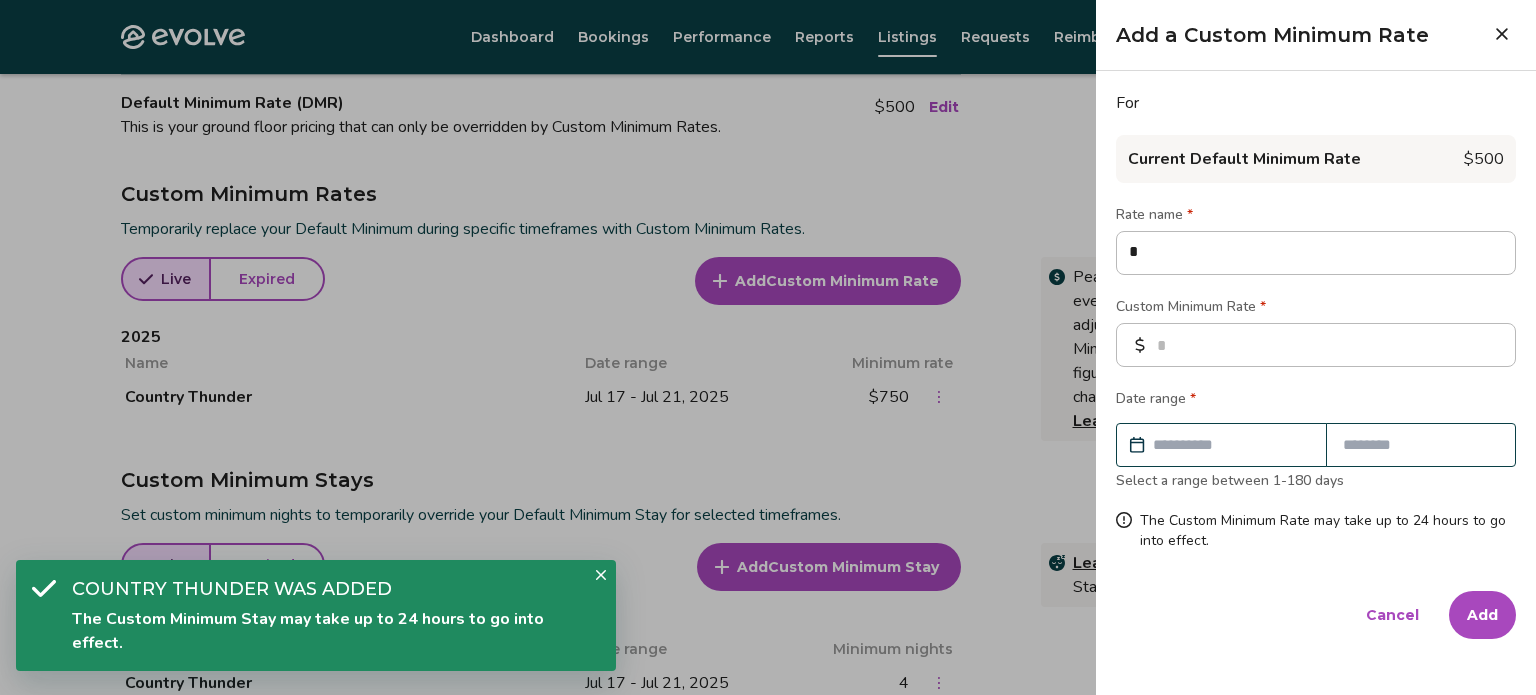 type on "**" 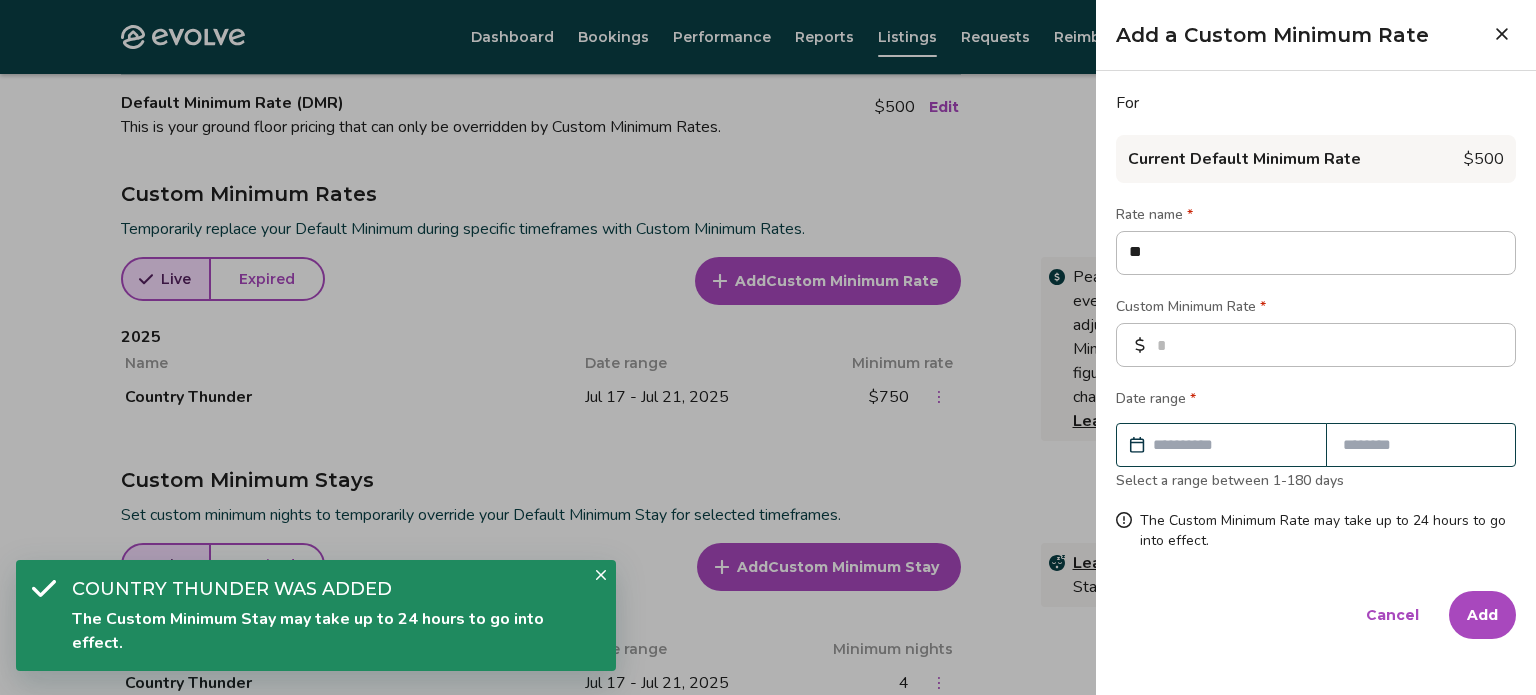 type on "*" 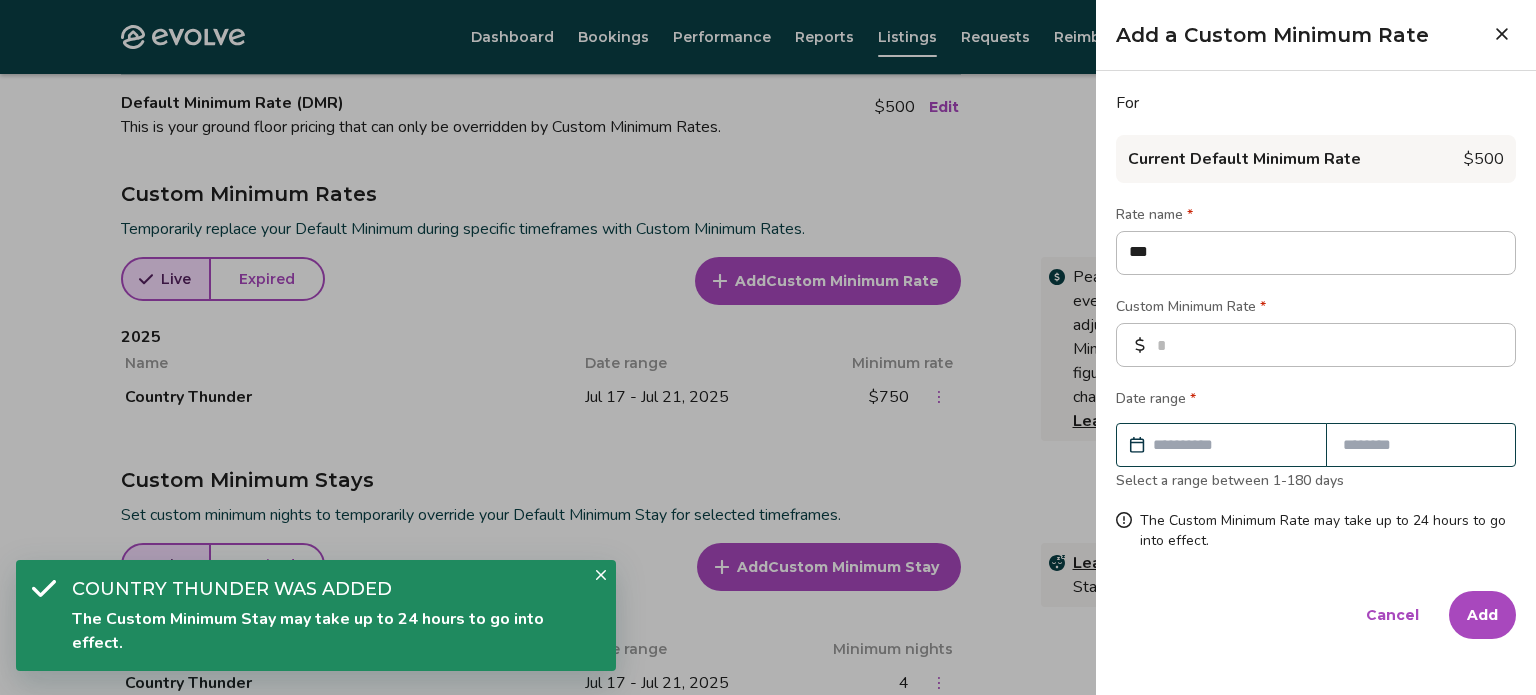 type on "*" 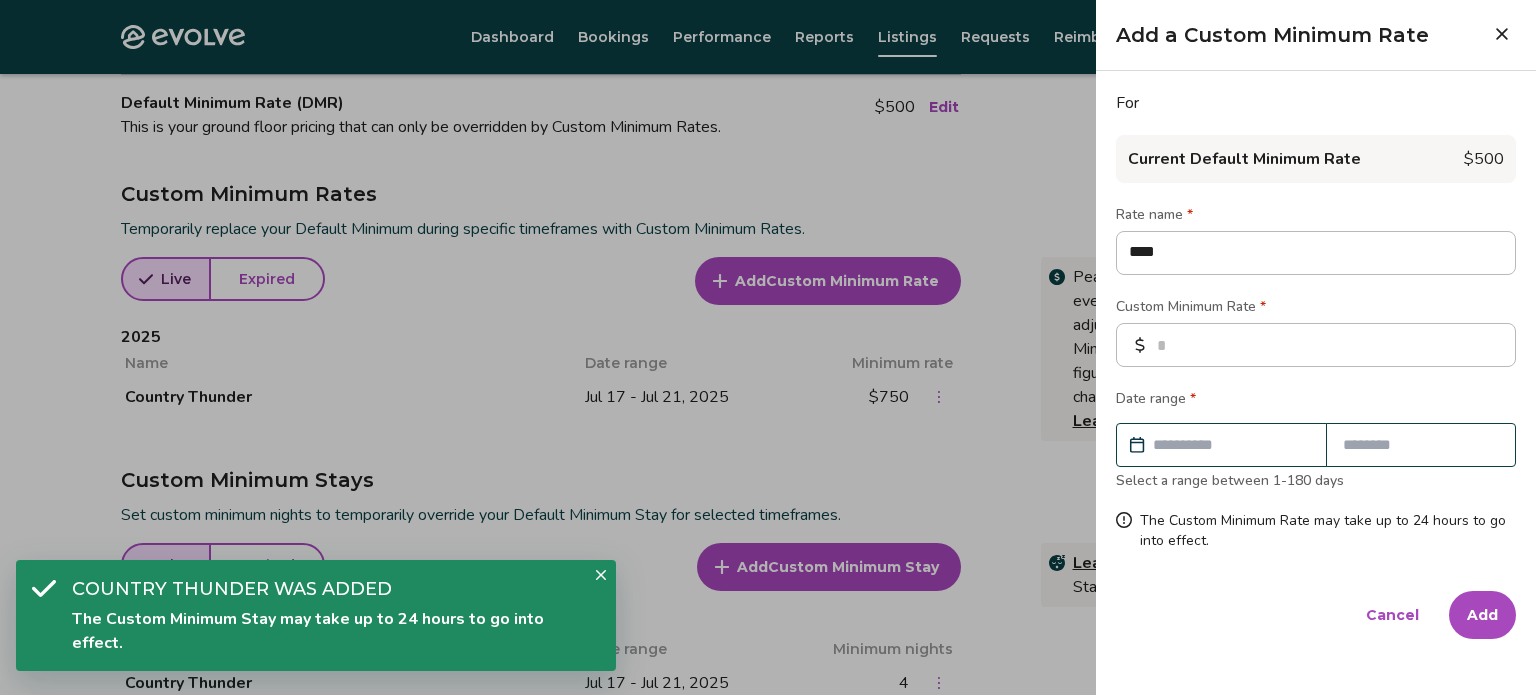 type on "*" 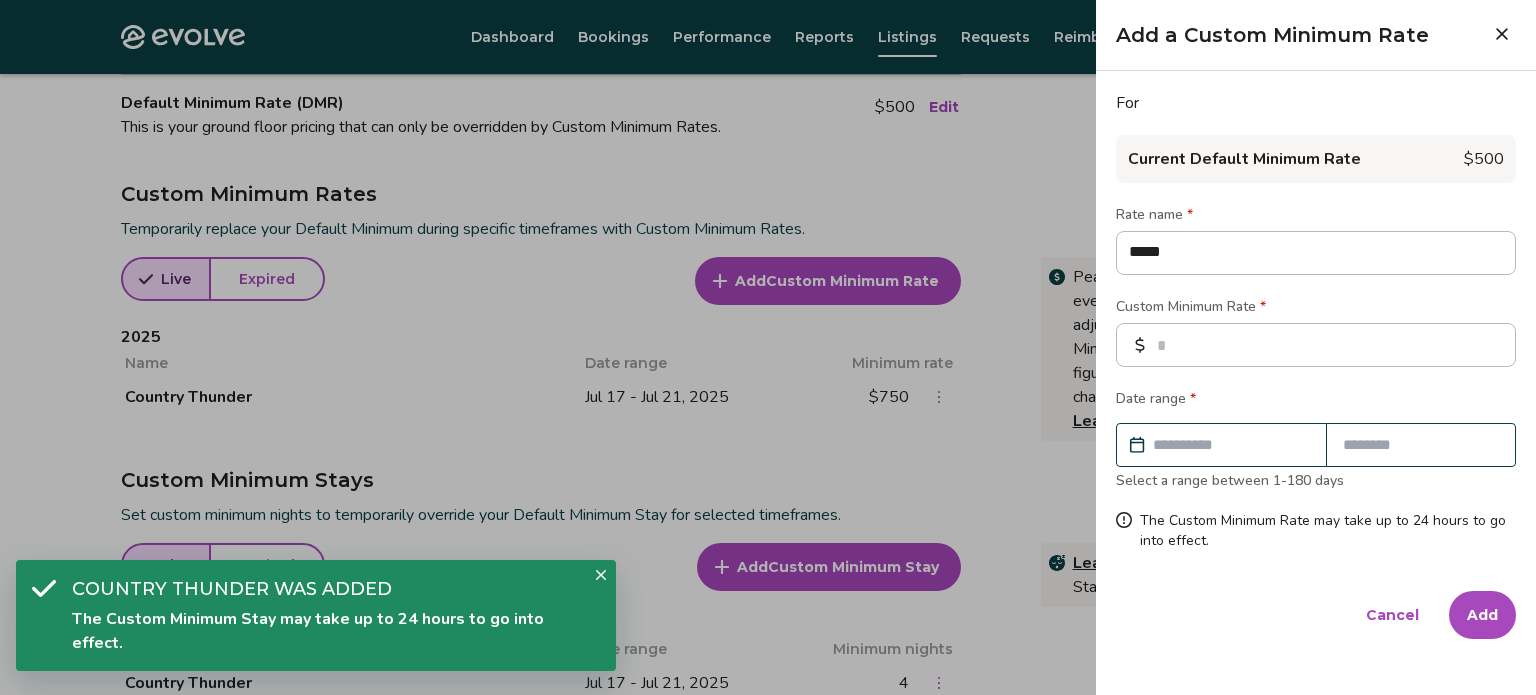 type on "*" 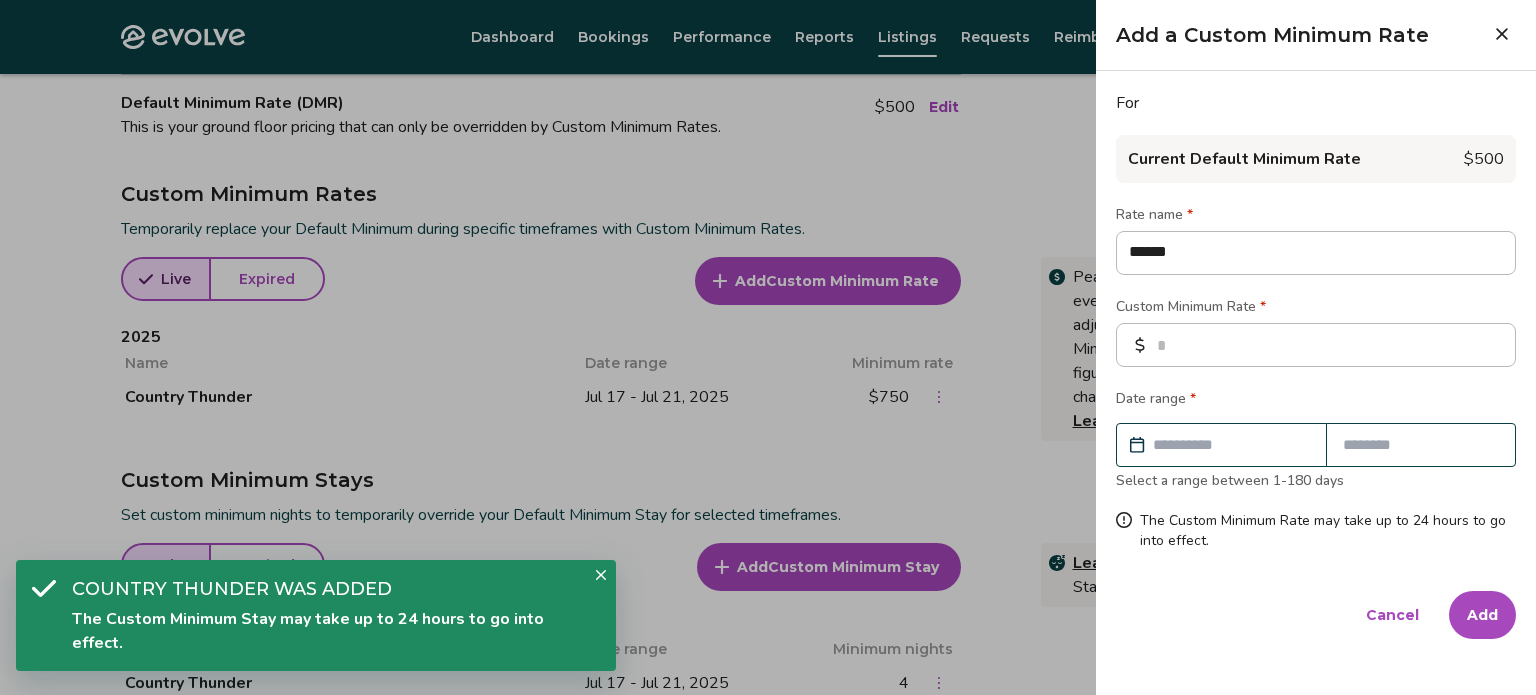 type on "*" 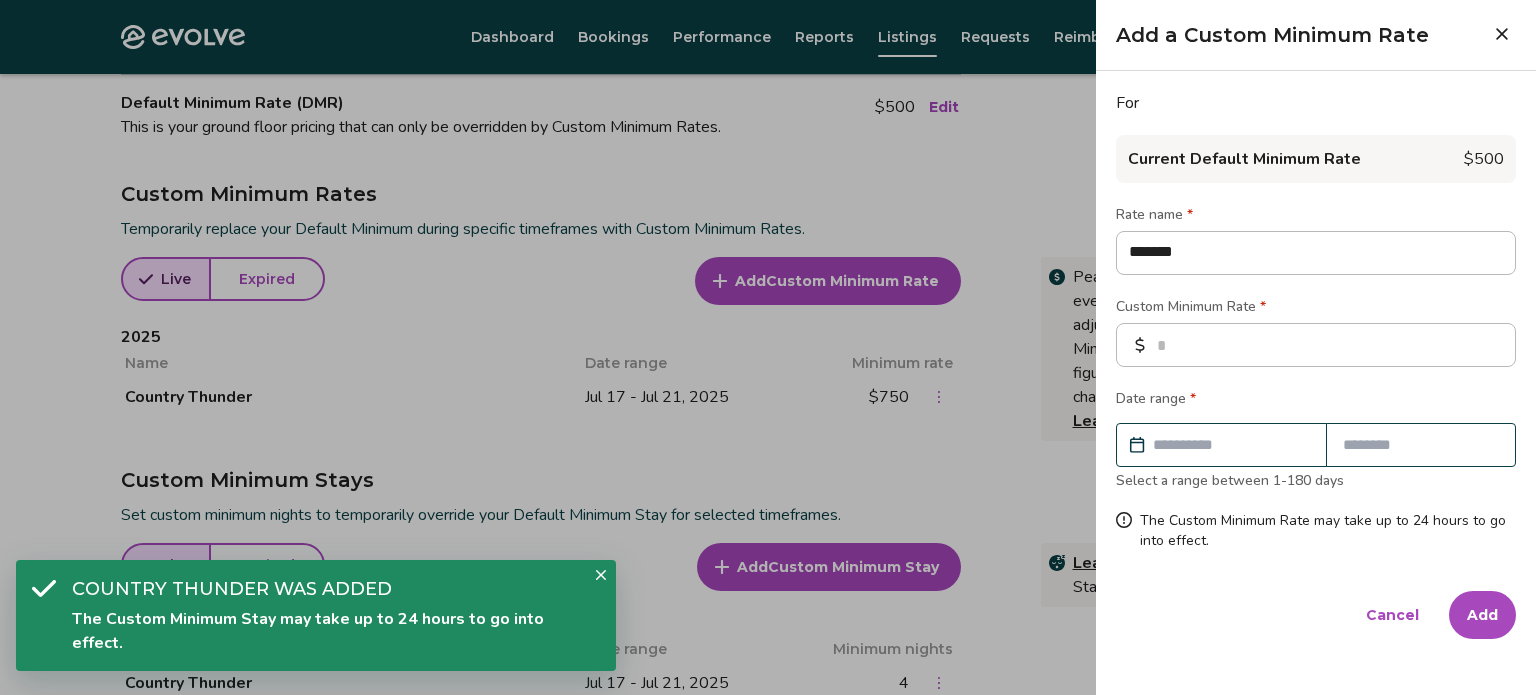 type on "*" 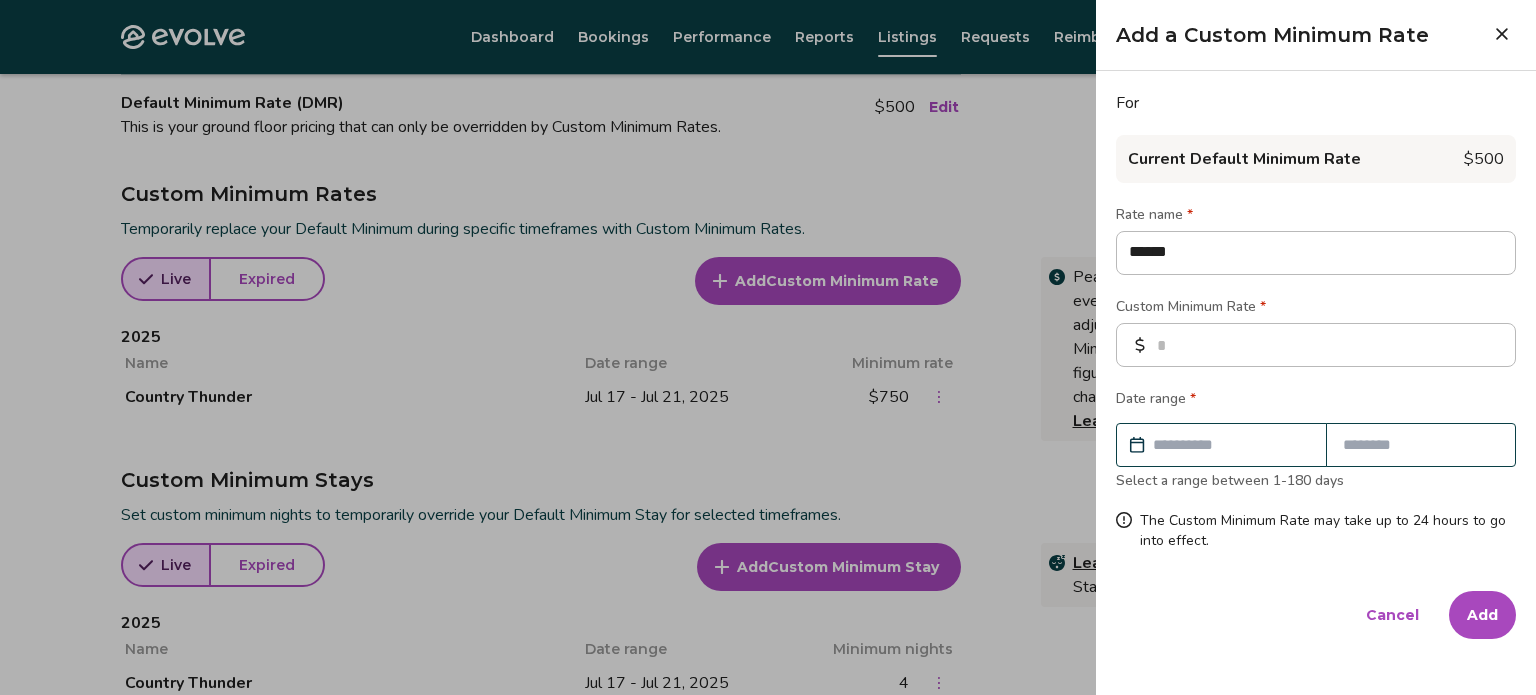 type on "*" 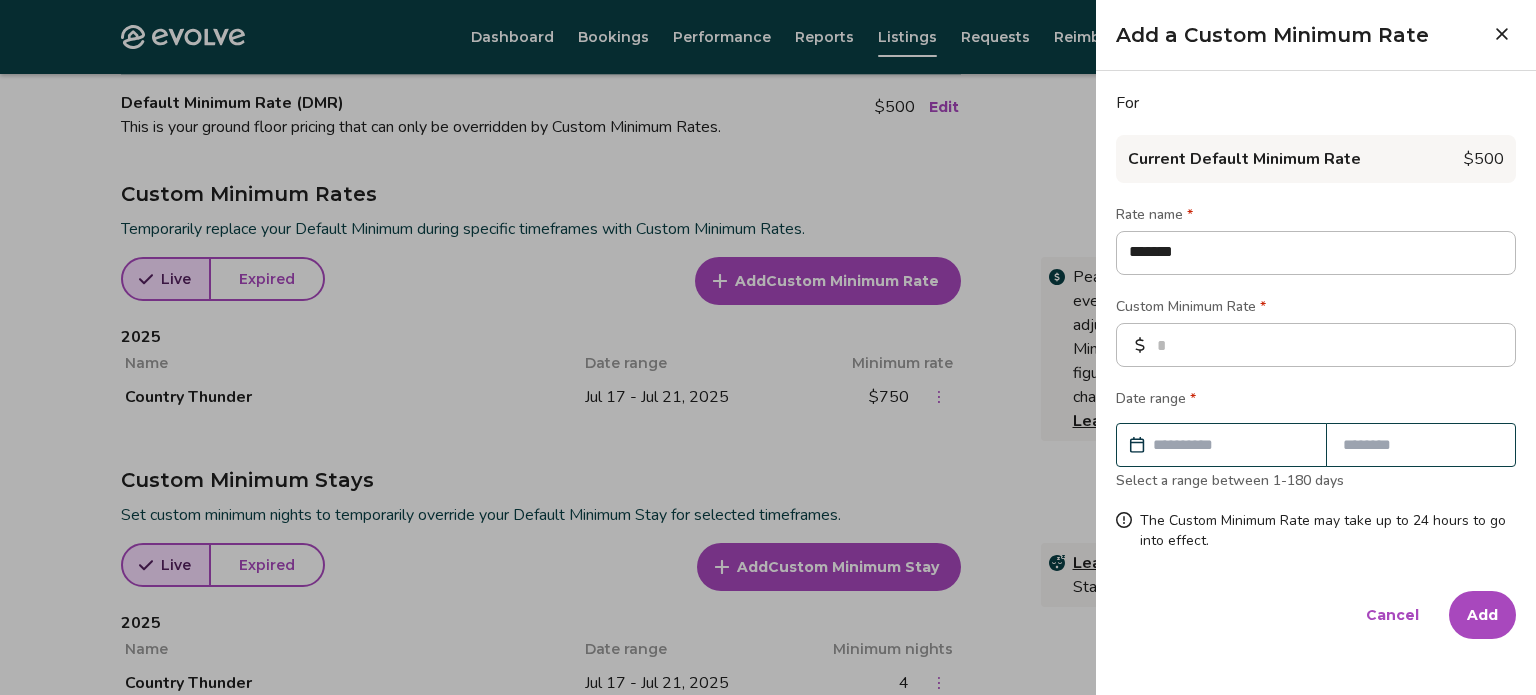 type on "*" 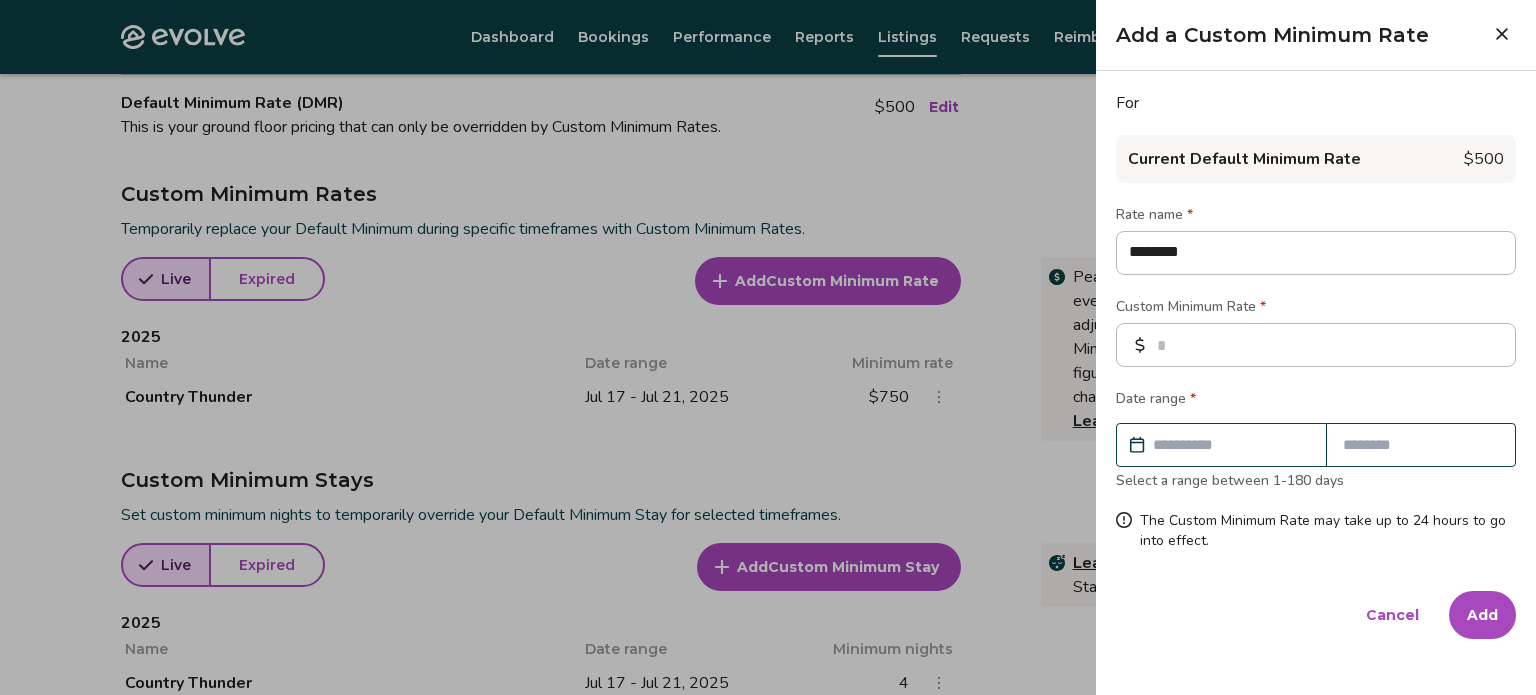 type on "*" 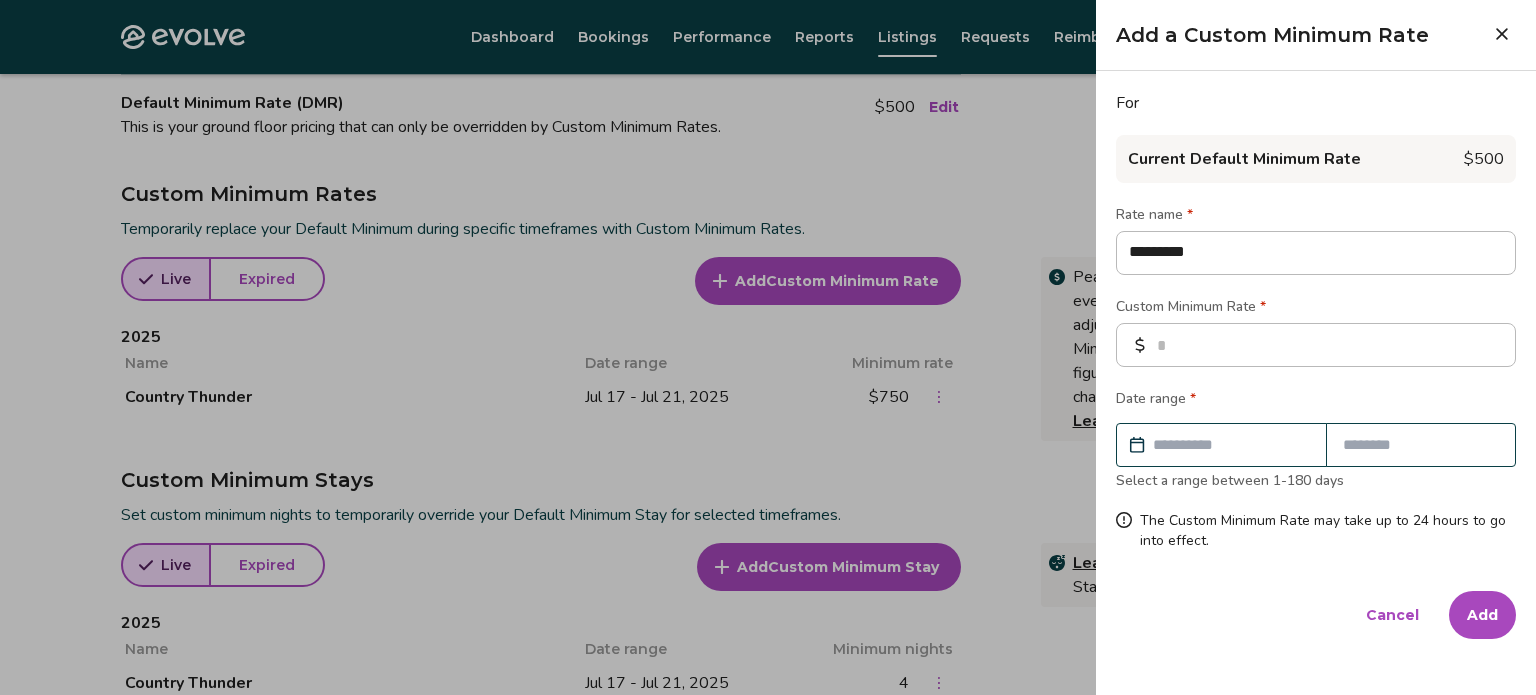 type on "*********" 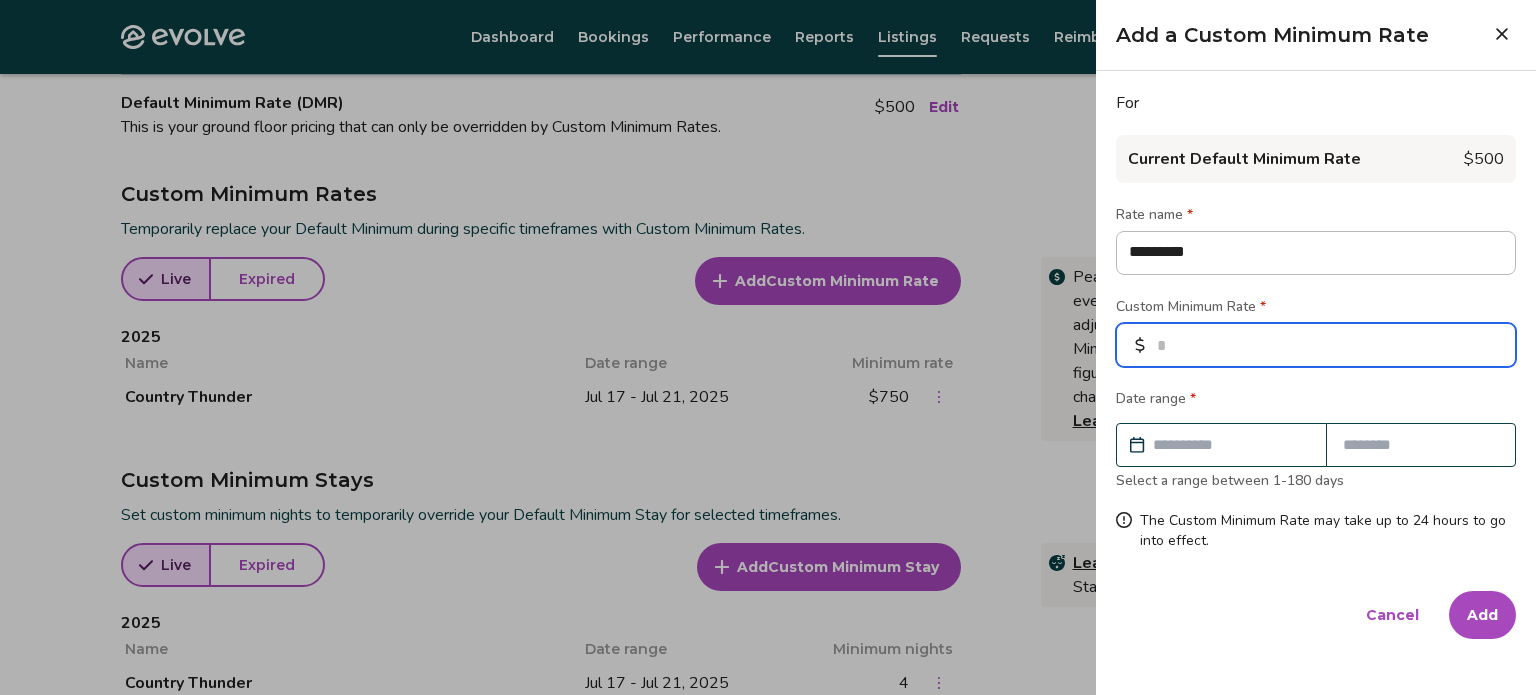 click at bounding box center [1316, 345] 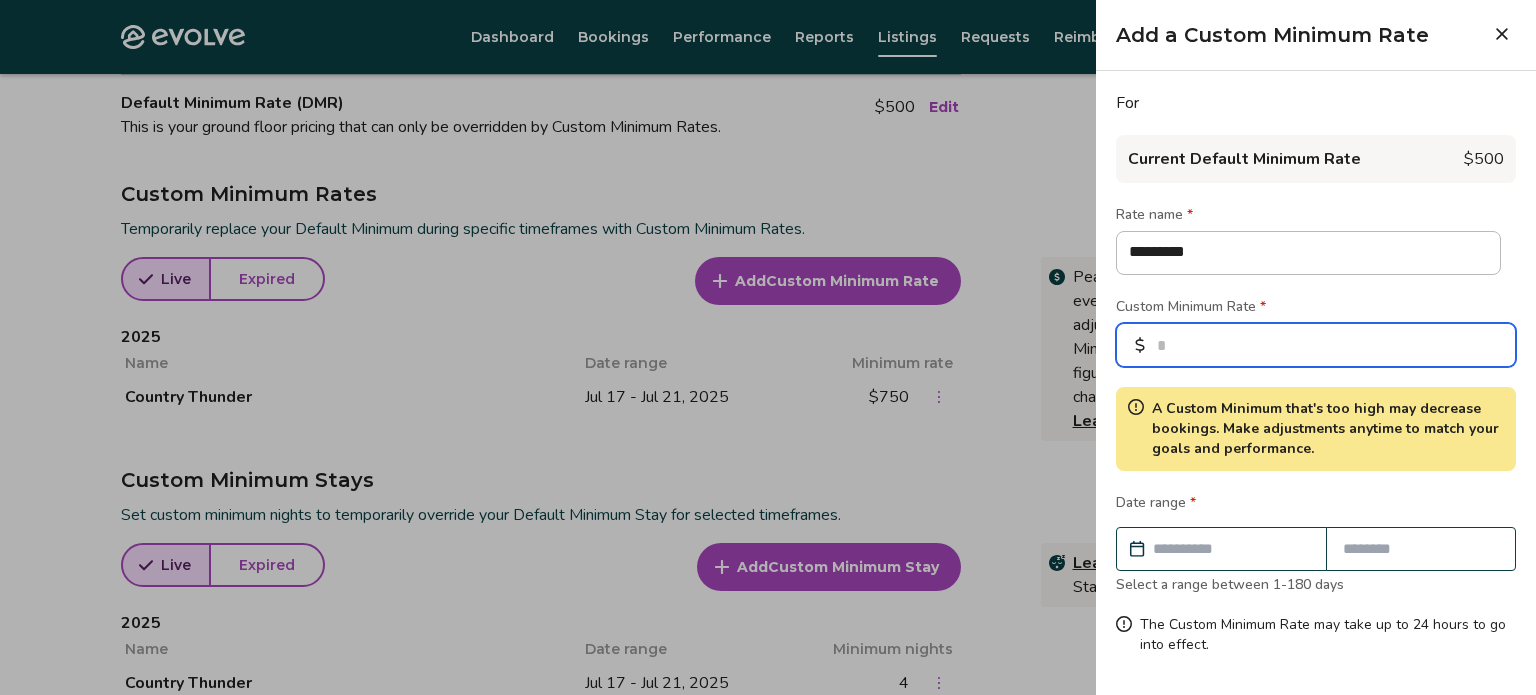 type on "***" 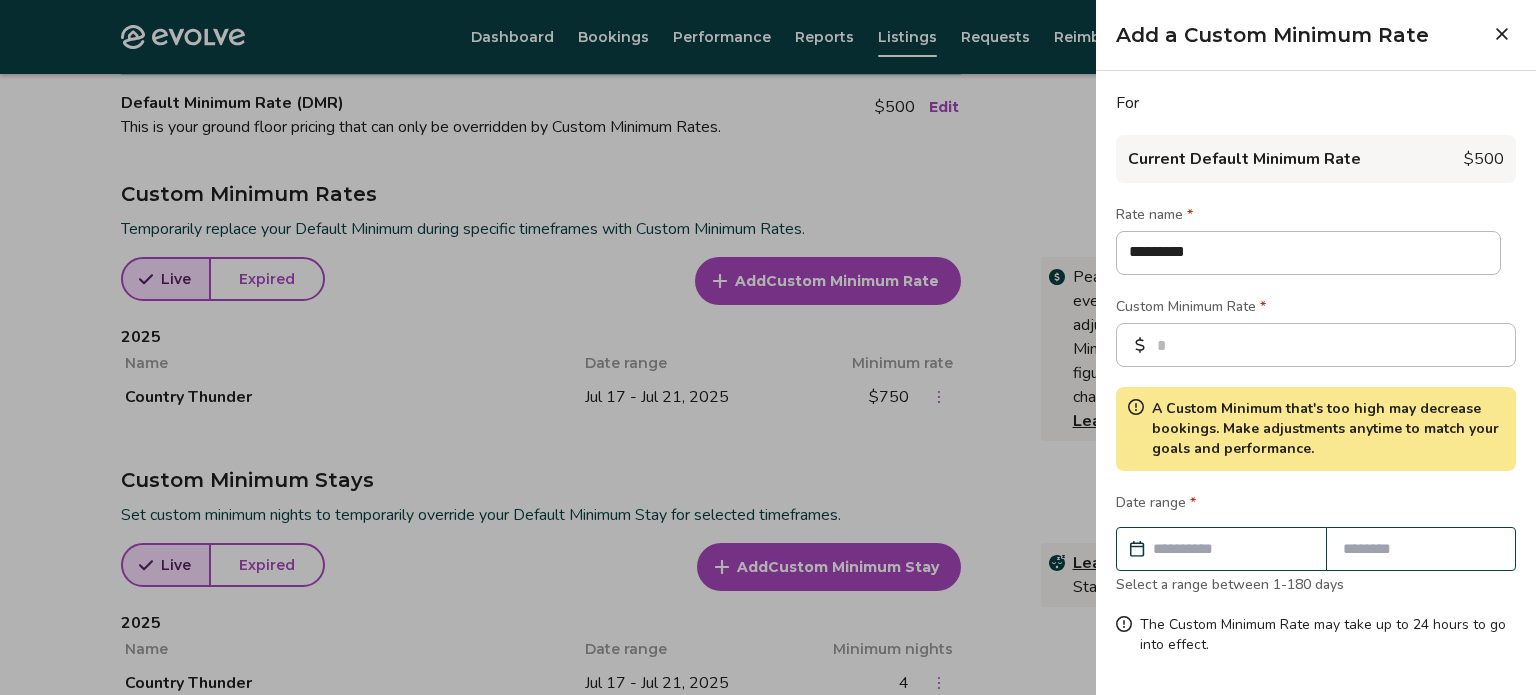 click at bounding box center (1231, 549) 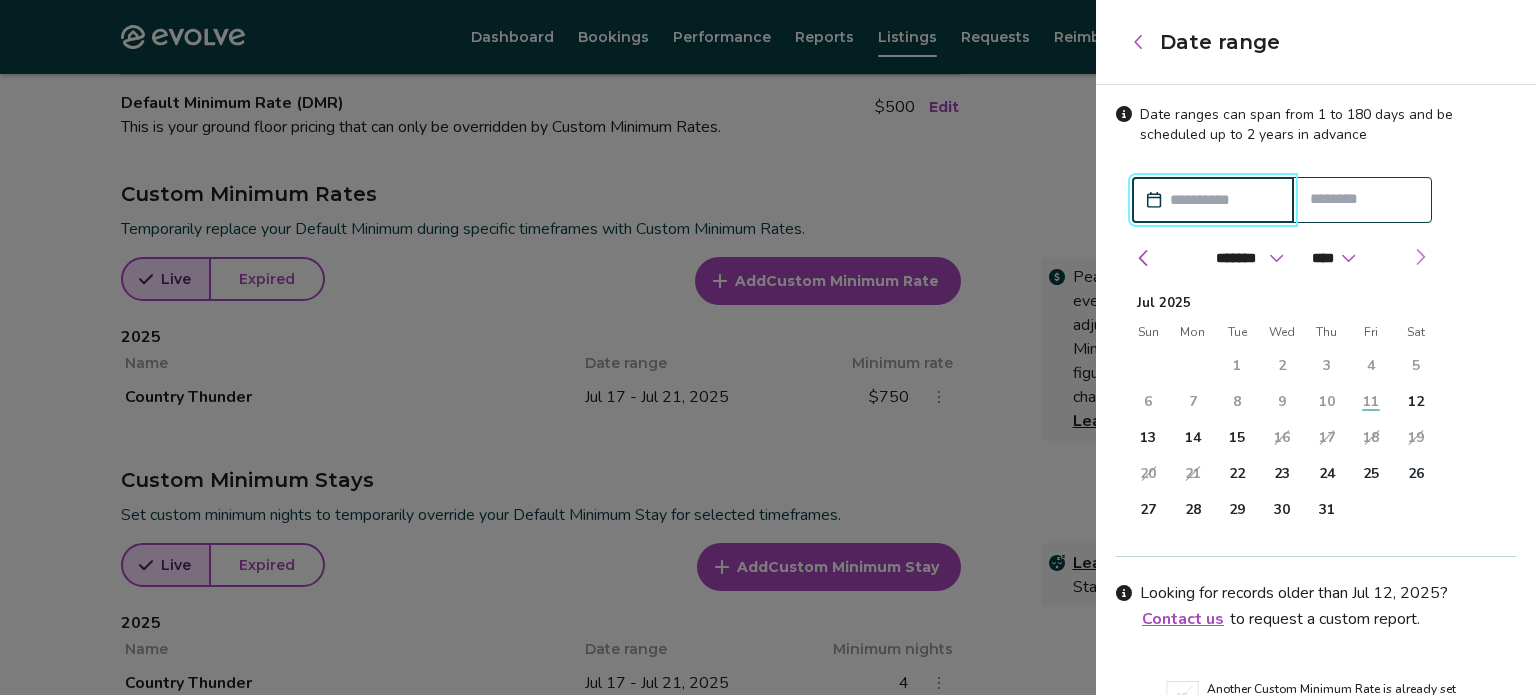 click at bounding box center (1420, 257) 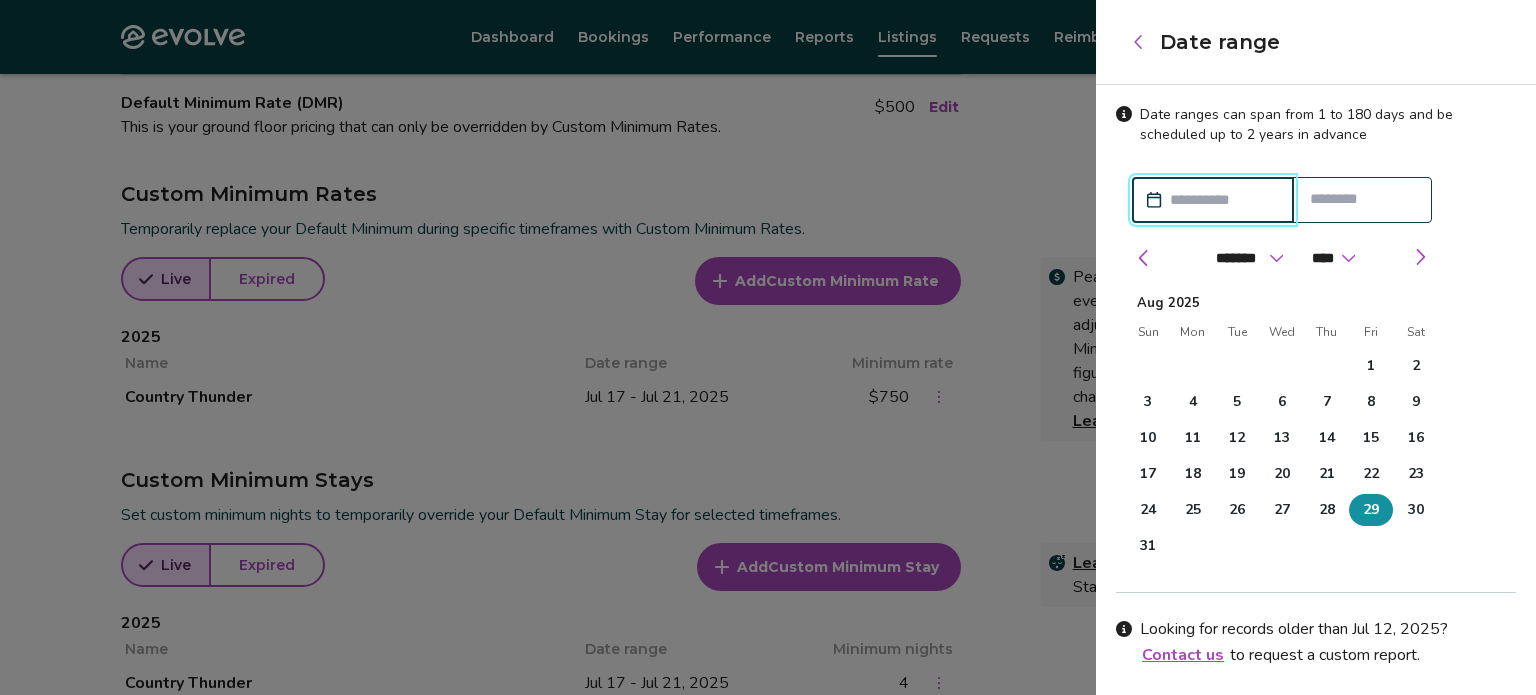 click on "29" at bounding box center [1371, 510] 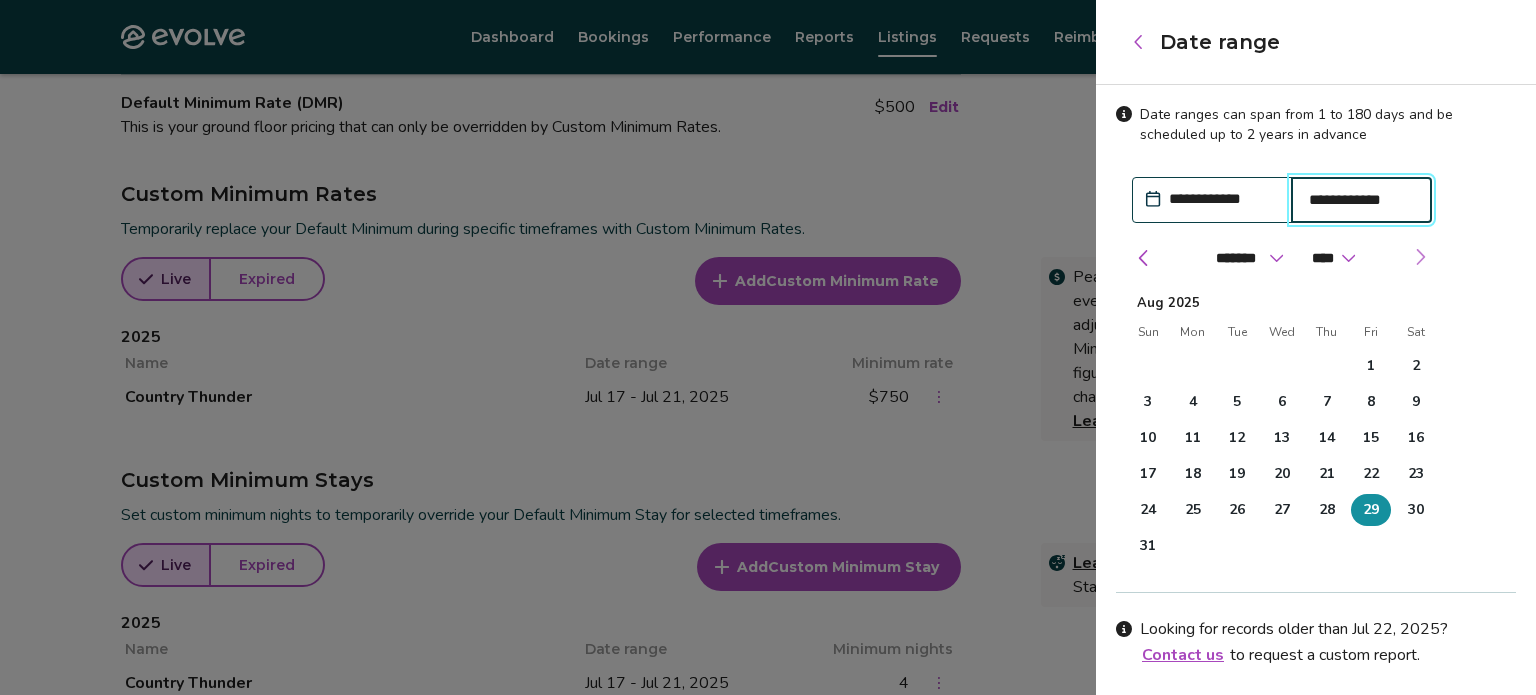 click at bounding box center [1420, 257] 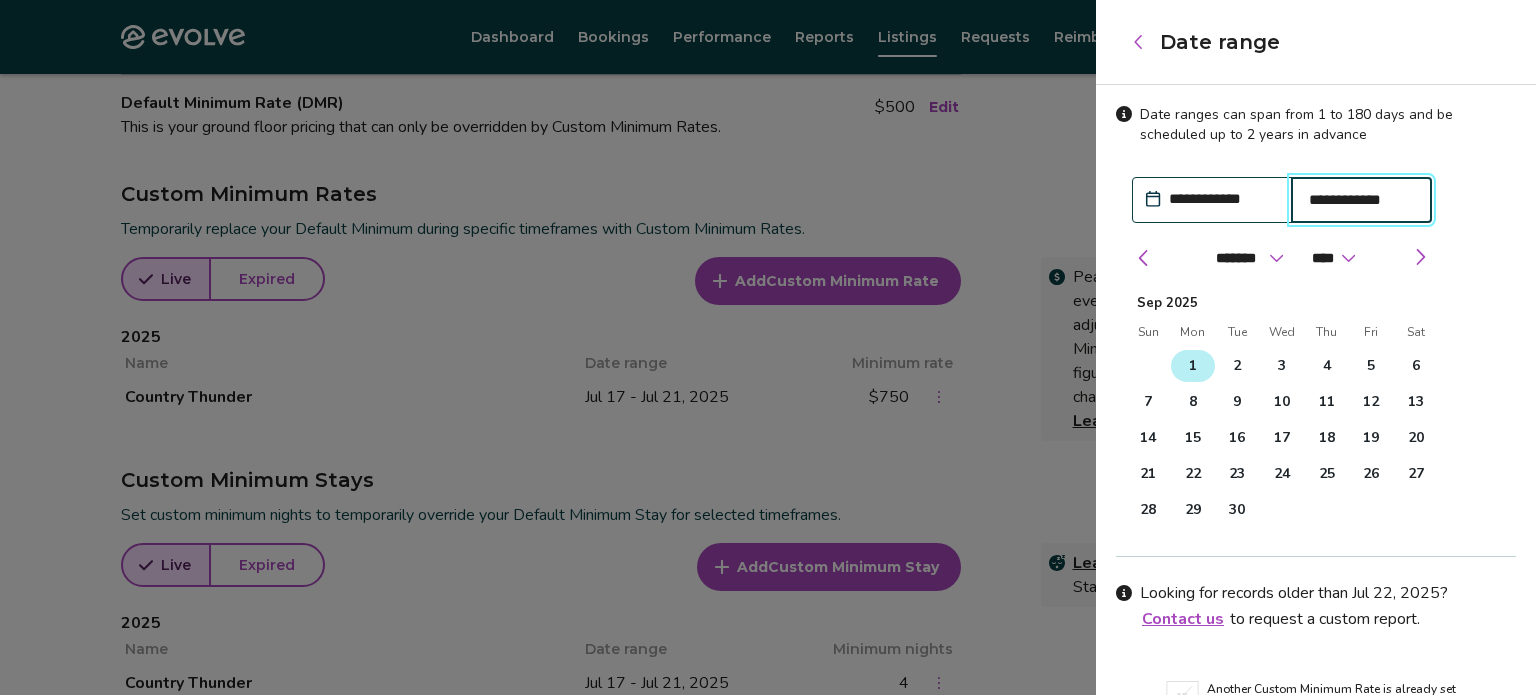 click on "1" at bounding box center [1193, 366] 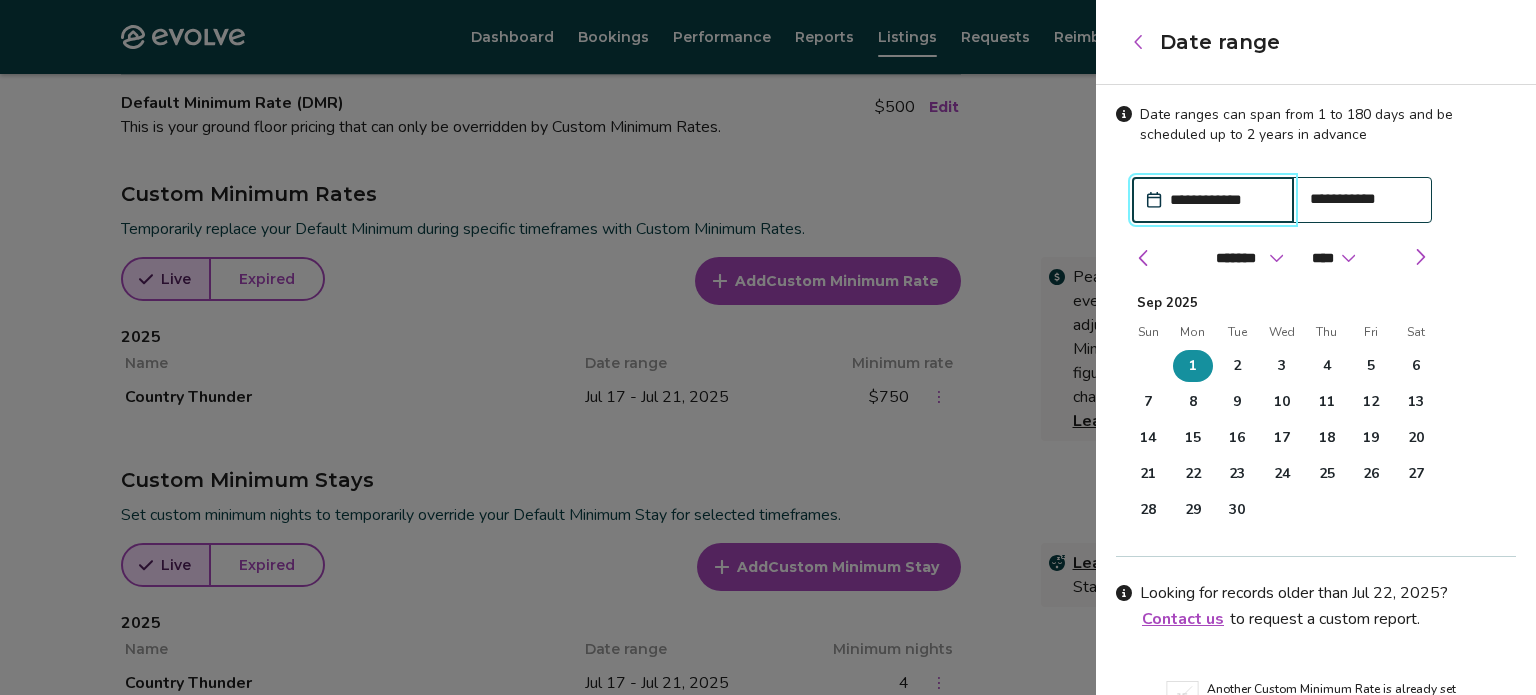 scroll, scrollTop: 107, scrollLeft: 0, axis: vertical 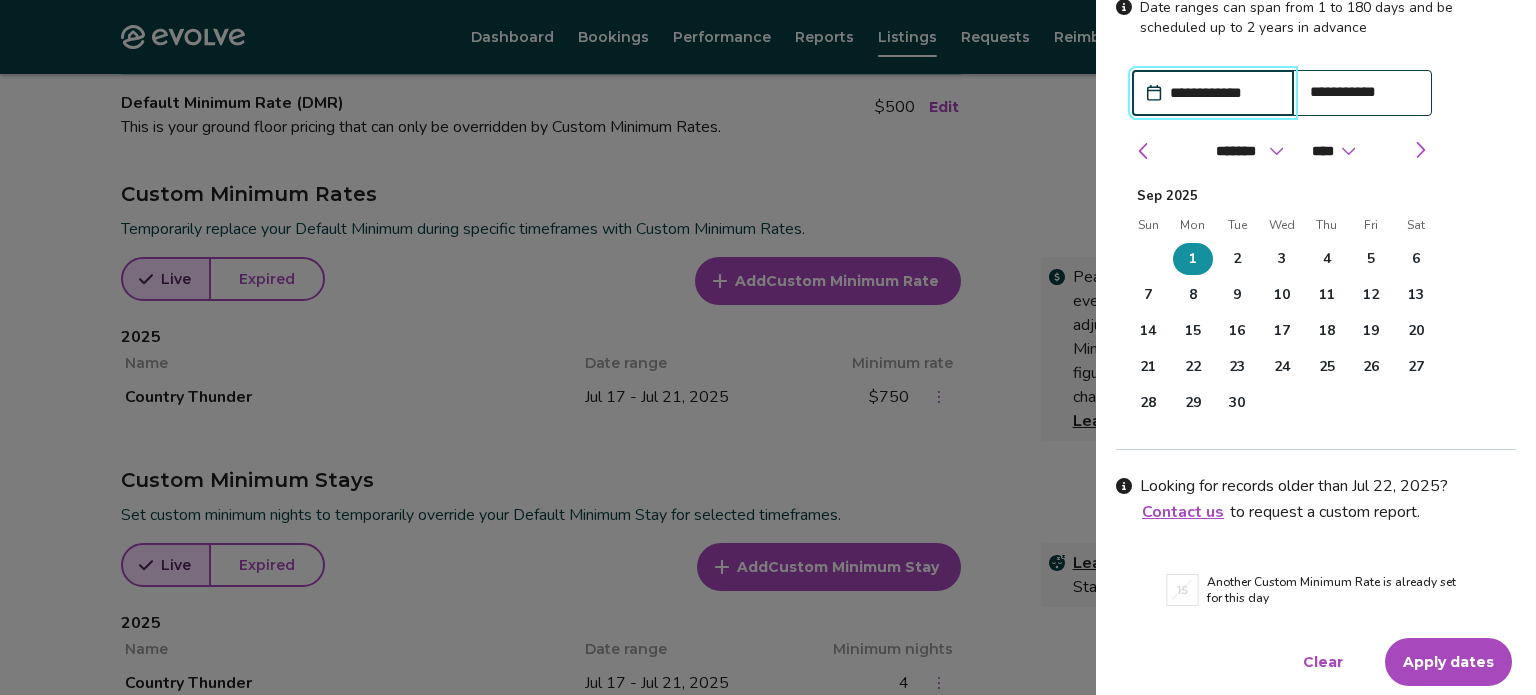 click on "Apply dates" at bounding box center [1448, 662] 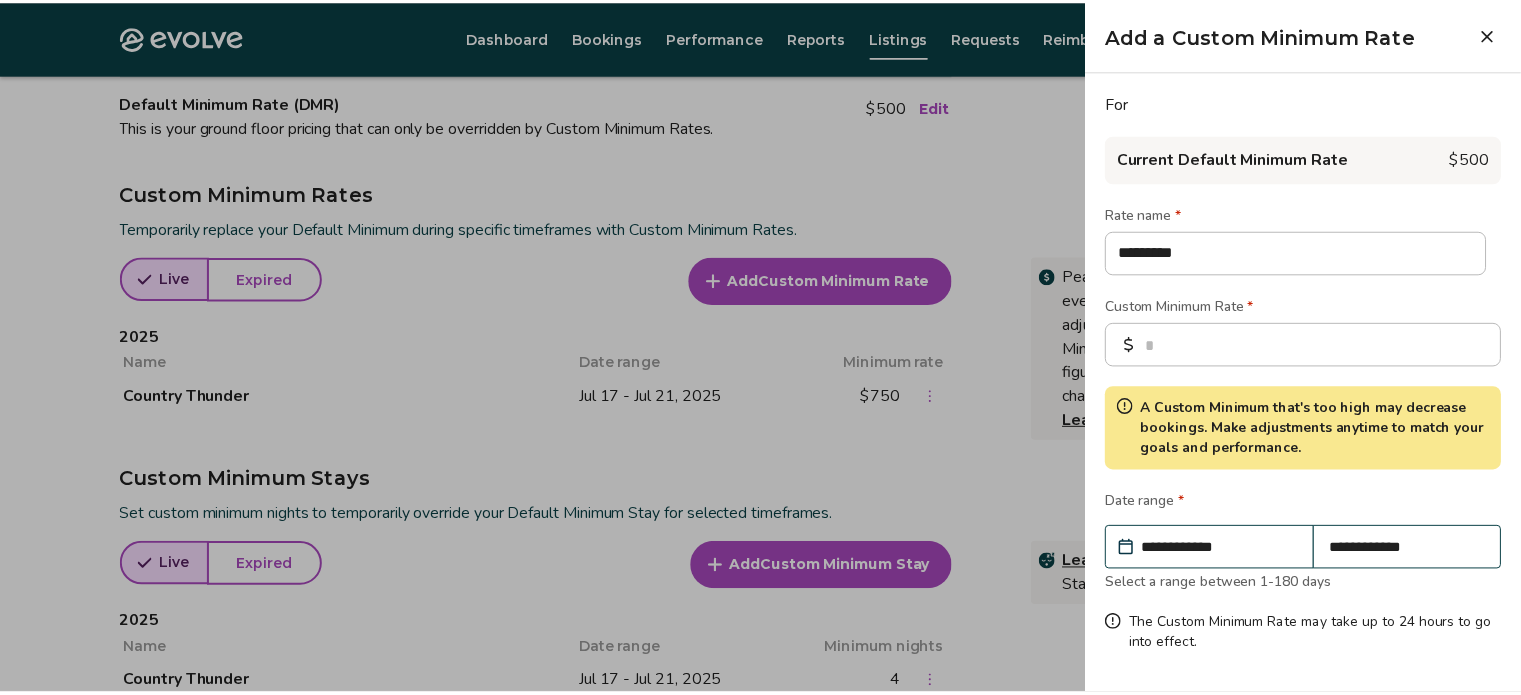 scroll, scrollTop: 66, scrollLeft: 0, axis: vertical 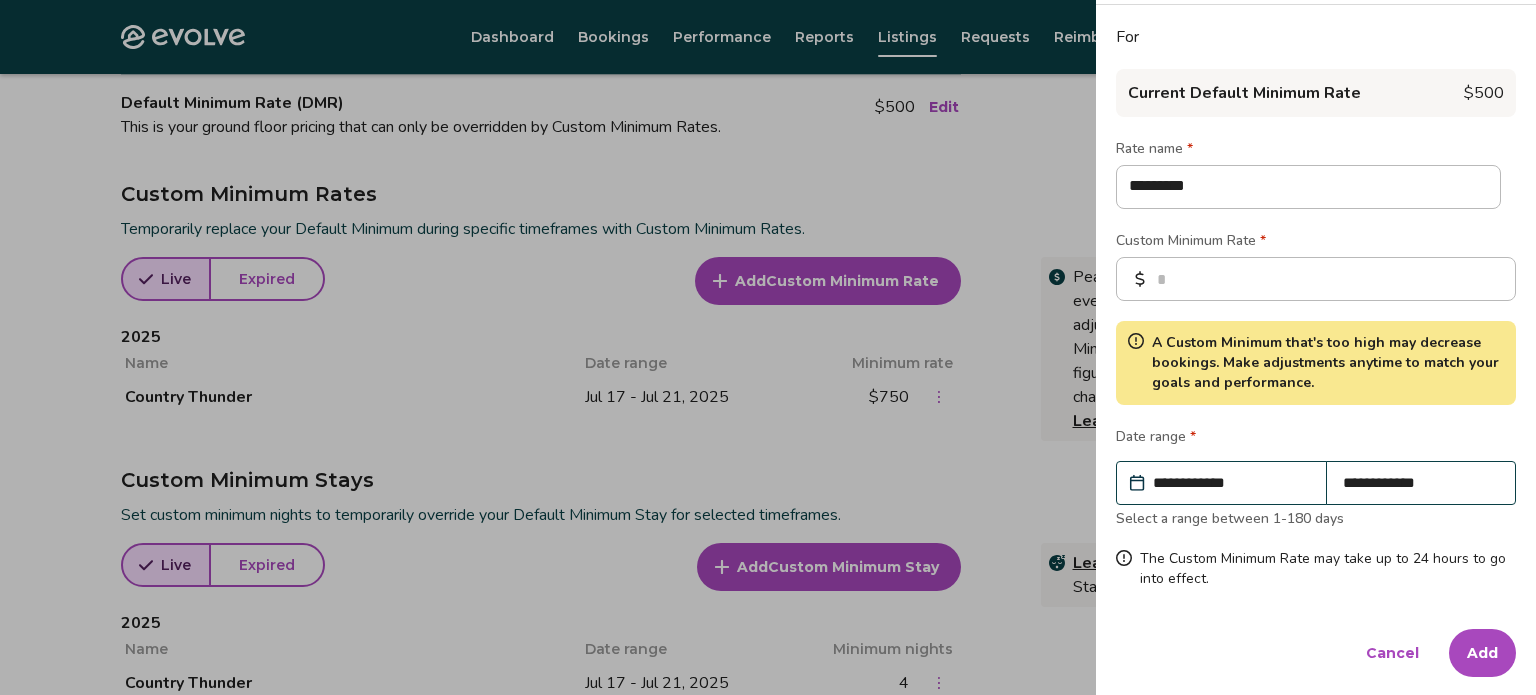click on "Add" at bounding box center [1482, 653] 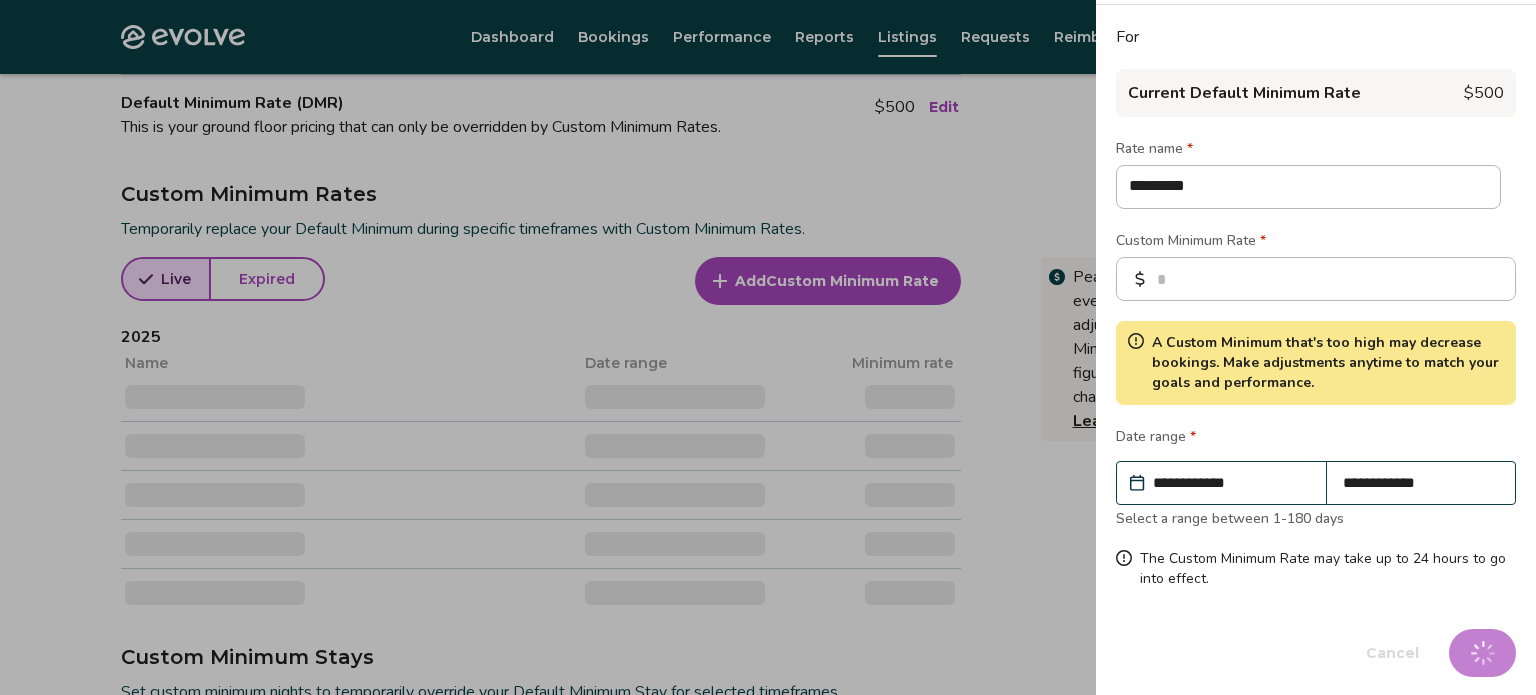 type on "*" 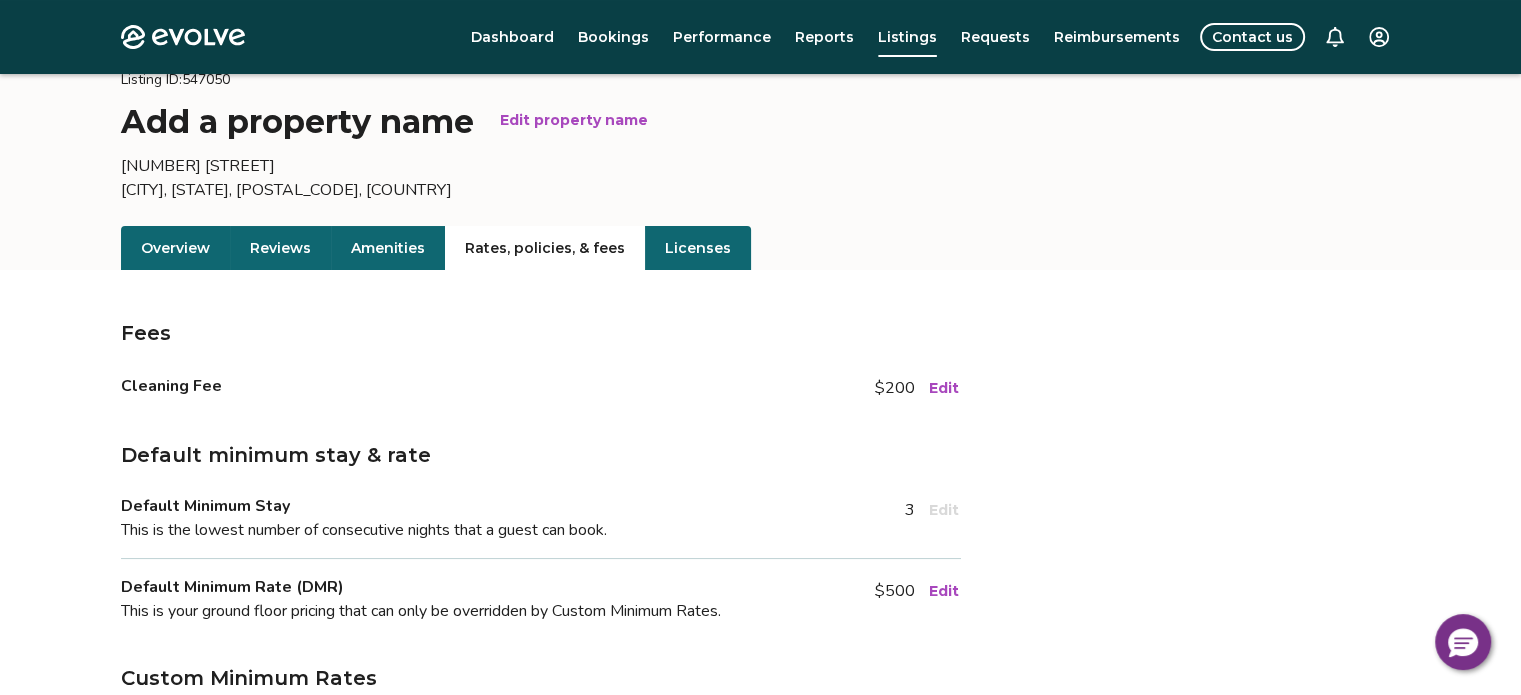 scroll, scrollTop: 0, scrollLeft: 0, axis: both 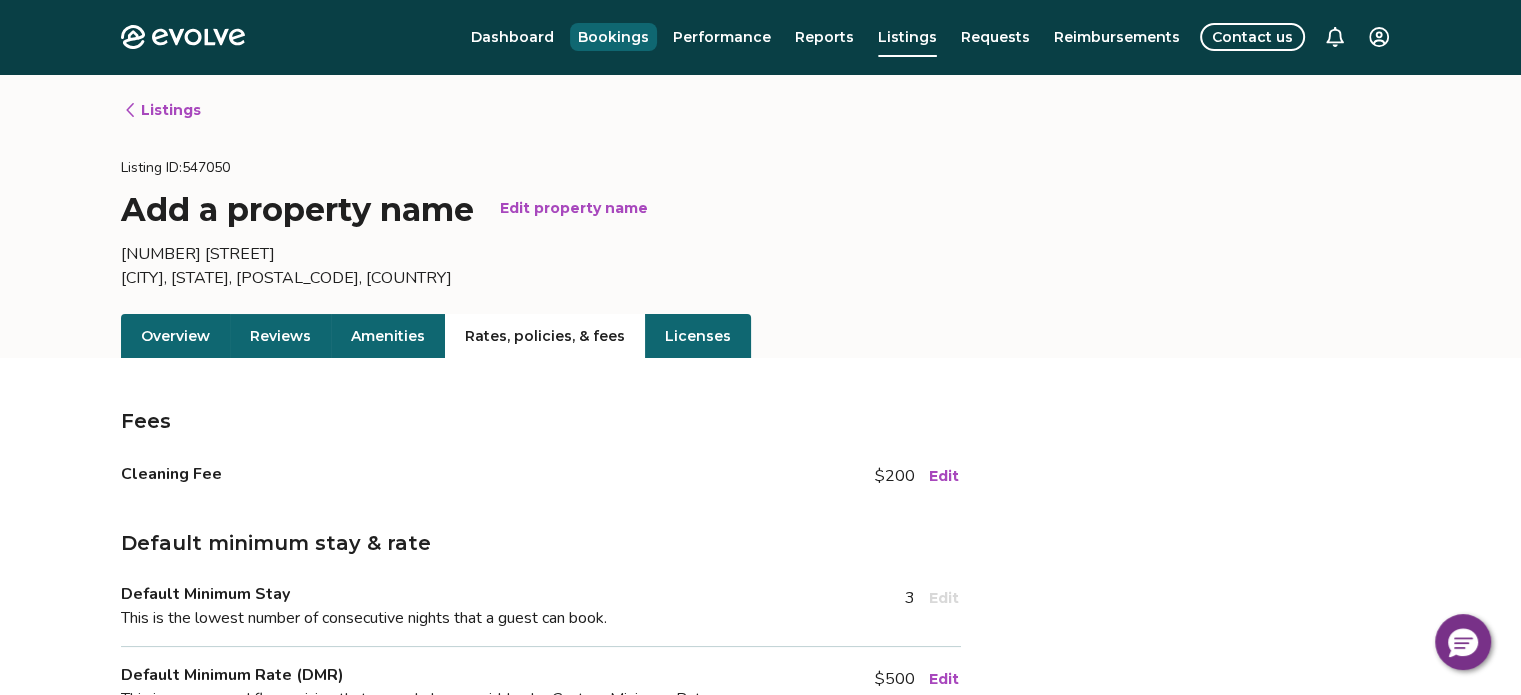 click on "Bookings" at bounding box center [613, 37] 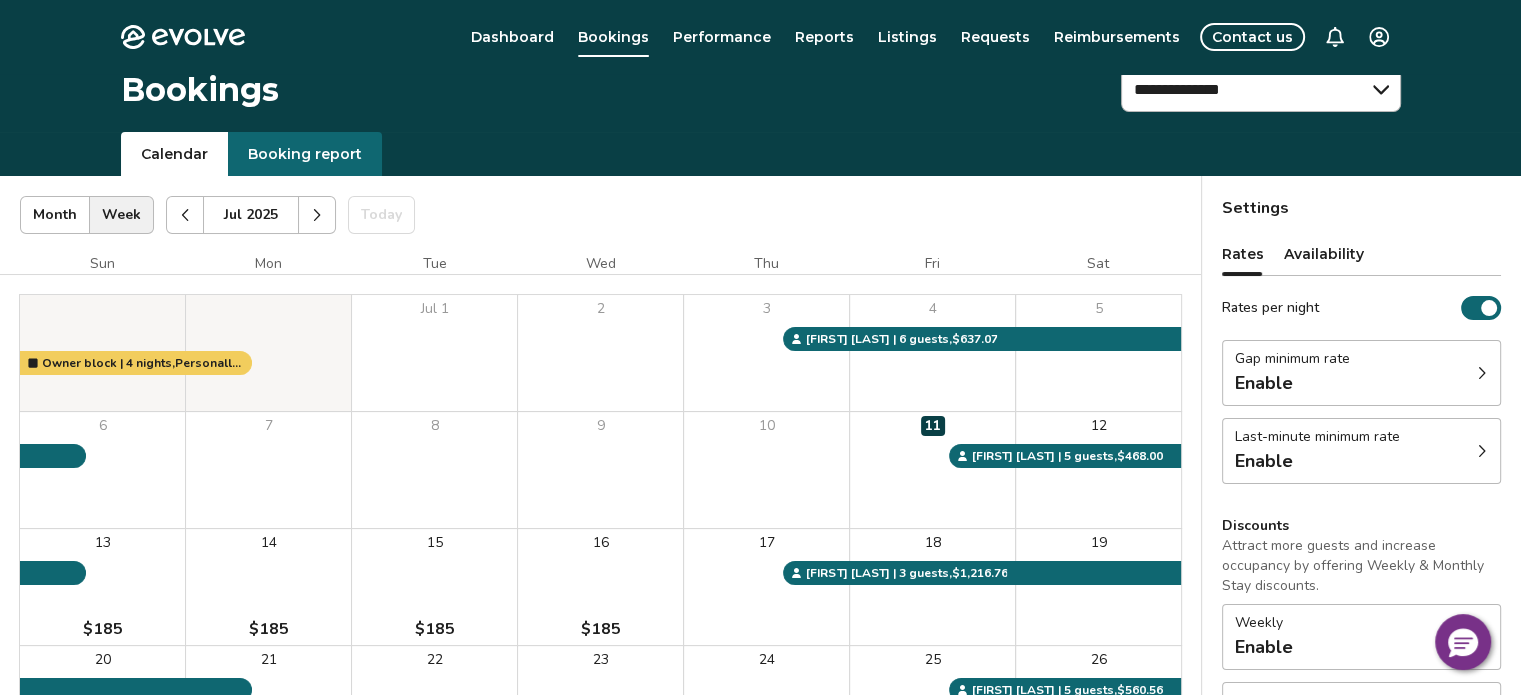 scroll, scrollTop: 0, scrollLeft: 0, axis: both 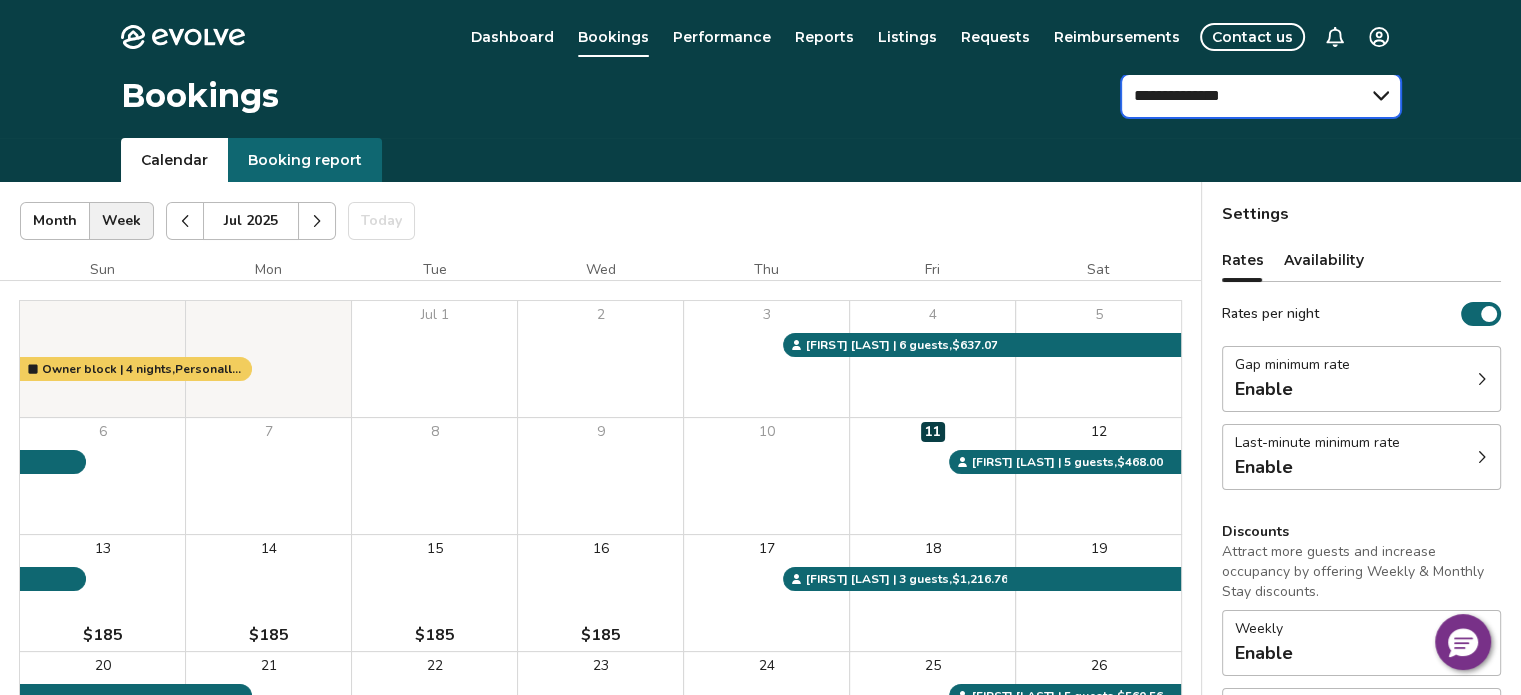 click on "**********" at bounding box center [1261, 96] 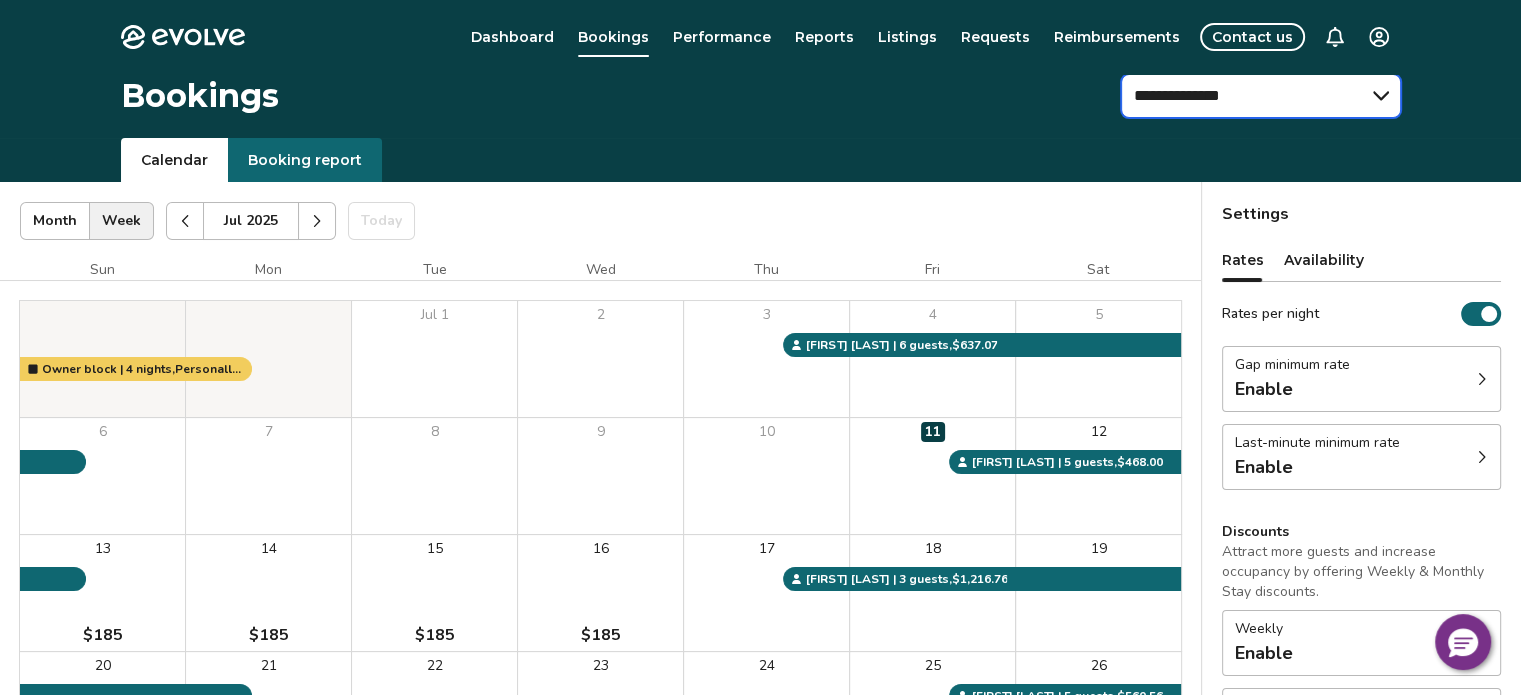 click on "**********" at bounding box center (1261, 96) 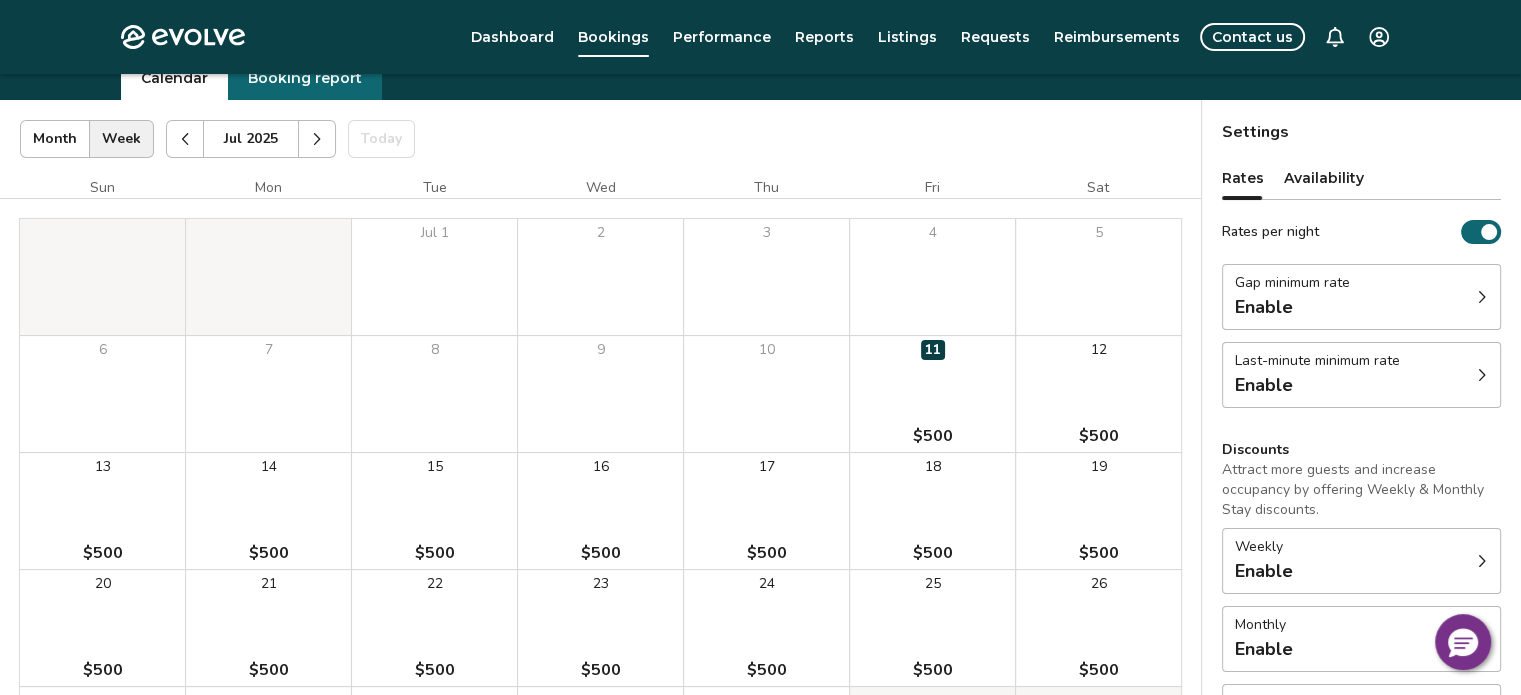 scroll, scrollTop: 83, scrollLeft: 0, axis: vertical 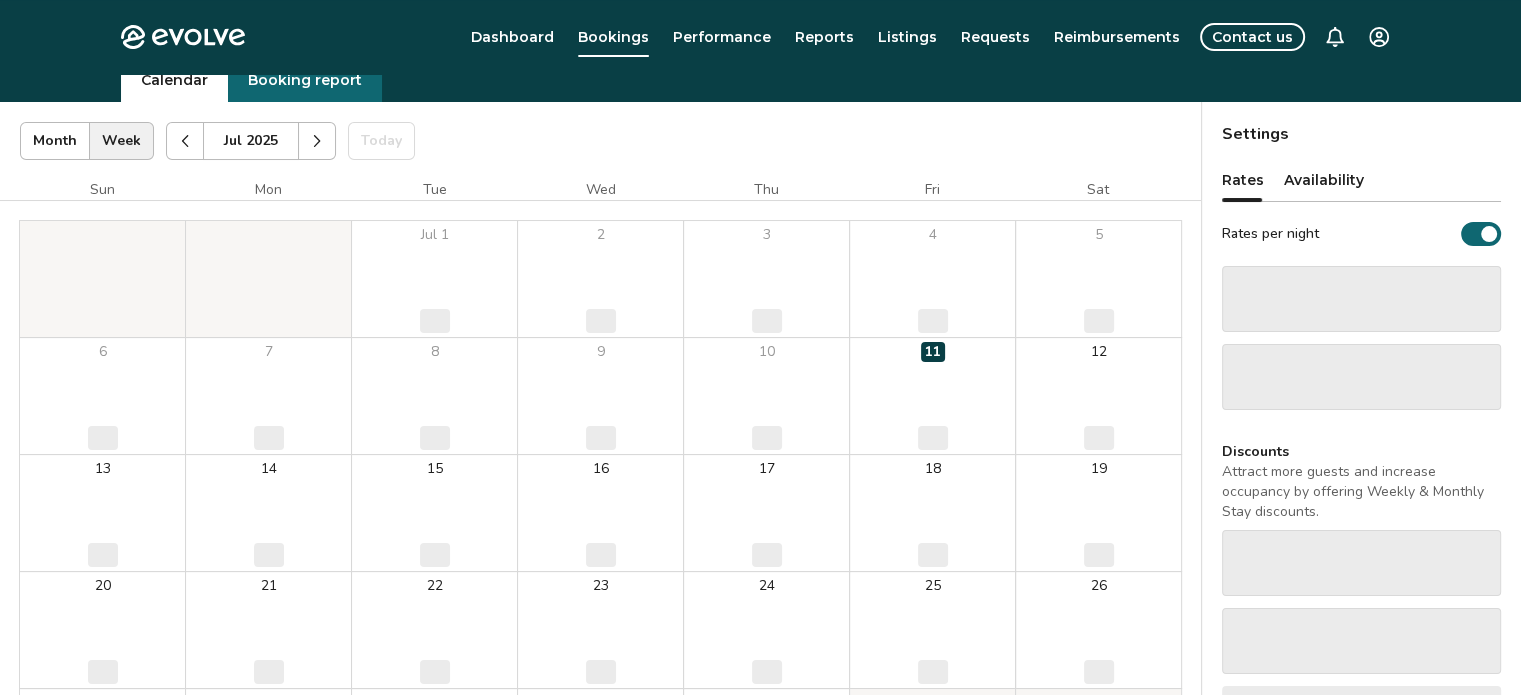 select on "**********" 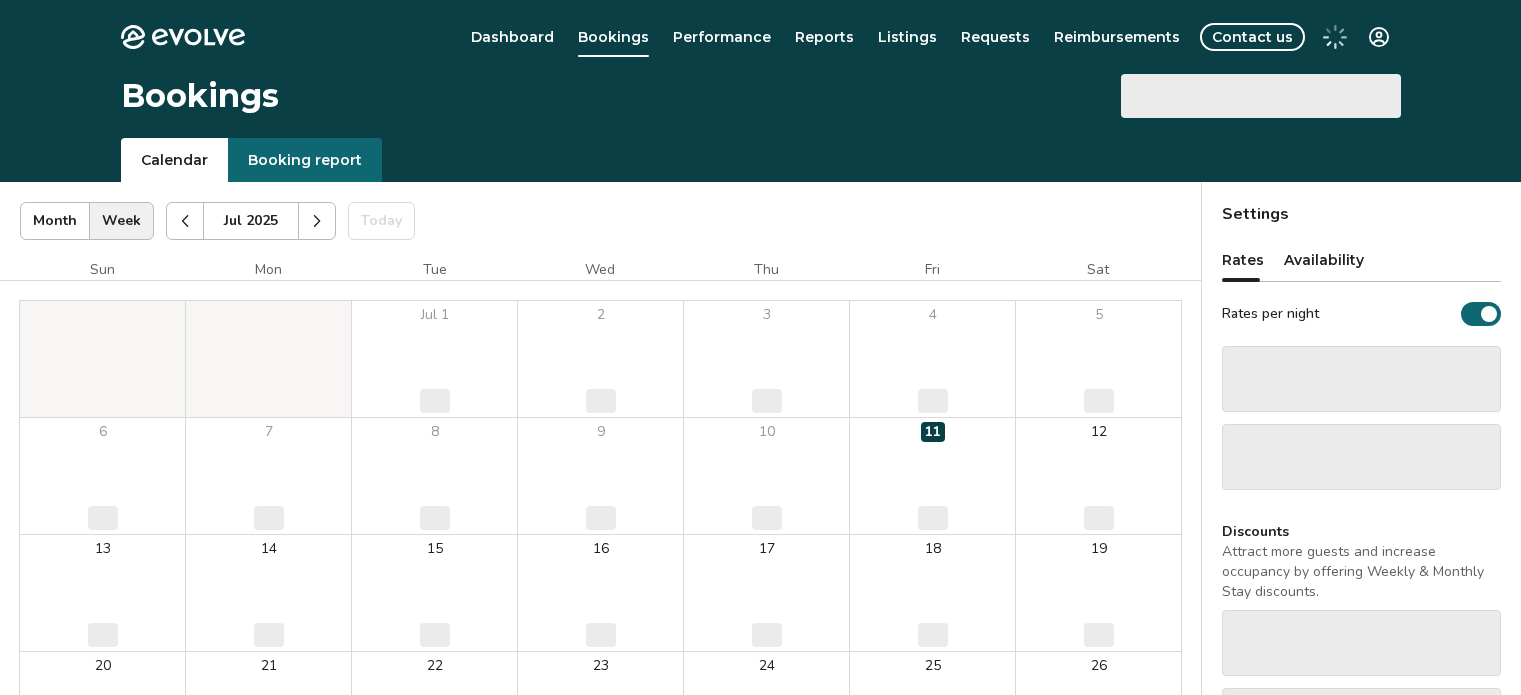 scroll, scrollTop: 78, scrollLeft: 0, axis: vertical 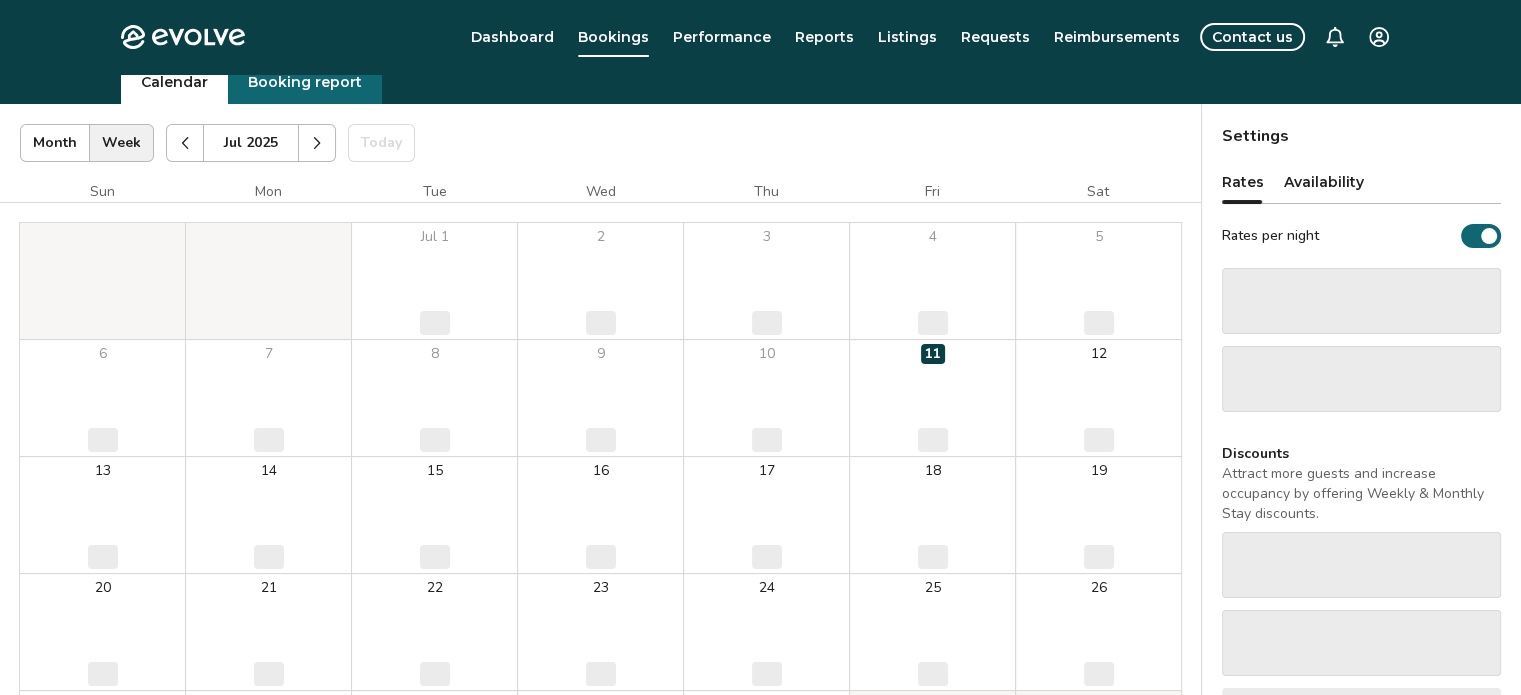 select on "**********" 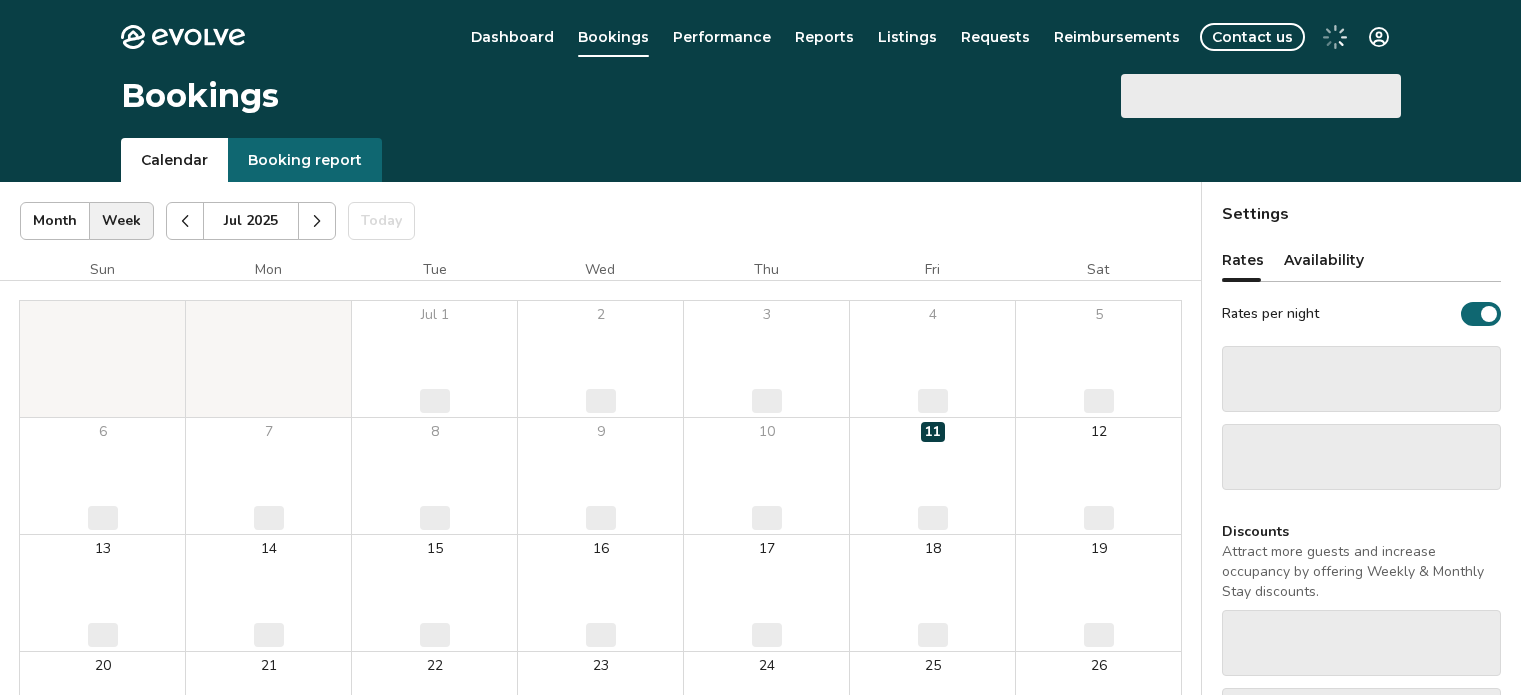 scroll, scrollTop: 76, scrollLeft: 0, axis: vertical 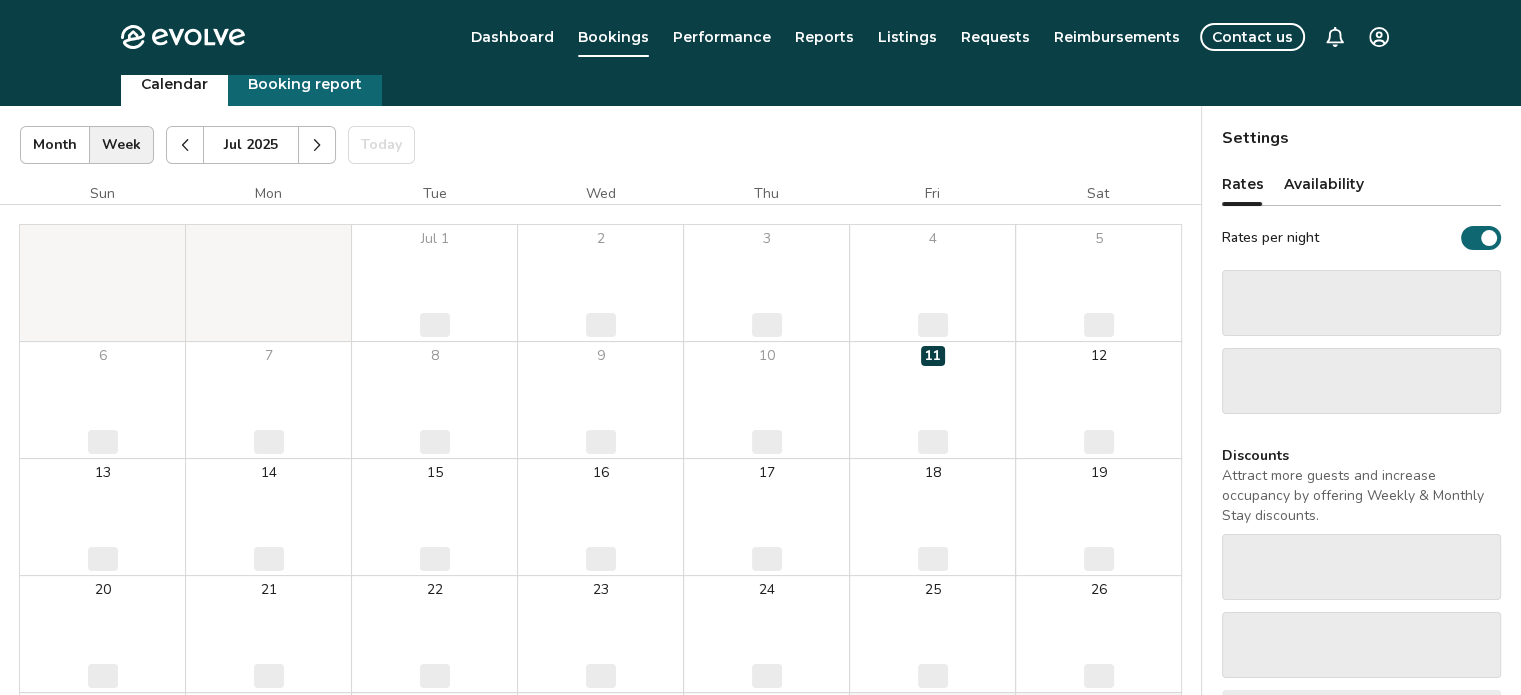 select on "**********" 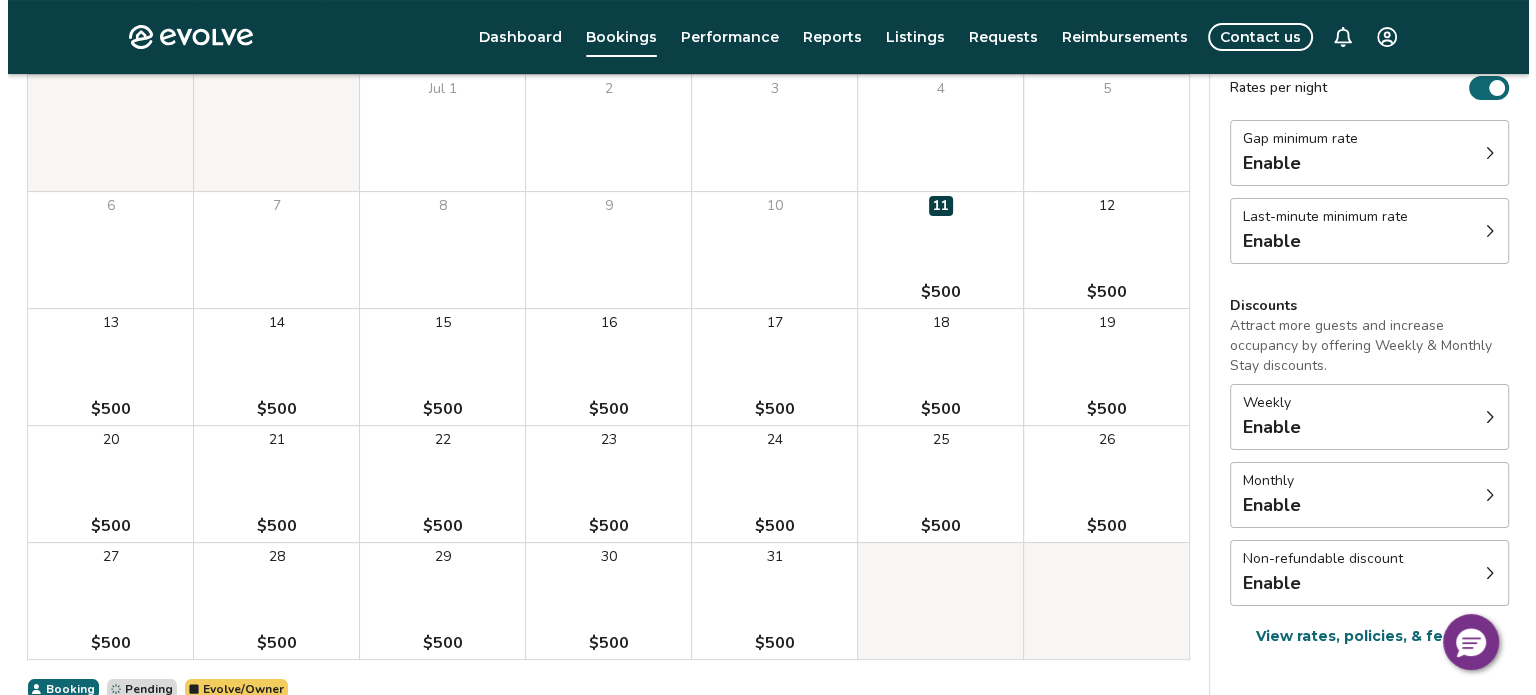 scroll, scrollTop: 227, scrollLeft: 0, axis: vertical 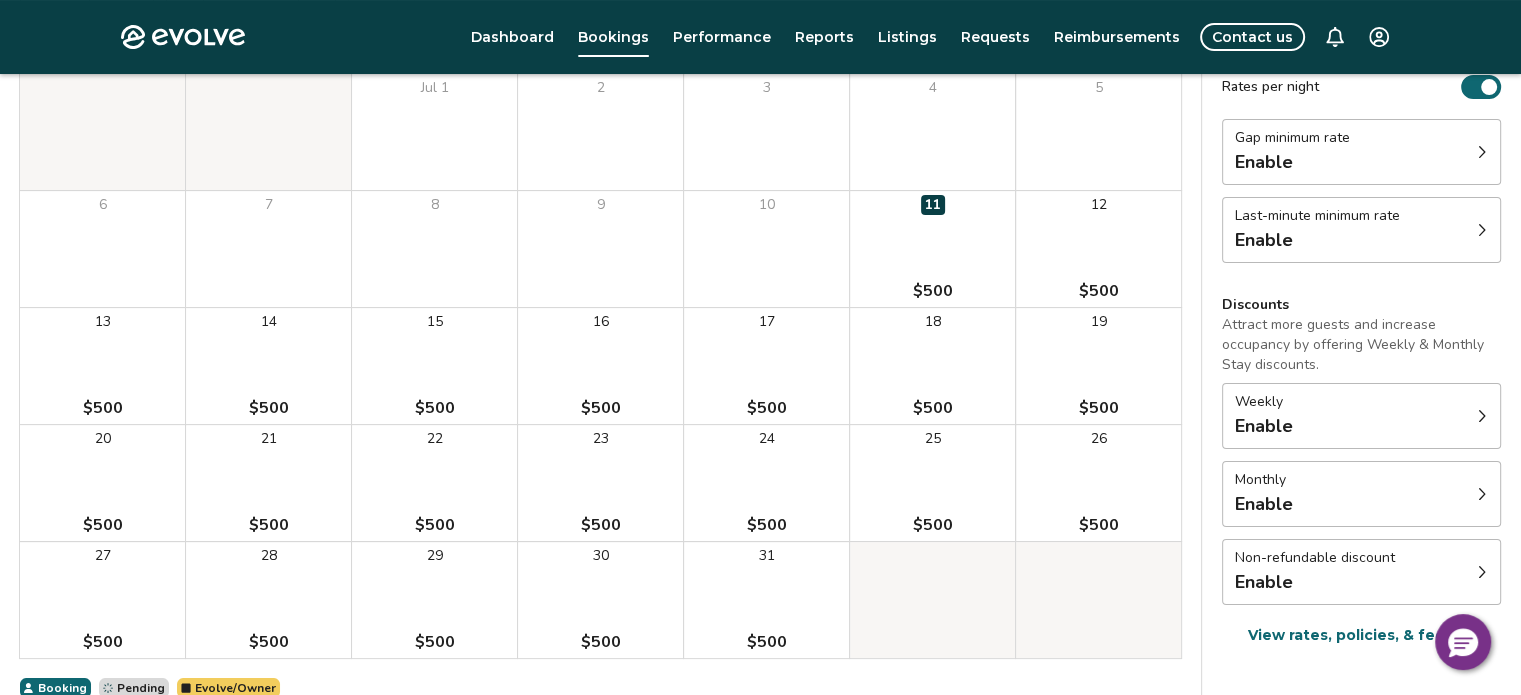 click on "17 $500" at bounding box center [766, 366] 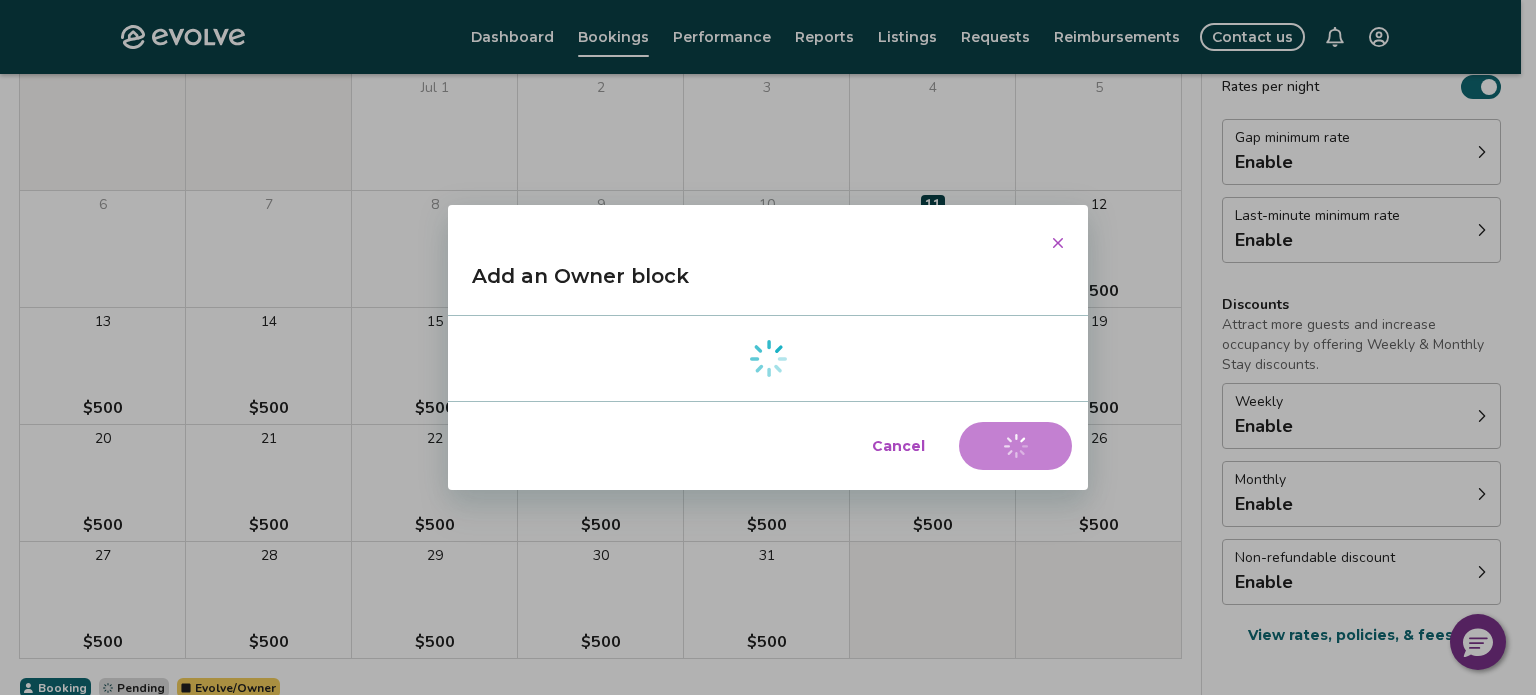 select on "**********" 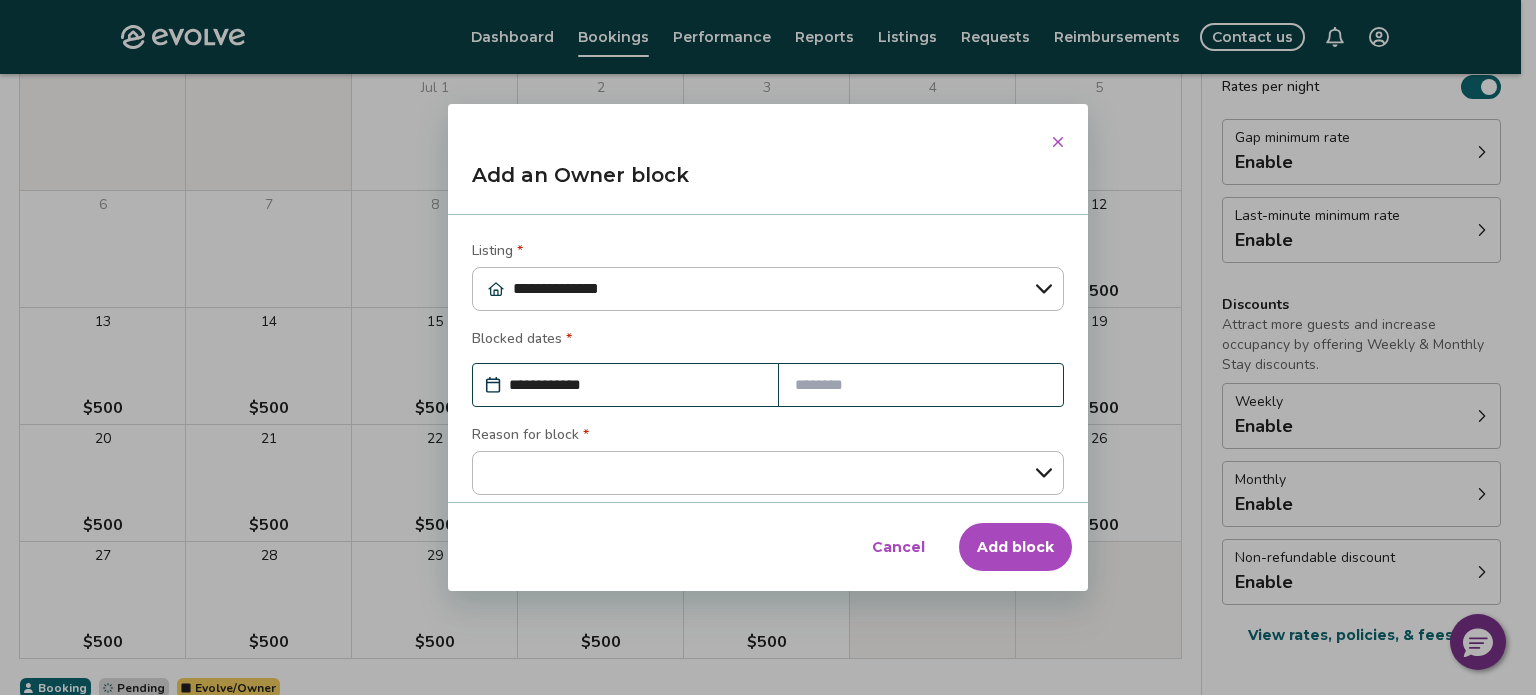 click at bounding box center [921, 385] 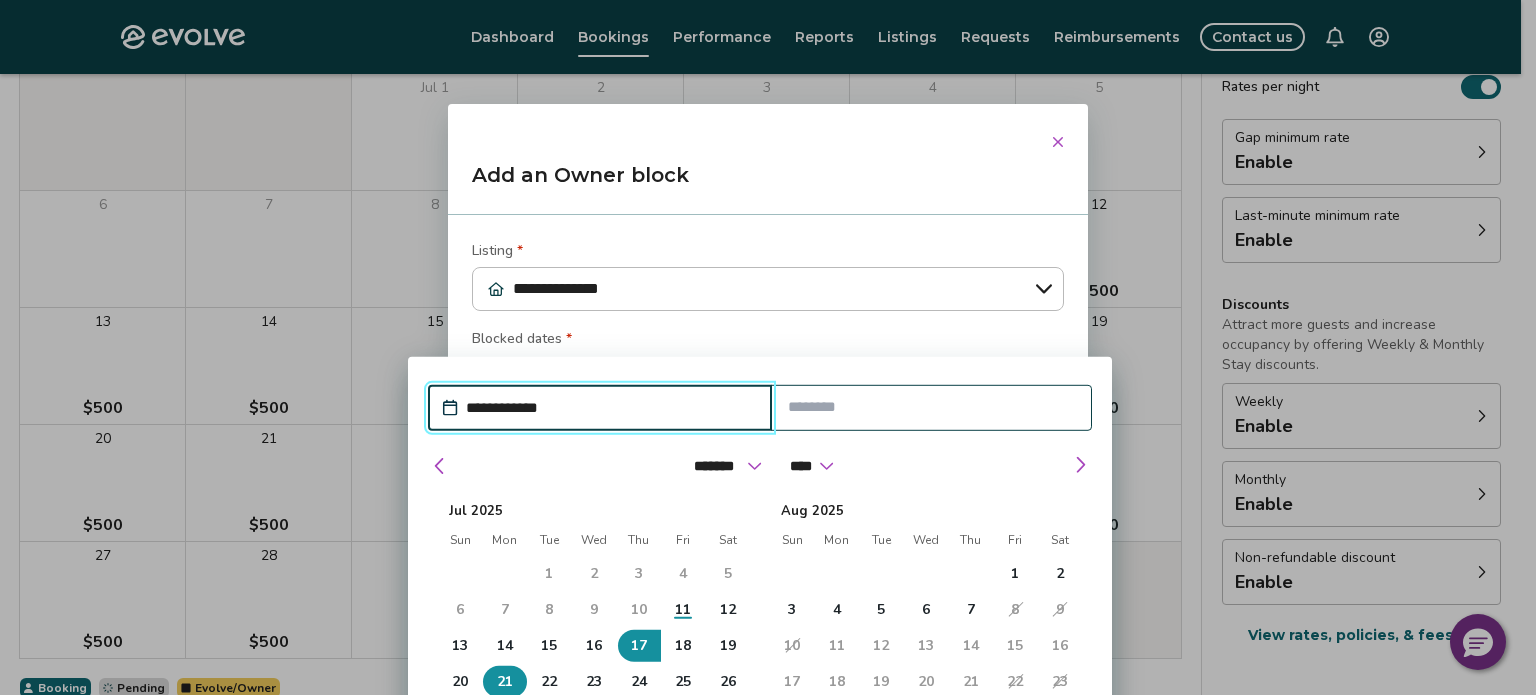 click on "21" at bounding box center [505, 682] 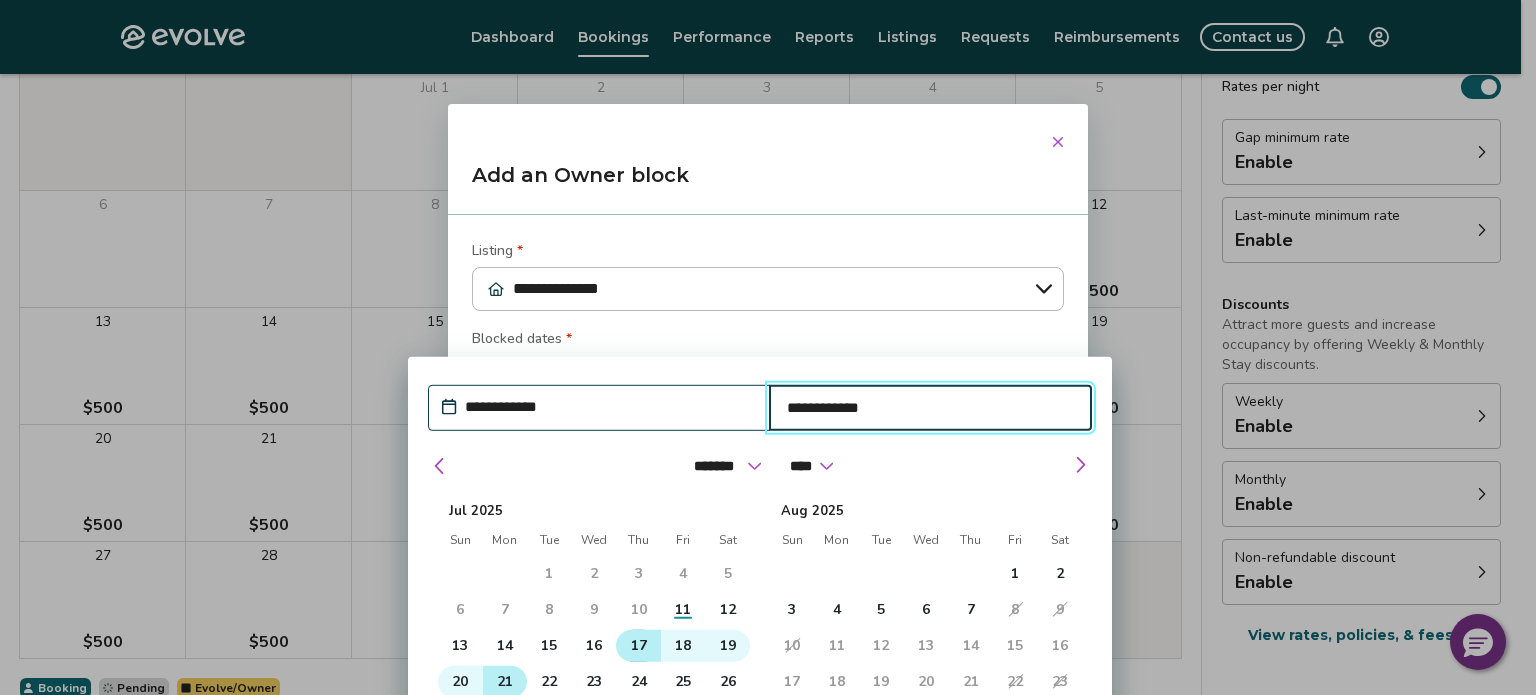 click on "17" at bounding box center (639, 646) 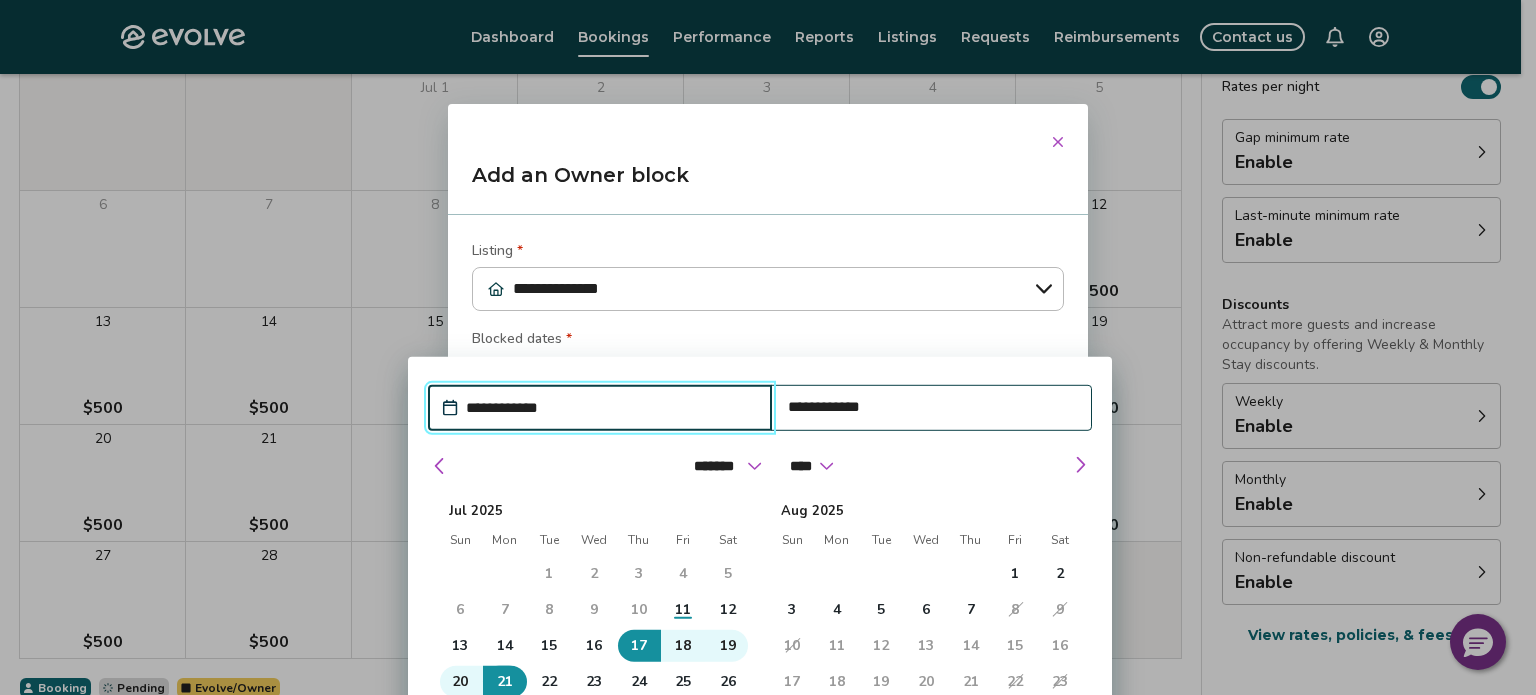 type on "*" 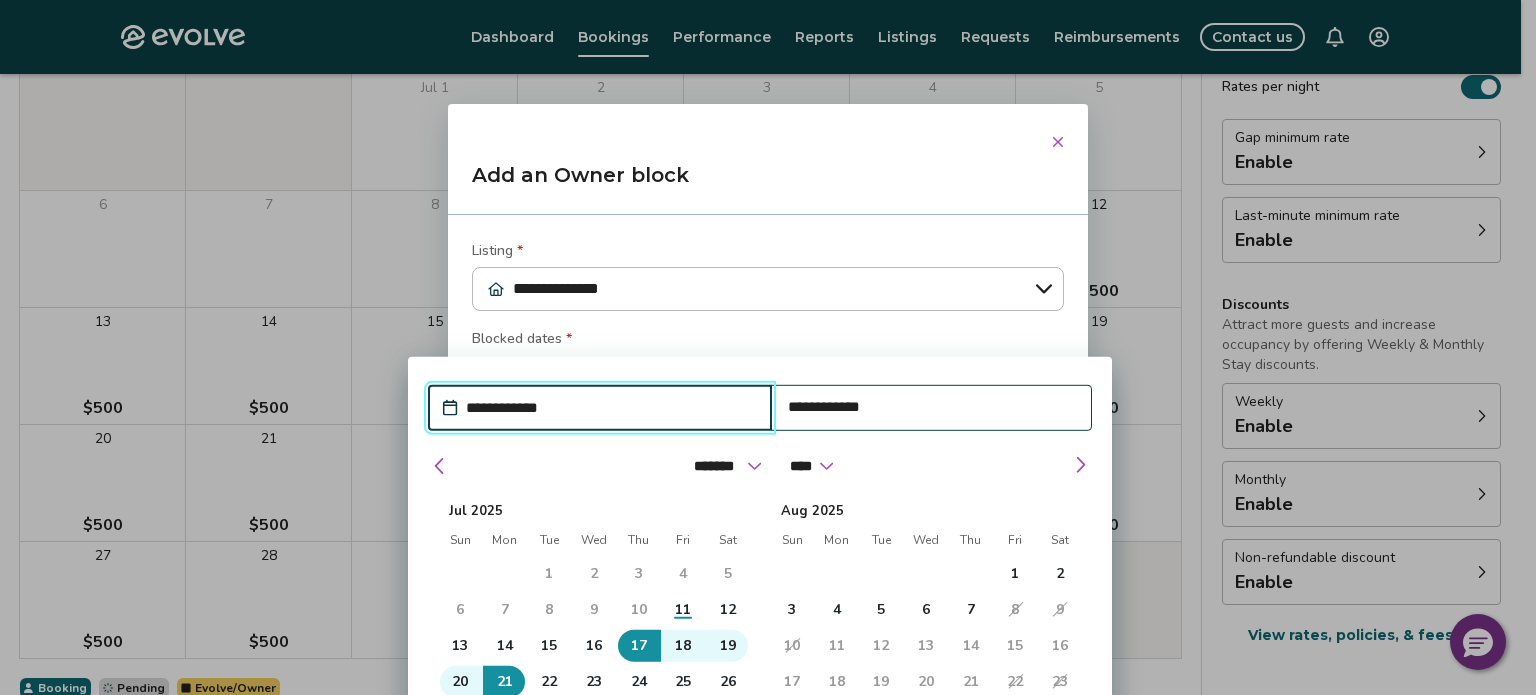 click on "Add an Owner block" at bounding box center (768, 183) 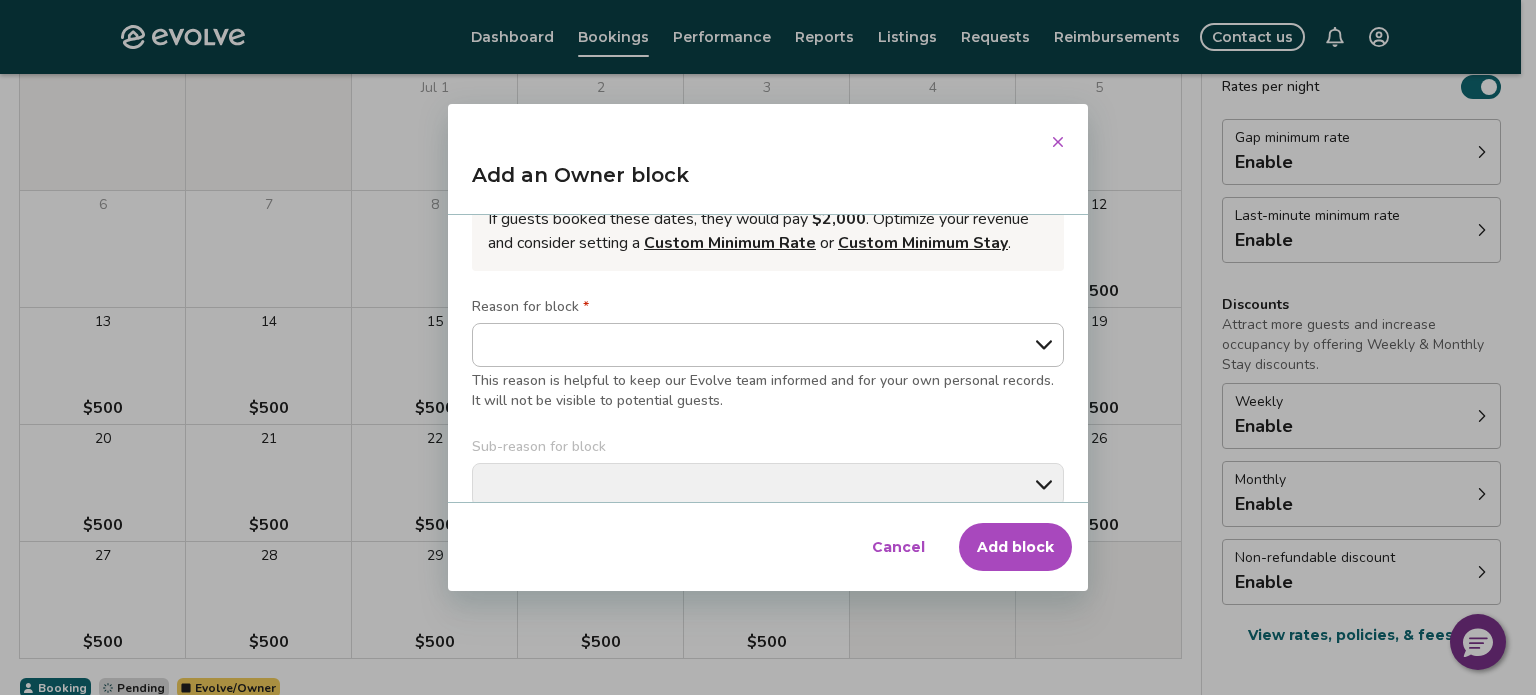 scroll, scrollTop: 262, scrollLeft: 0, axis: vertical 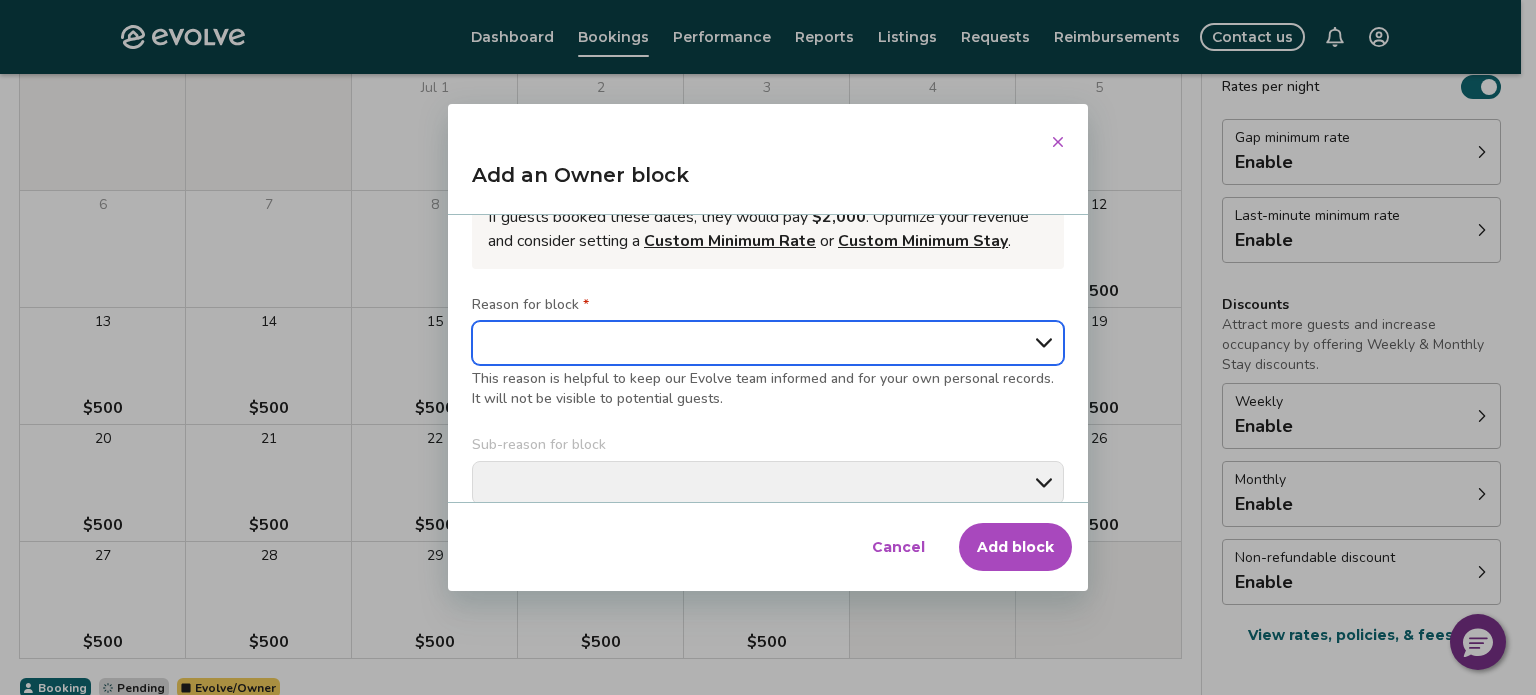 click on "**********" at bounding box center (768, 343) 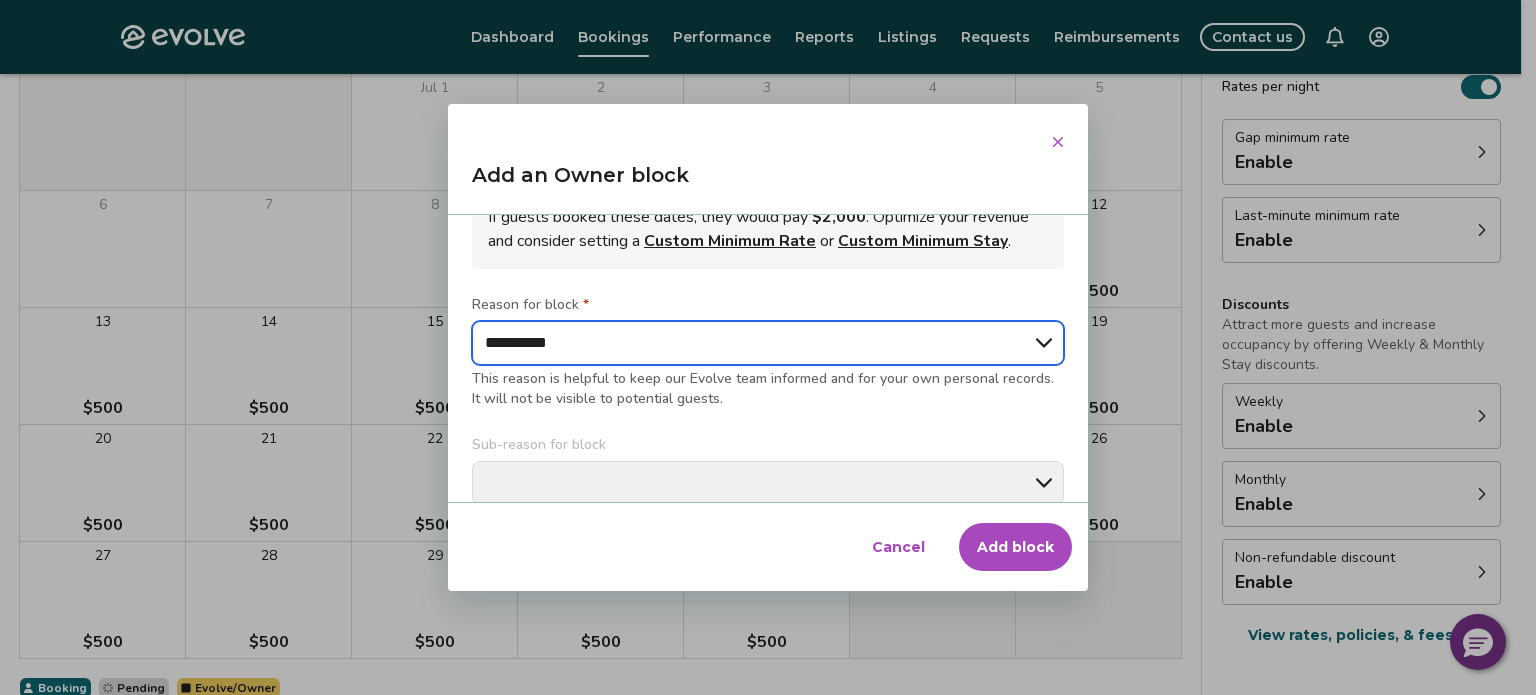 click on "**********" at bounding box center (768, 343) 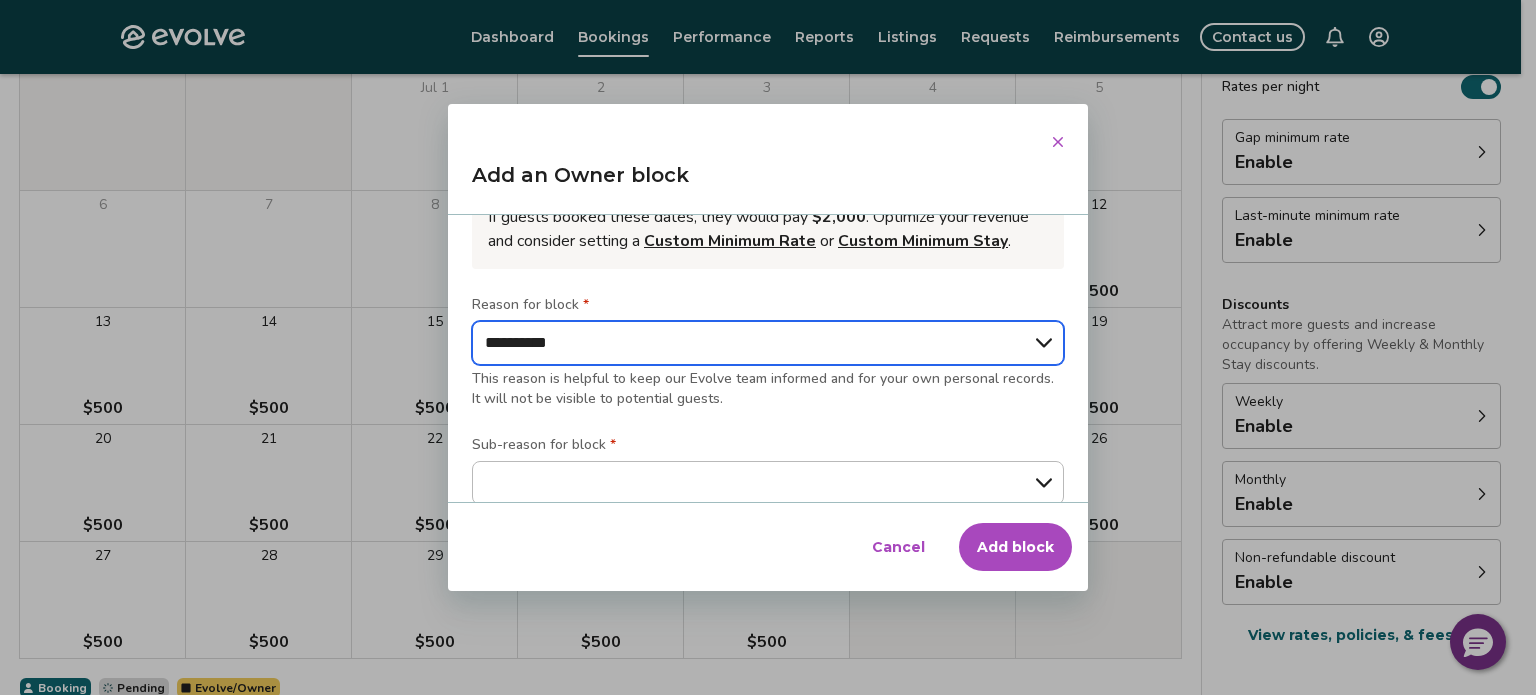 scroll, scrollTop: 400, scrollLeft: 0, axis: vertical 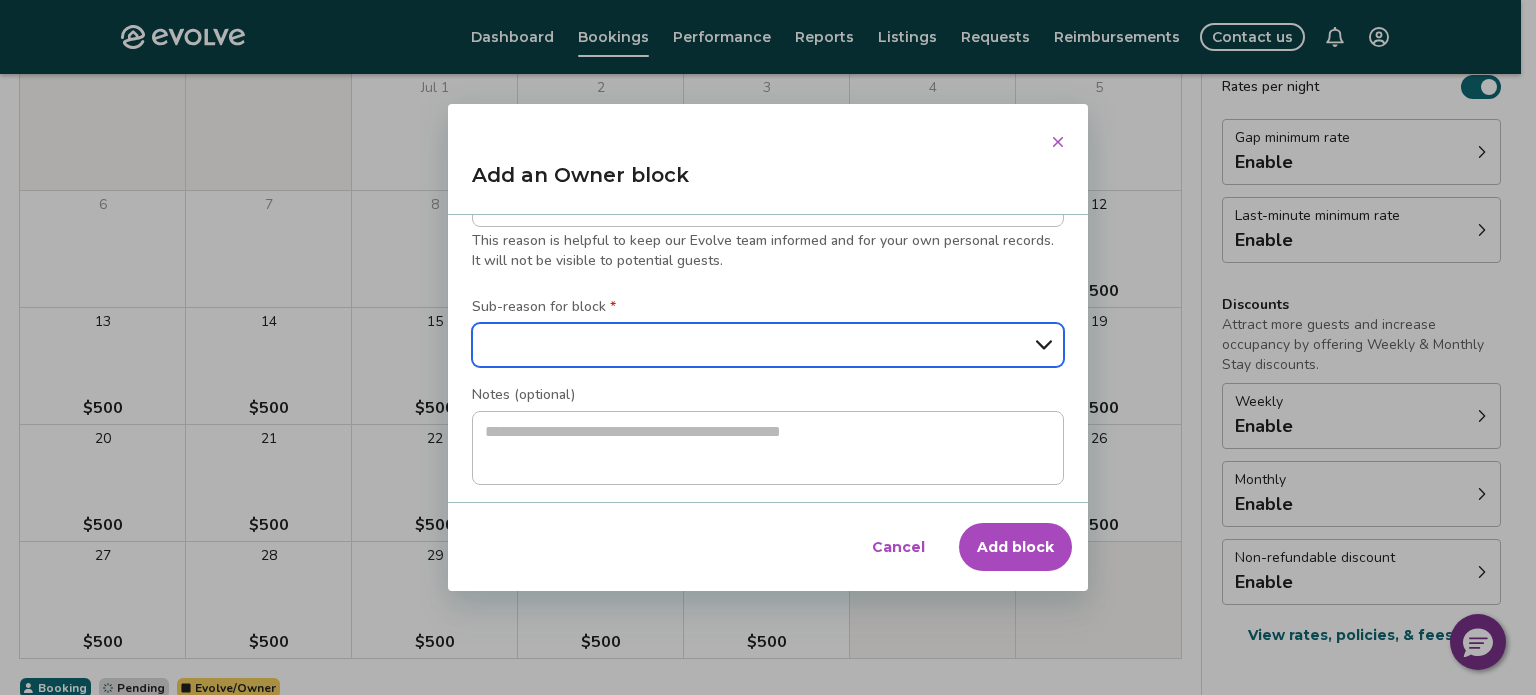 click on "**********" at bounding box center (768, 345) 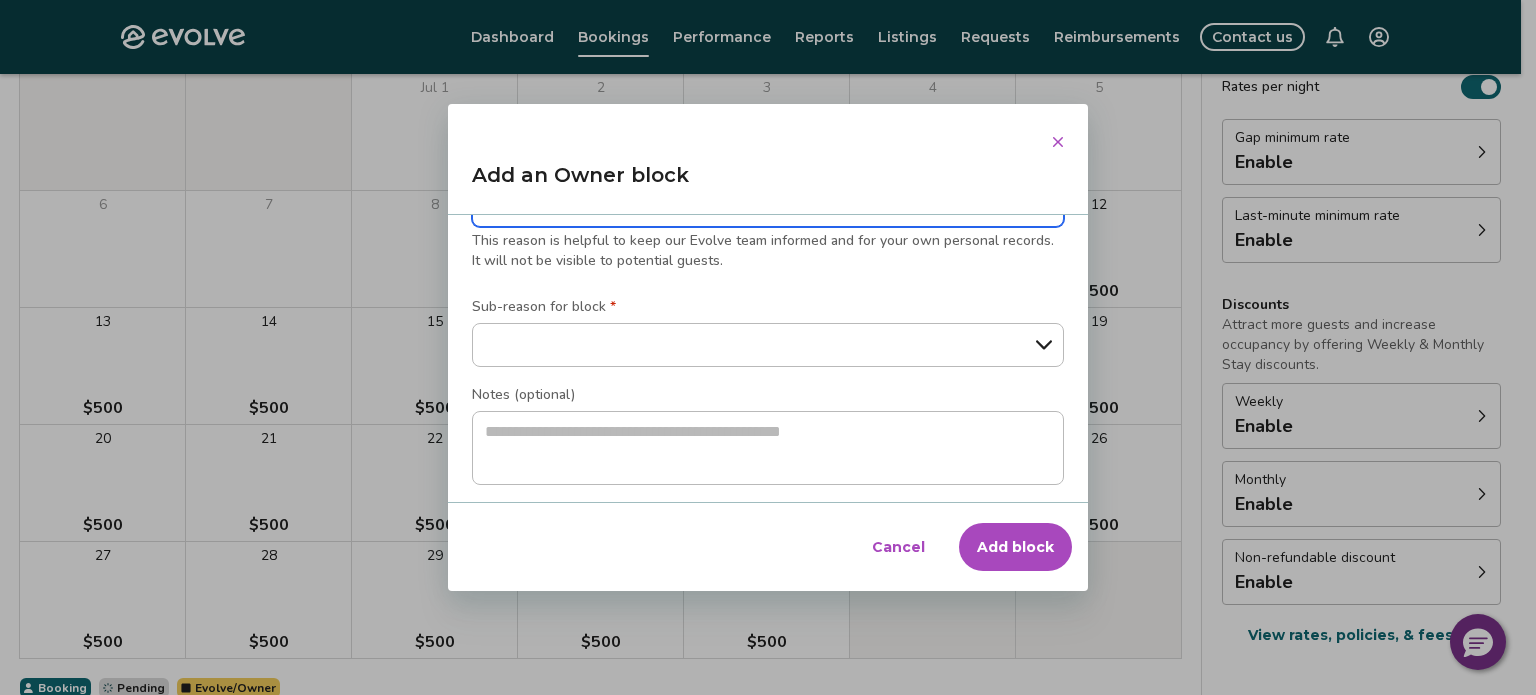 click on "**********" at bounding box center [768, 205] 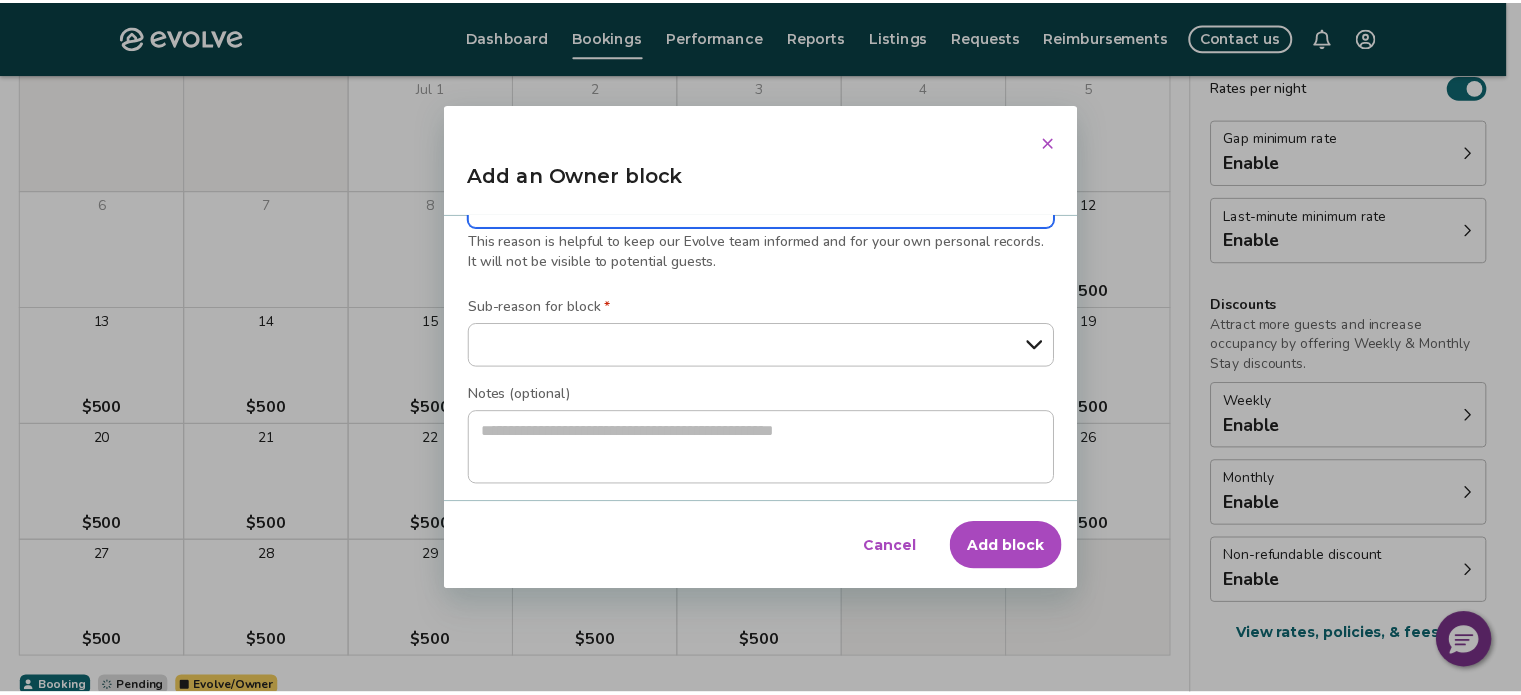 scroll, scrollTop: 392, scrollLeft: 0, axis: vertical 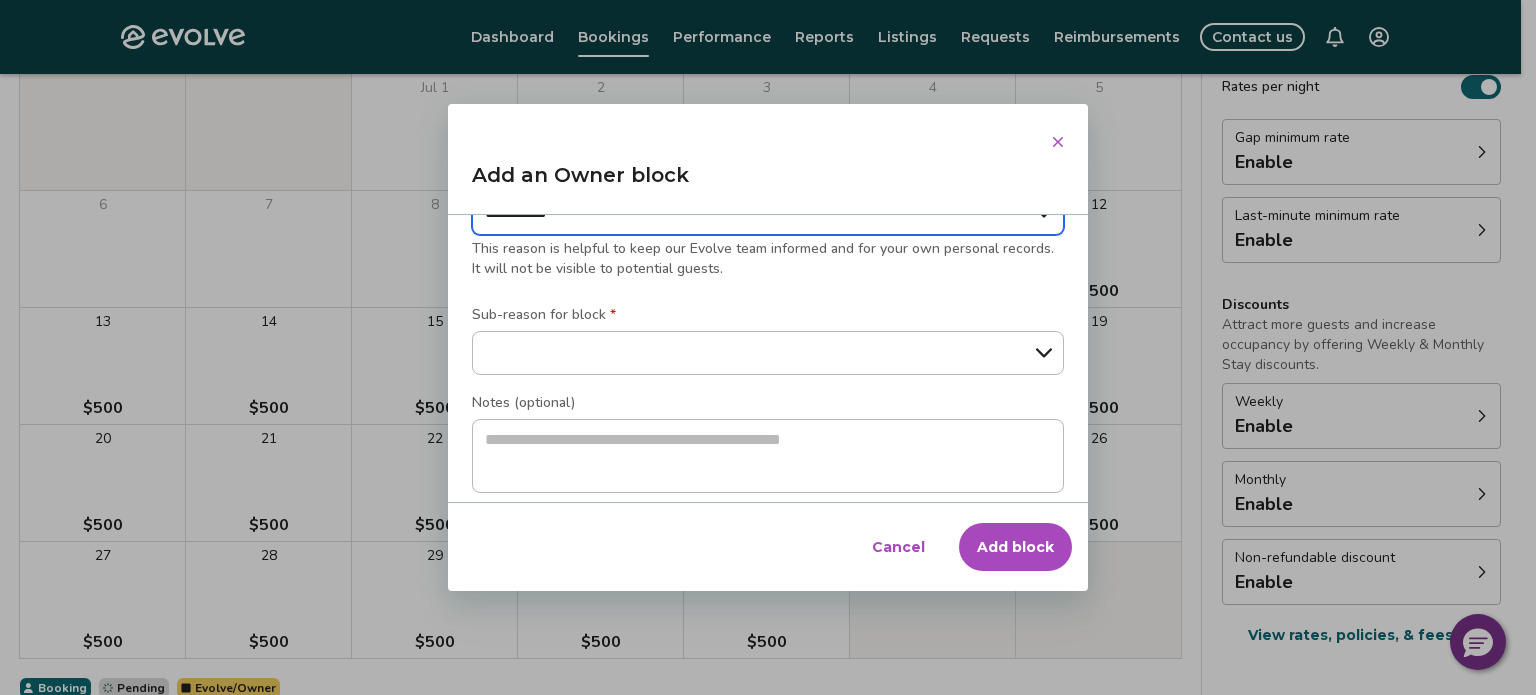 type on "*" 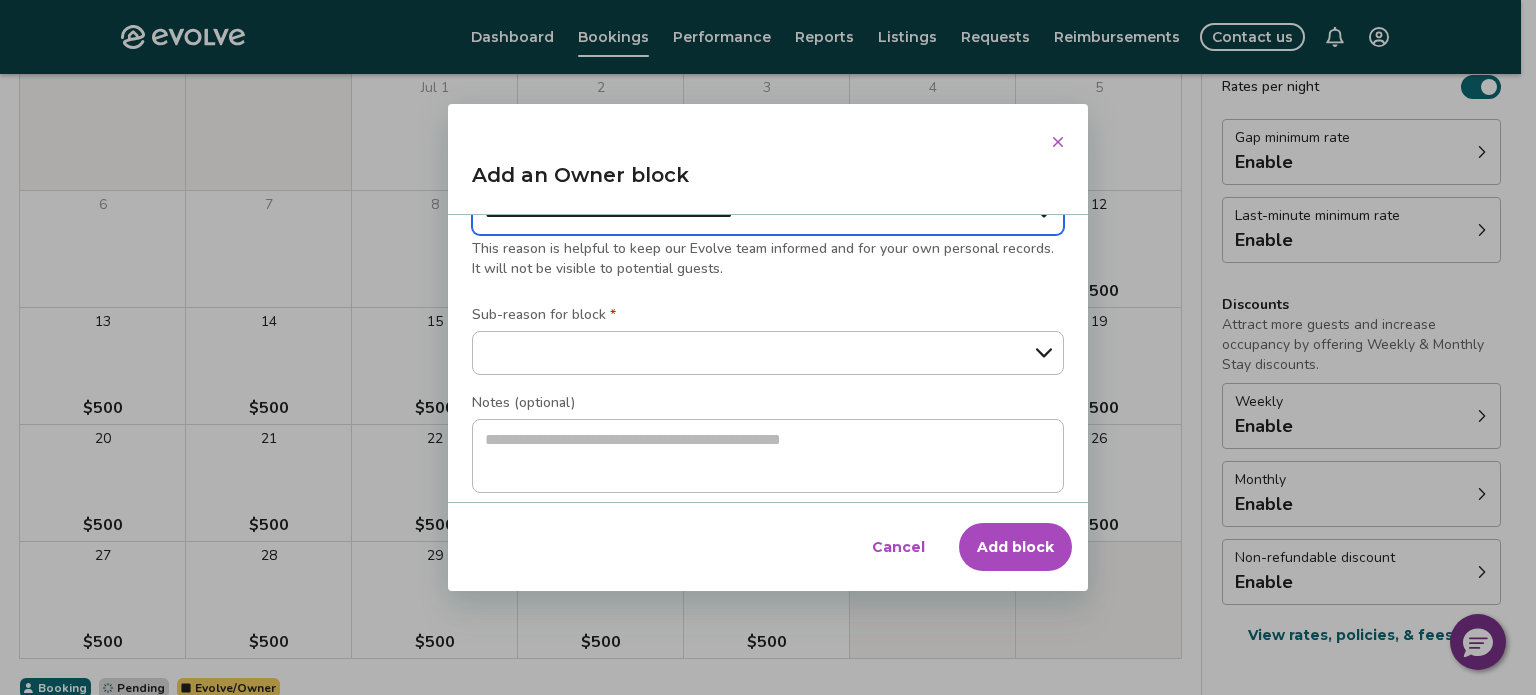 click on "**********" at bounding box center (768, 213) 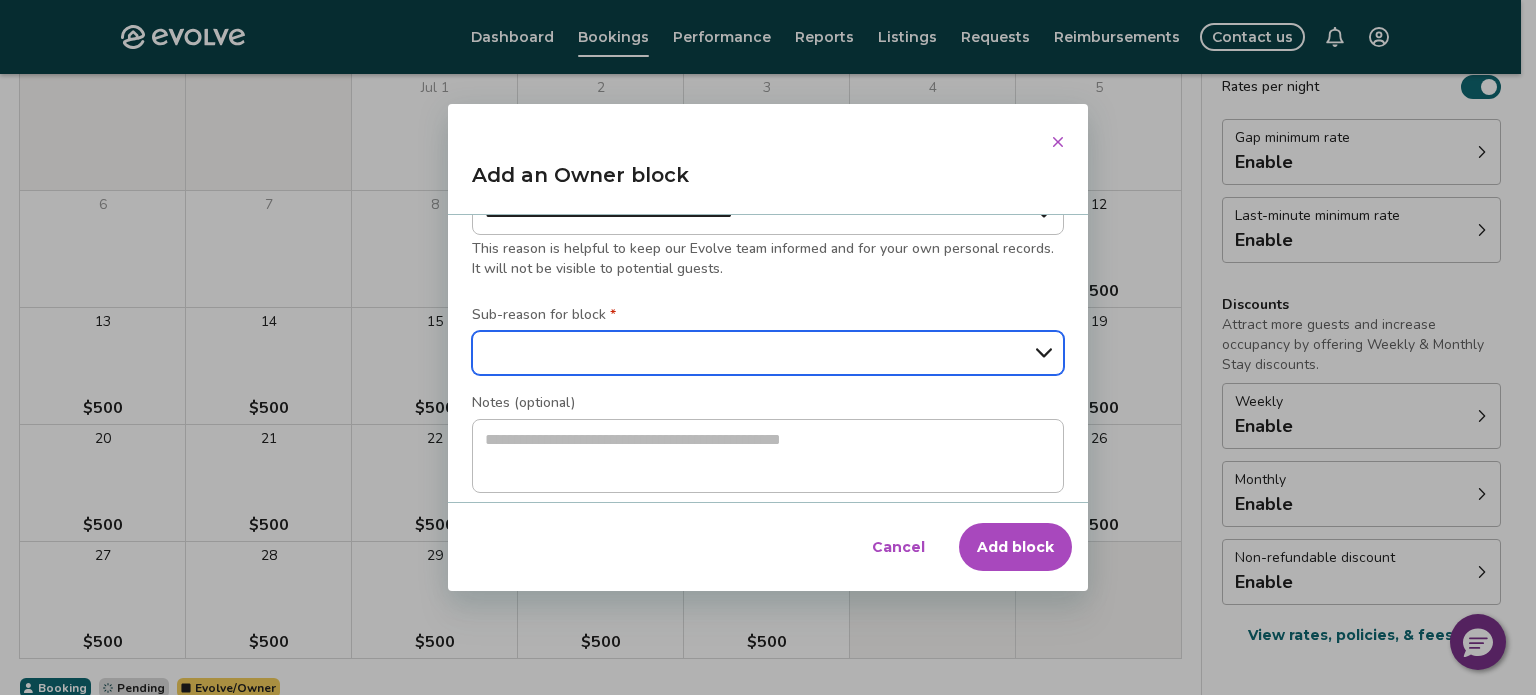 click on "**********" at bounding box center [768, 353] 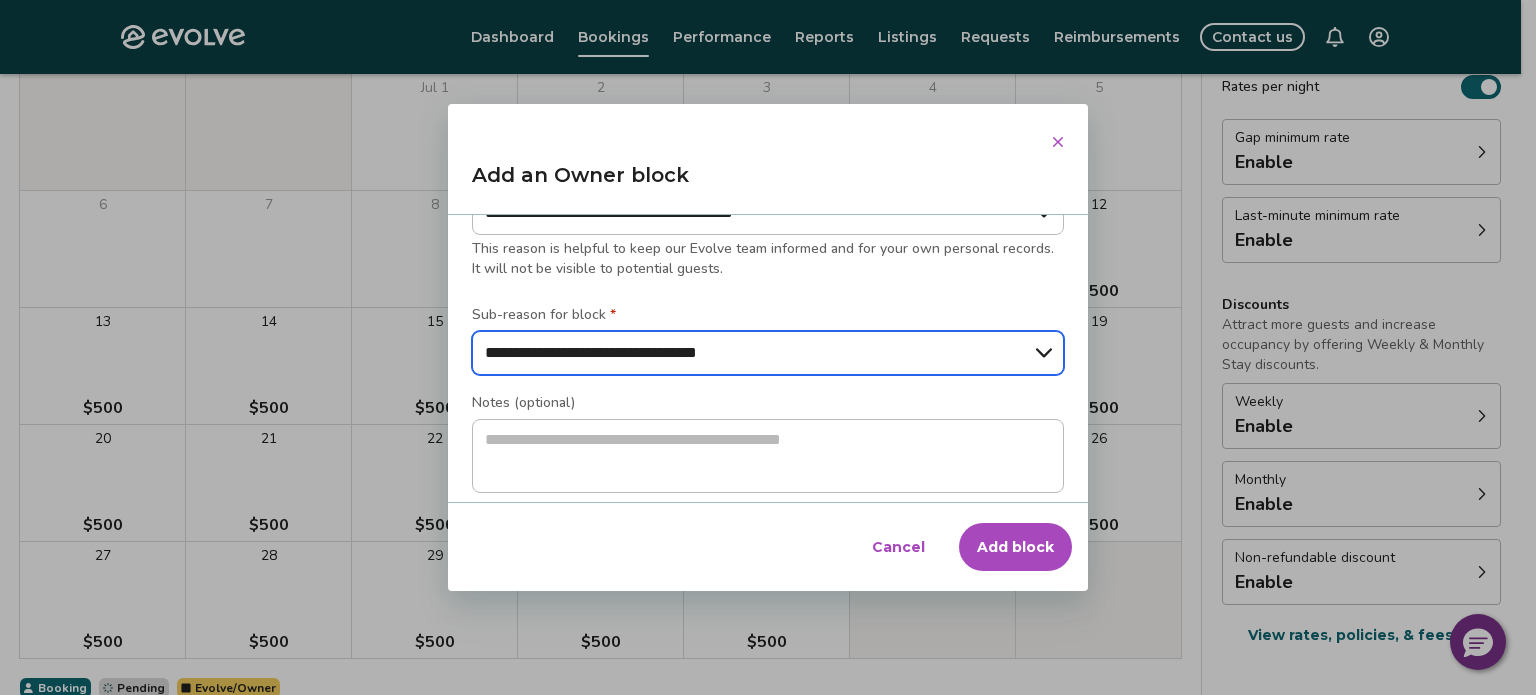 click on "**********" at bounding box center [768, 353] 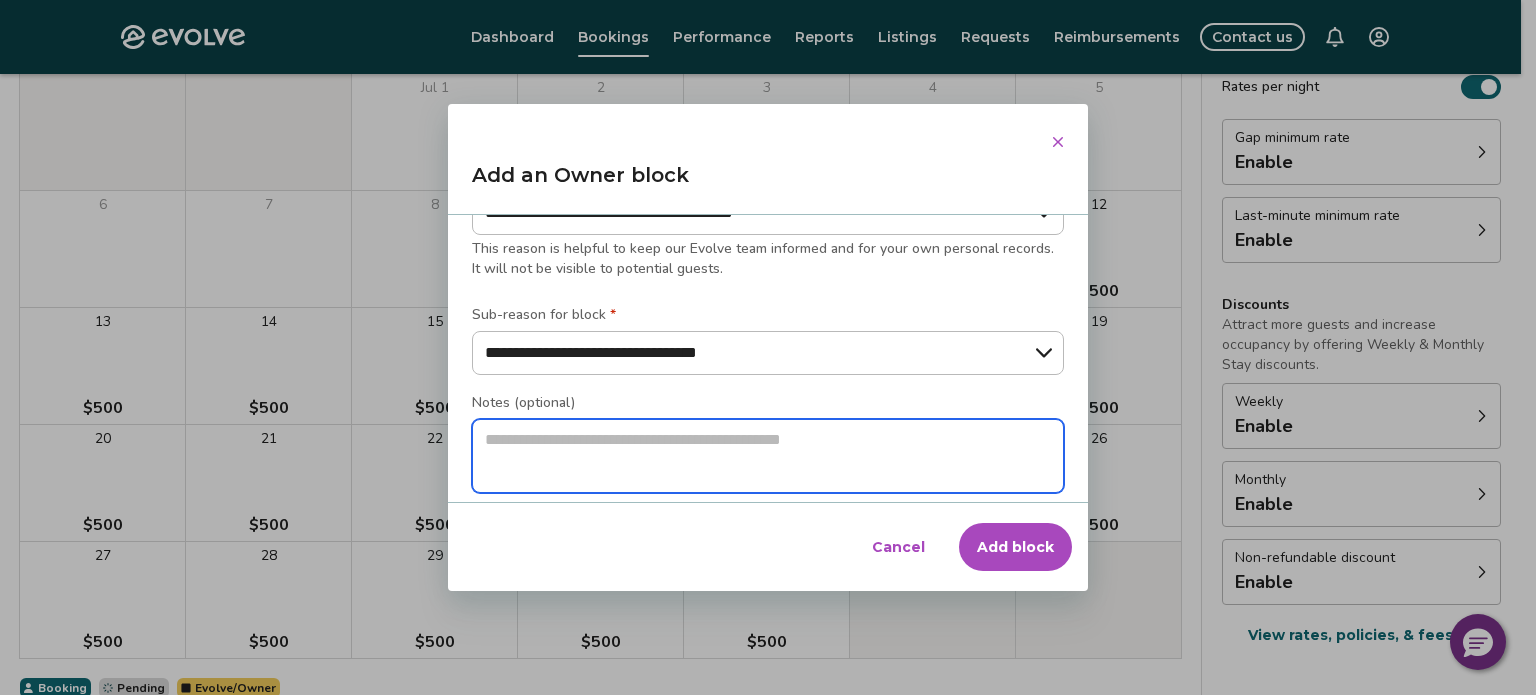 click at bounding box center [768, 456] 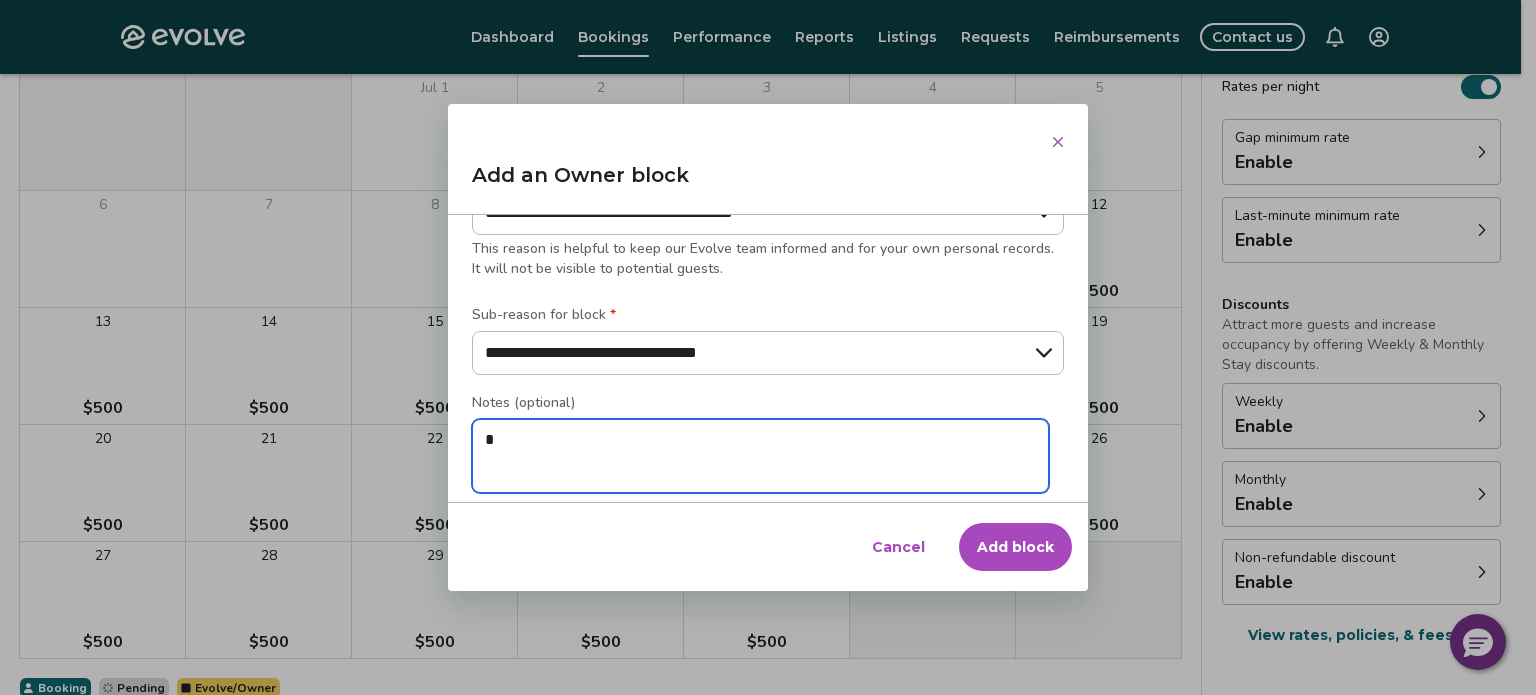 type on "*" 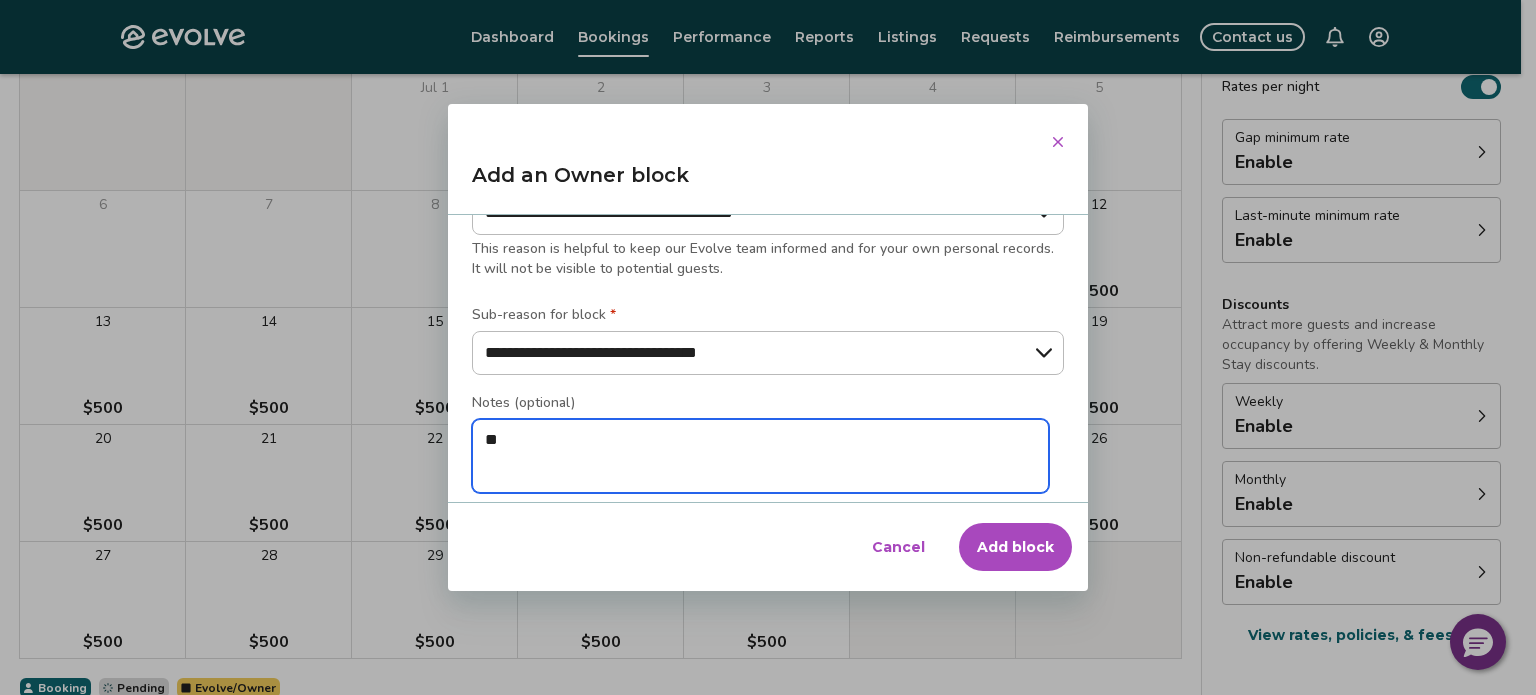 type on "*" 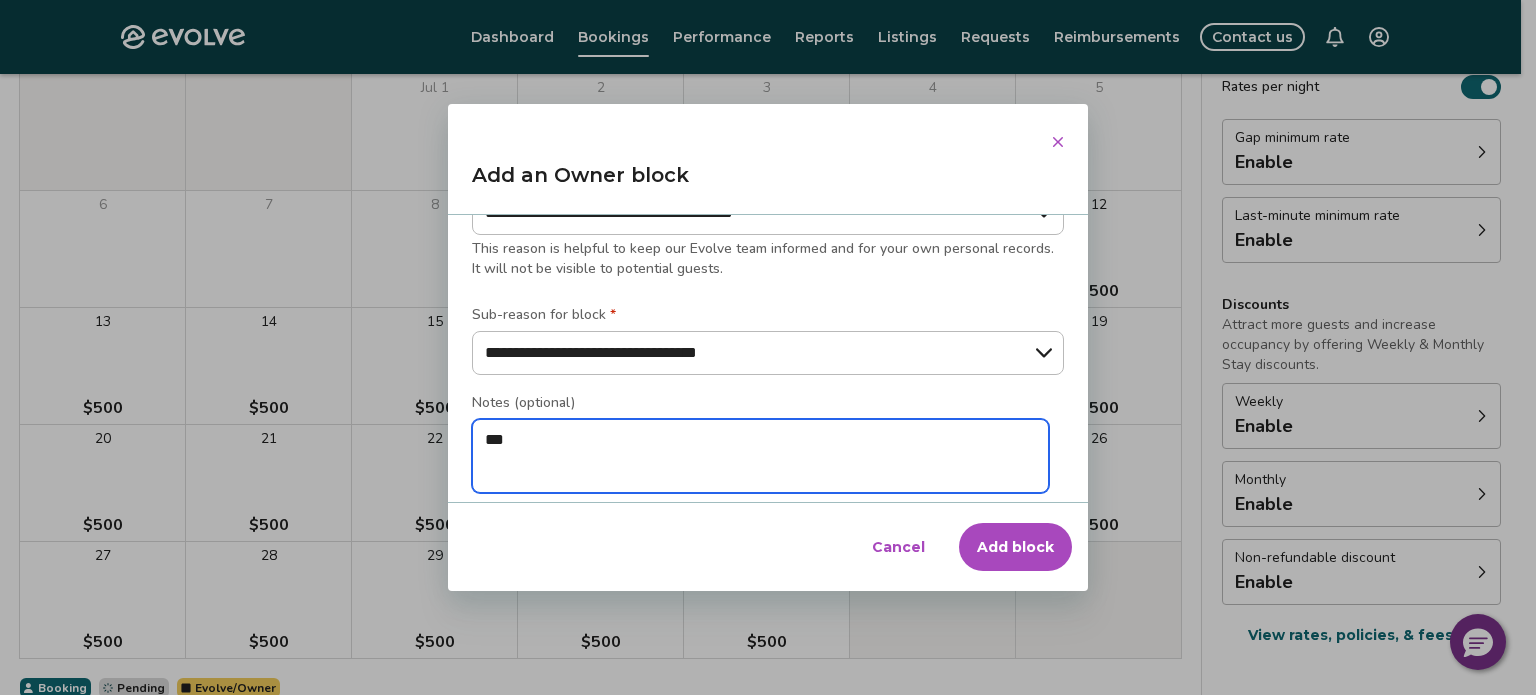 type on "*" 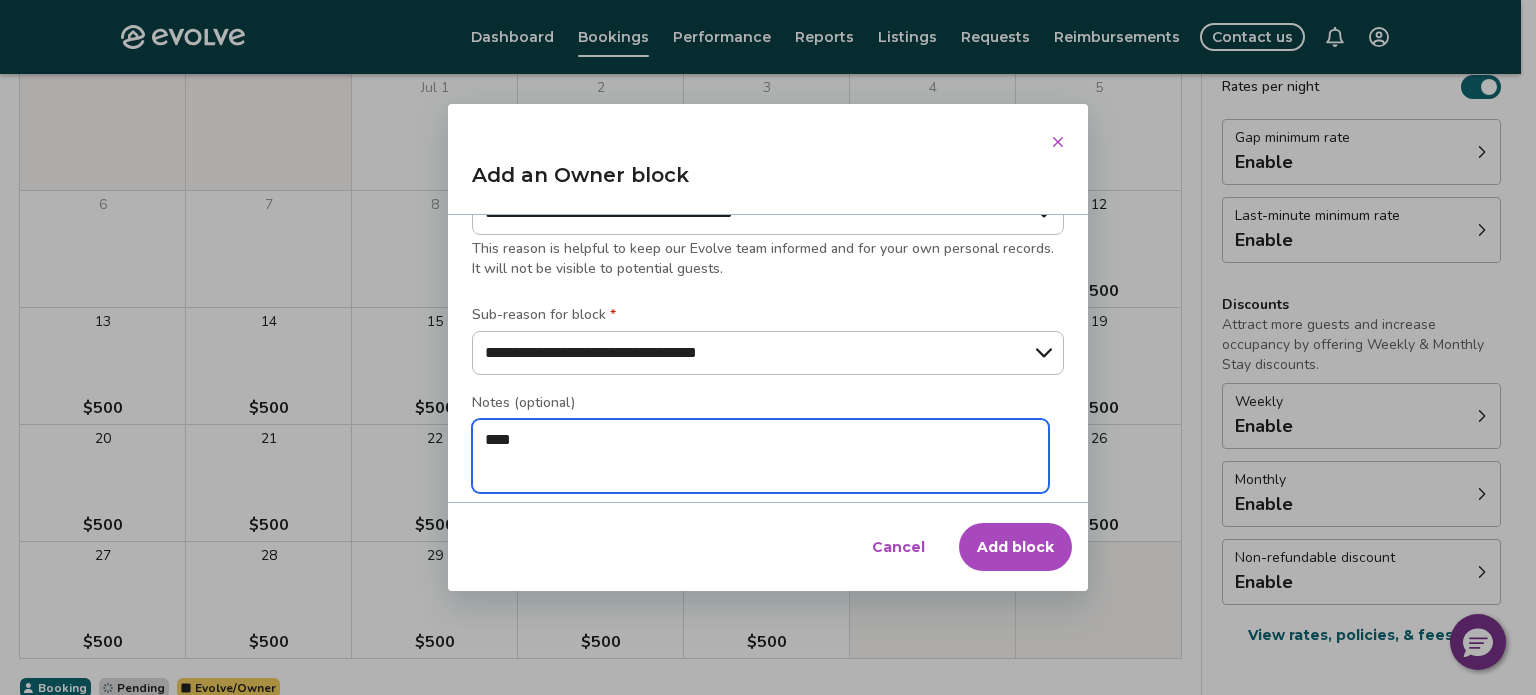 type on "*" 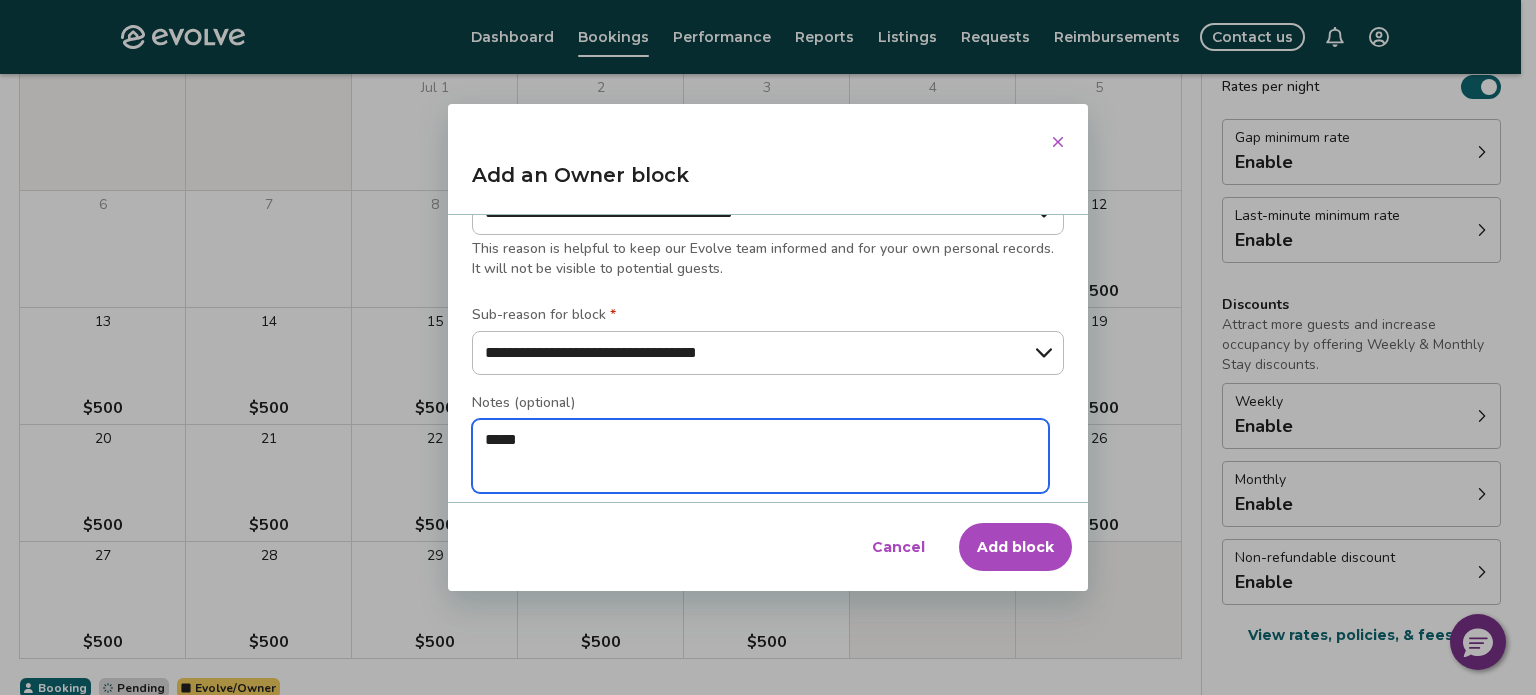 type on "*" 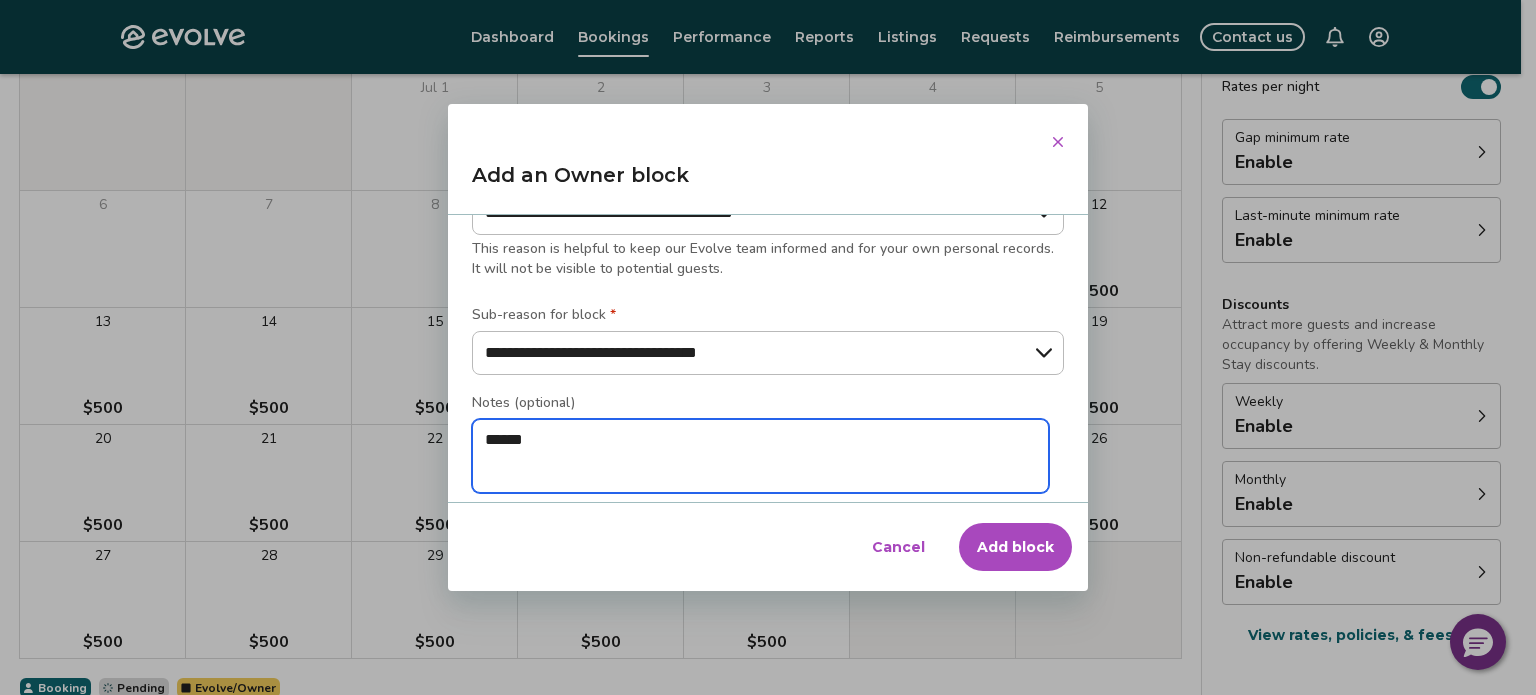 type on "*" 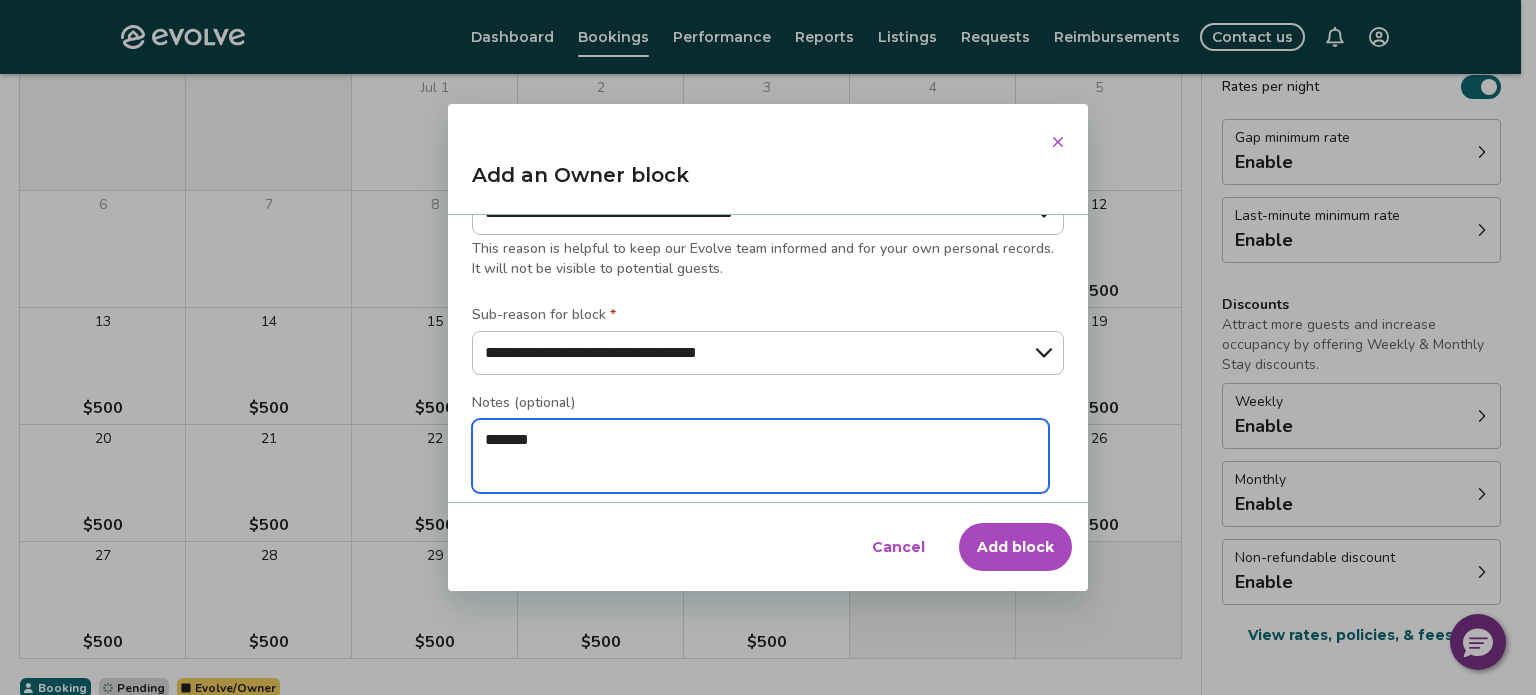 type on "*" 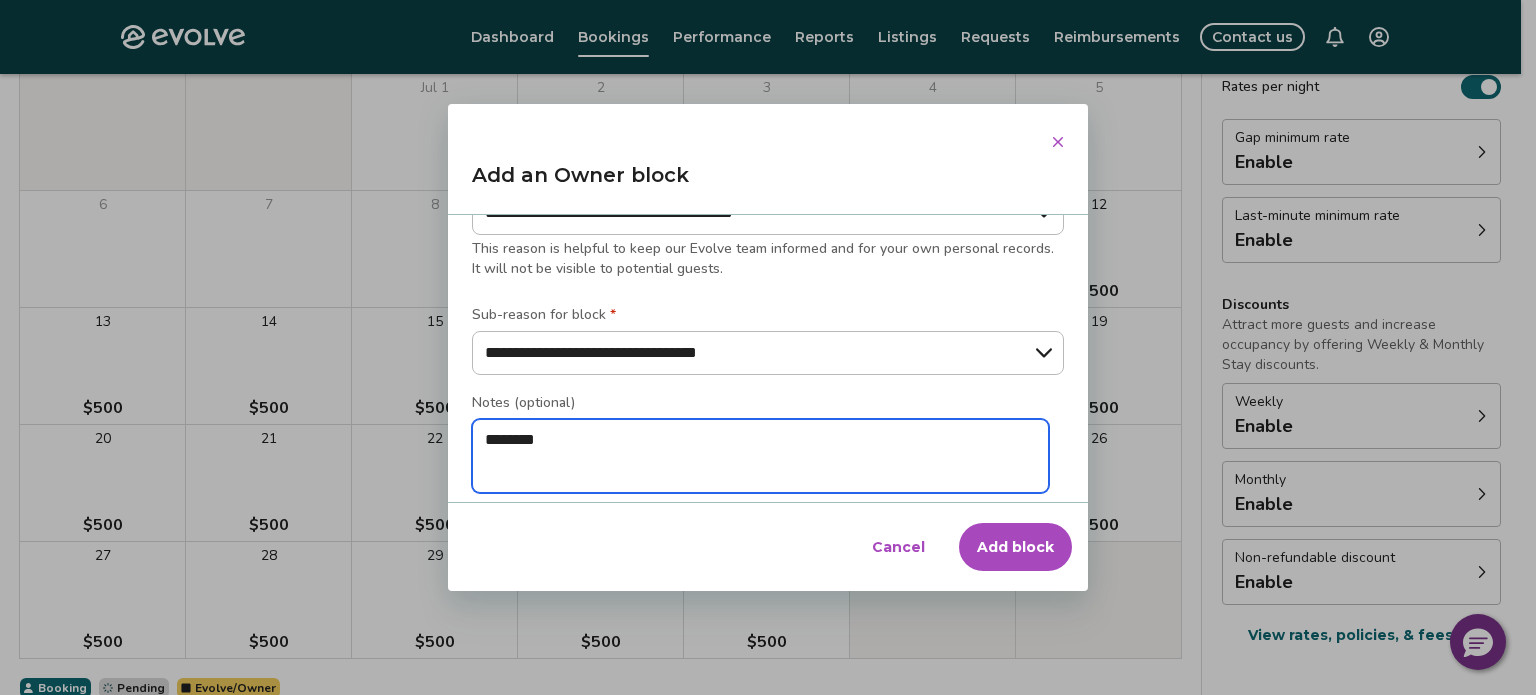 type on "*" 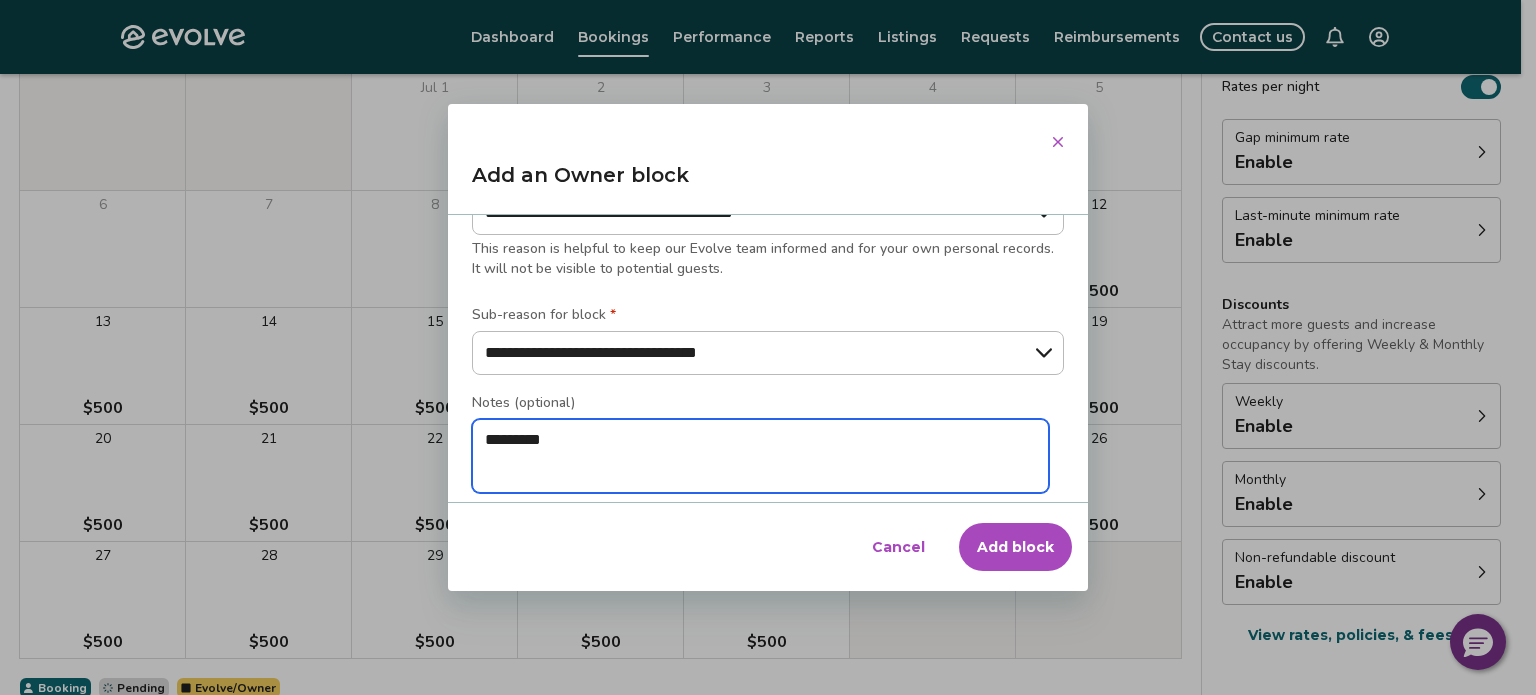 type on "*" 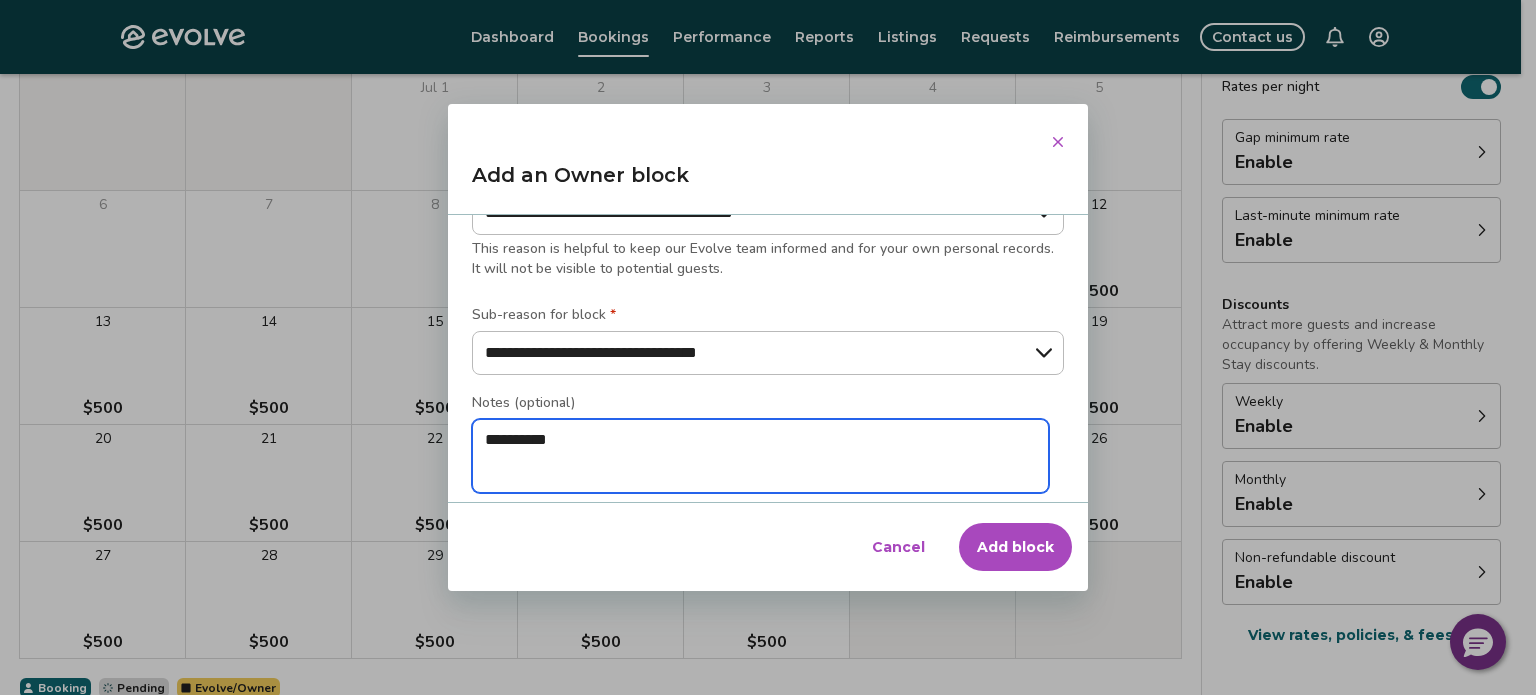 type on "*" 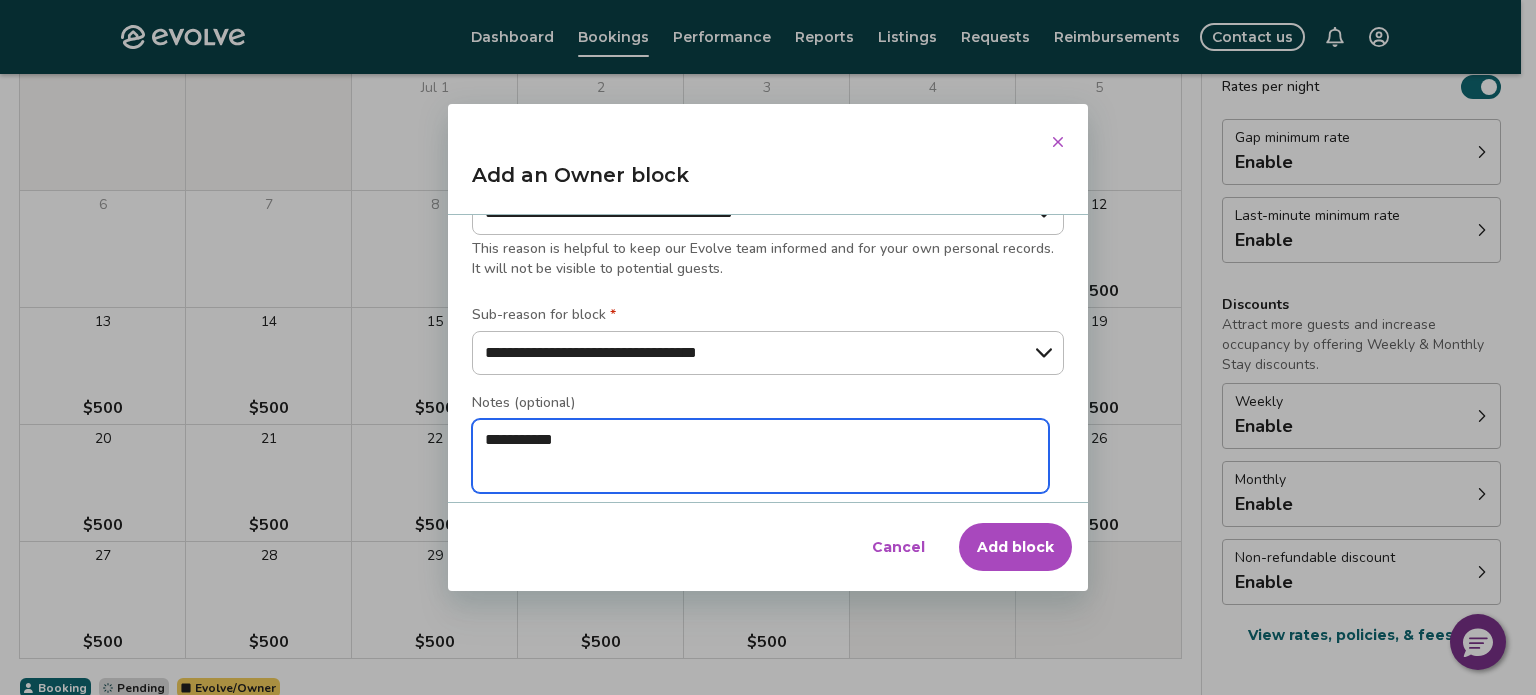 type on "*" 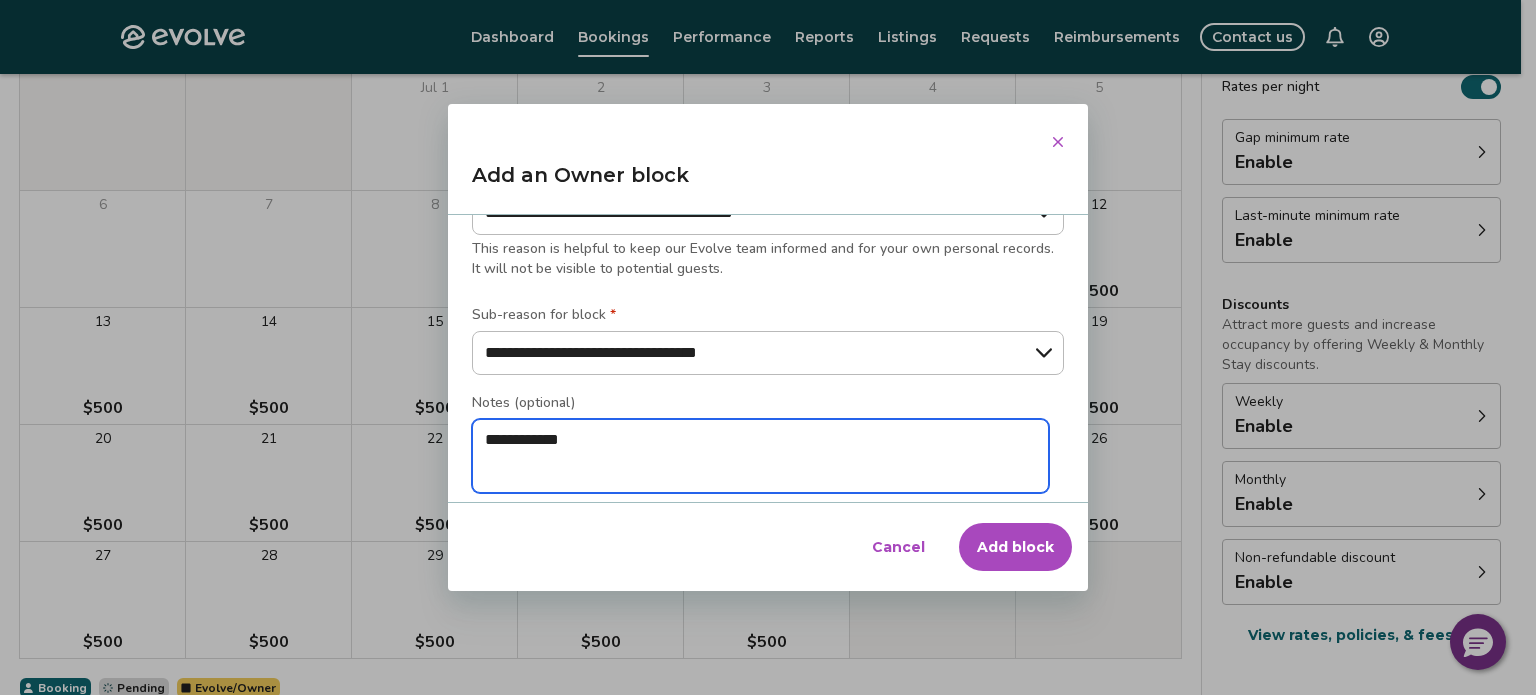 type on "*" 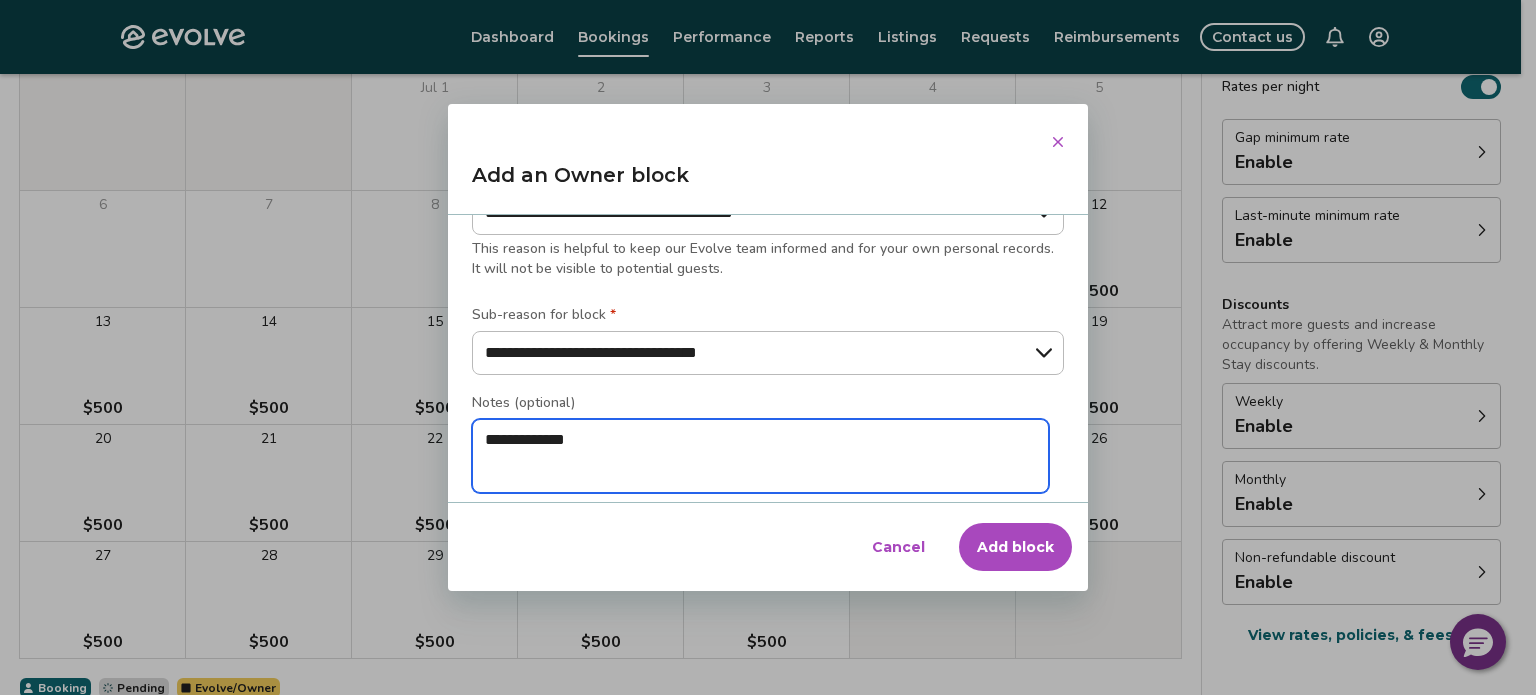 type on "*" 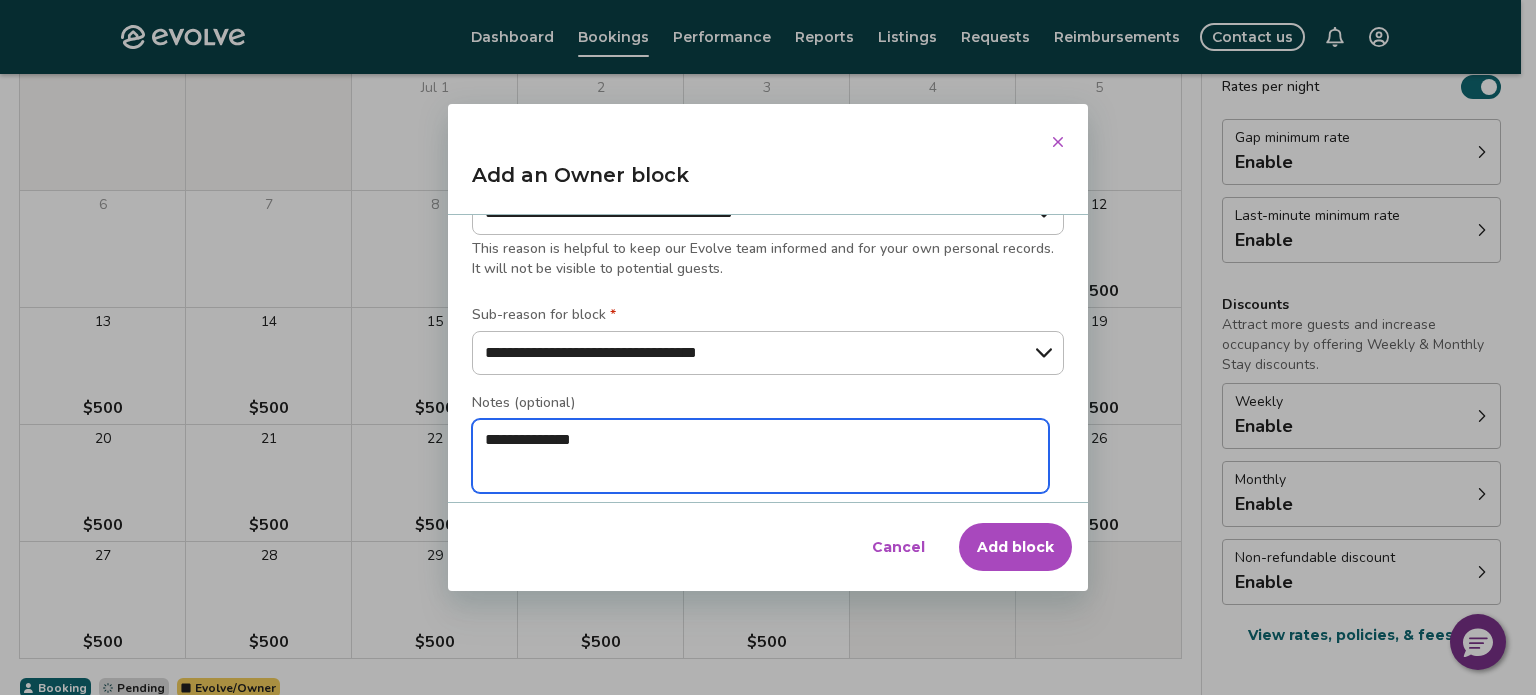 type on "*" 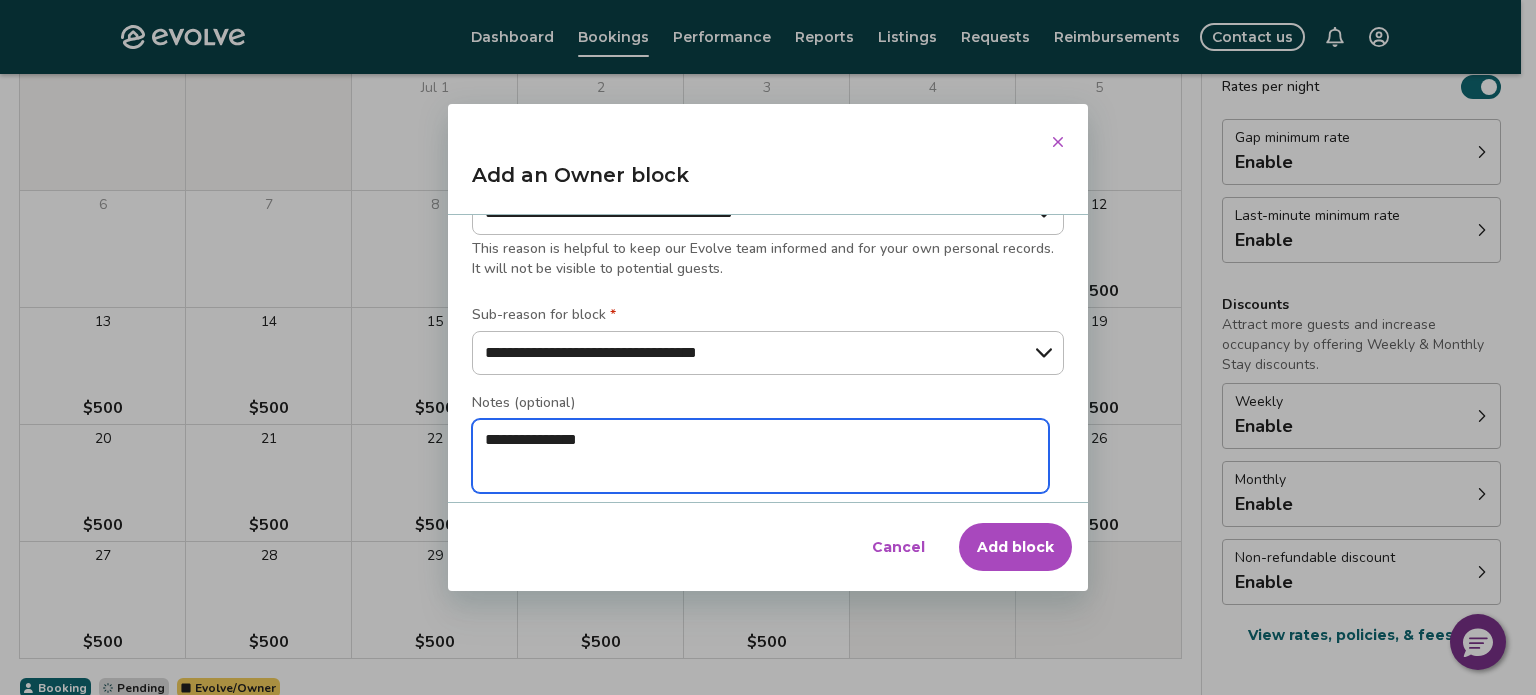 type on "*" 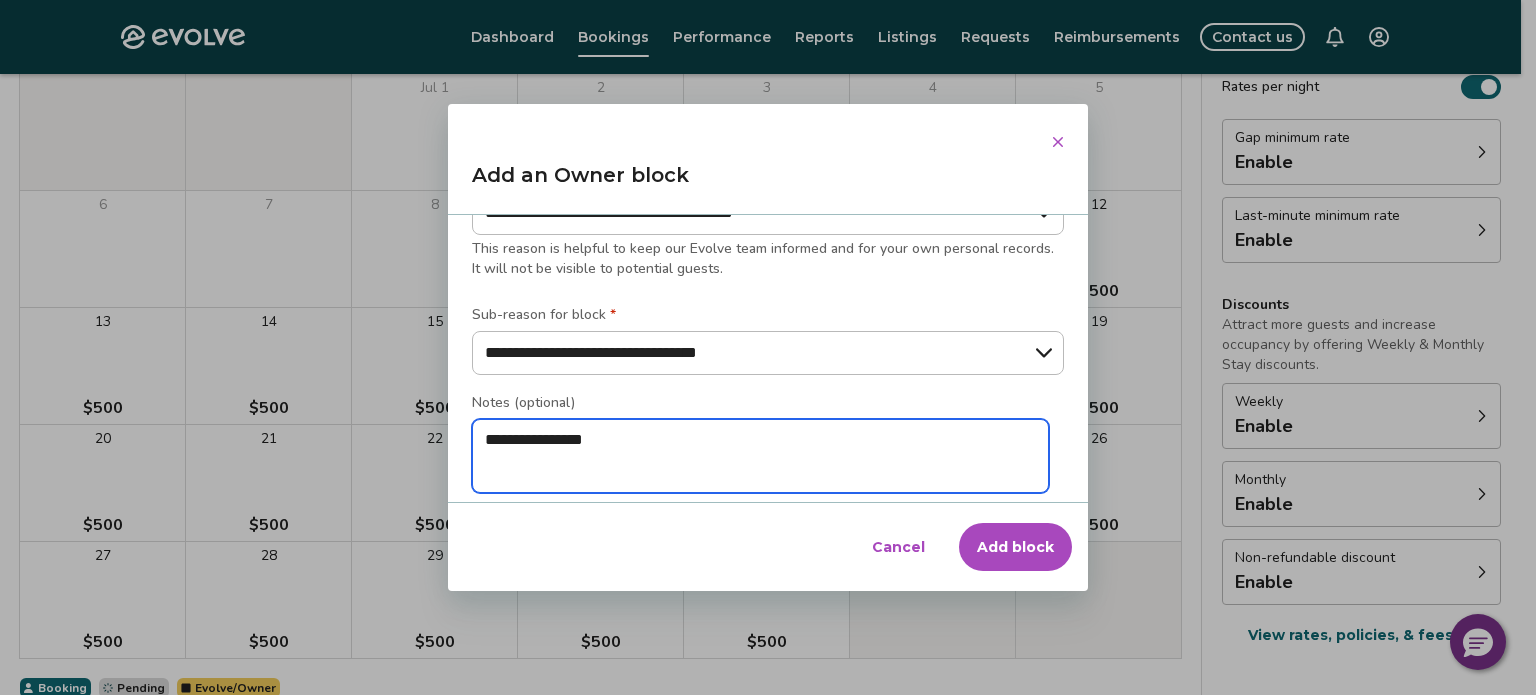 type on "*" 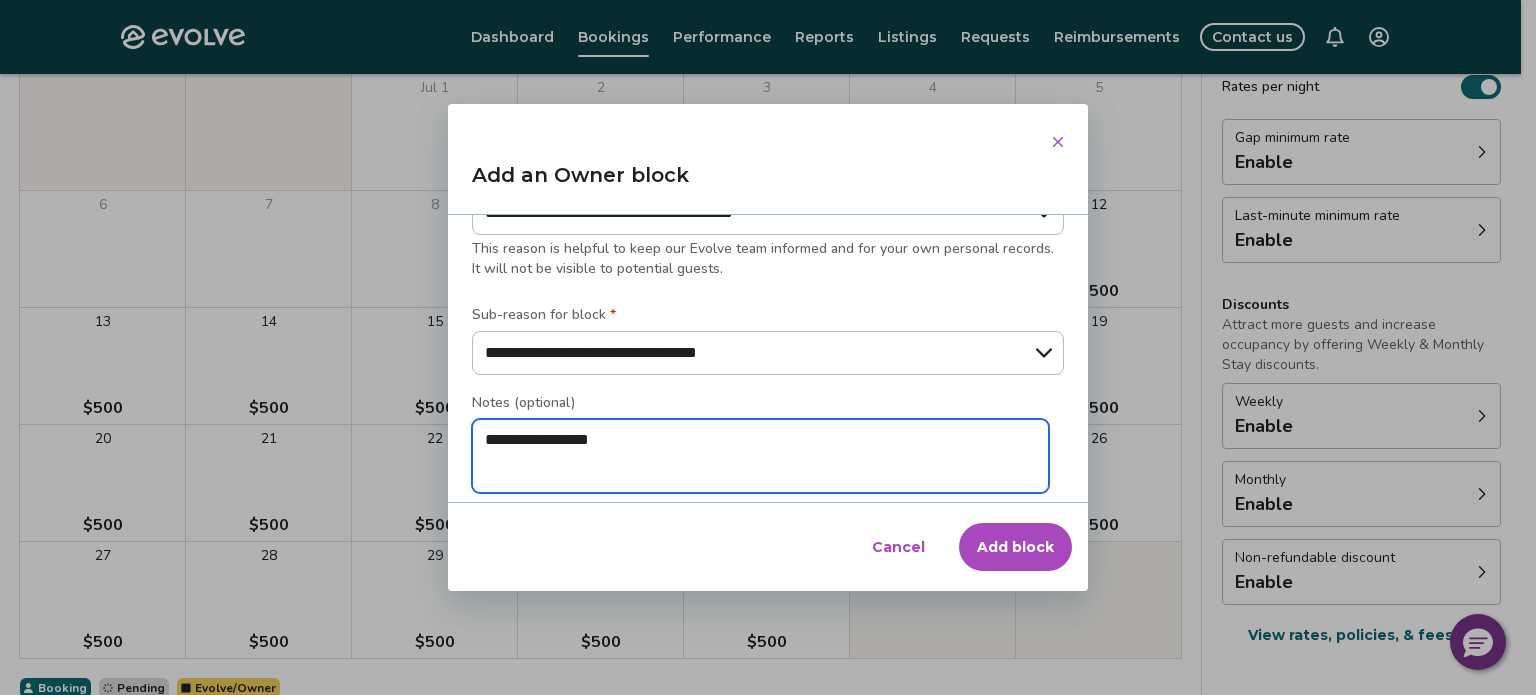 type on "*" 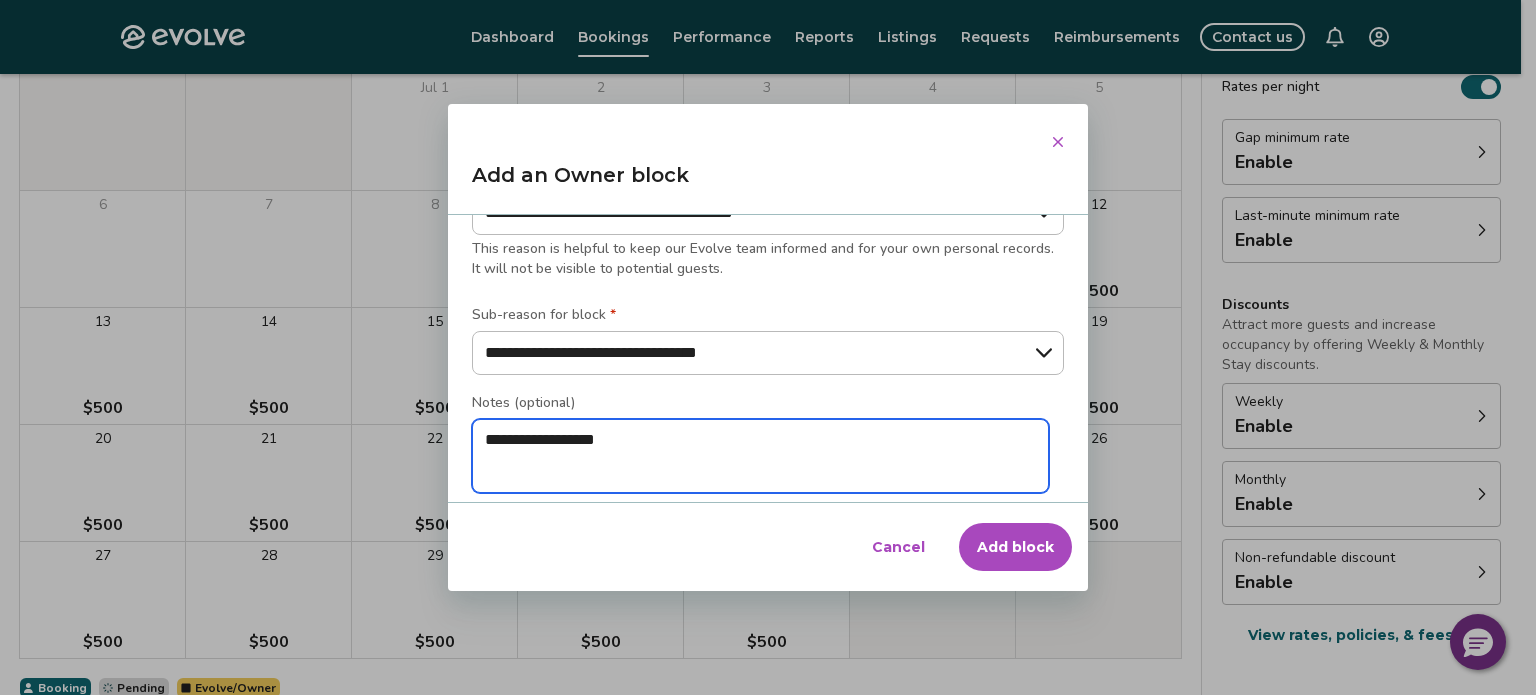 type on "*" 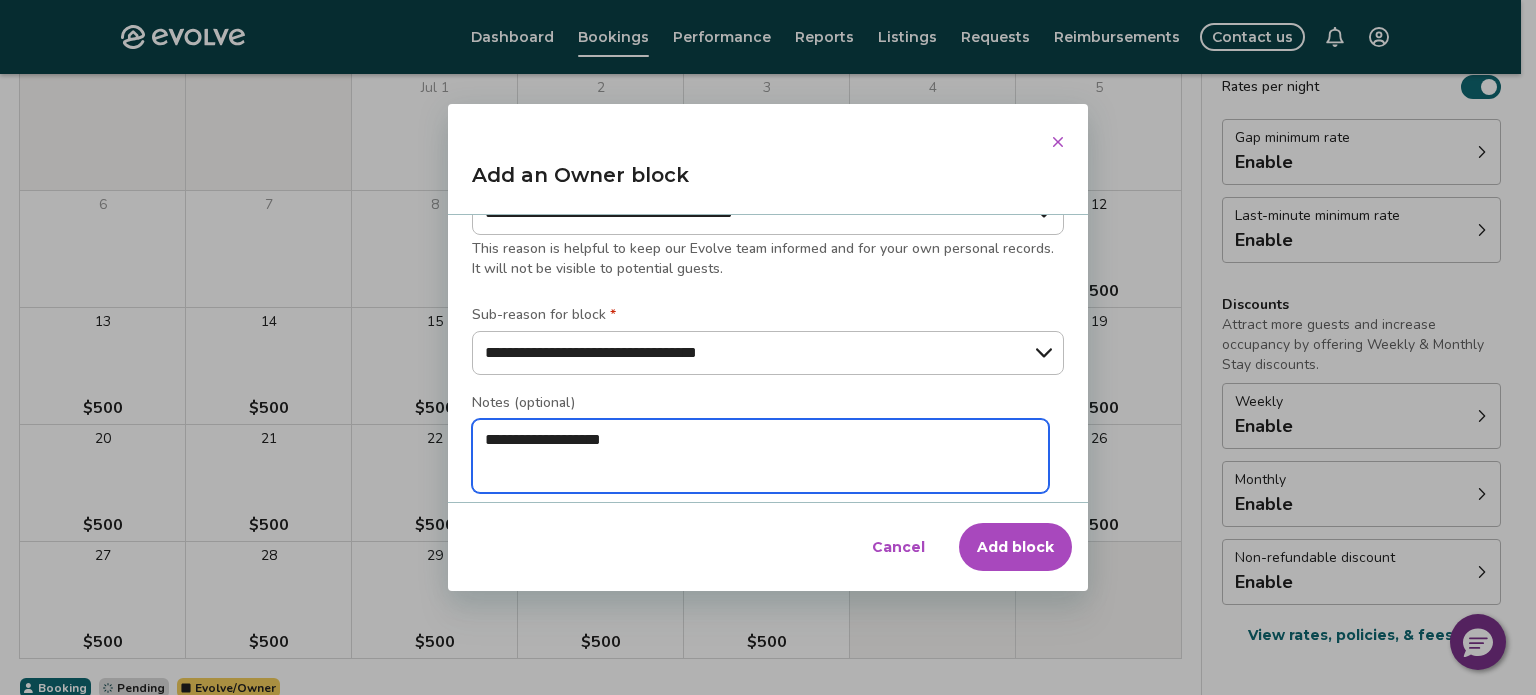 type on "*" 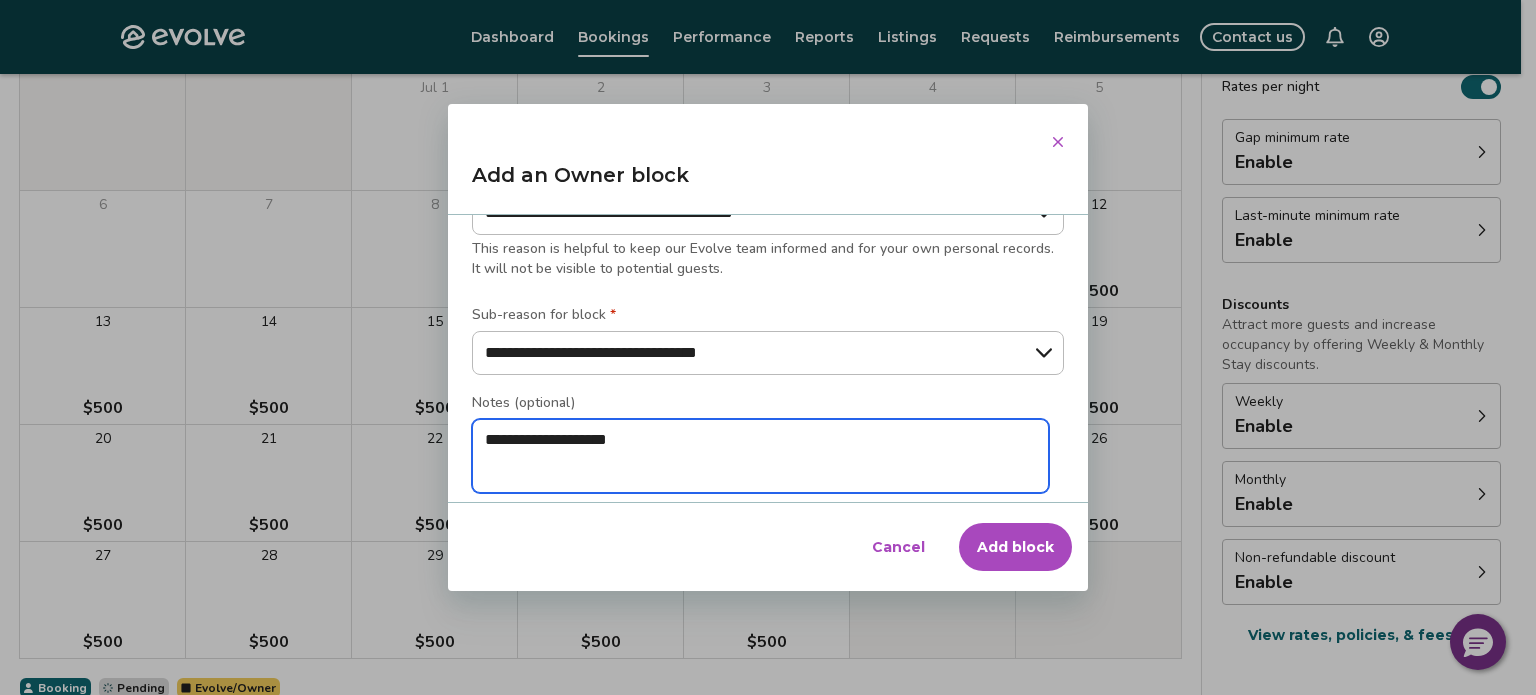 type on "**********" 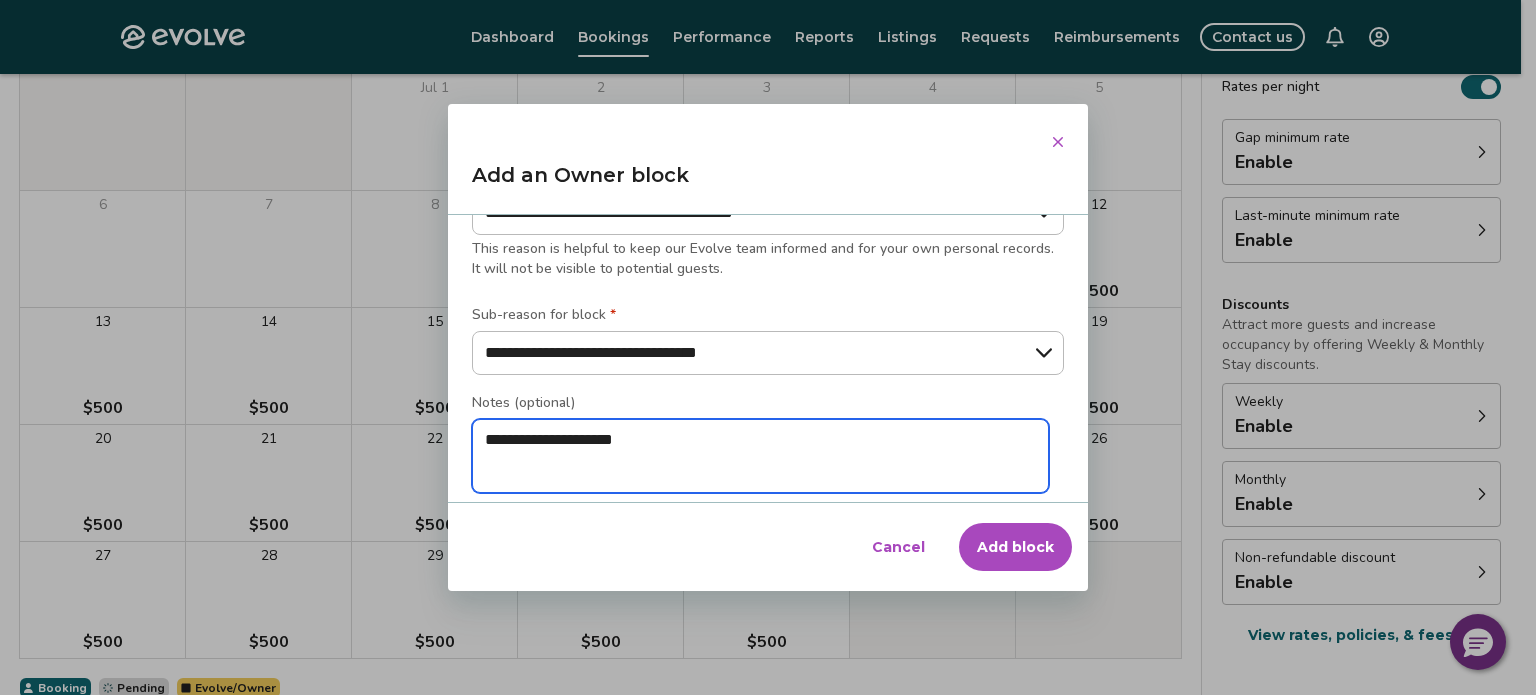 type on "*" 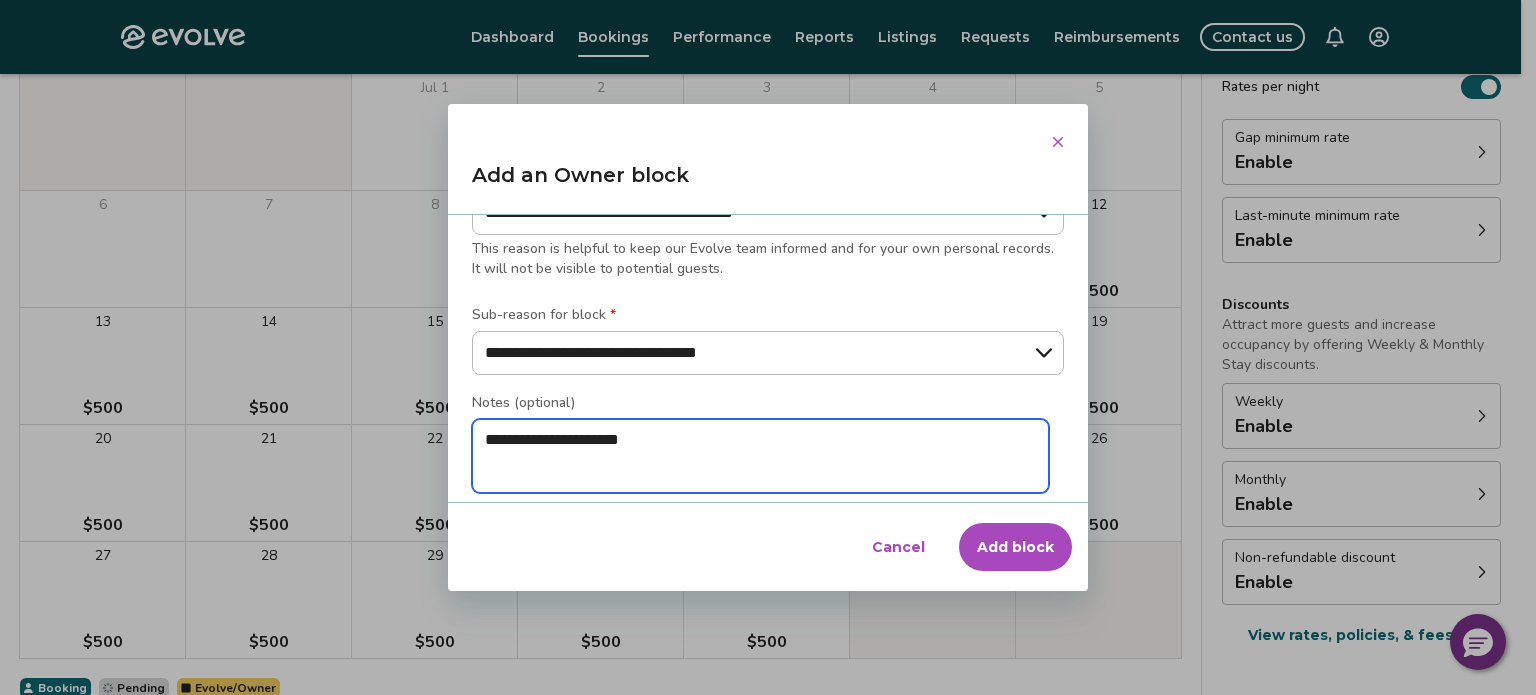 type on "*" 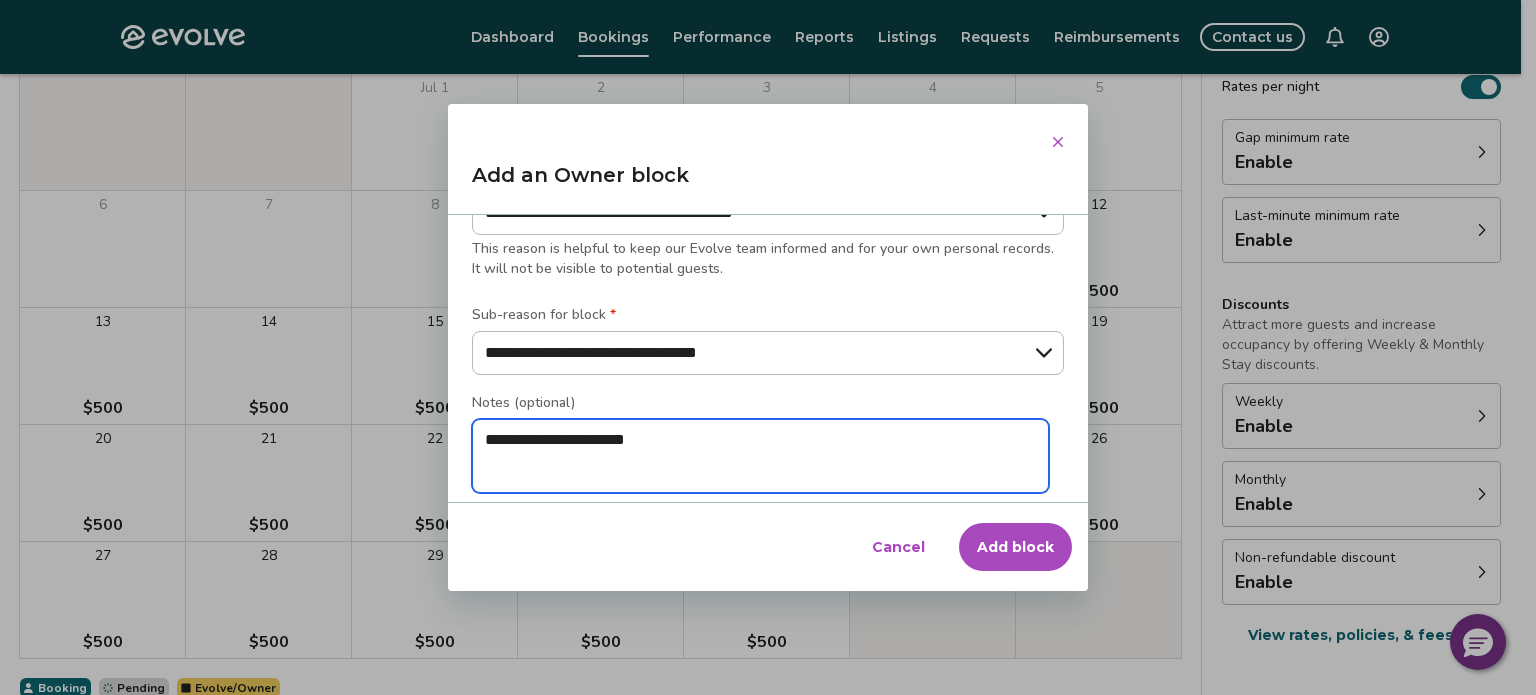 type on "*" 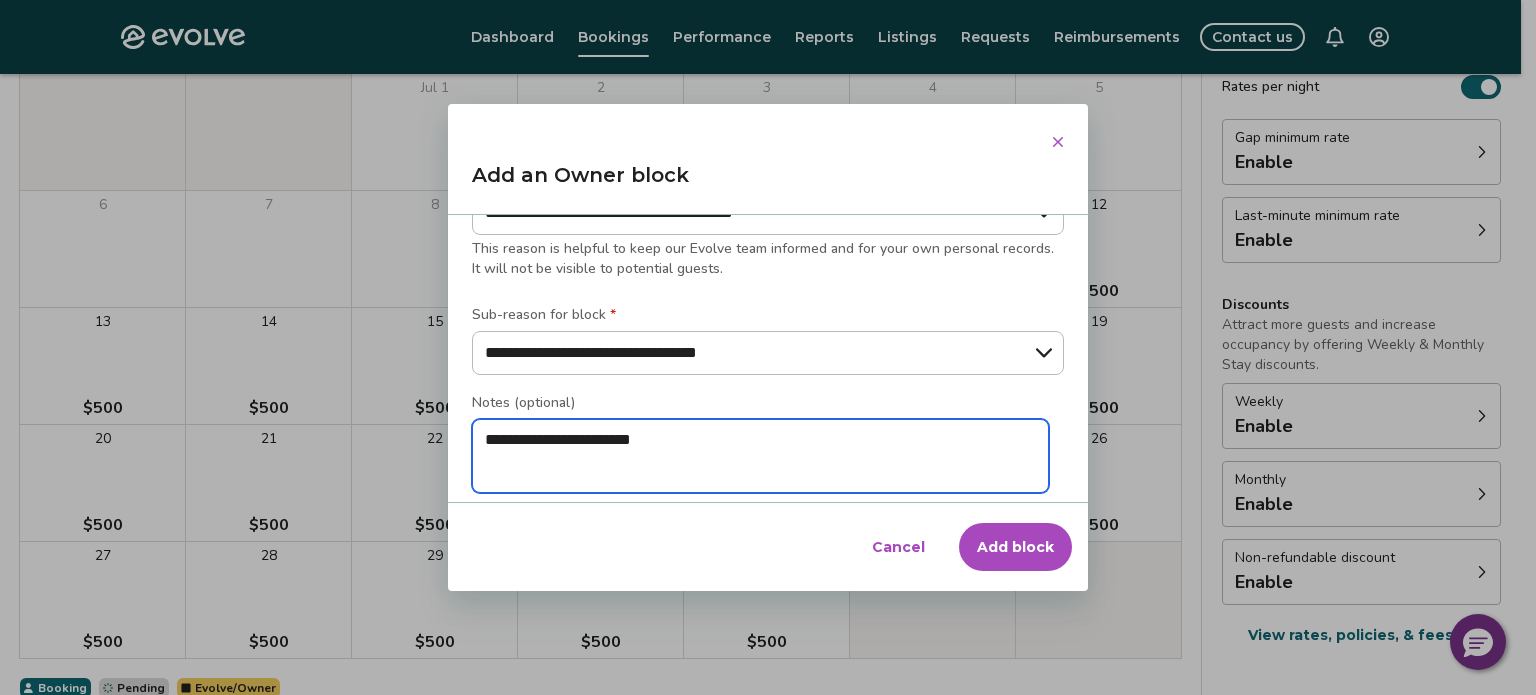 type on "*" 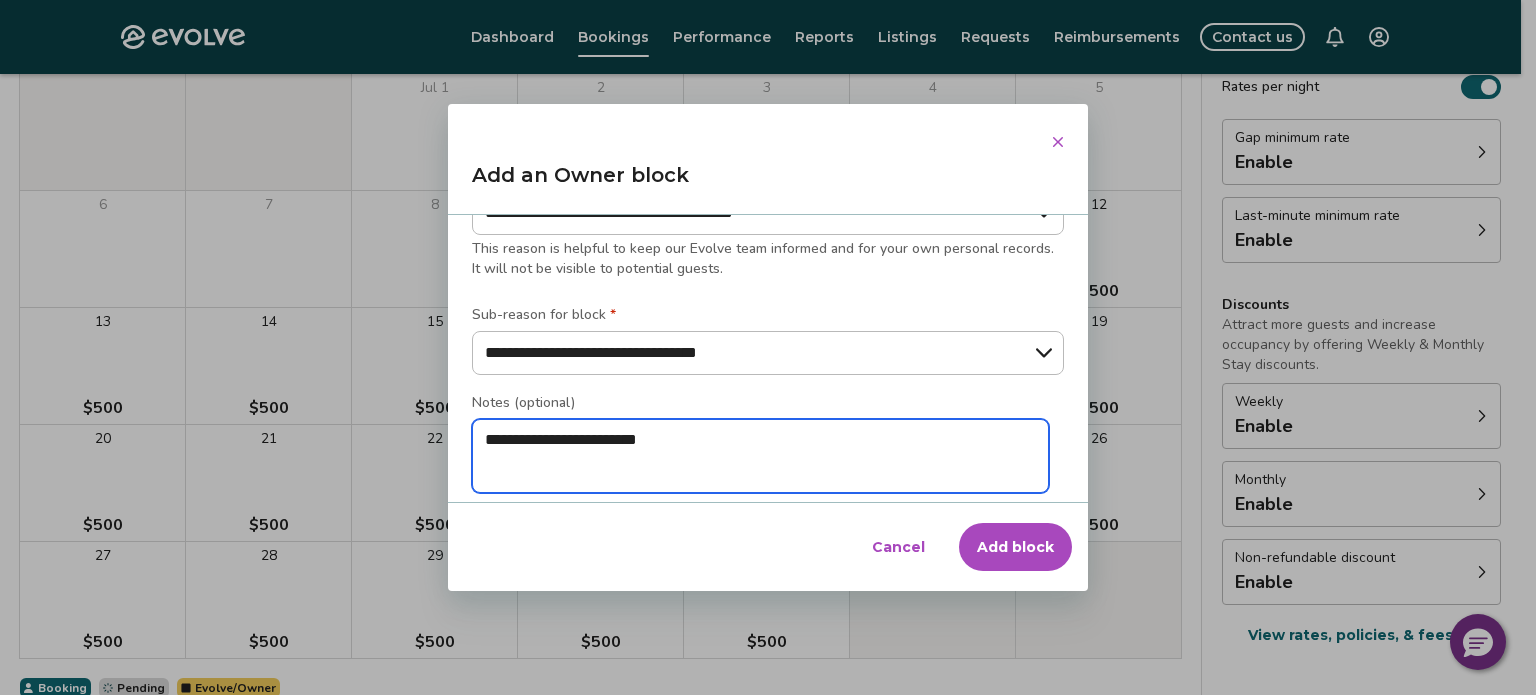 type on "*" 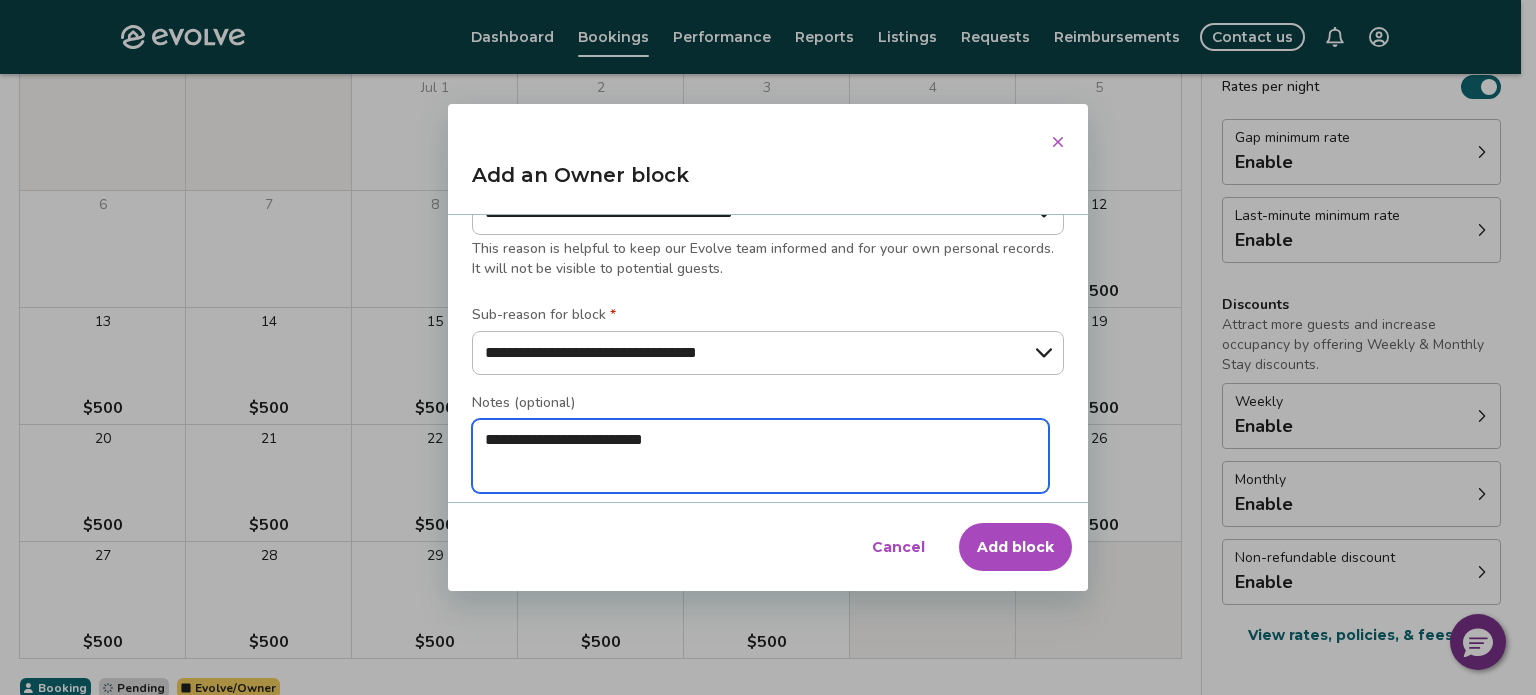 type on "*" 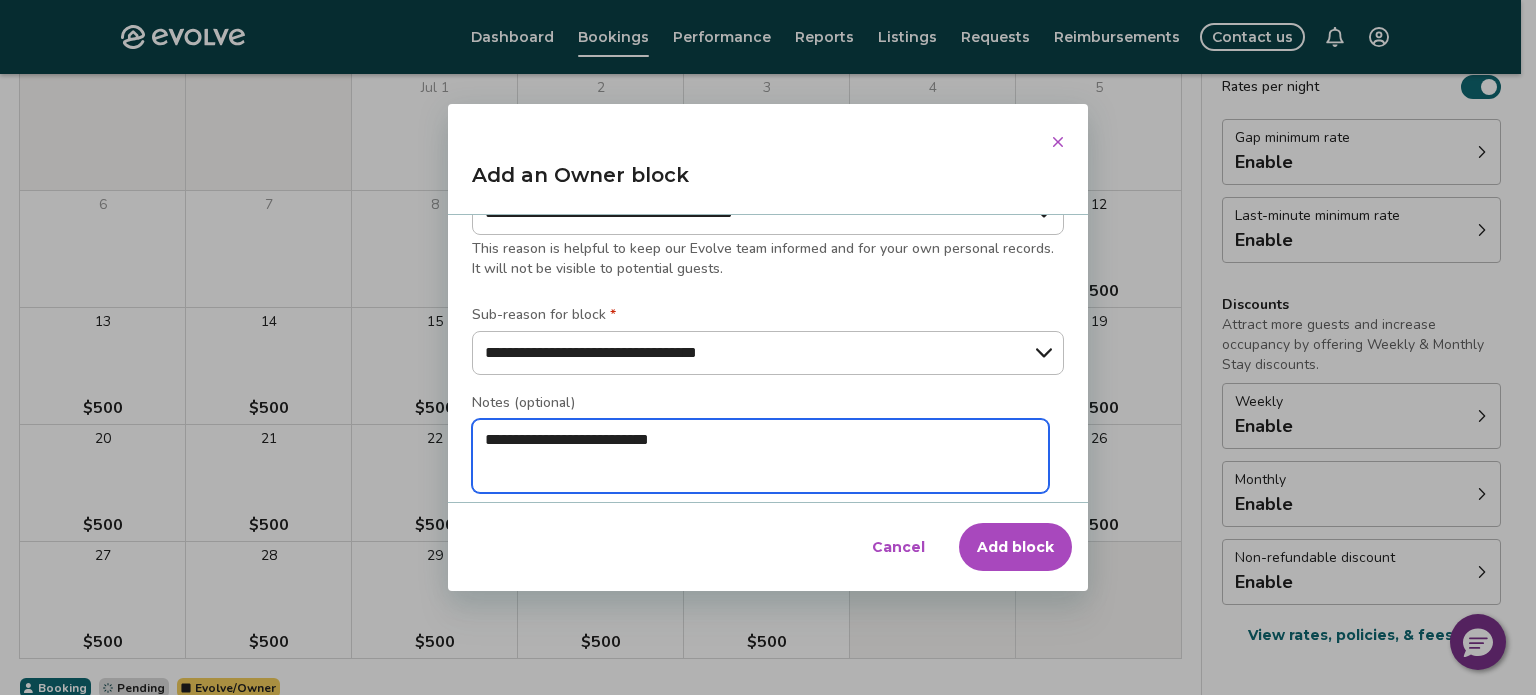type on "*" 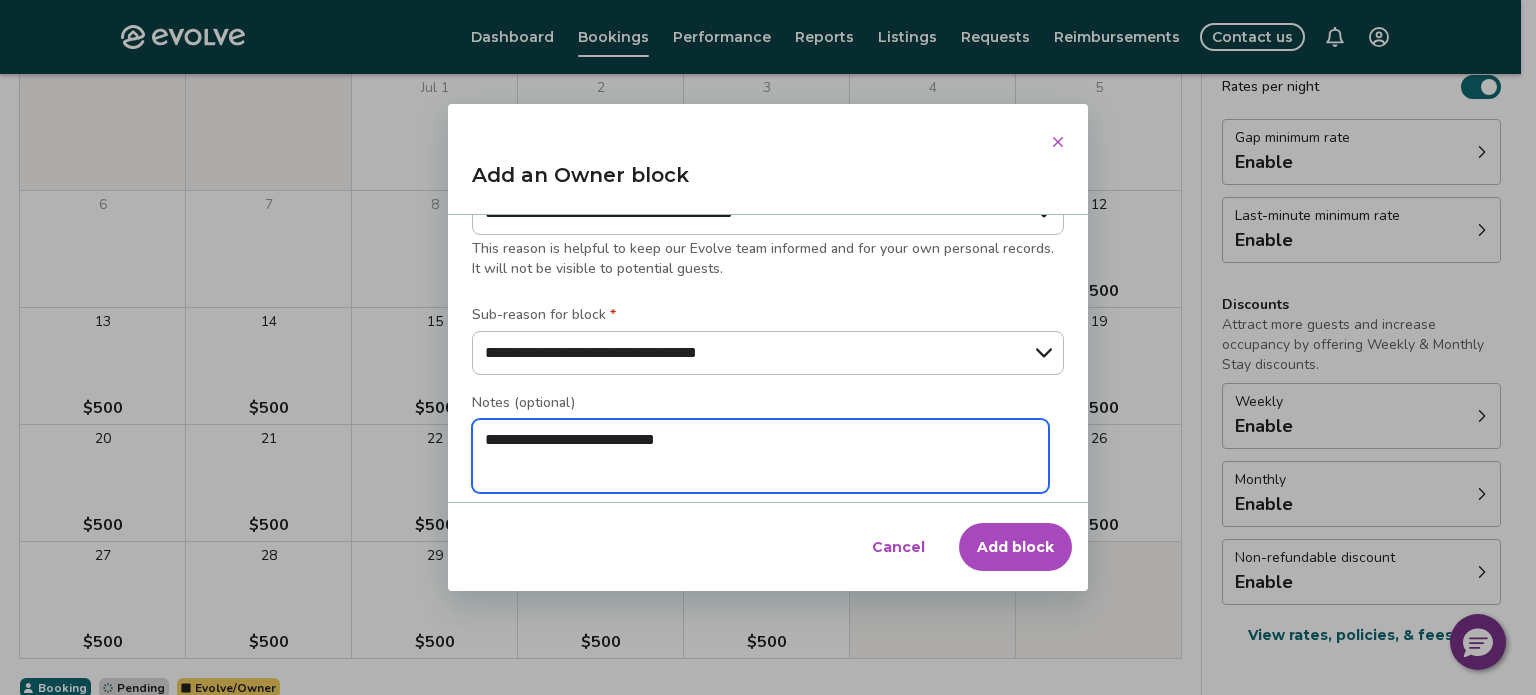 type on "*" 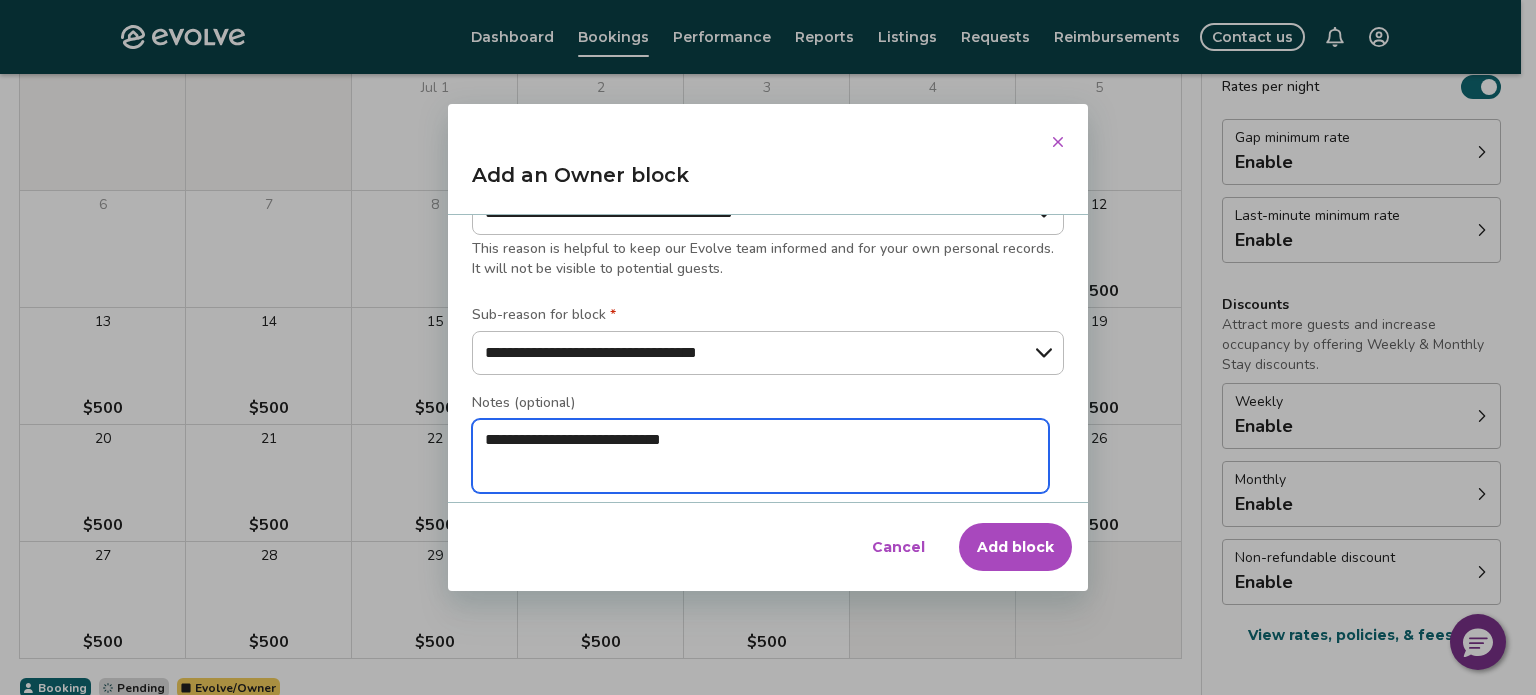 type on "*" 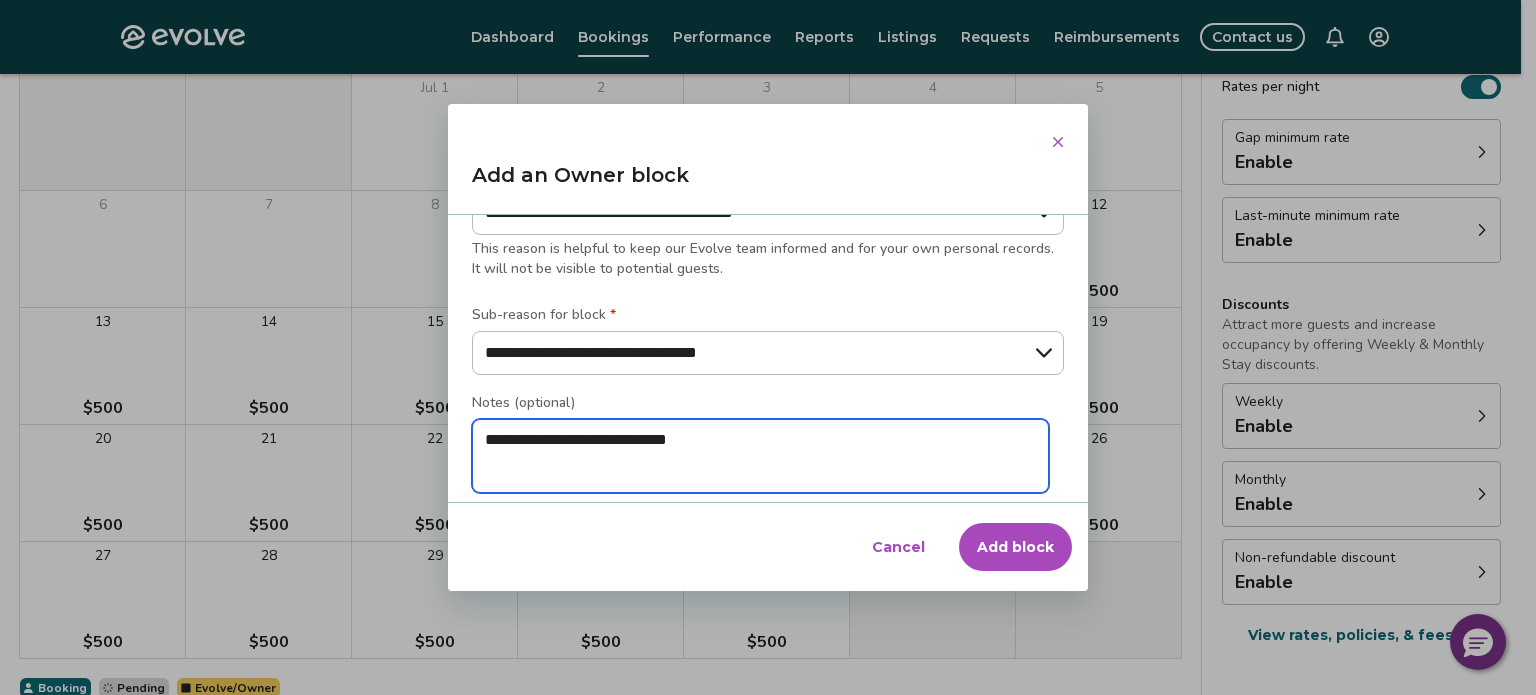type on "*" 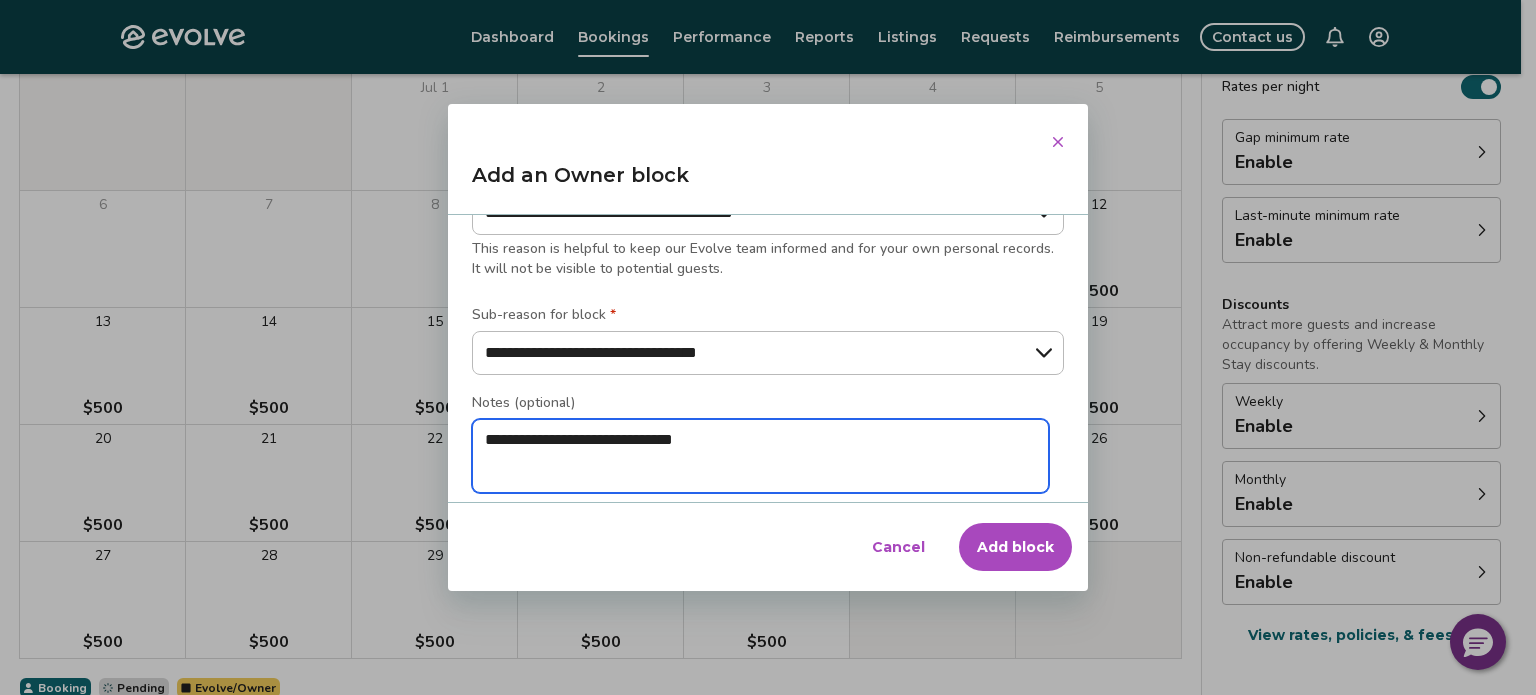 type on "*" 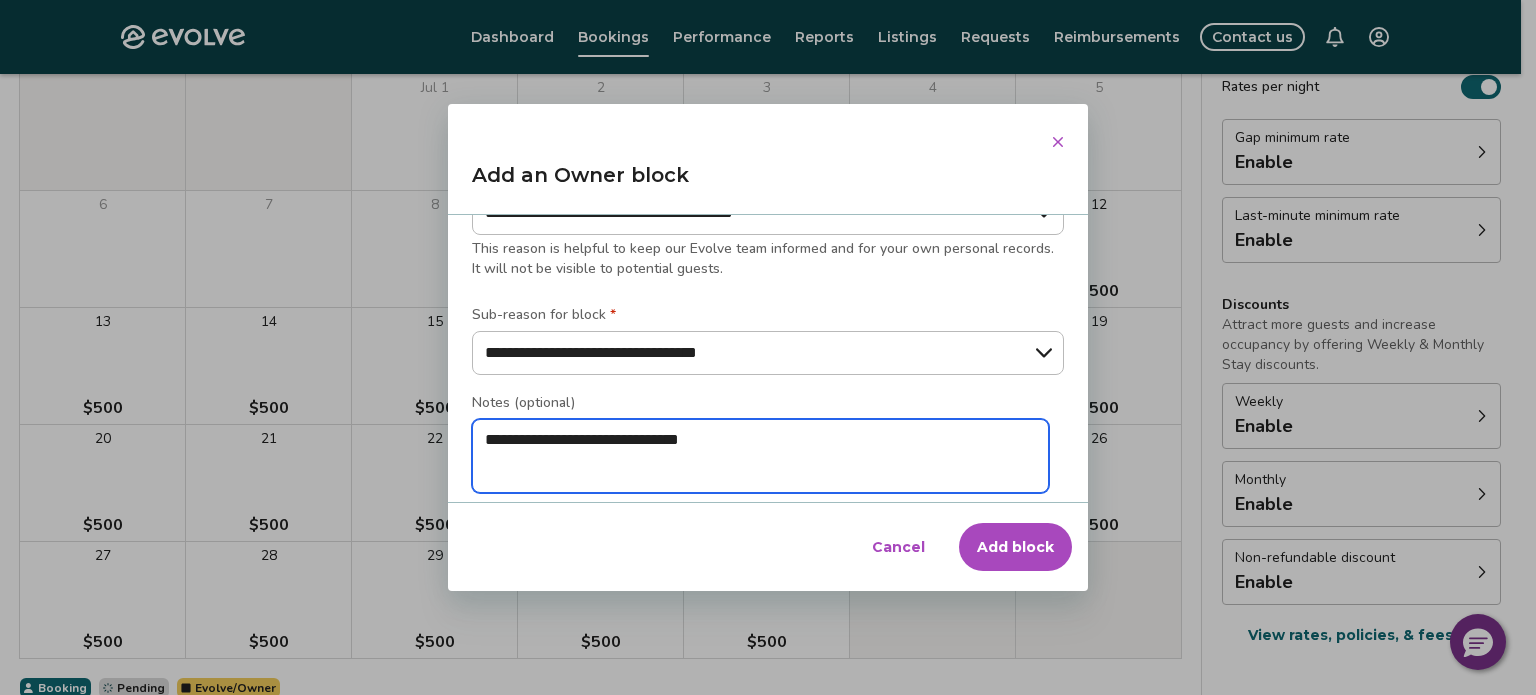 type on "*" 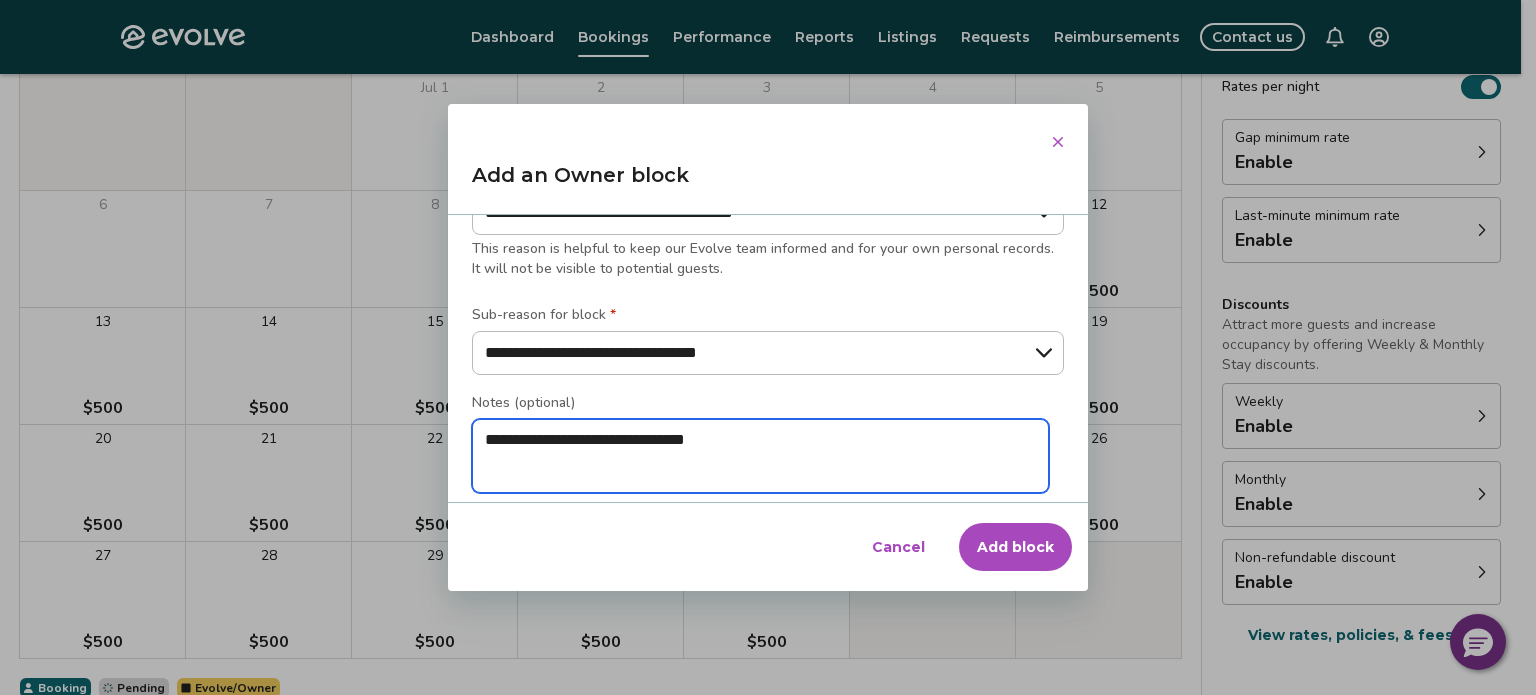 type on "*" 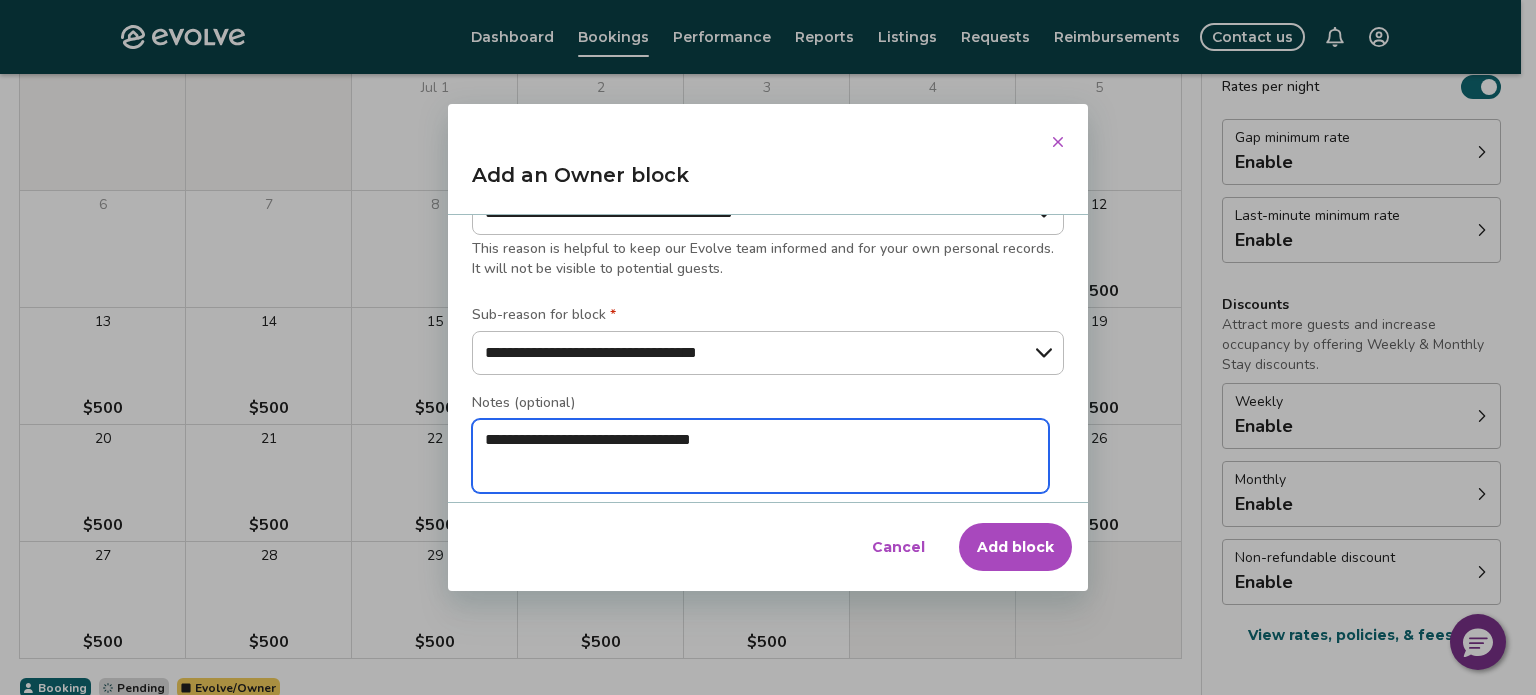 type on "*" 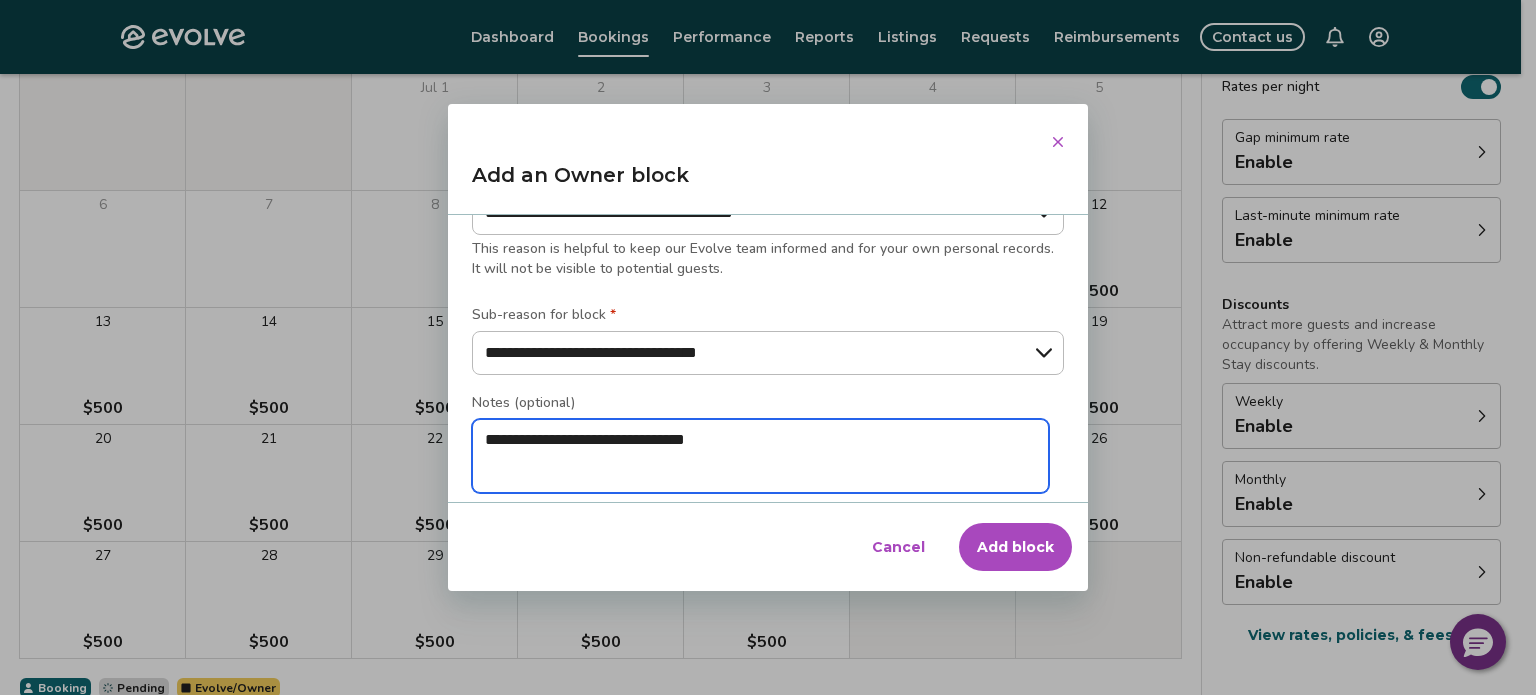 type on "*" 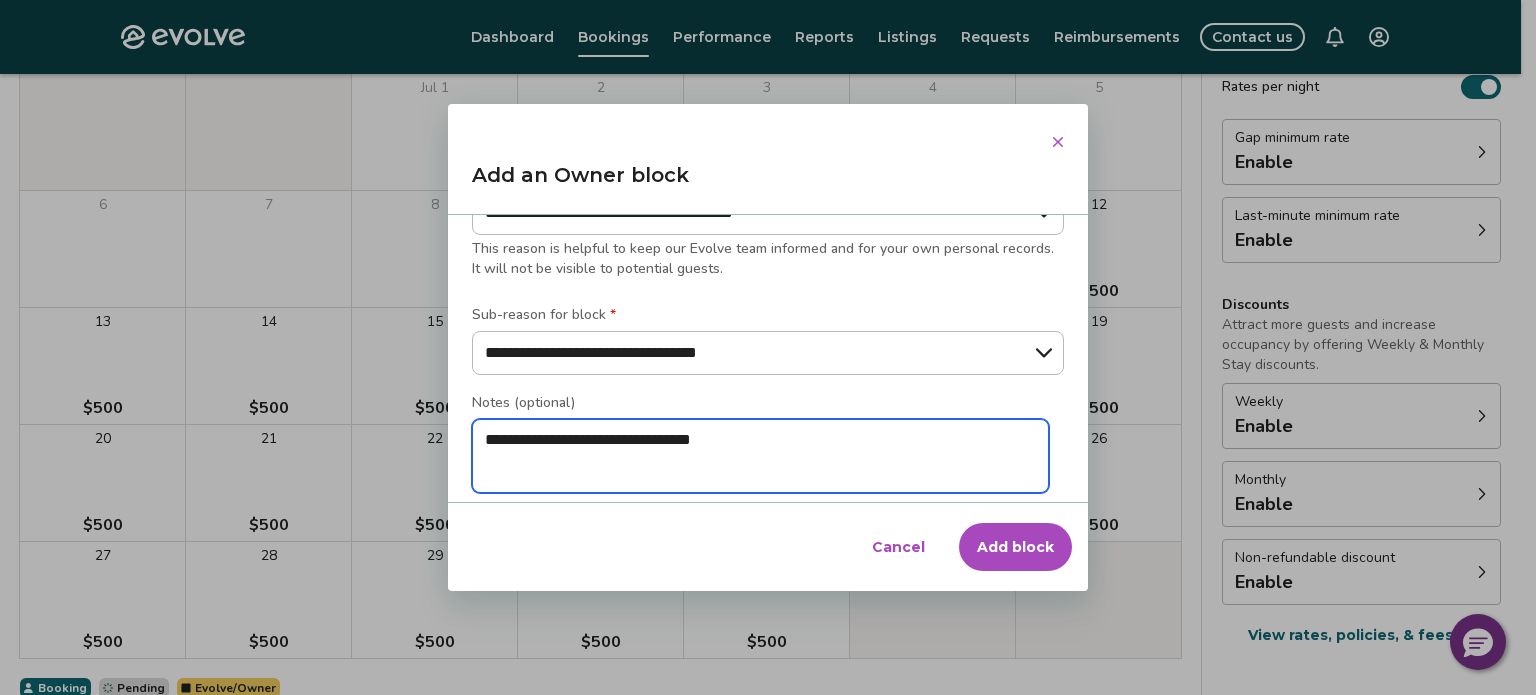 type on "*" 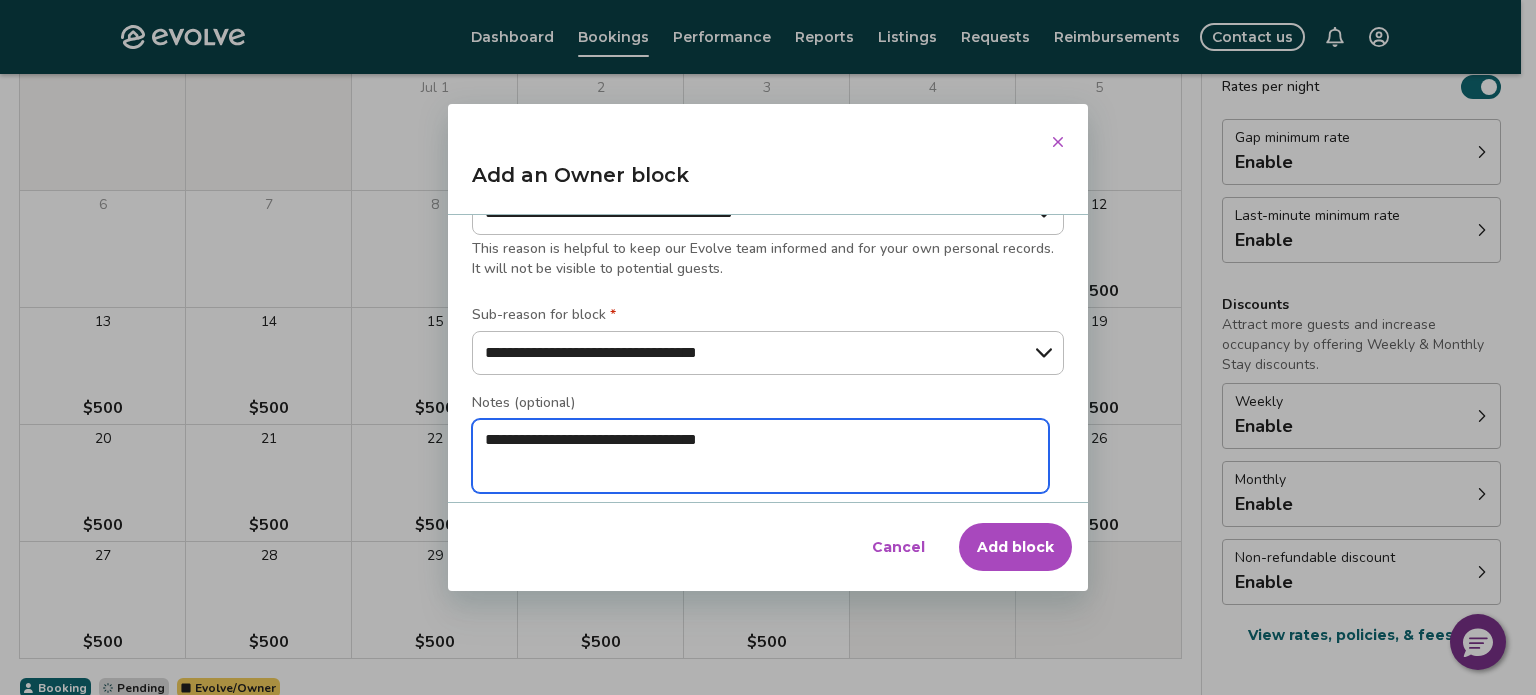 type on "*" 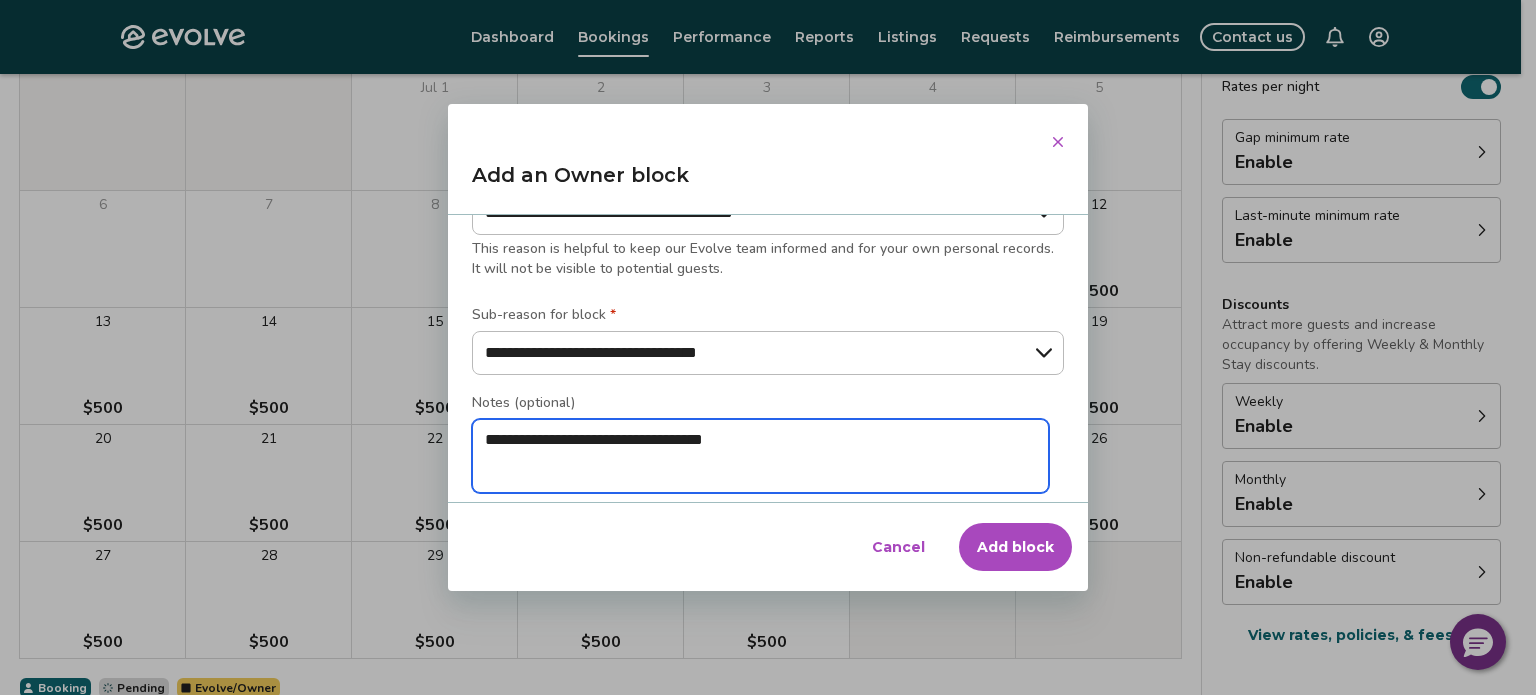 type on "*" 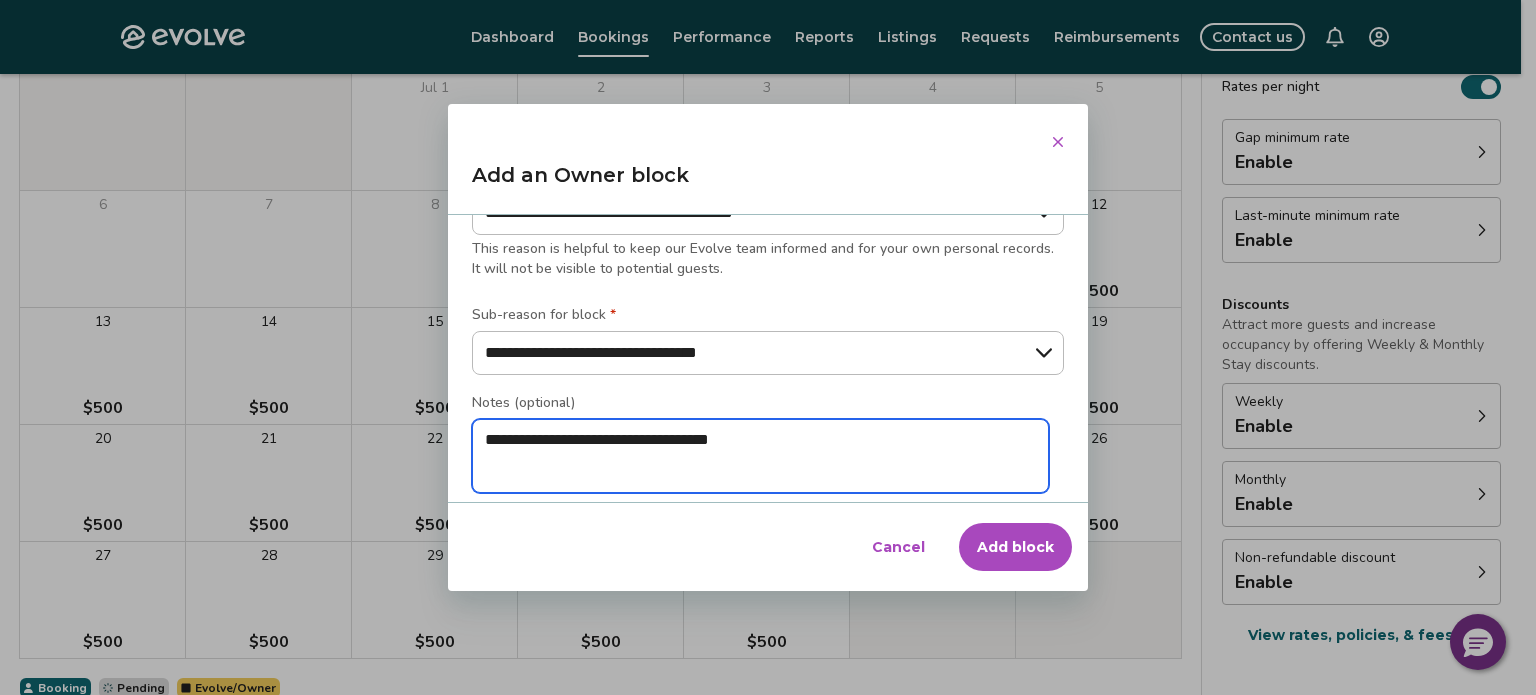 type on "*" 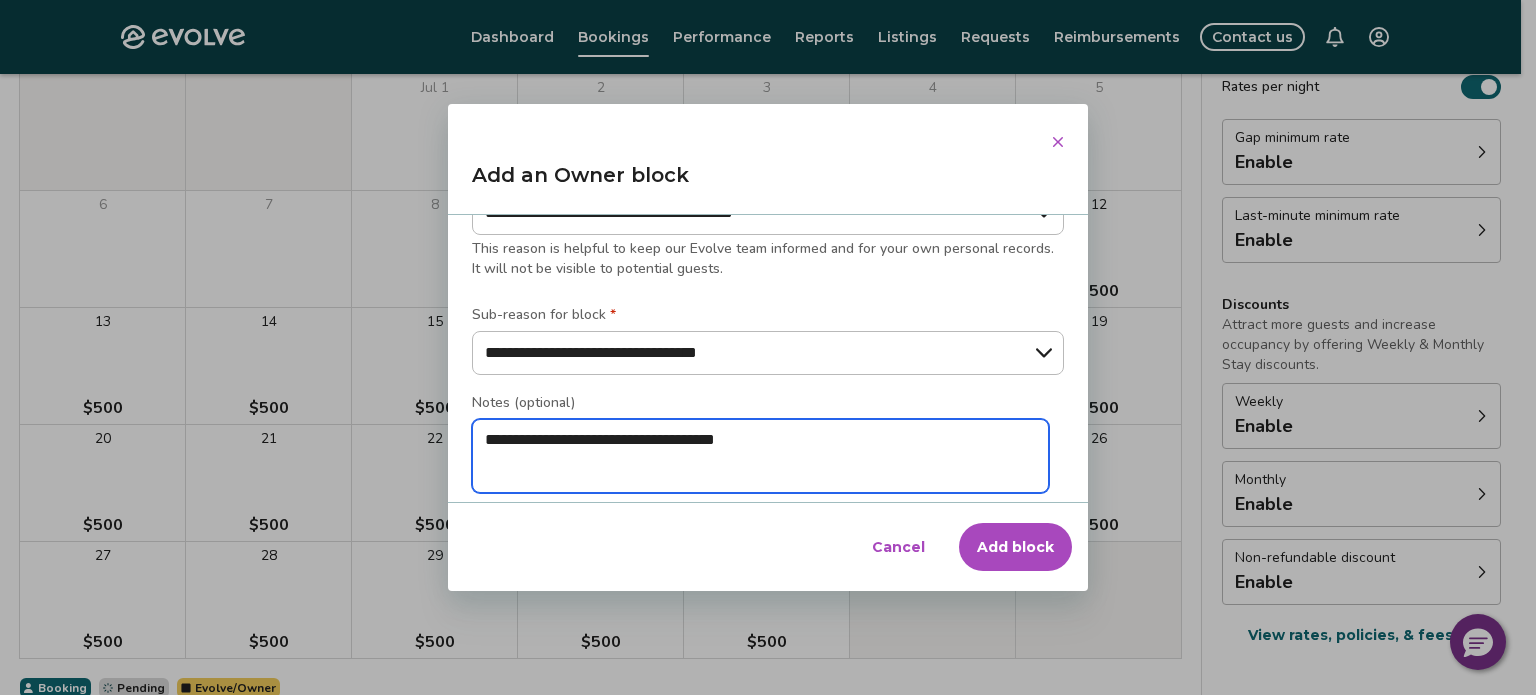 type on "*" 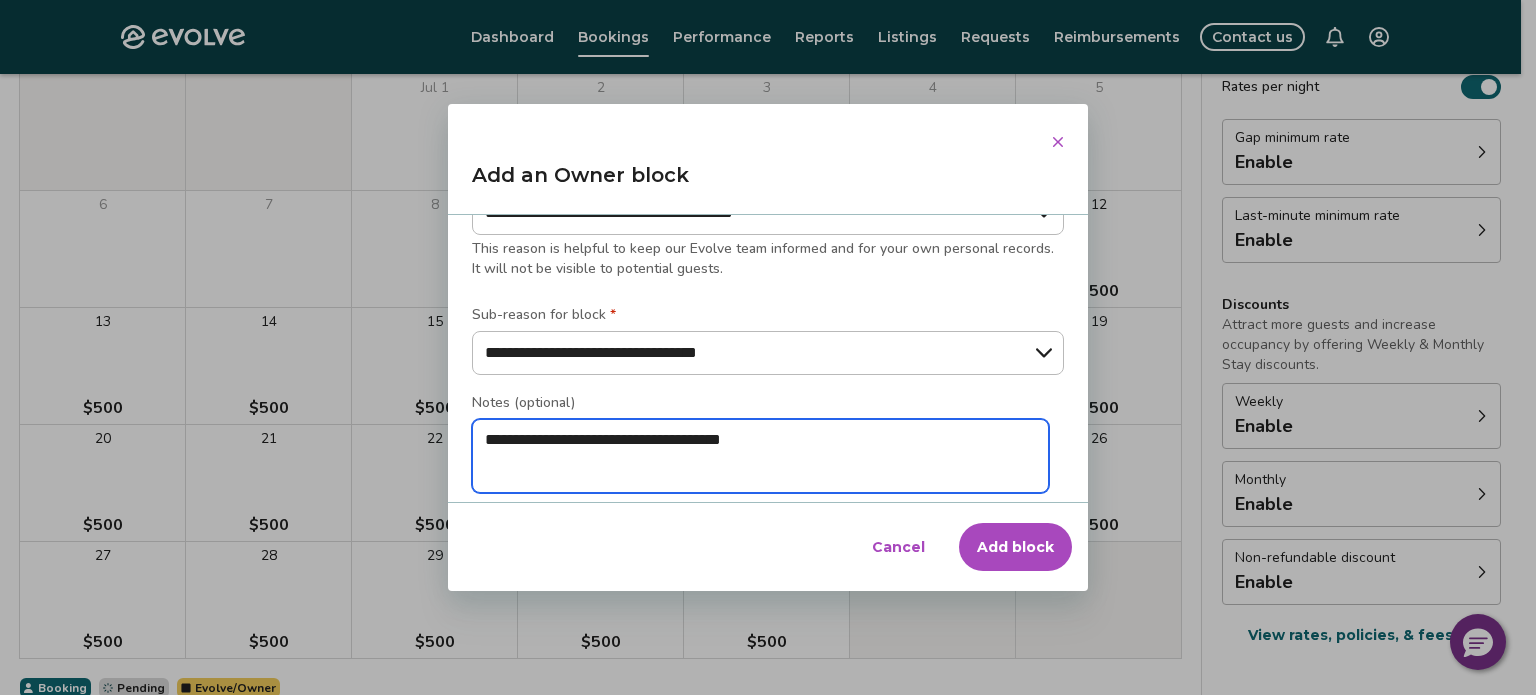 type on "**********" 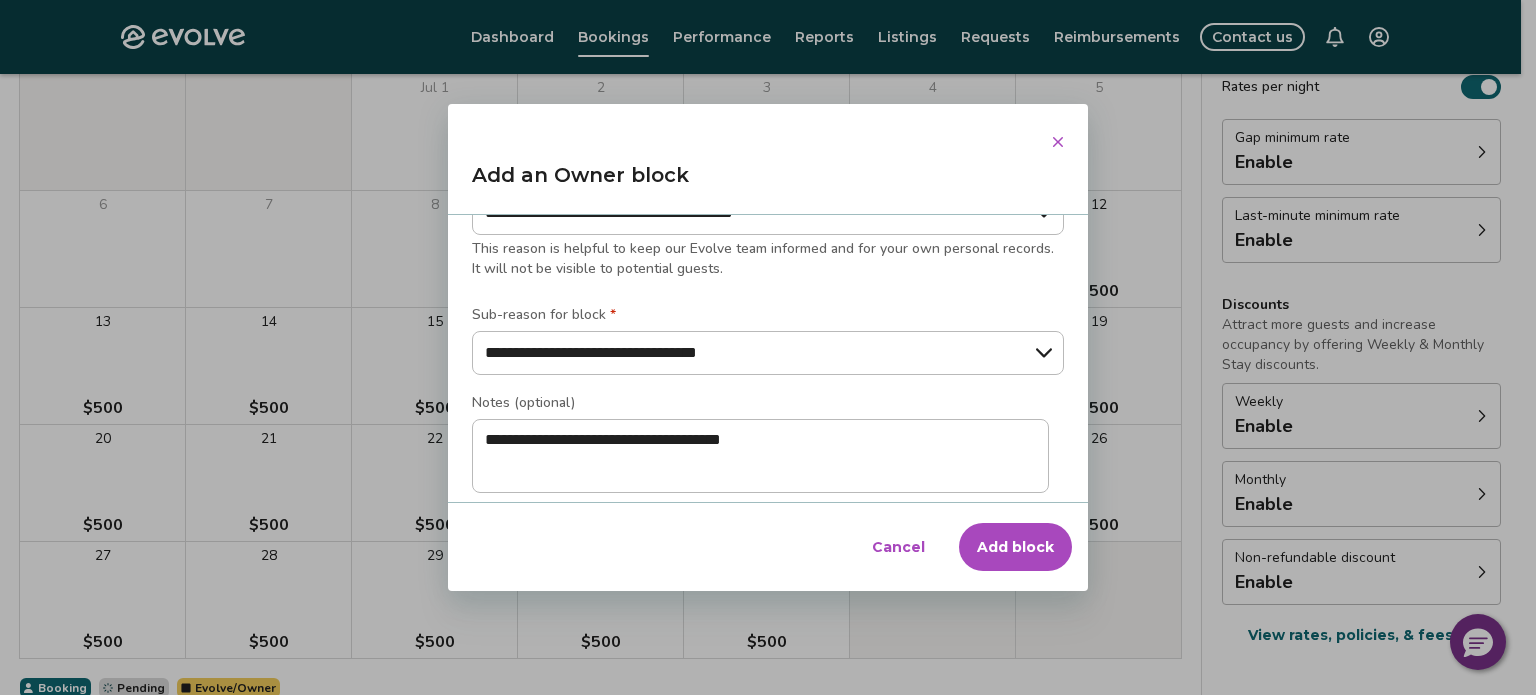 click on "Add block" at bounding box center (1015, 547) 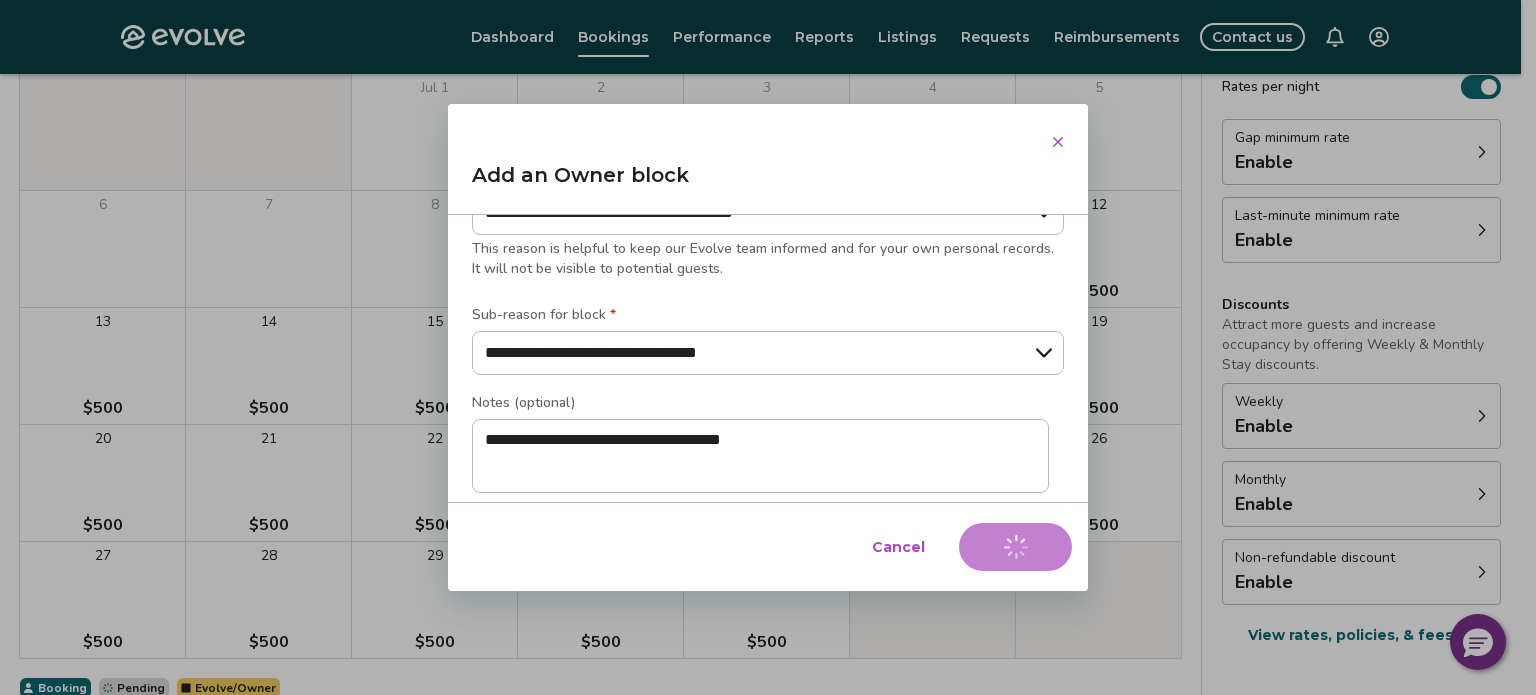type on "*" 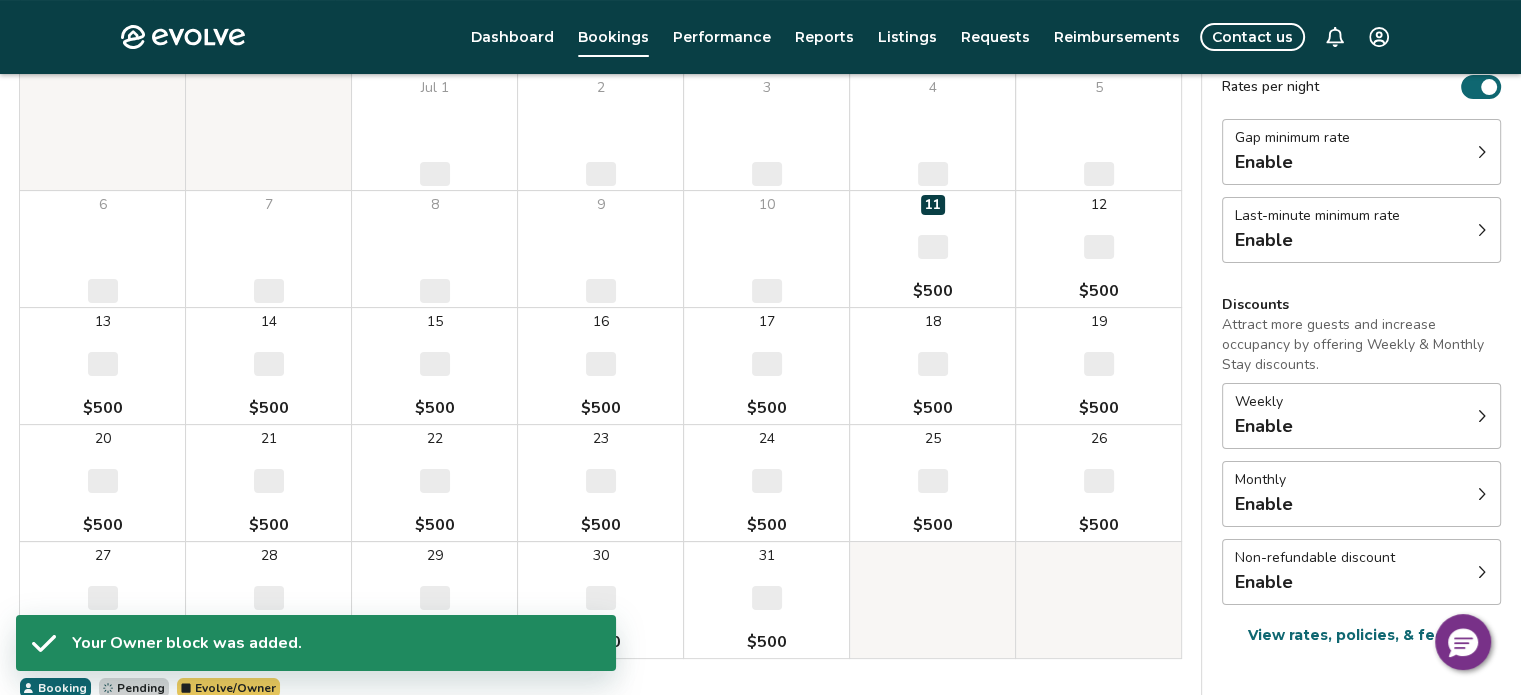 select on "**********" 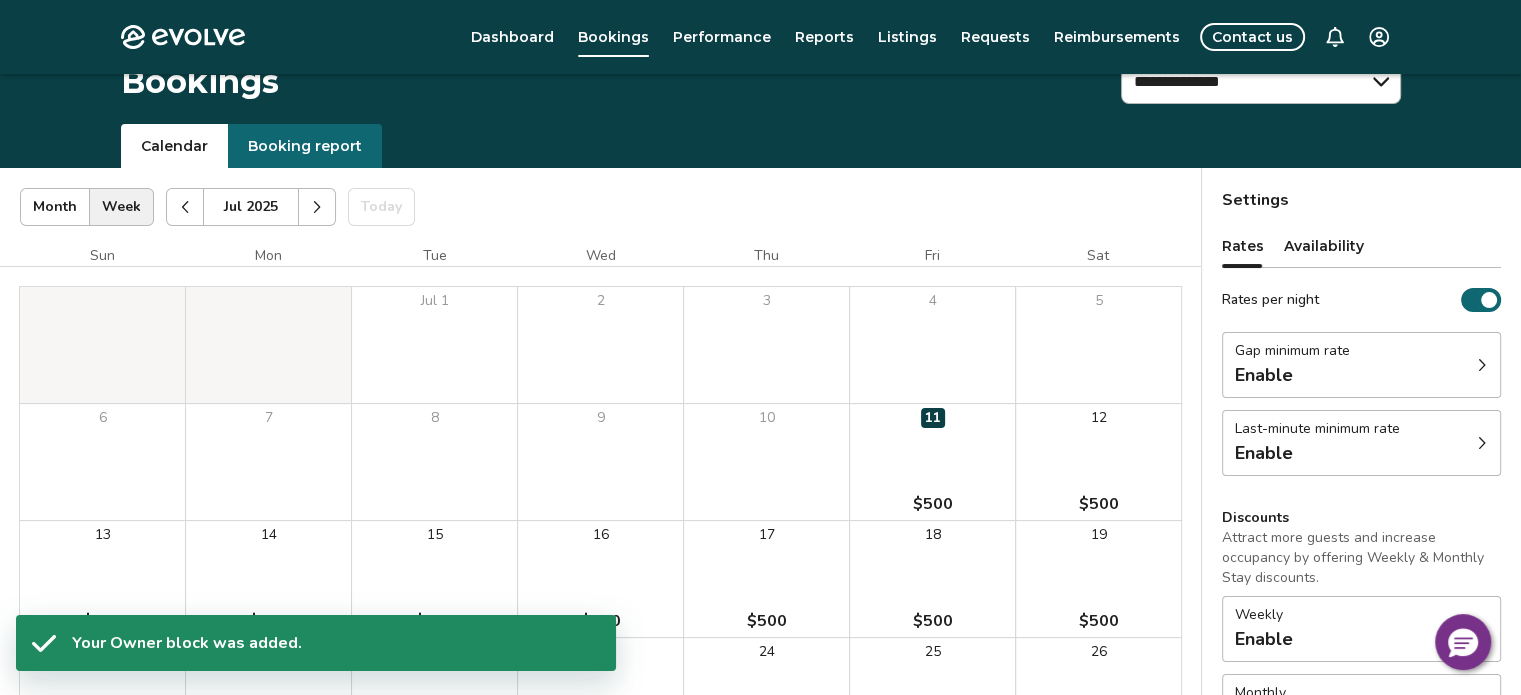 scroll, scrollTop: 12, scrollLeft: 0, axis: vertical 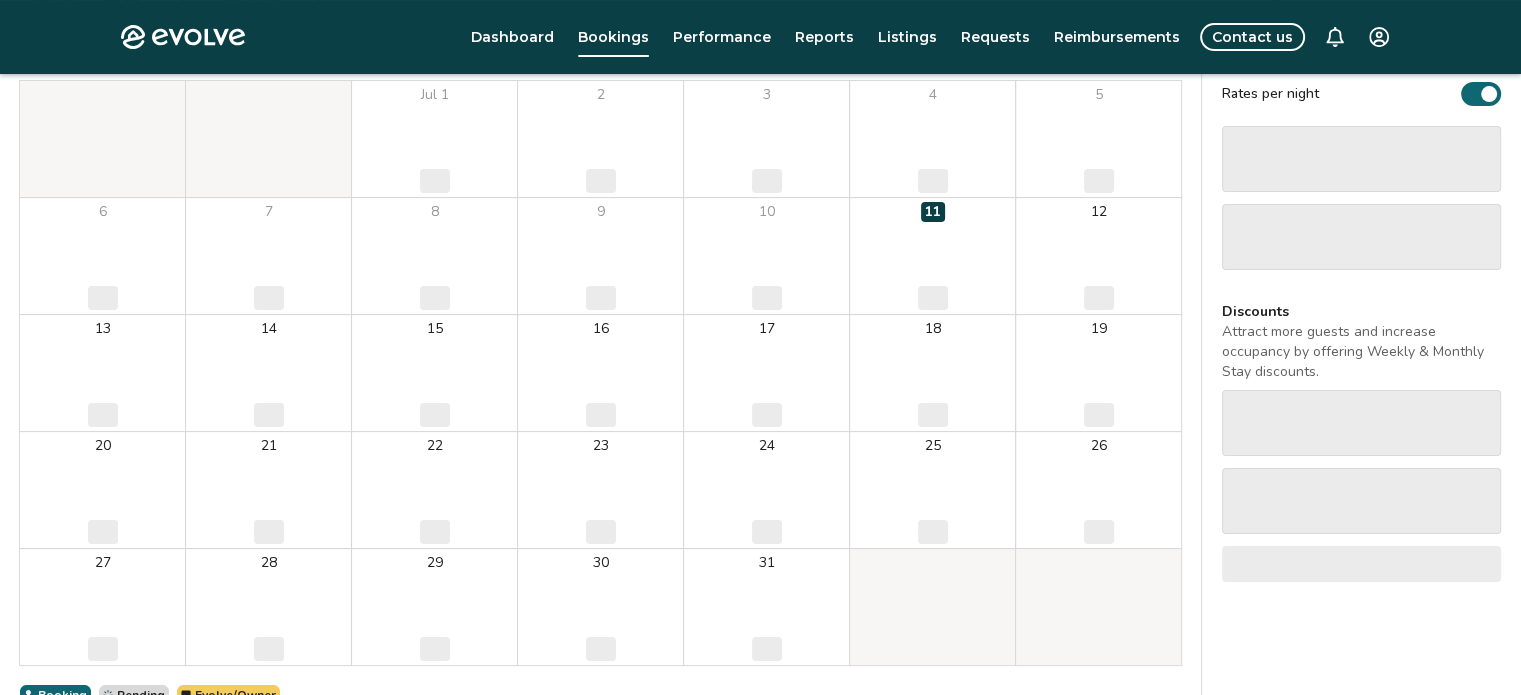 select on "**********" 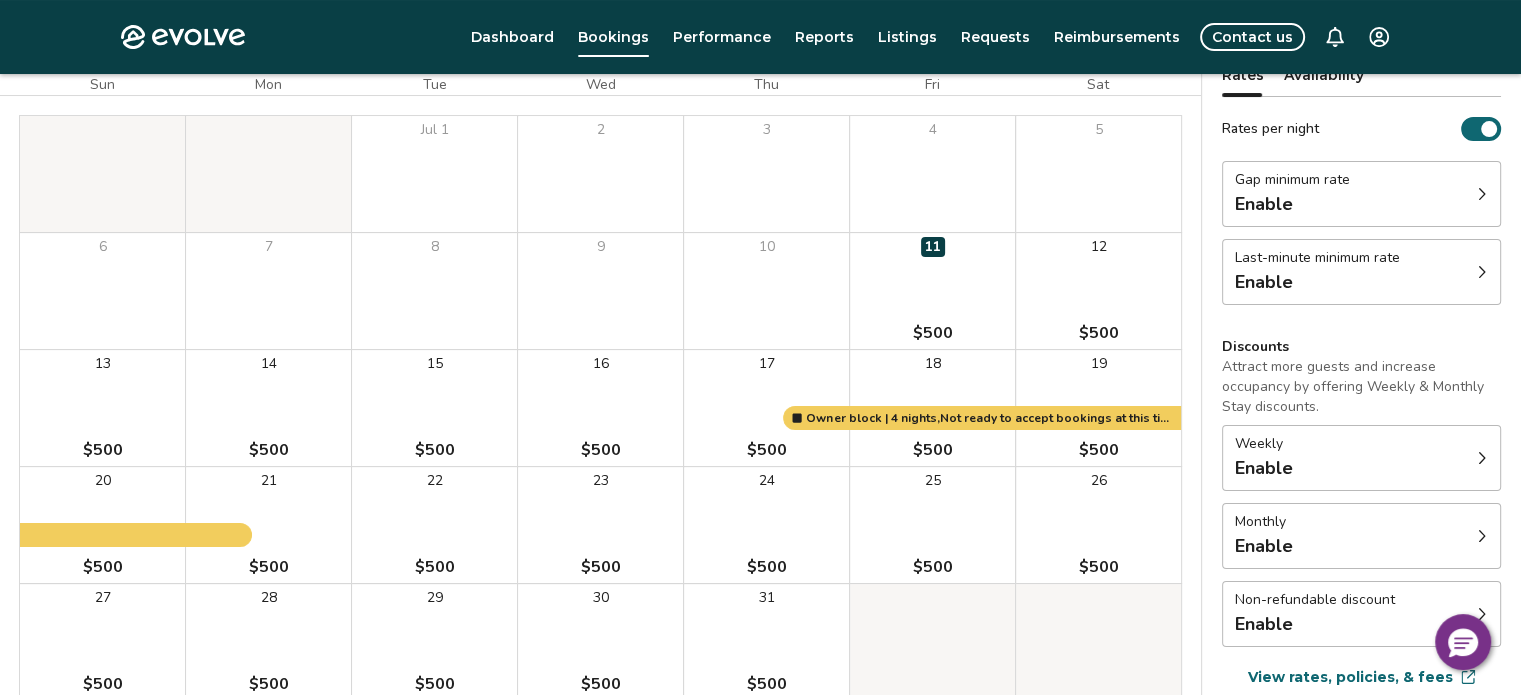 scroll, scrollTop: 0, scrollLeft: 0, axis: both 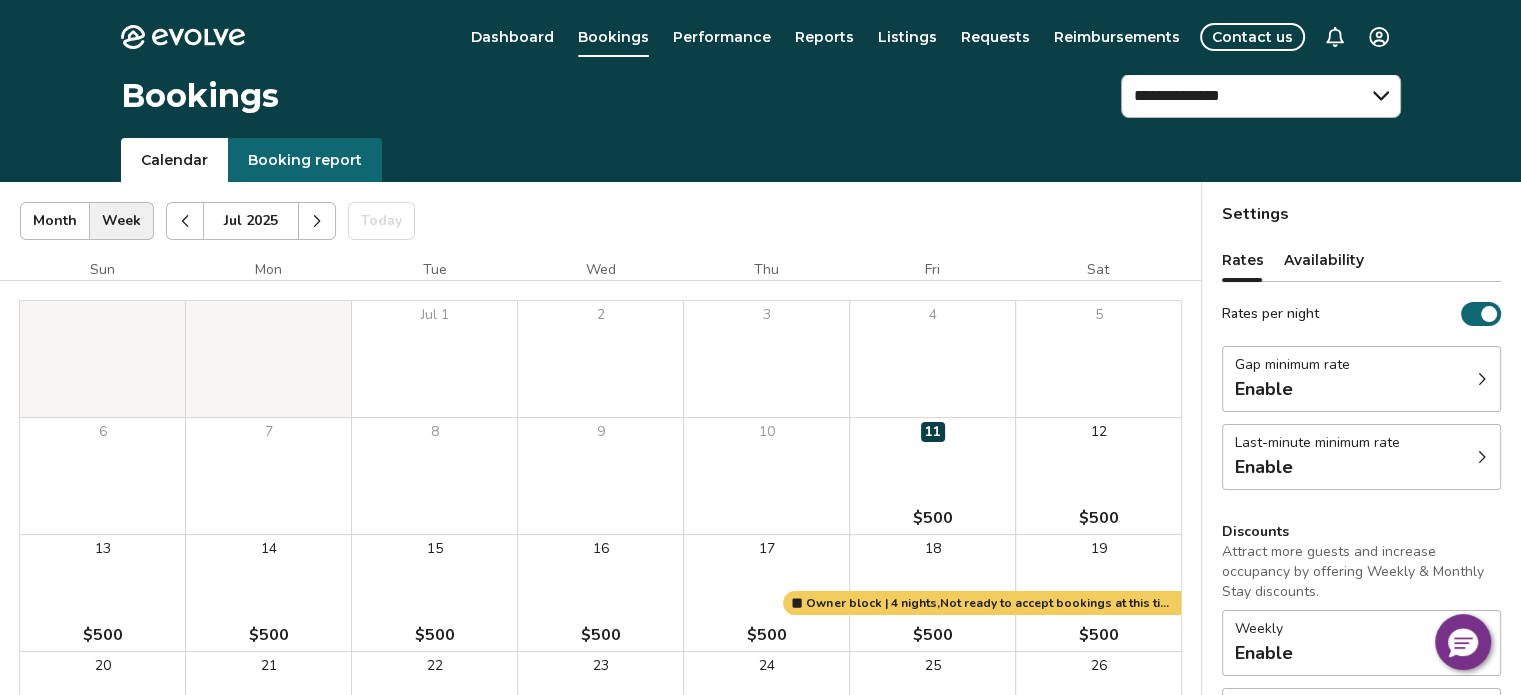 click at bounding box center (317, 221) 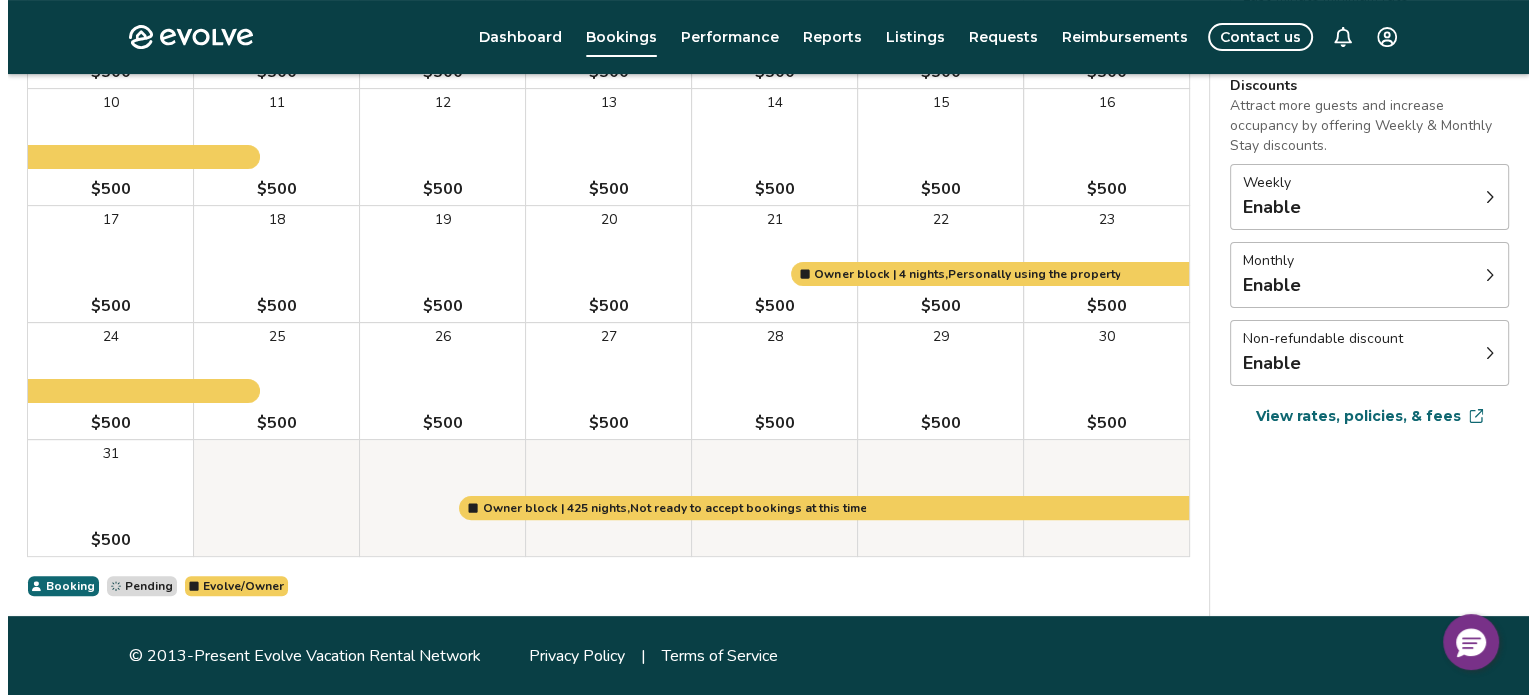 scroll, scrollTop: 445, scrollLeft: 0, axis: vertical 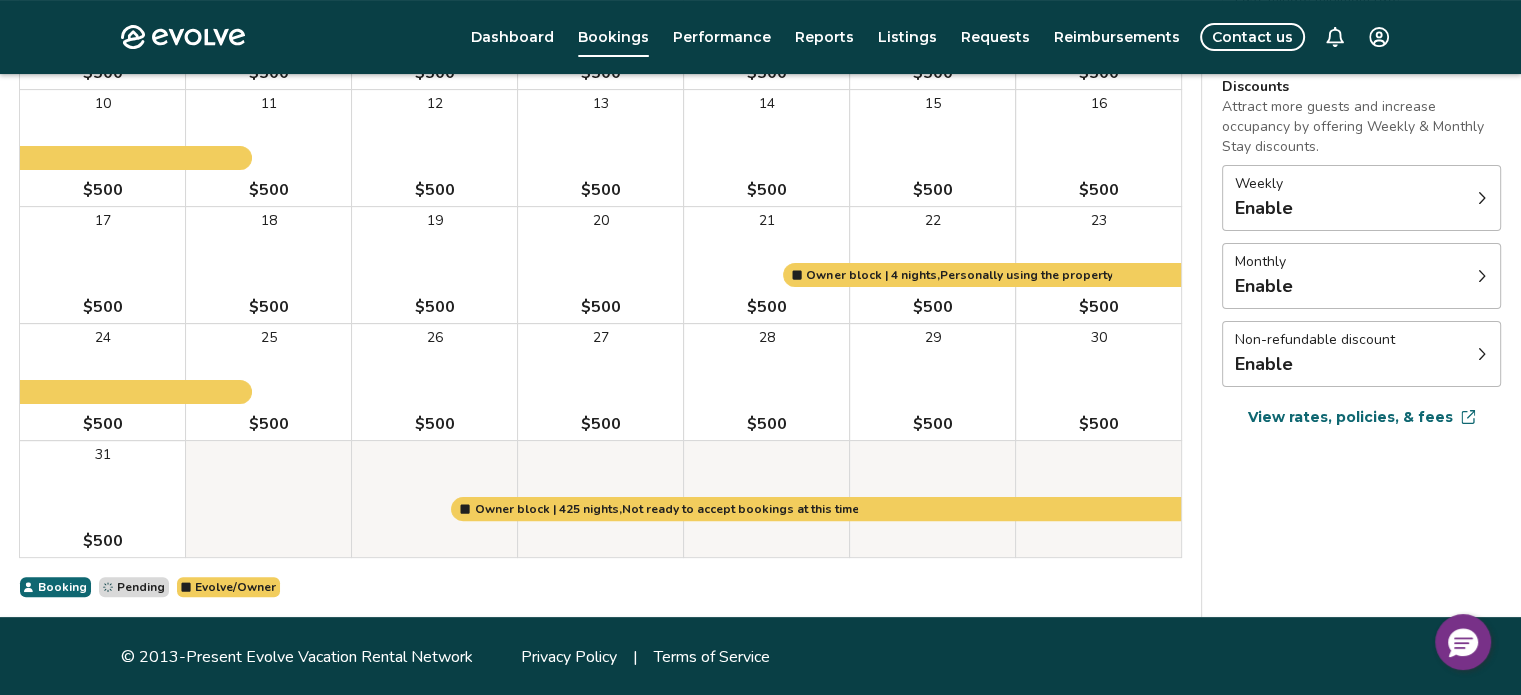 click on "[DAY] $[PRICE]" at bounding box center (932, 382) 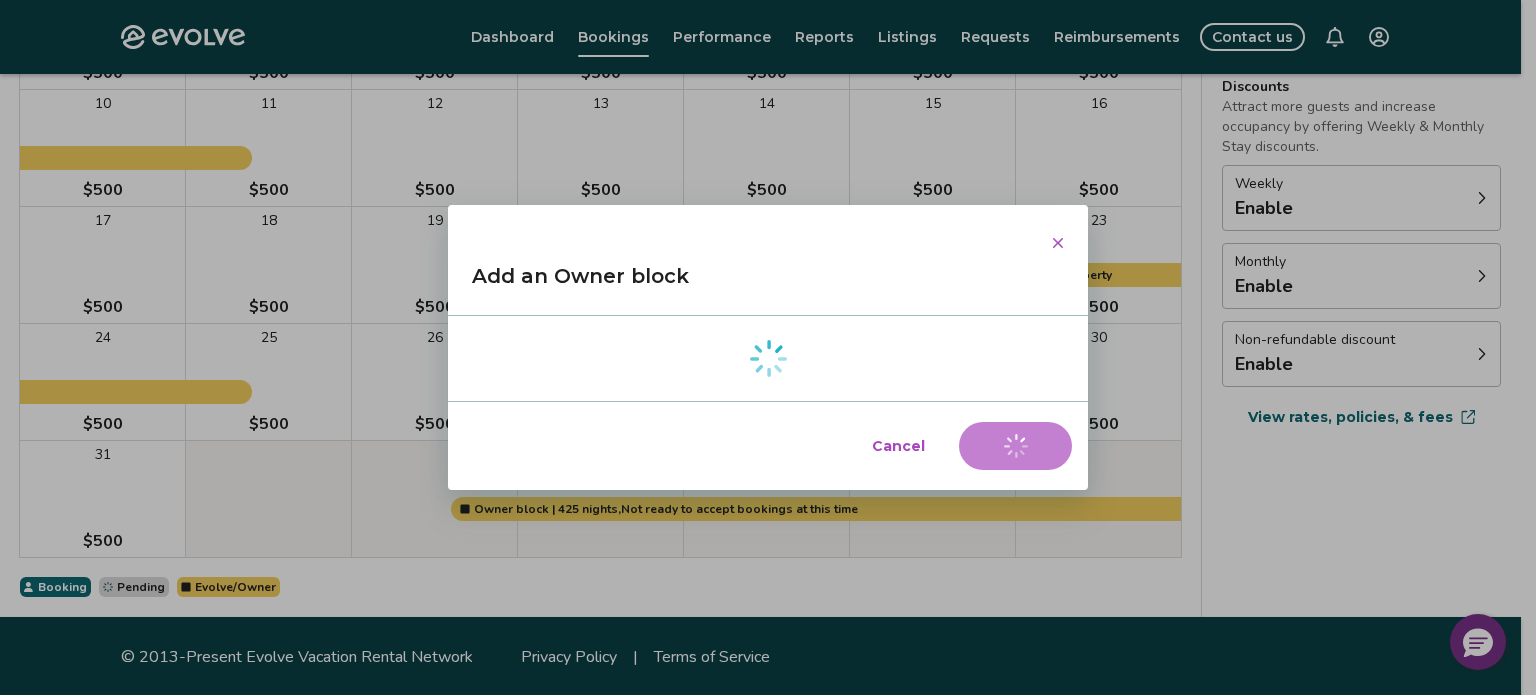 select on "**********" 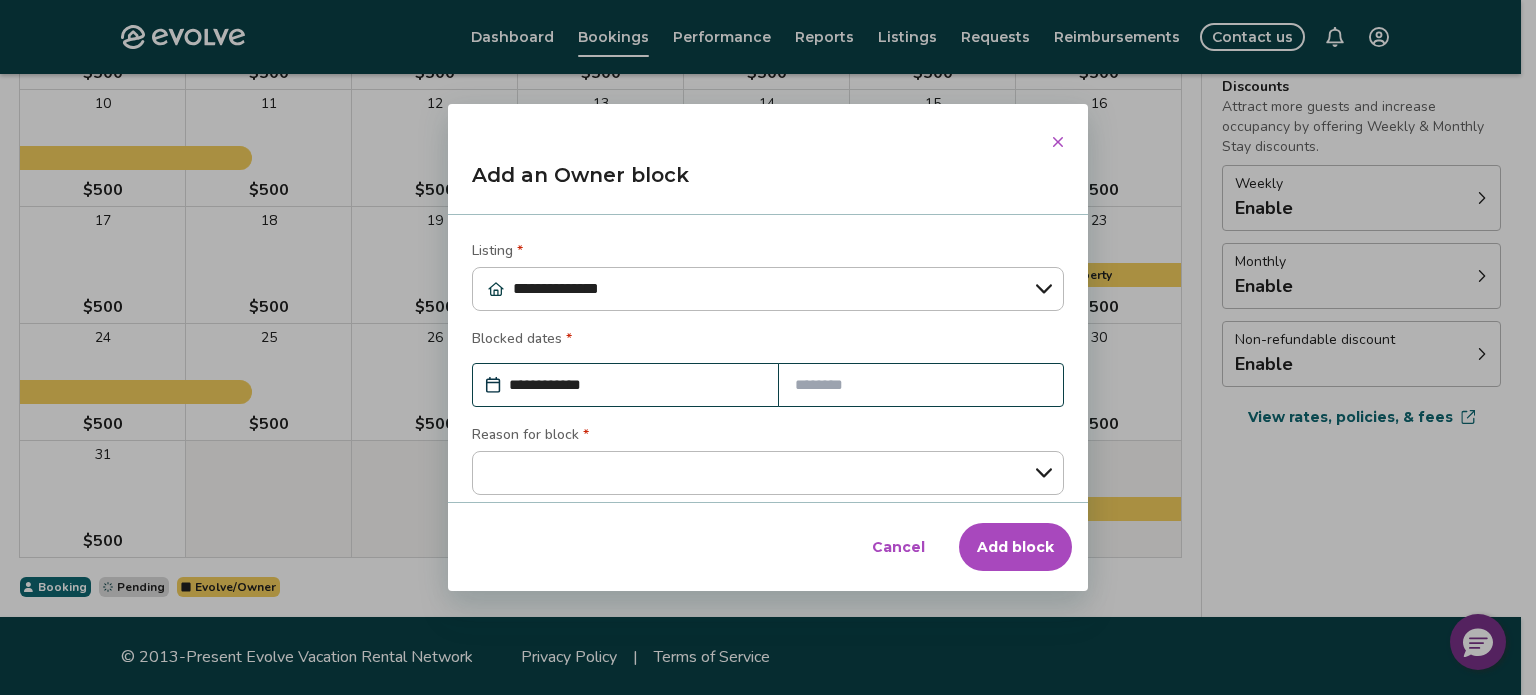 click at bounding box center (921, 385) 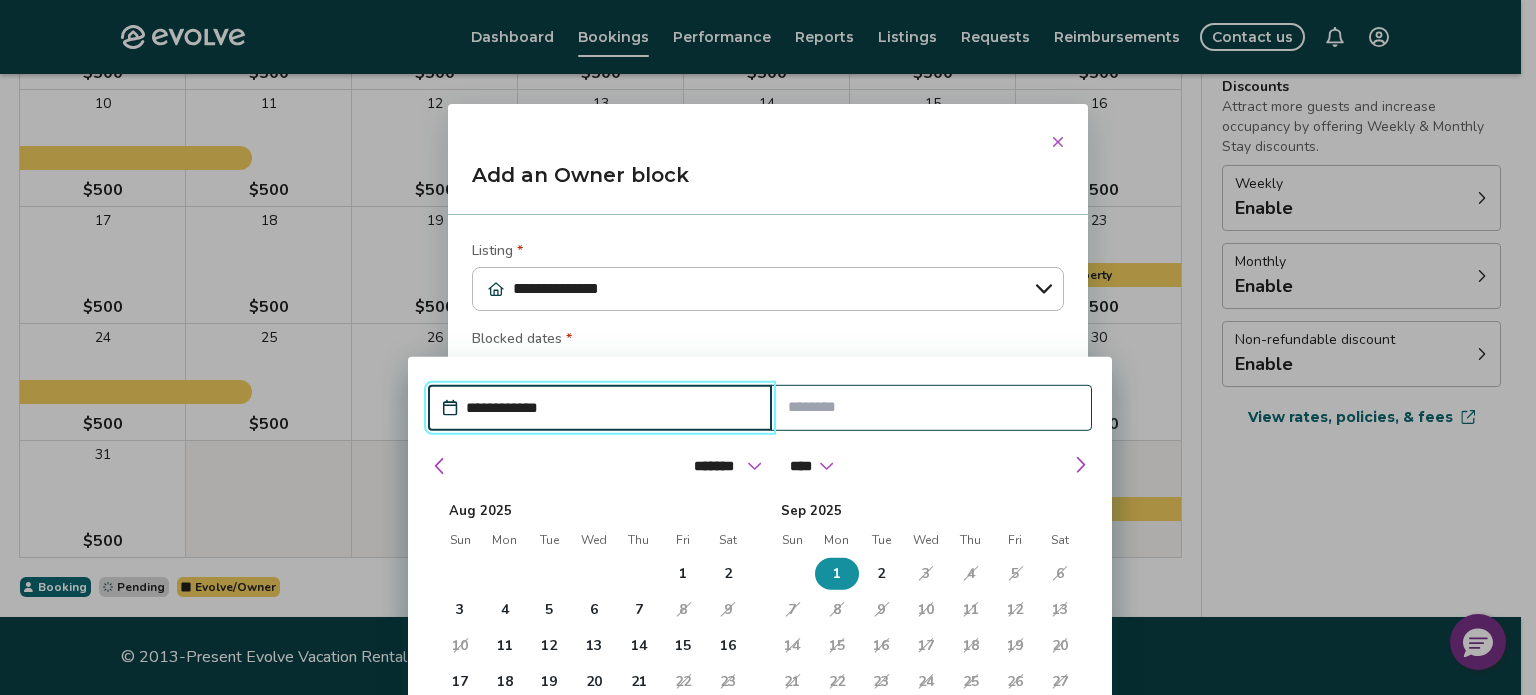 click on "1" at bounding box center [837, 574] 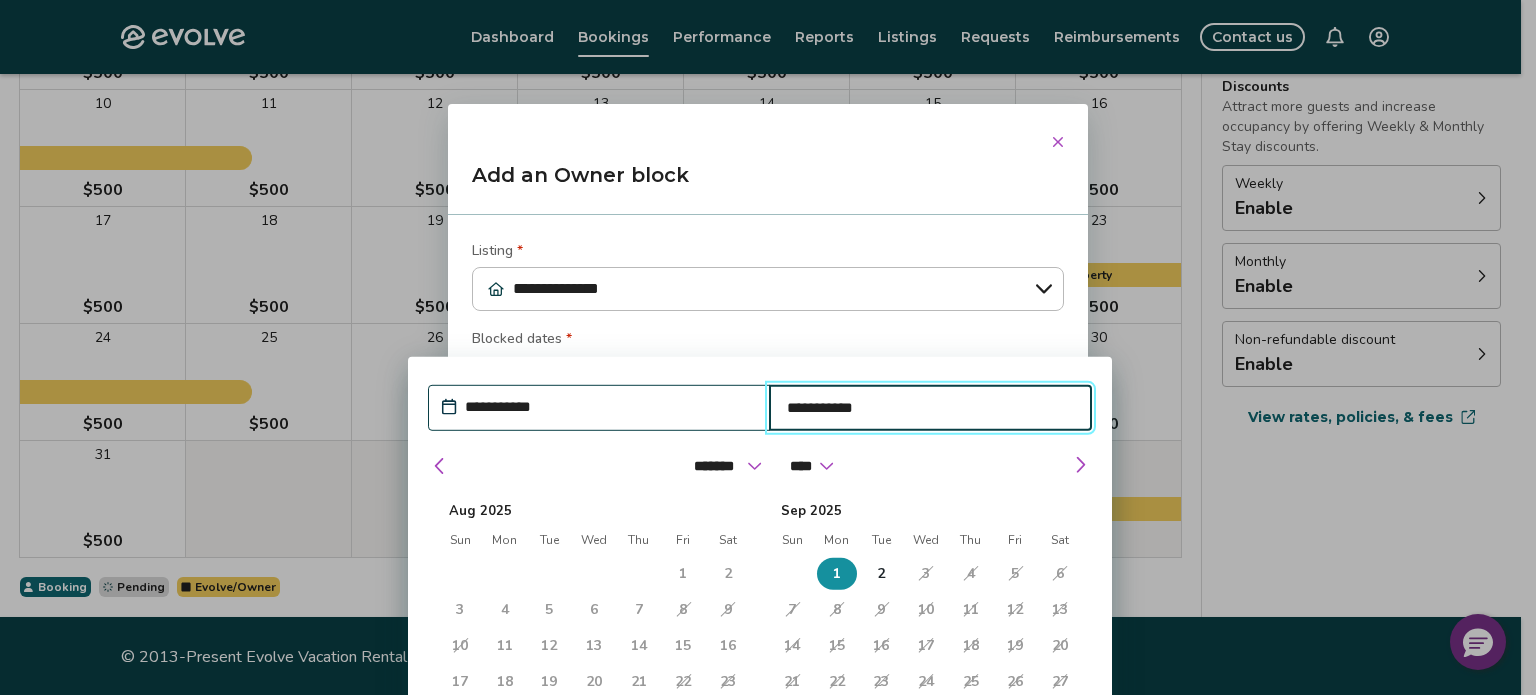 type on "*" 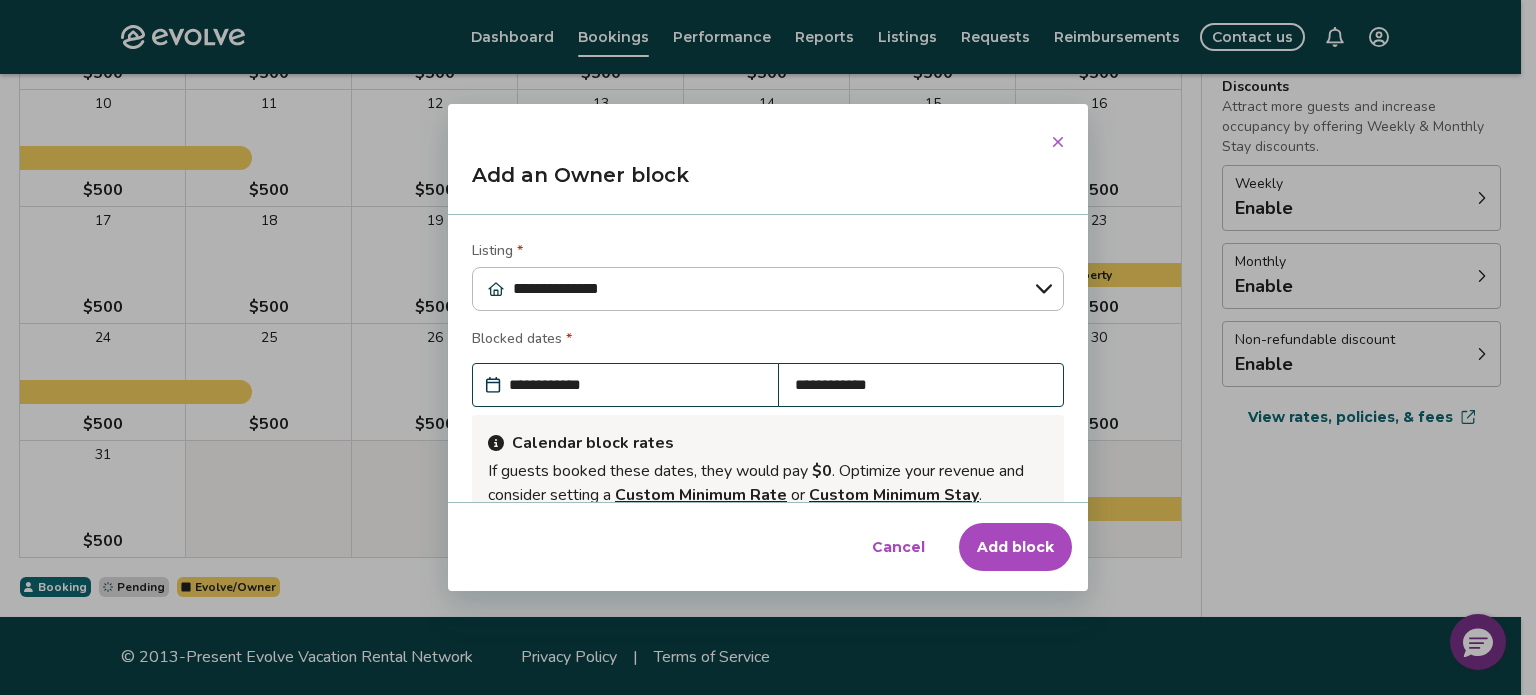 click on "**********" at bounding box center [635, 385] 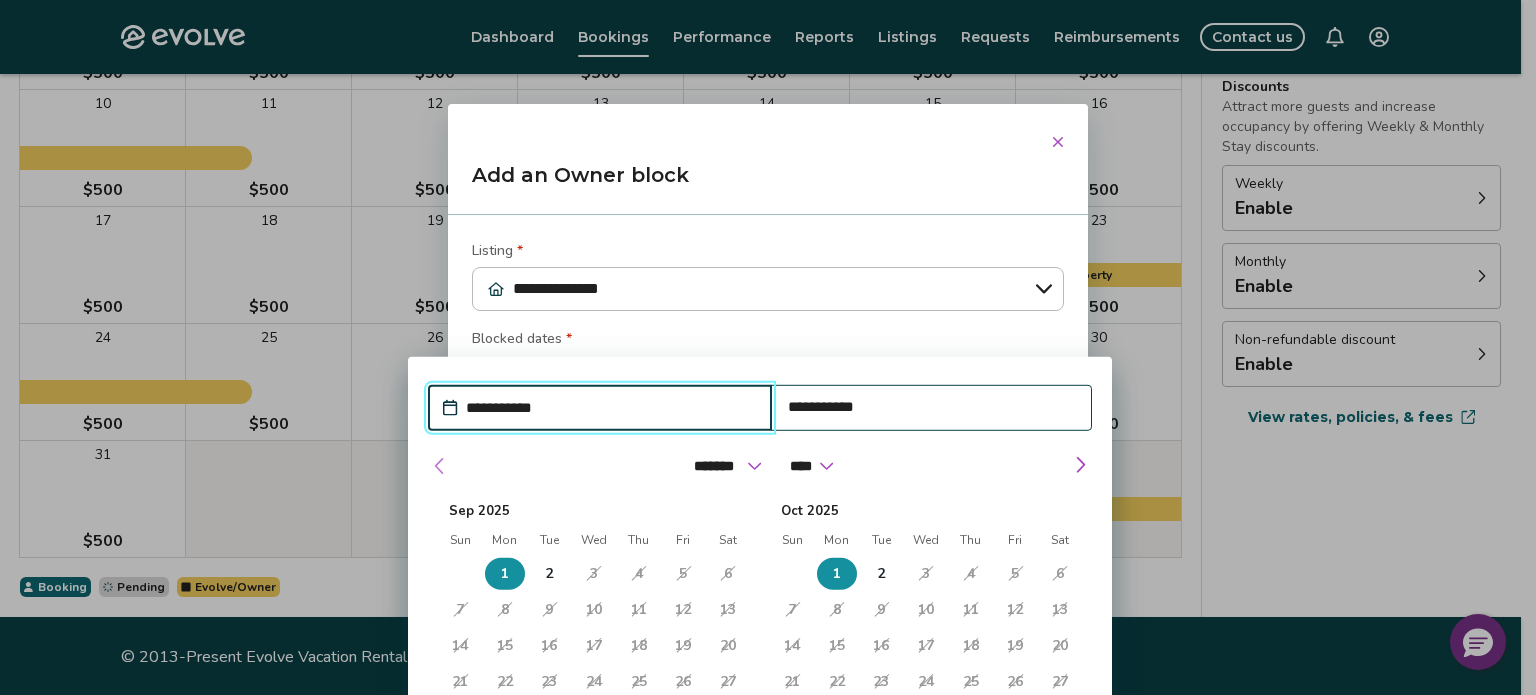 type on "*" 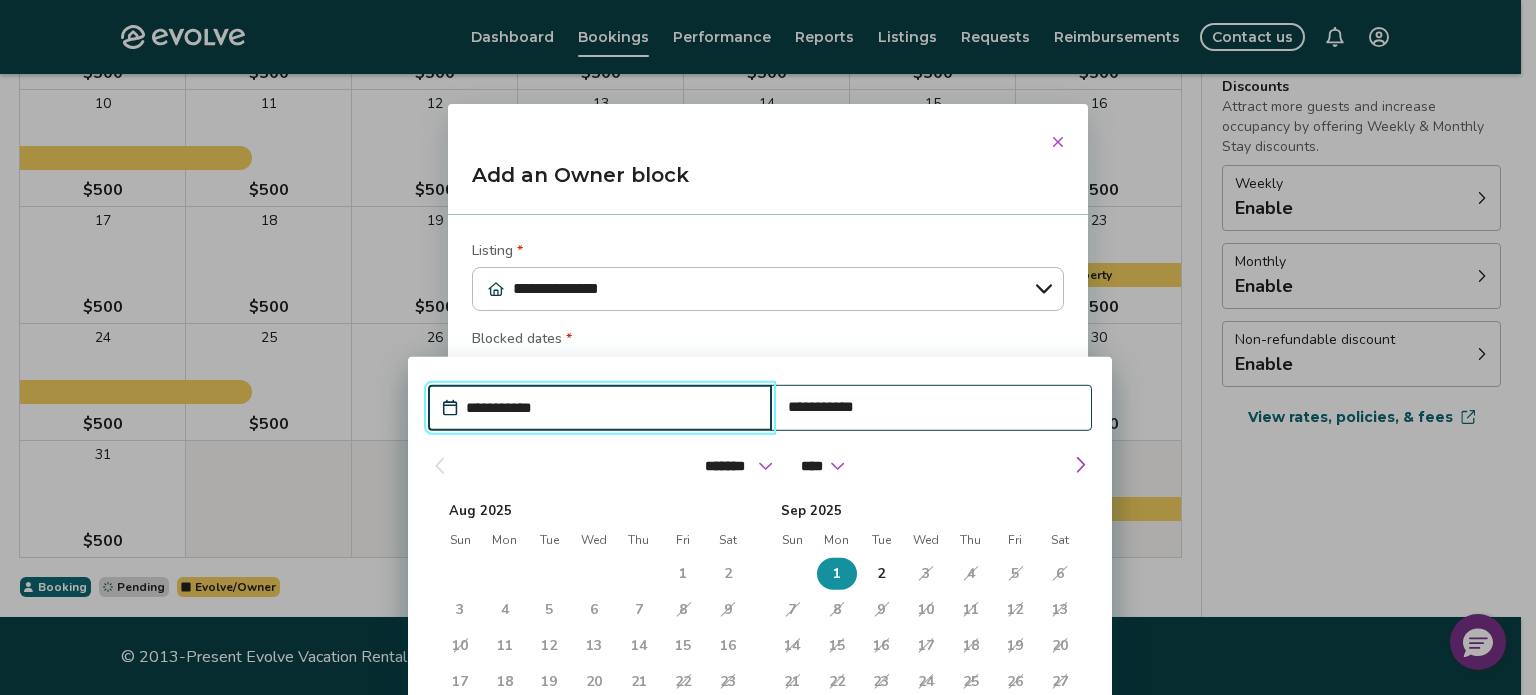 click on "Blocked dates   *" at bounding box center [768, 341] 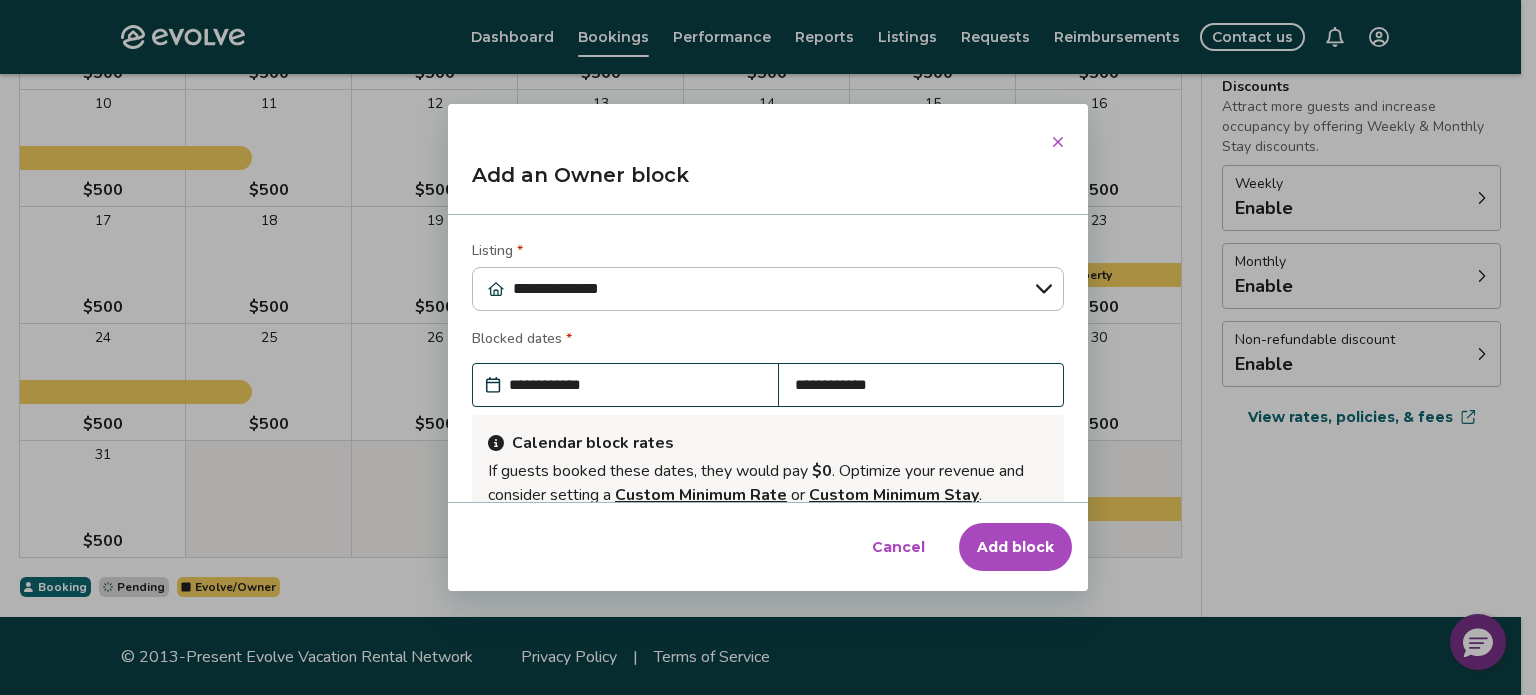 click on "**********" at bounding box center [635, 385] 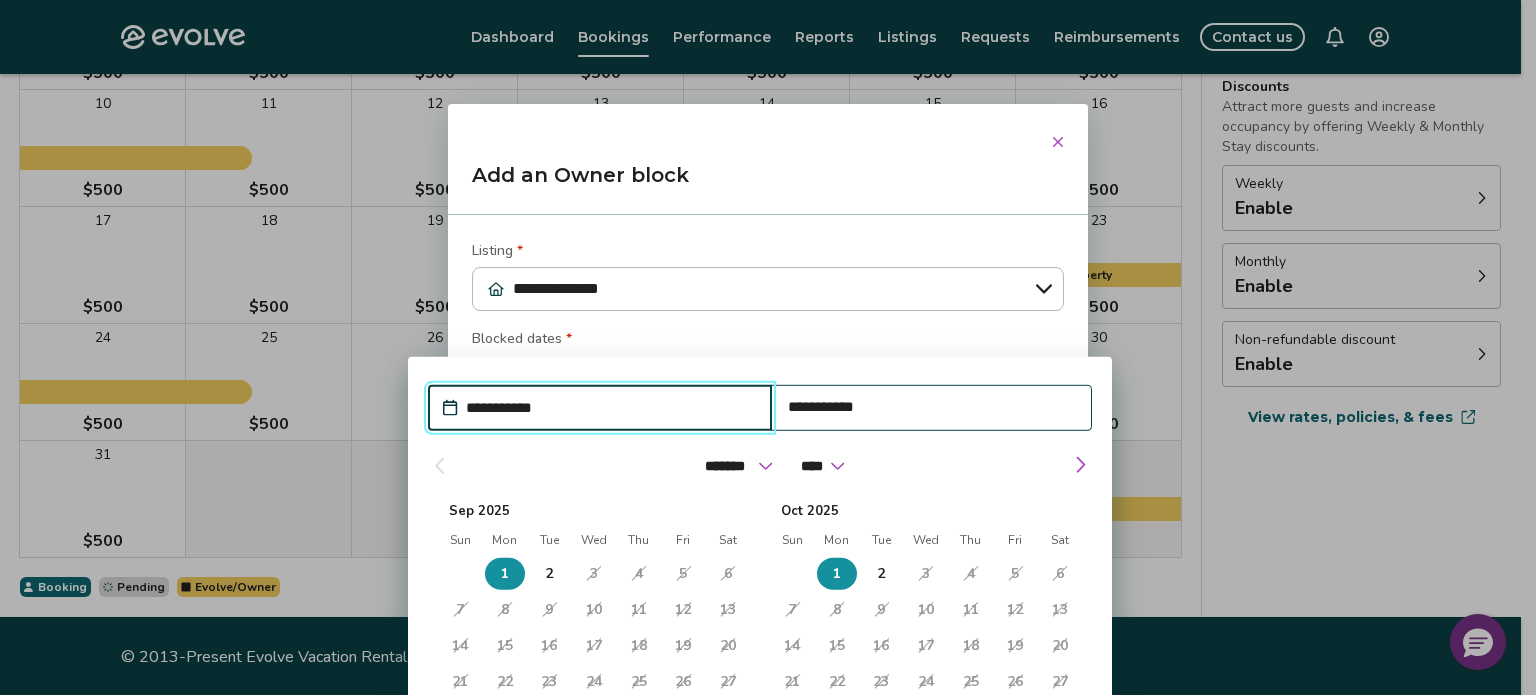 click on "**********" at bounding box center [760, 633] 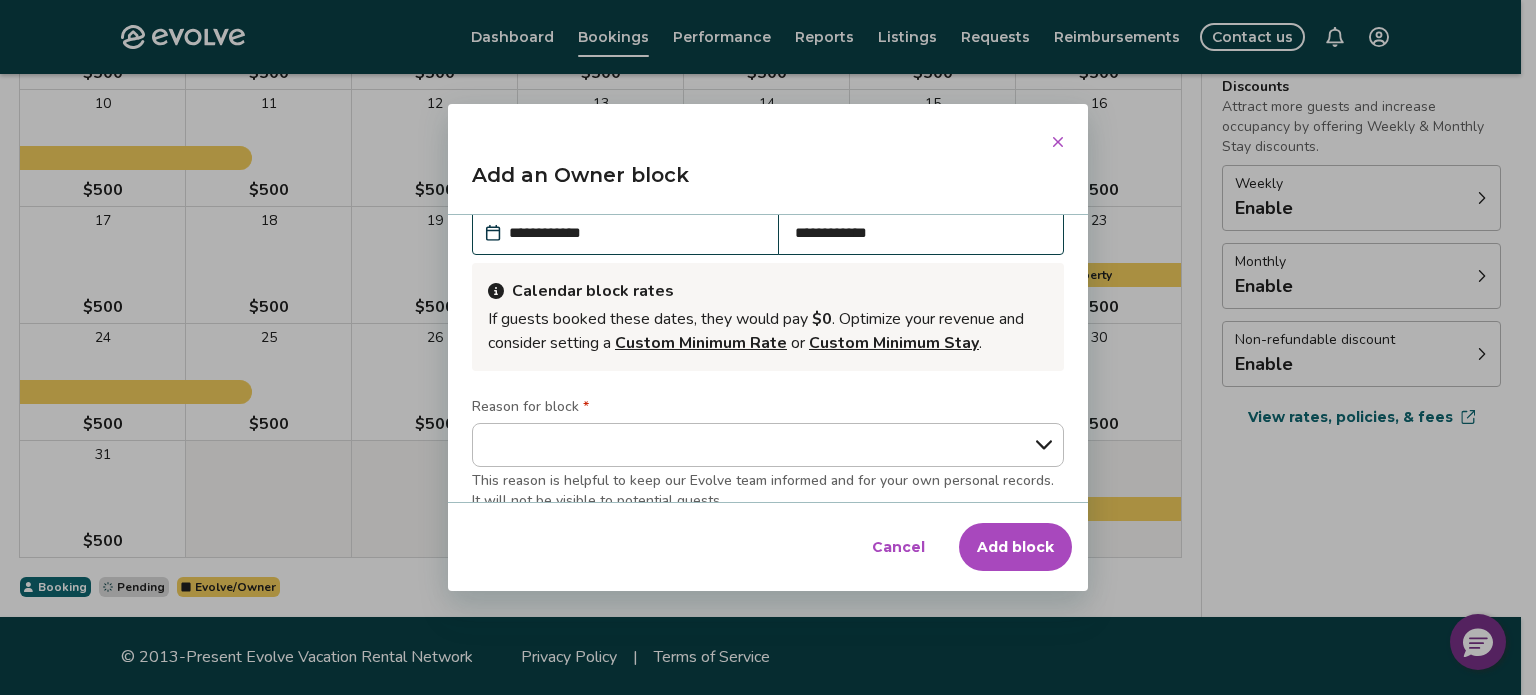 scroll, scrollTop: 152, scrollLeft: 0, axis: vertical 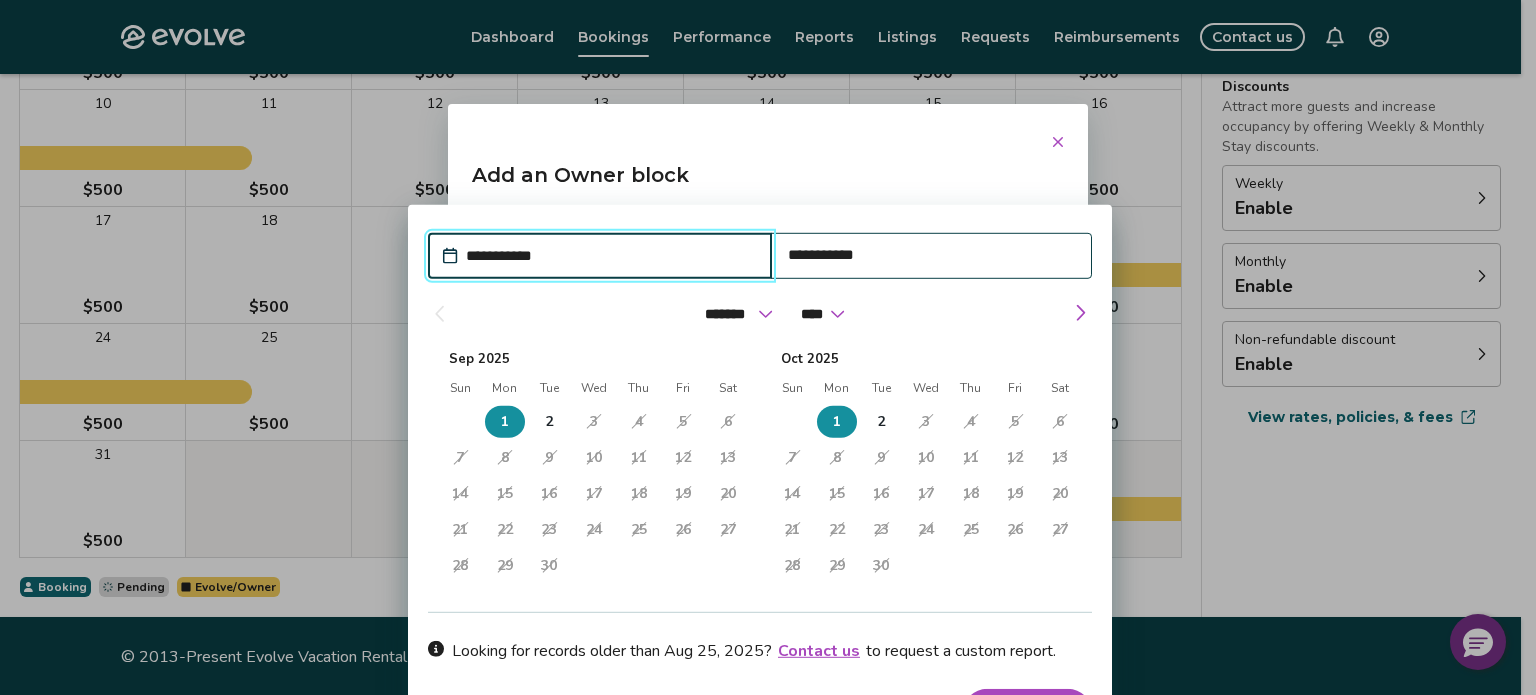 click at bounding box center [439, 314] 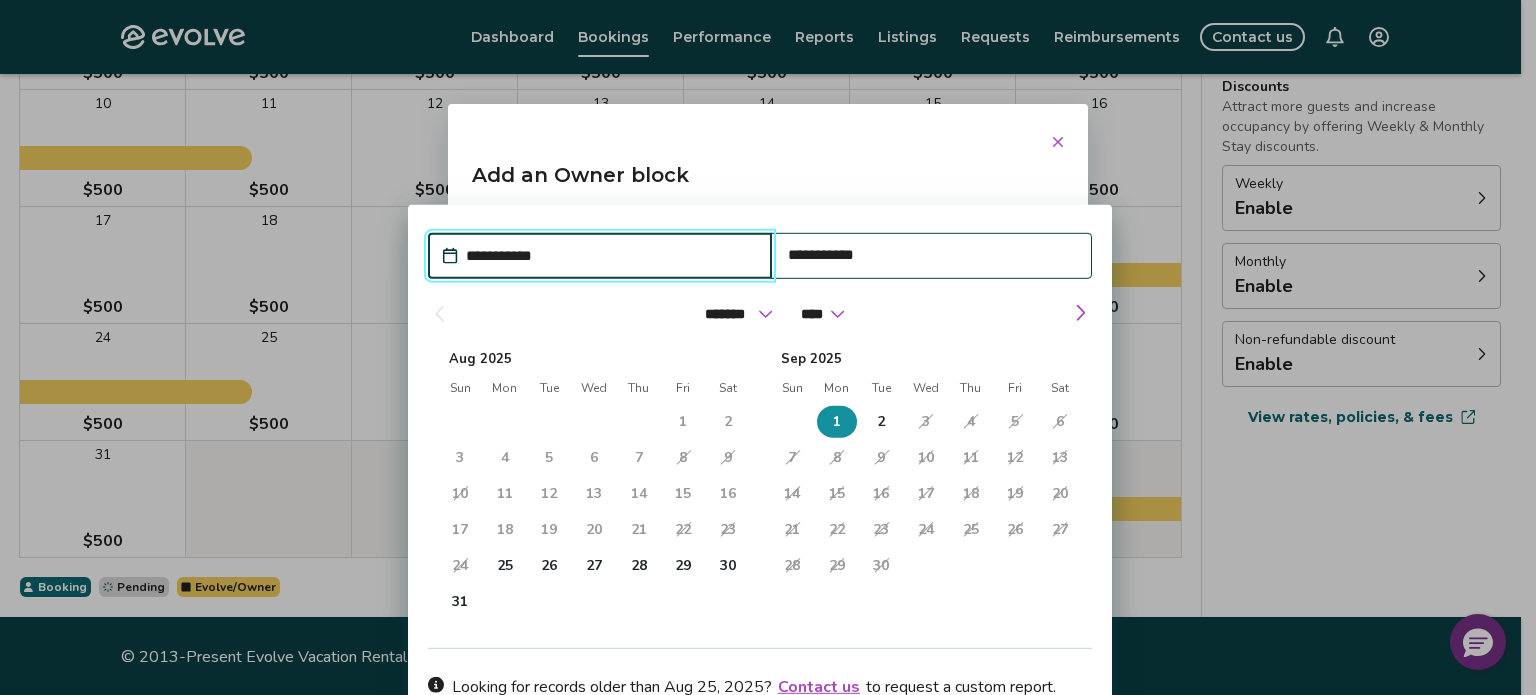 select on "*" 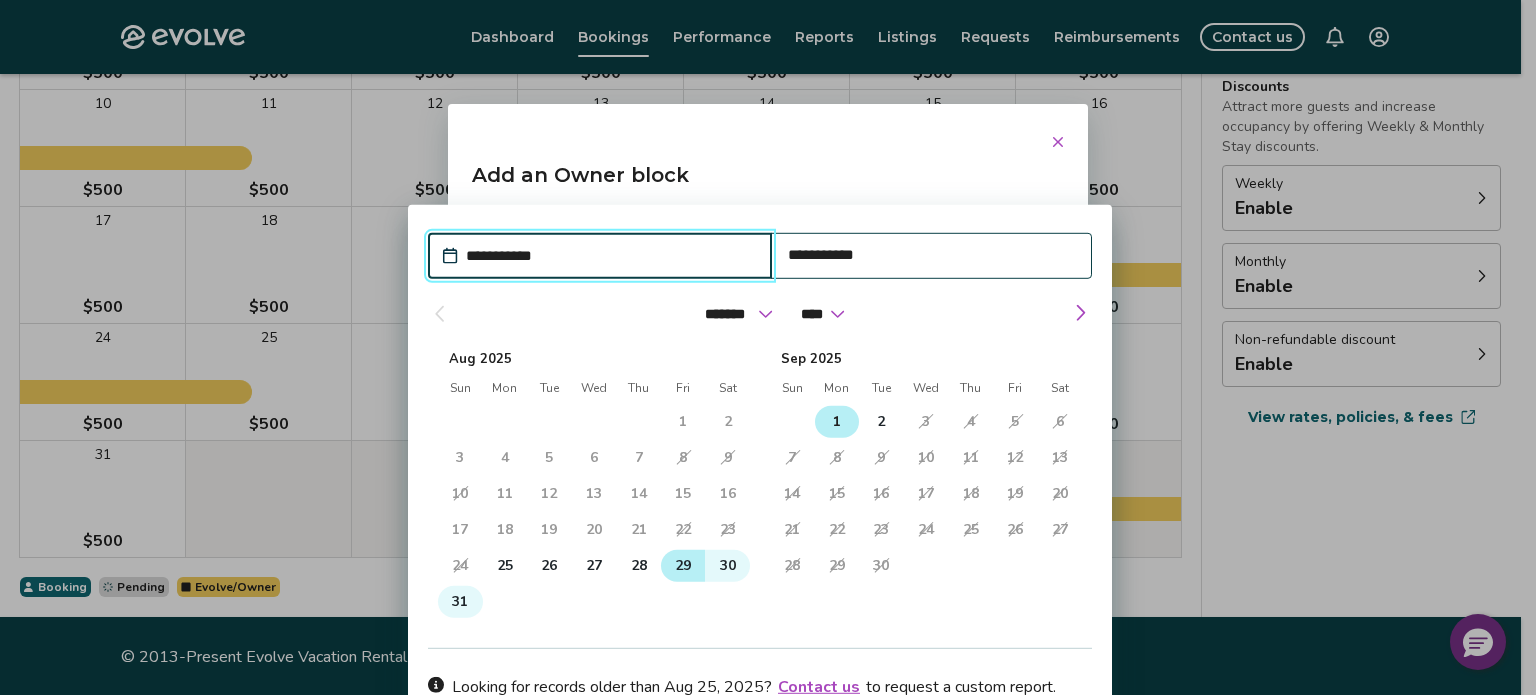 click on "29" at bounding box center (683, 566) 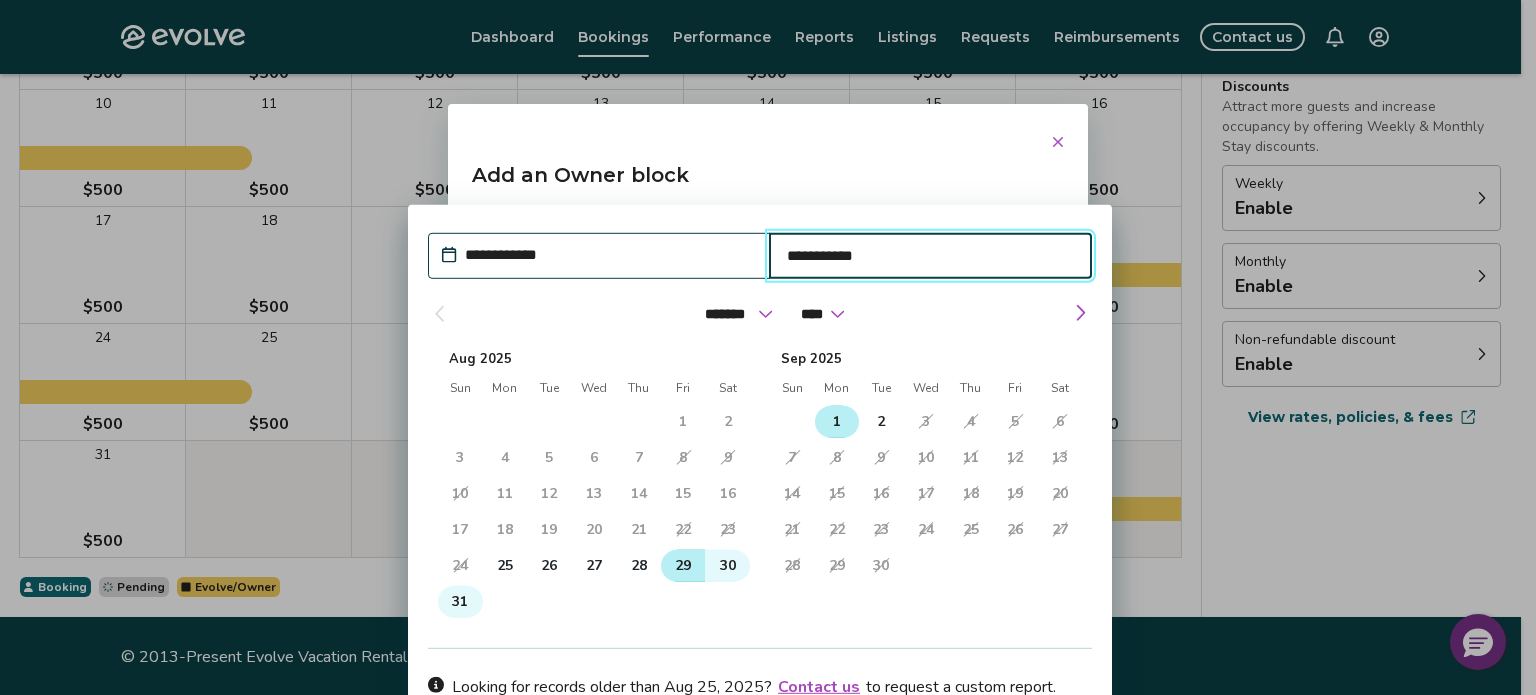 type on "*" 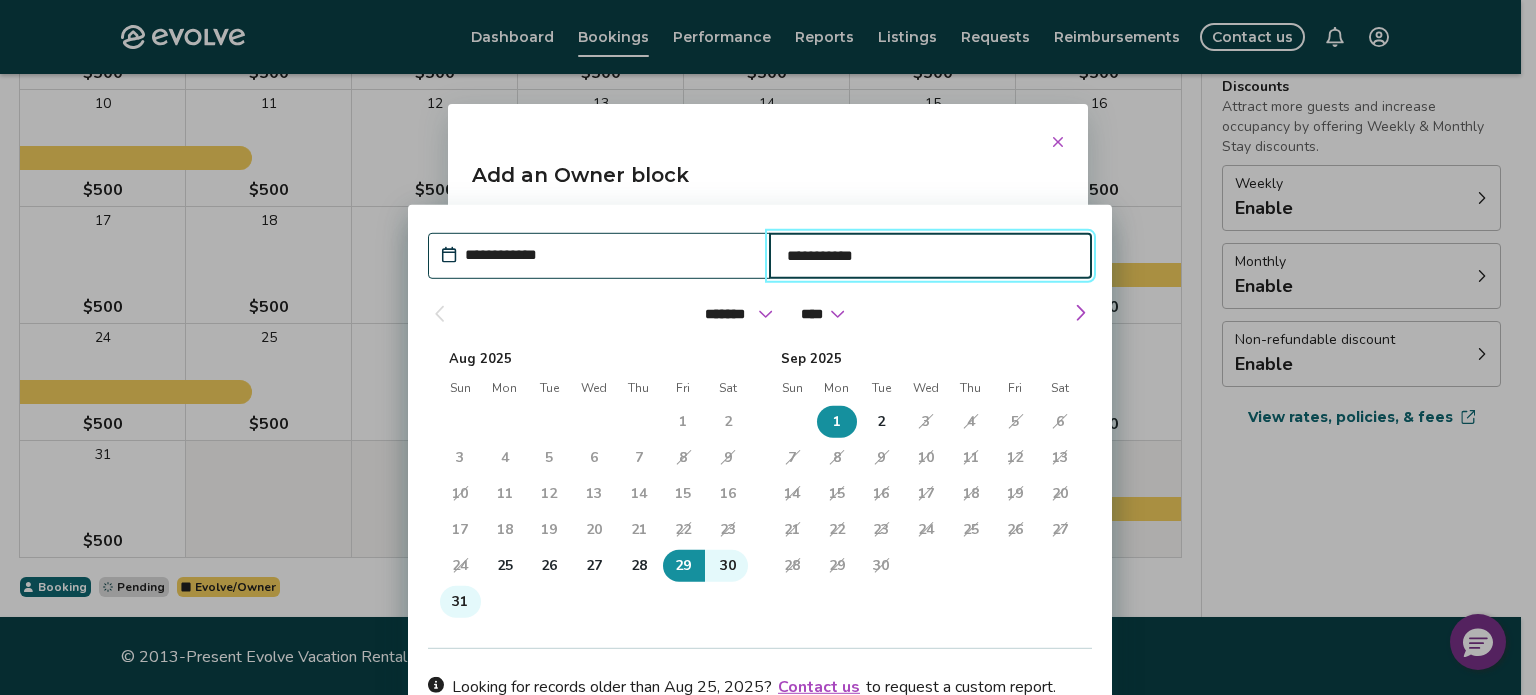 click on "Add an Owner block" at bounding box center (768, 183) 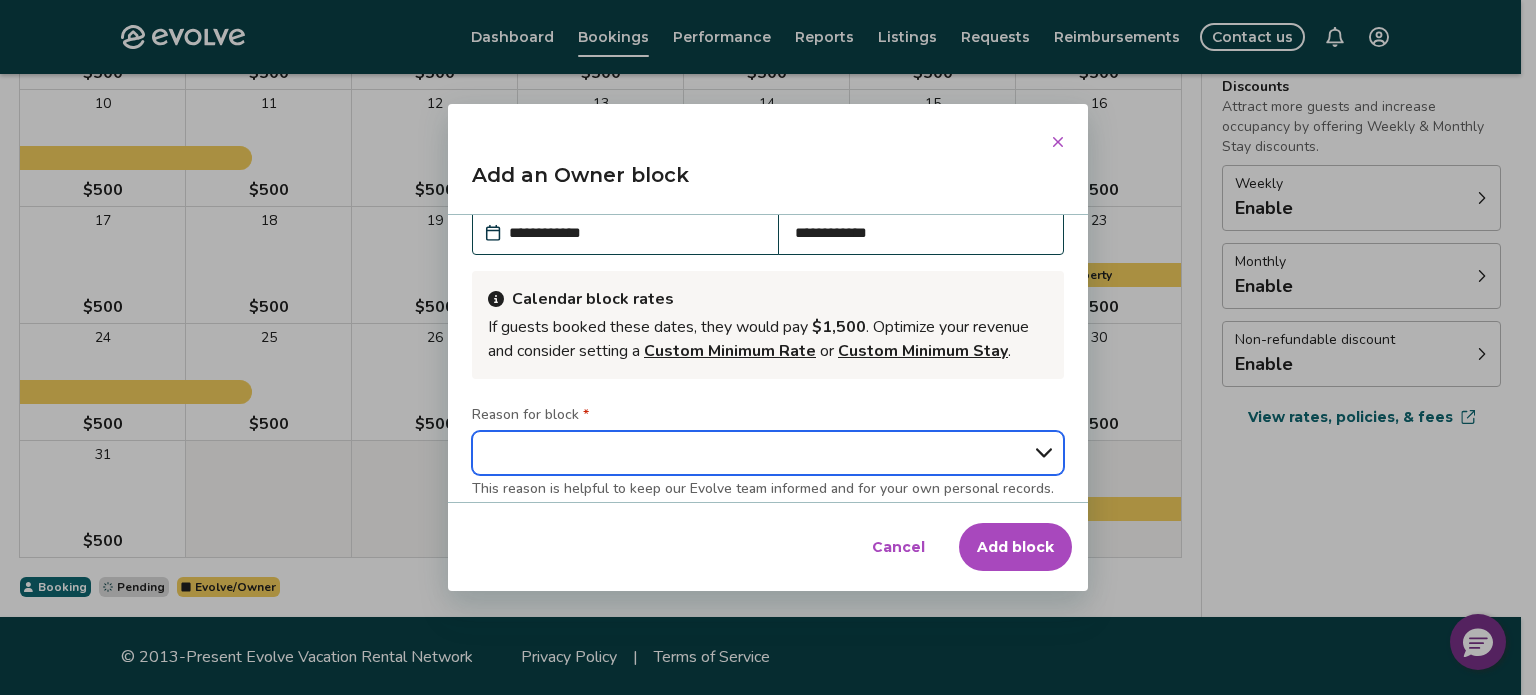 click on "**********" at bounding box center (768, 453) 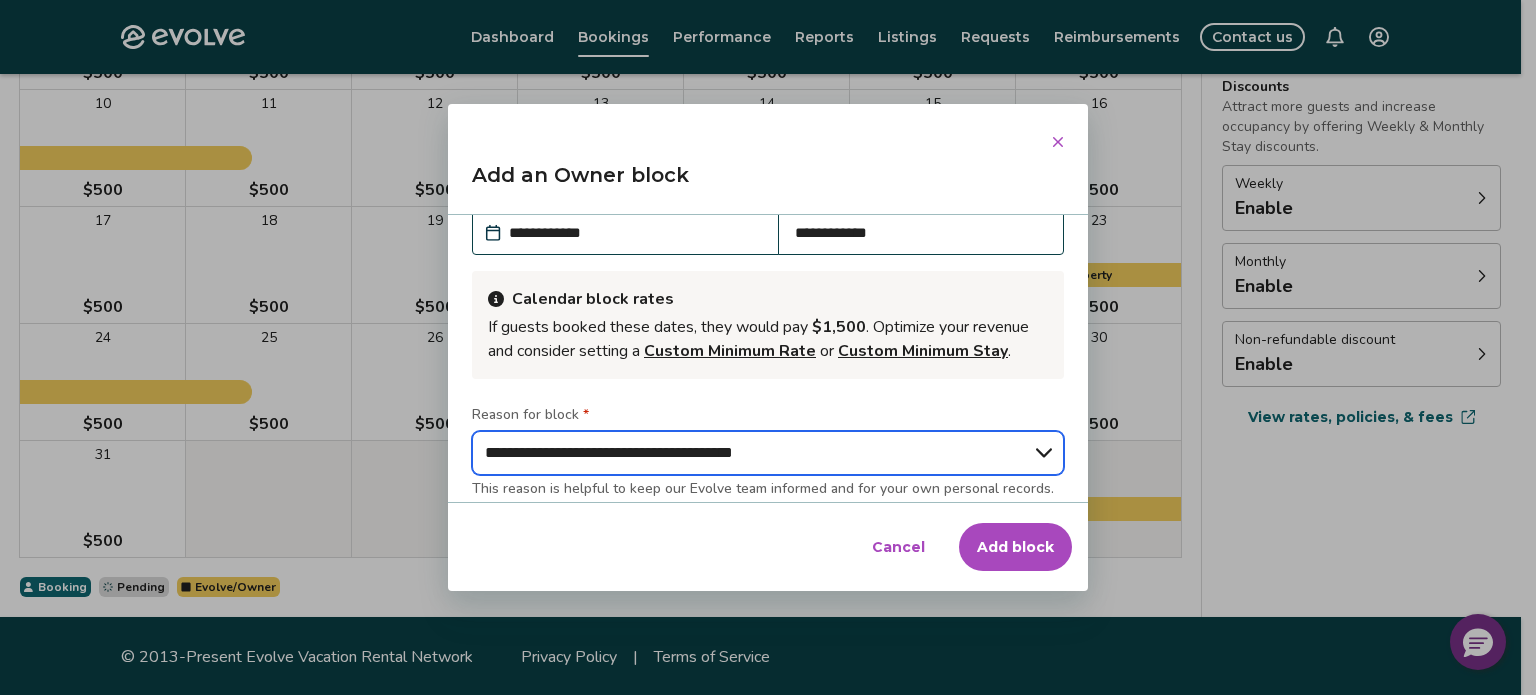 click on "**********" at bounding box center [768, 453] 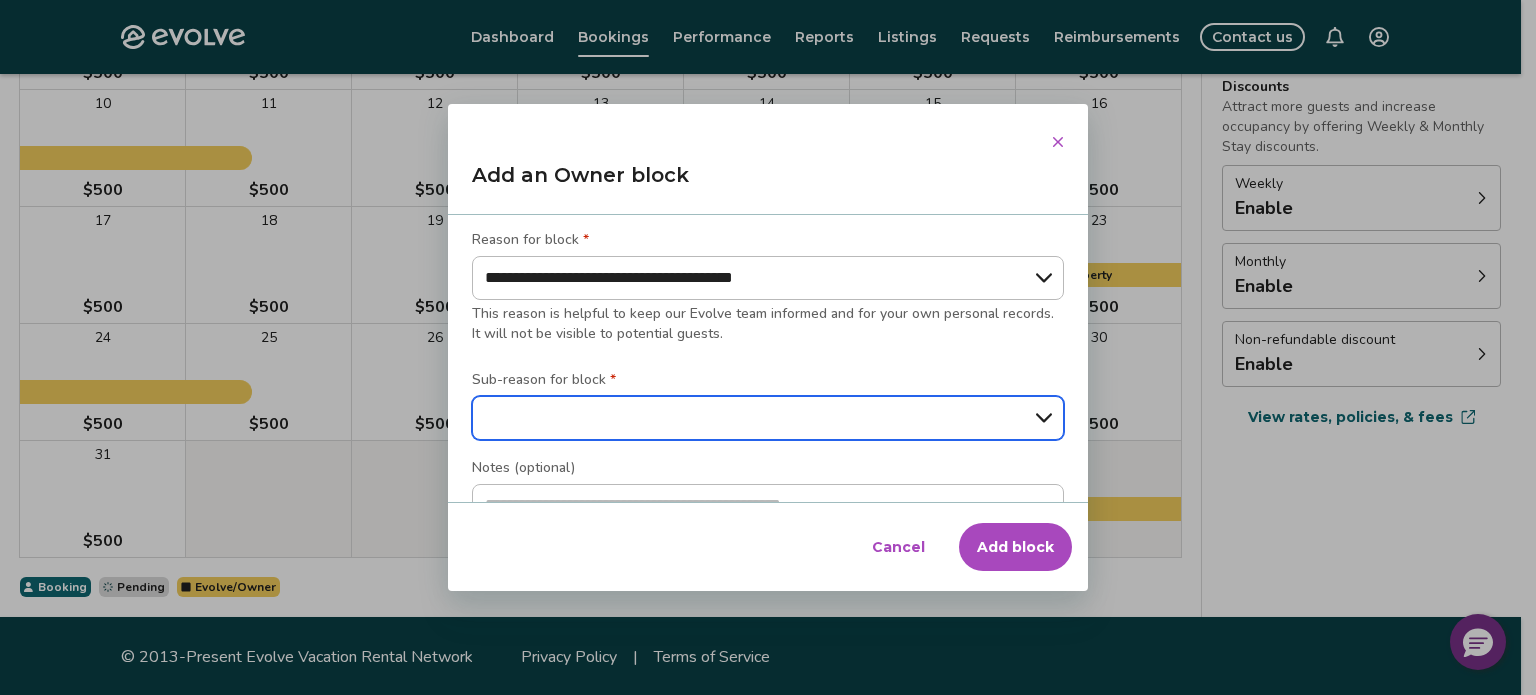 click on "**********" at bounding box center [768, 418] 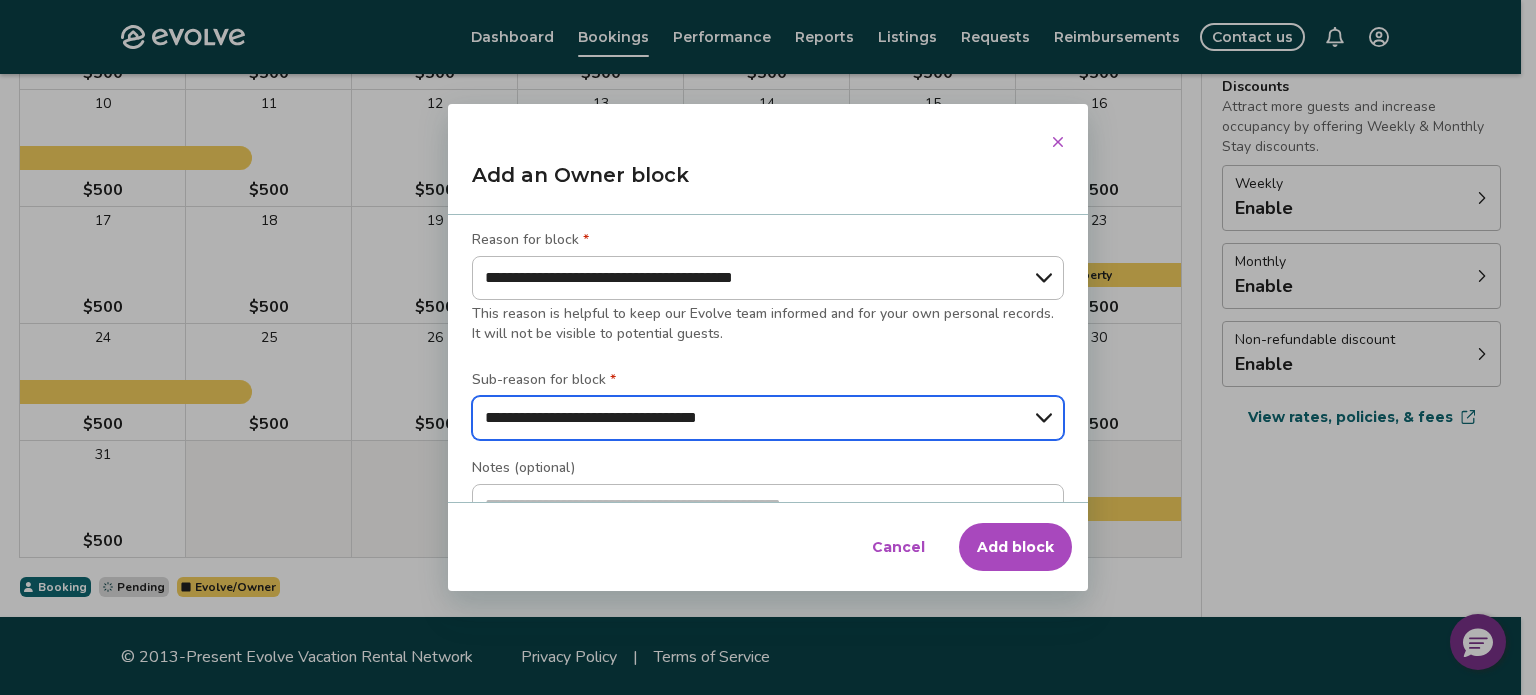 click on "**********" at bounding box center [768, 418] 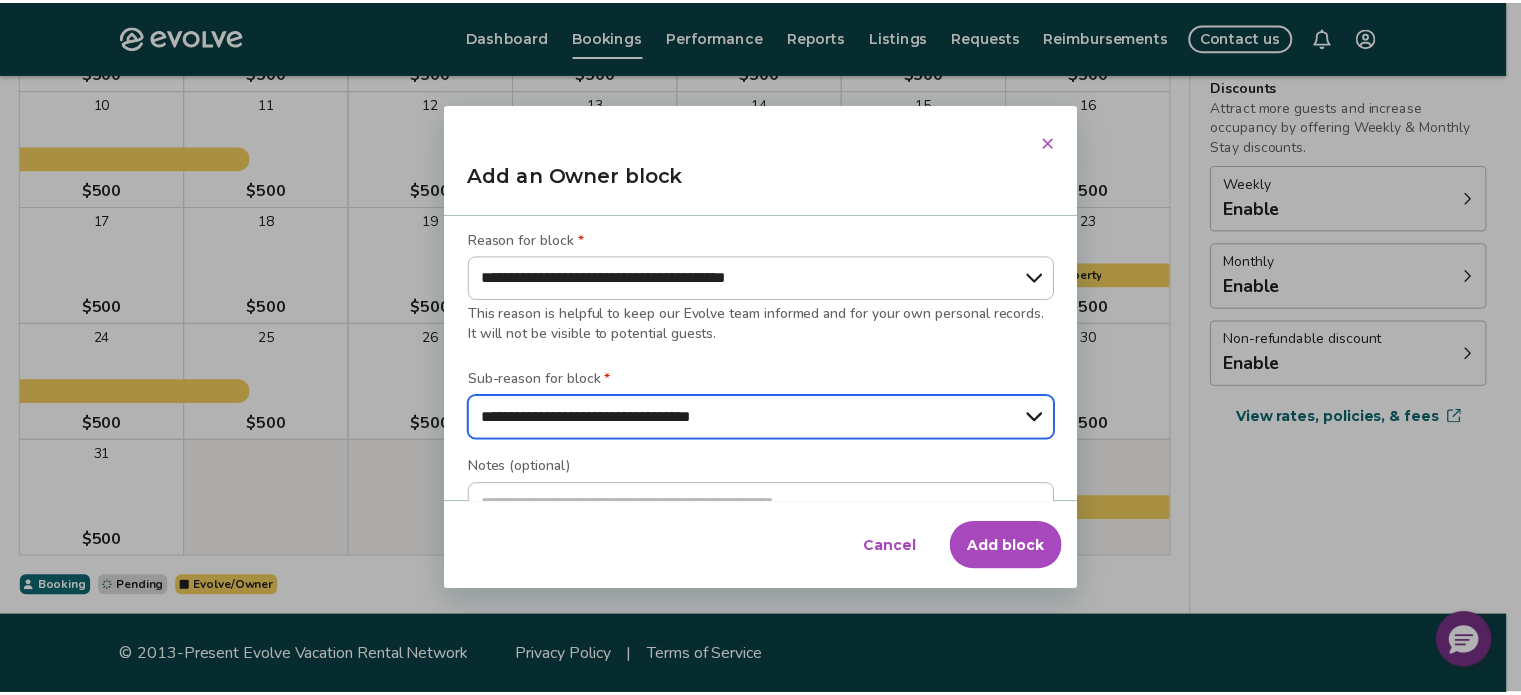 scroll, scrollTop: 429, scrollLeft: 0, axis: vertical 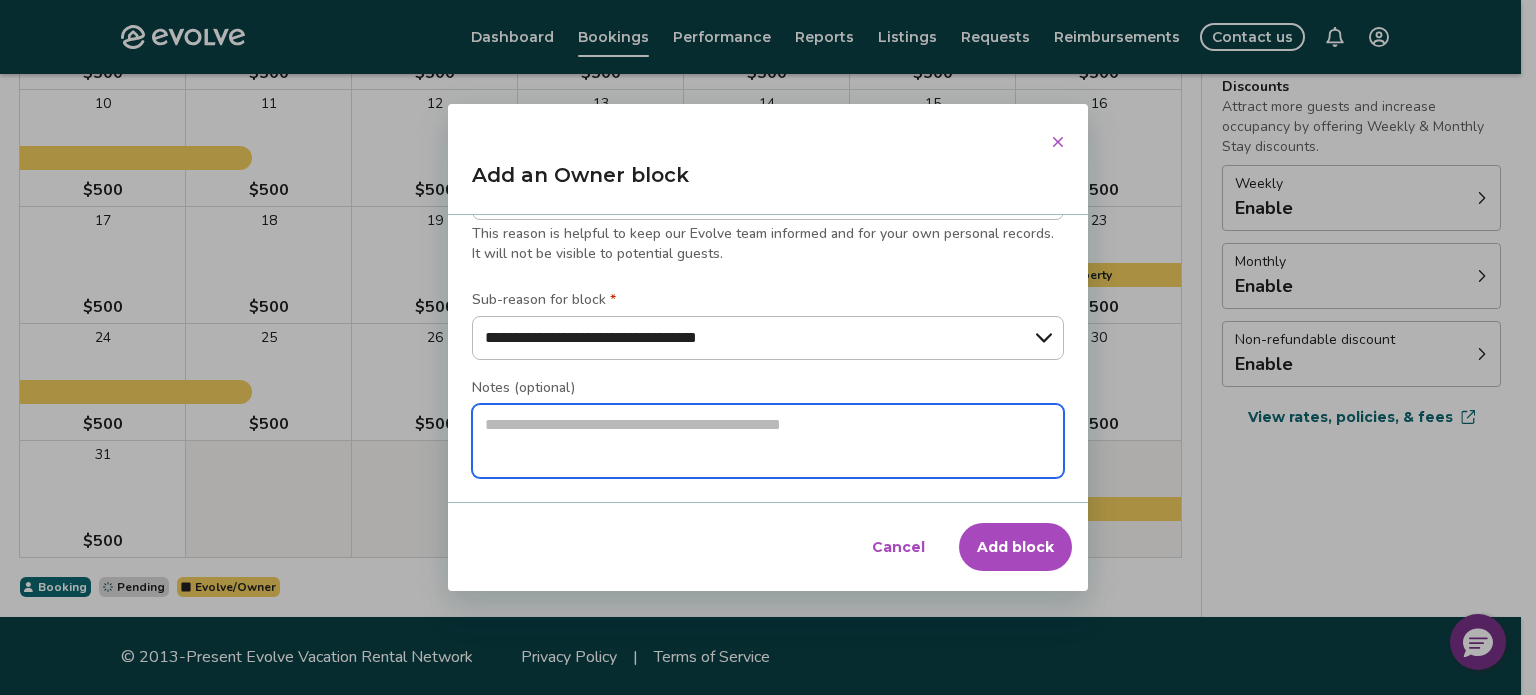 click at bounding box center [768, 441] 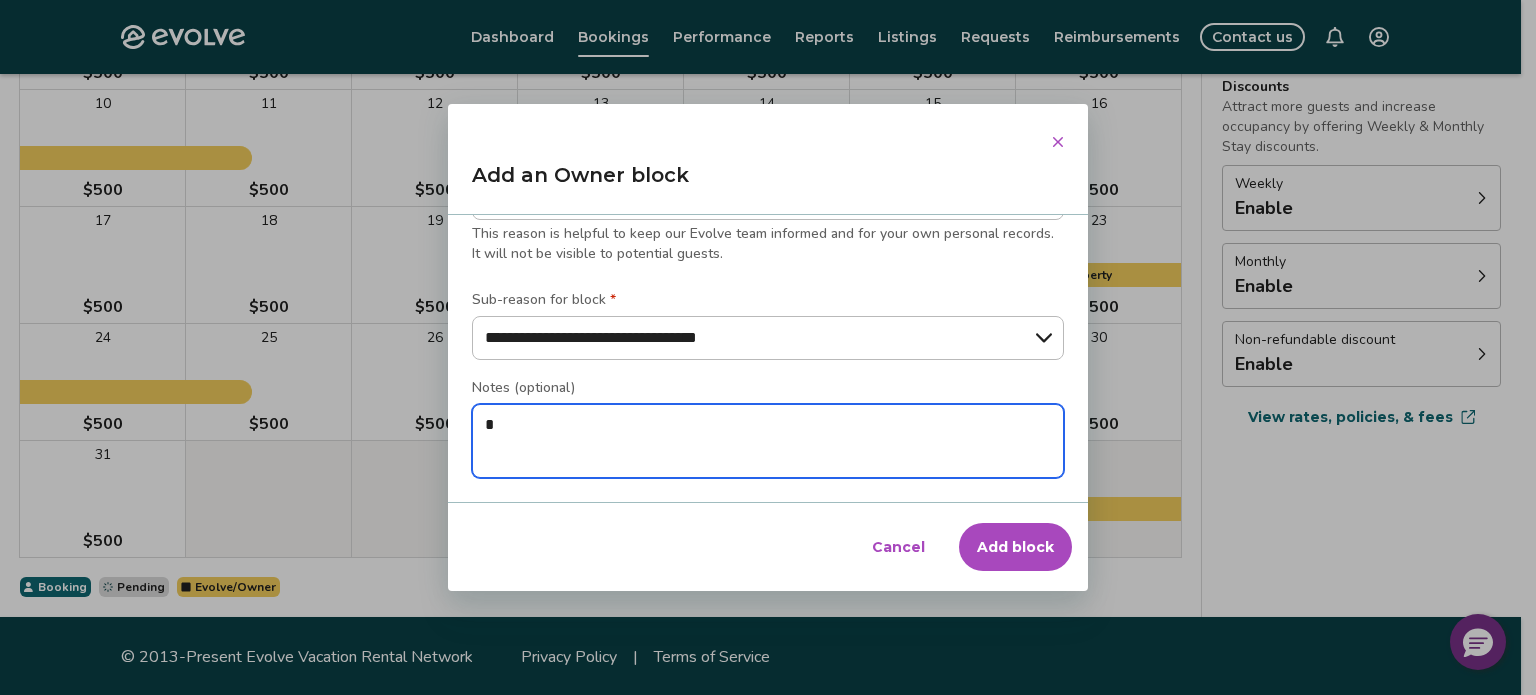 type on "*" 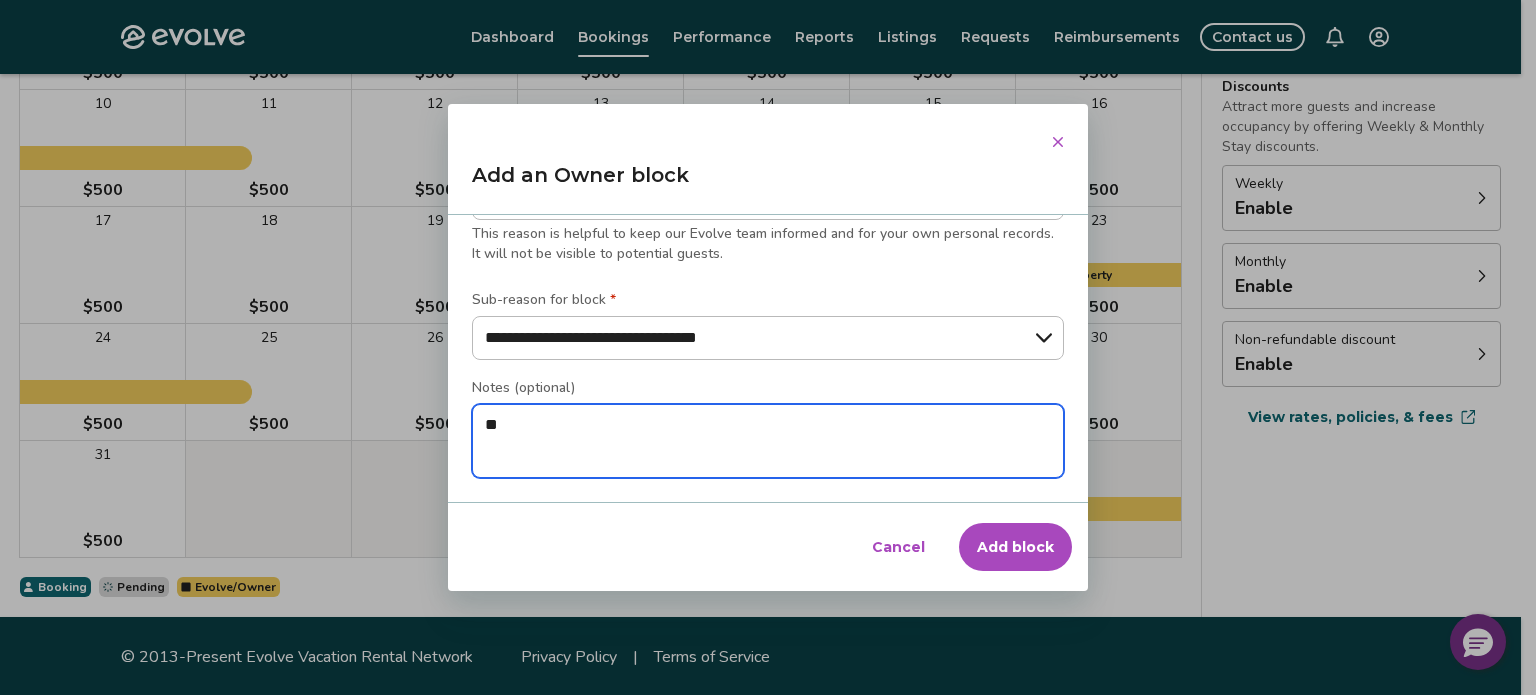 type on "*" 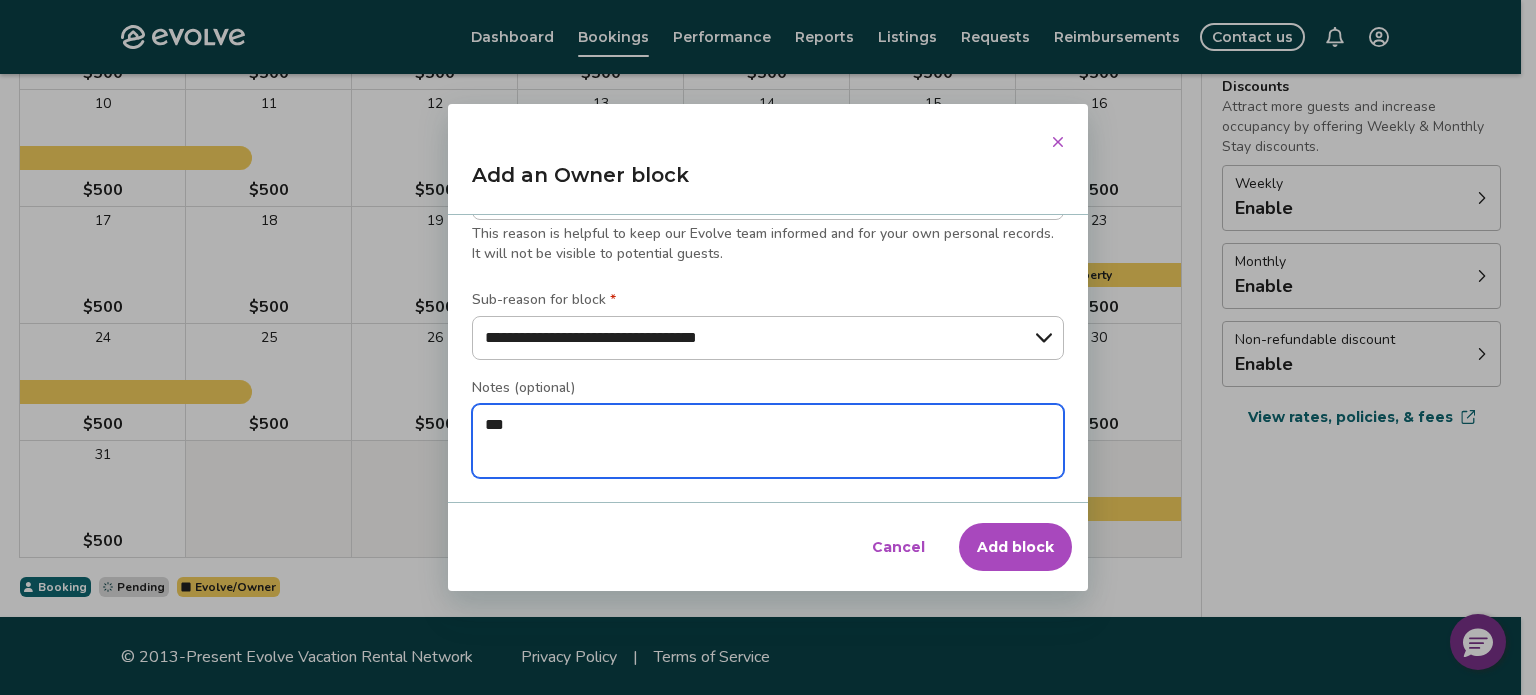type on "*" 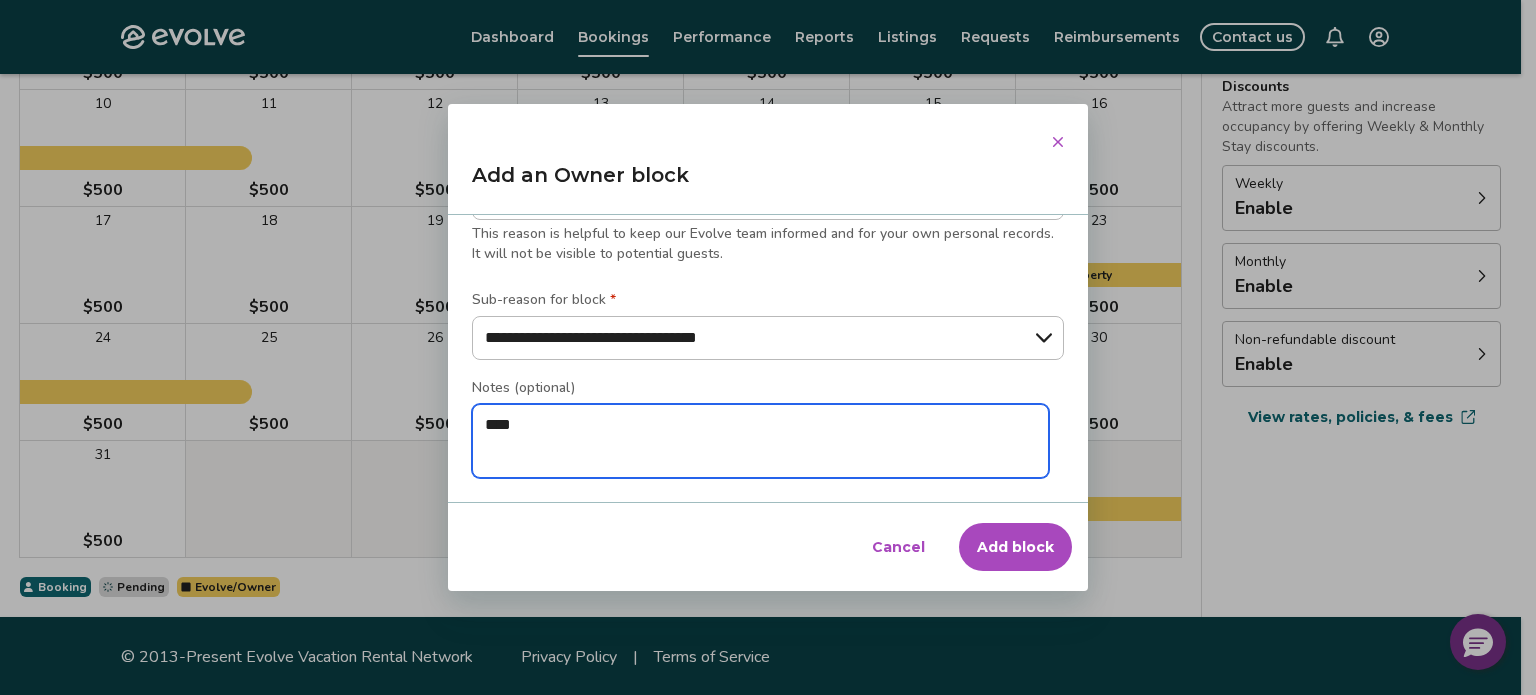 type on "*" 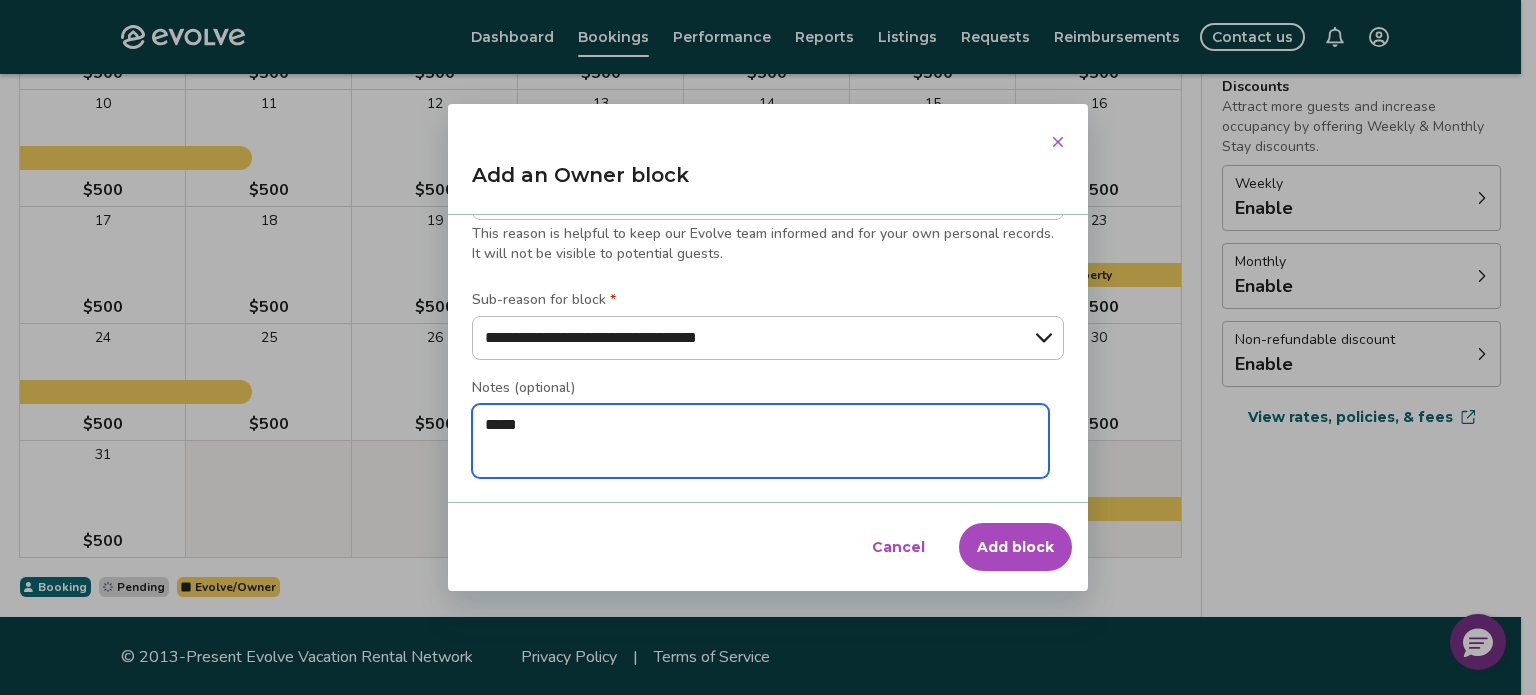 type on "*" 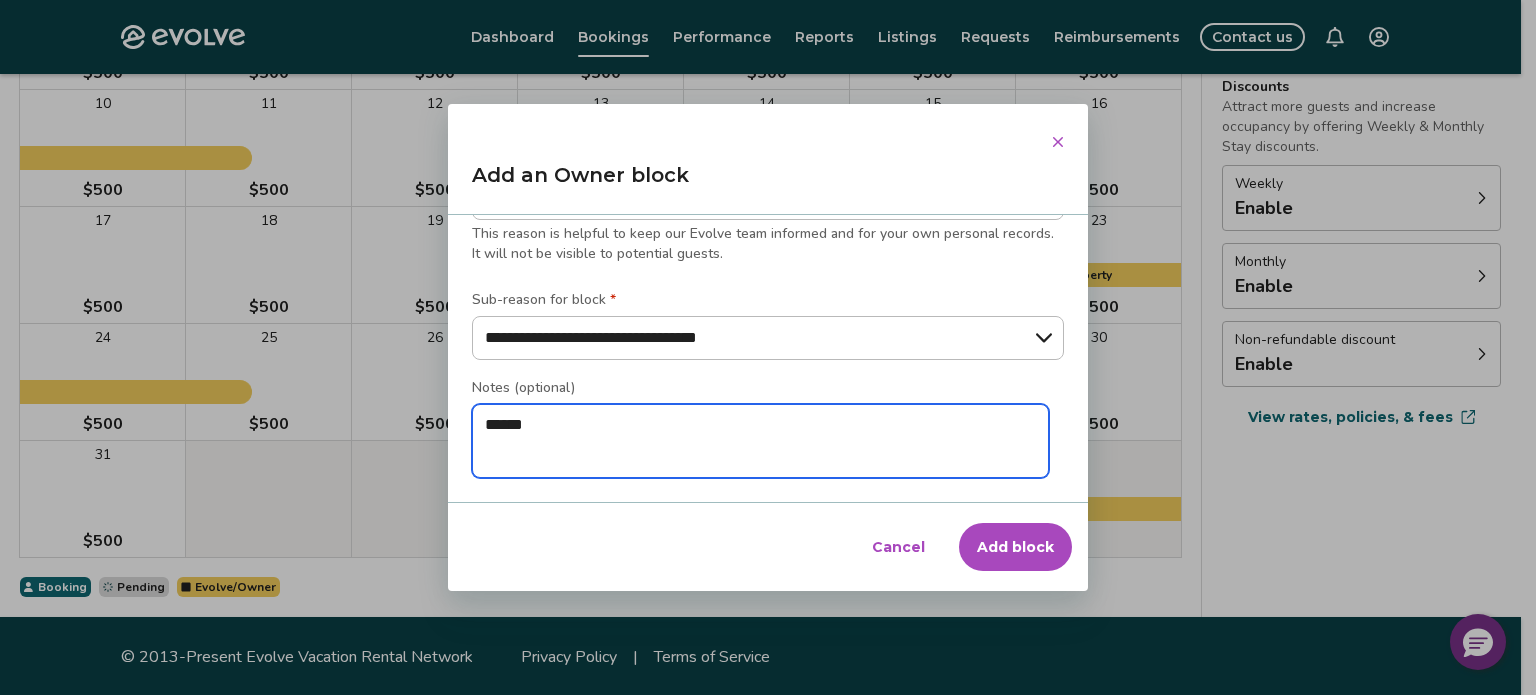 type on "*" 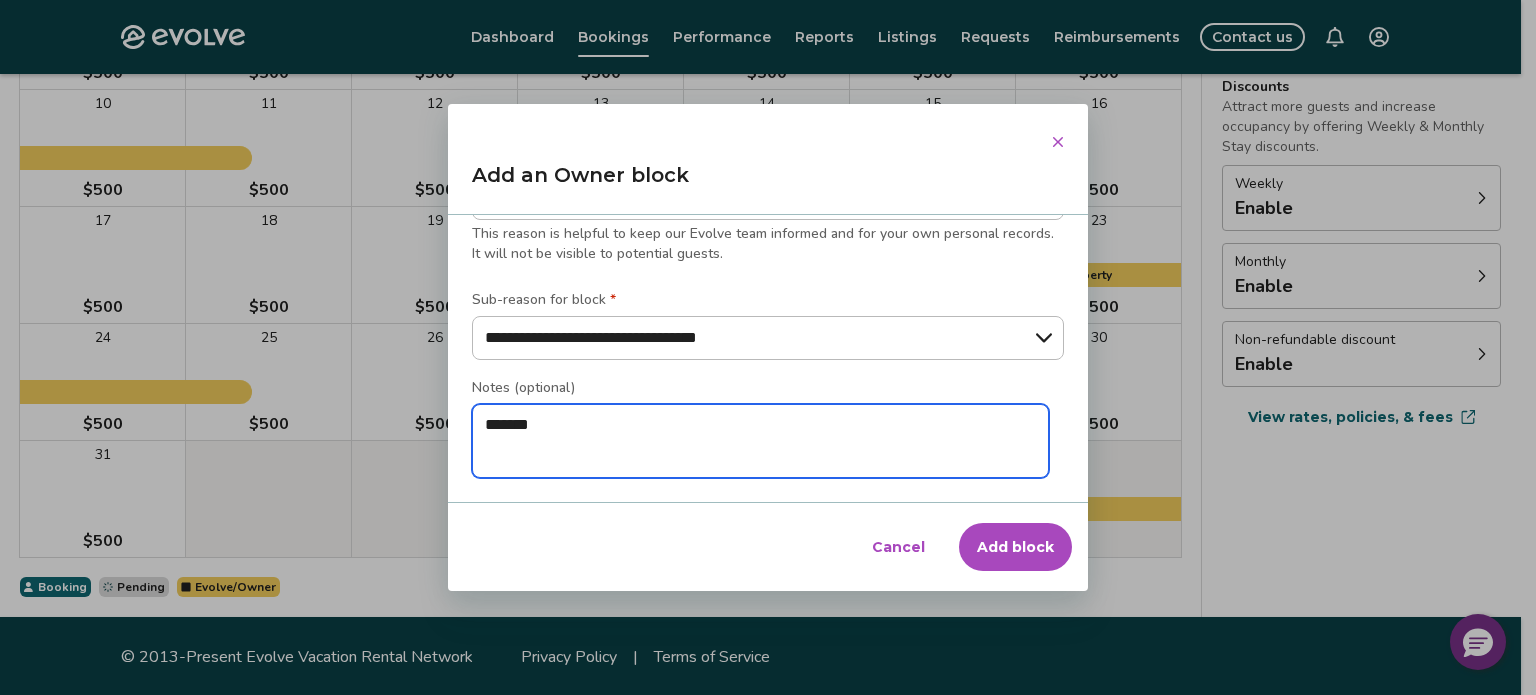type on "*" 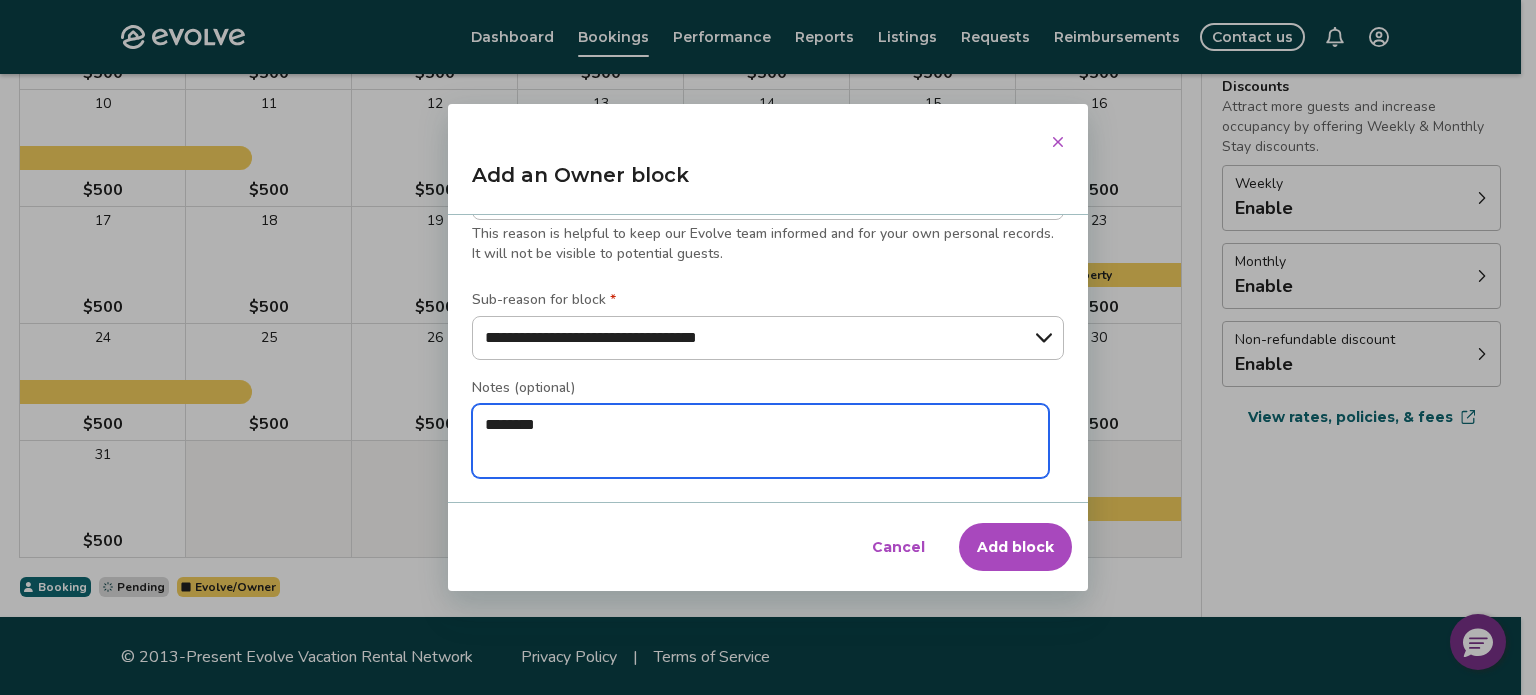 type on "*" 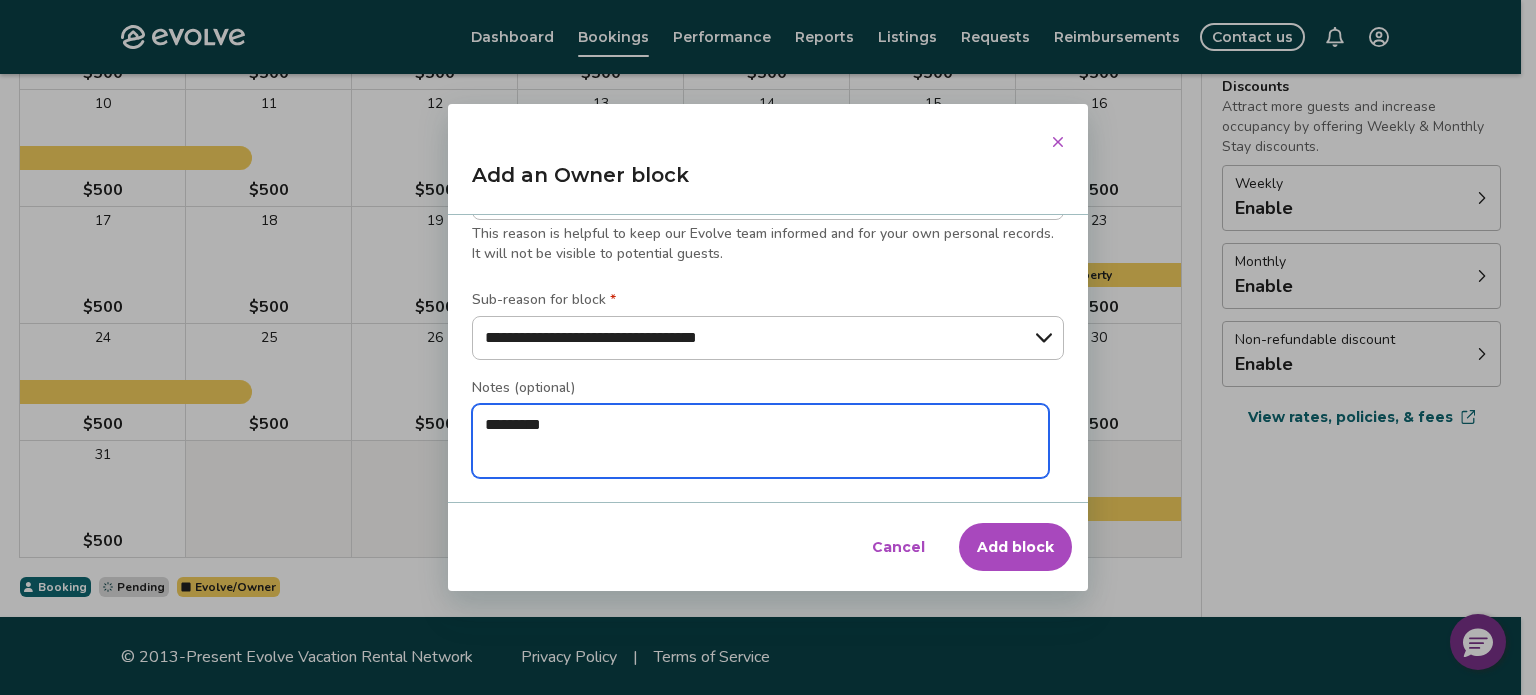 type on "*" 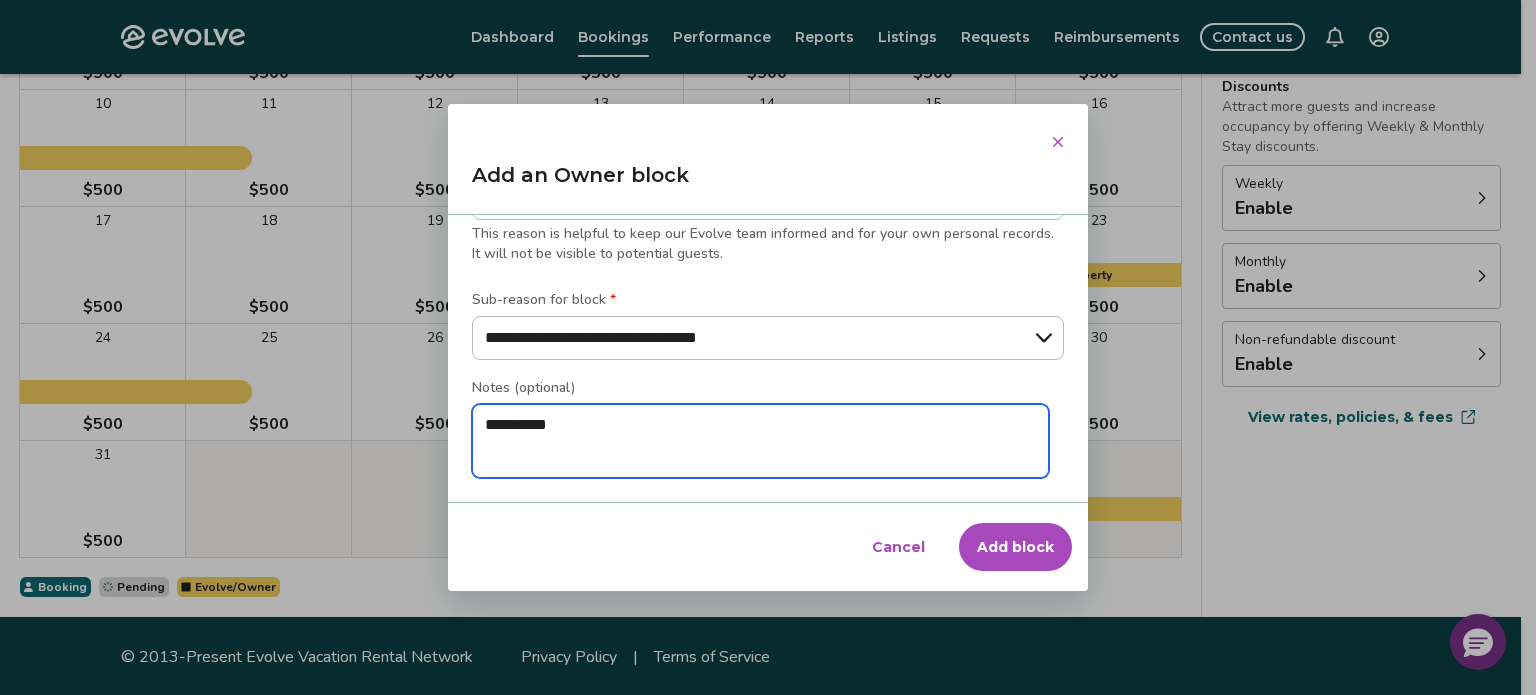 type on "*" 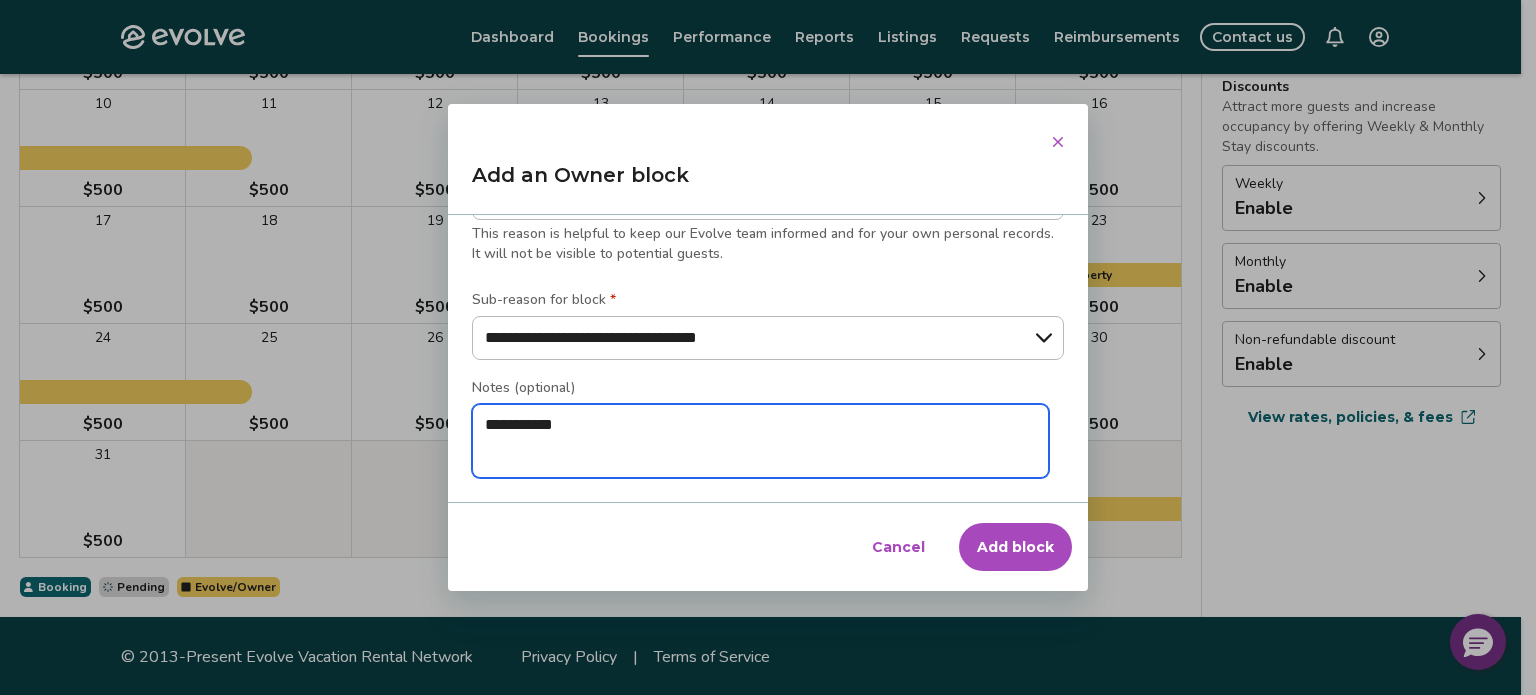 type on "*" 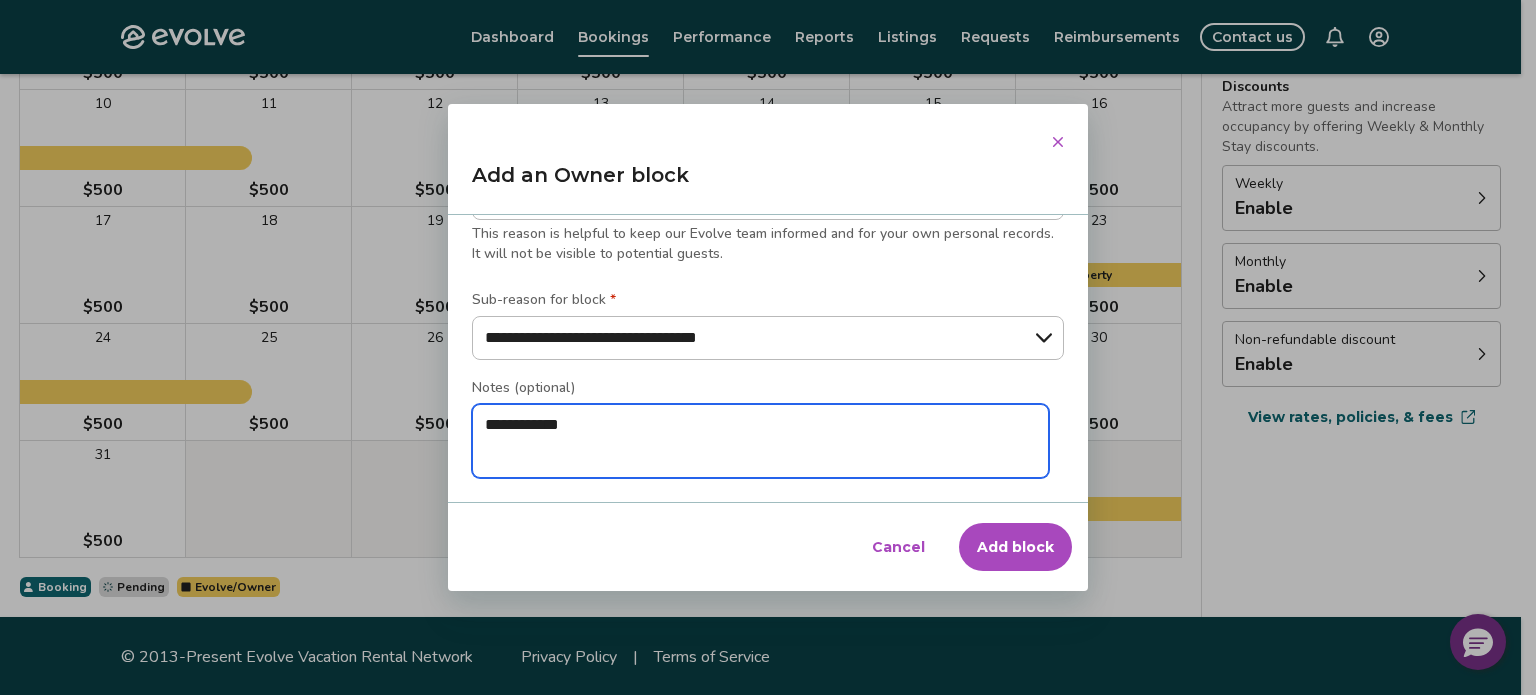 type on "*" 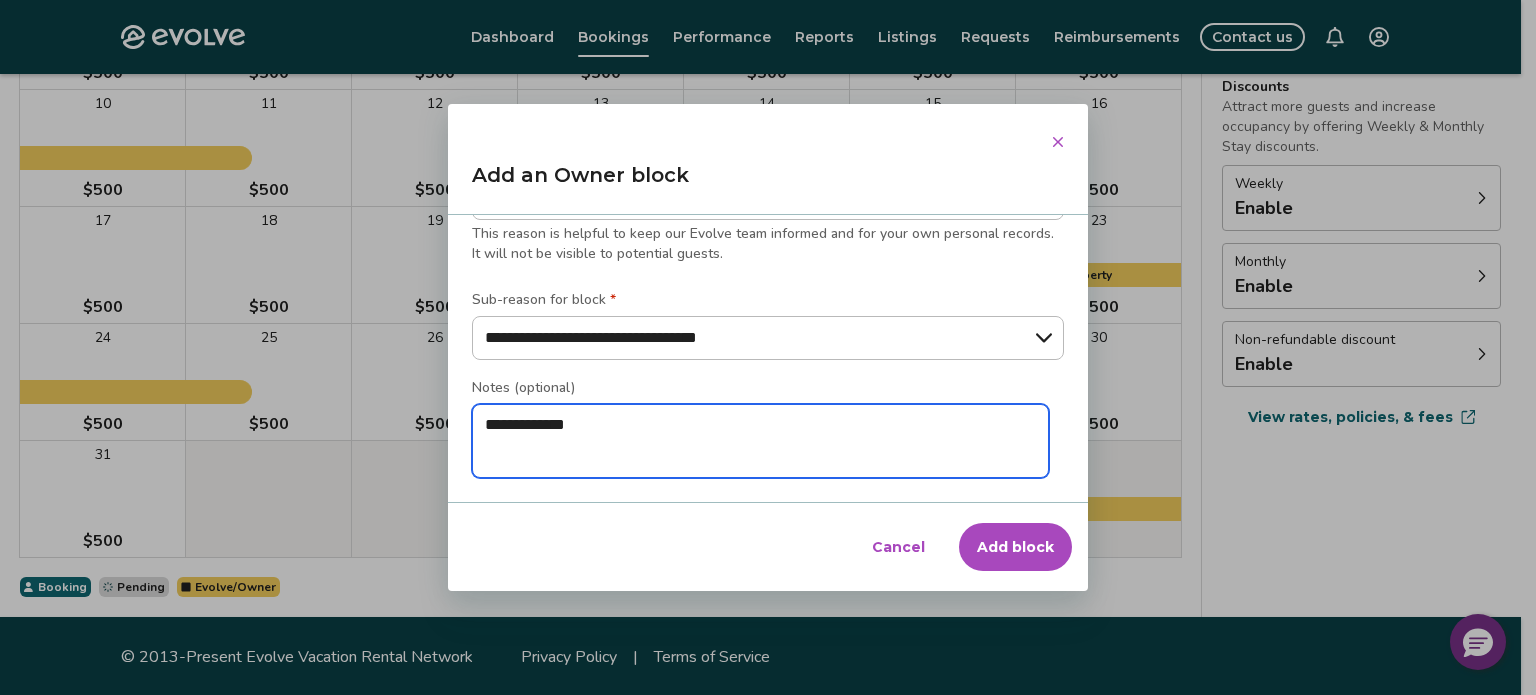 type on "*" 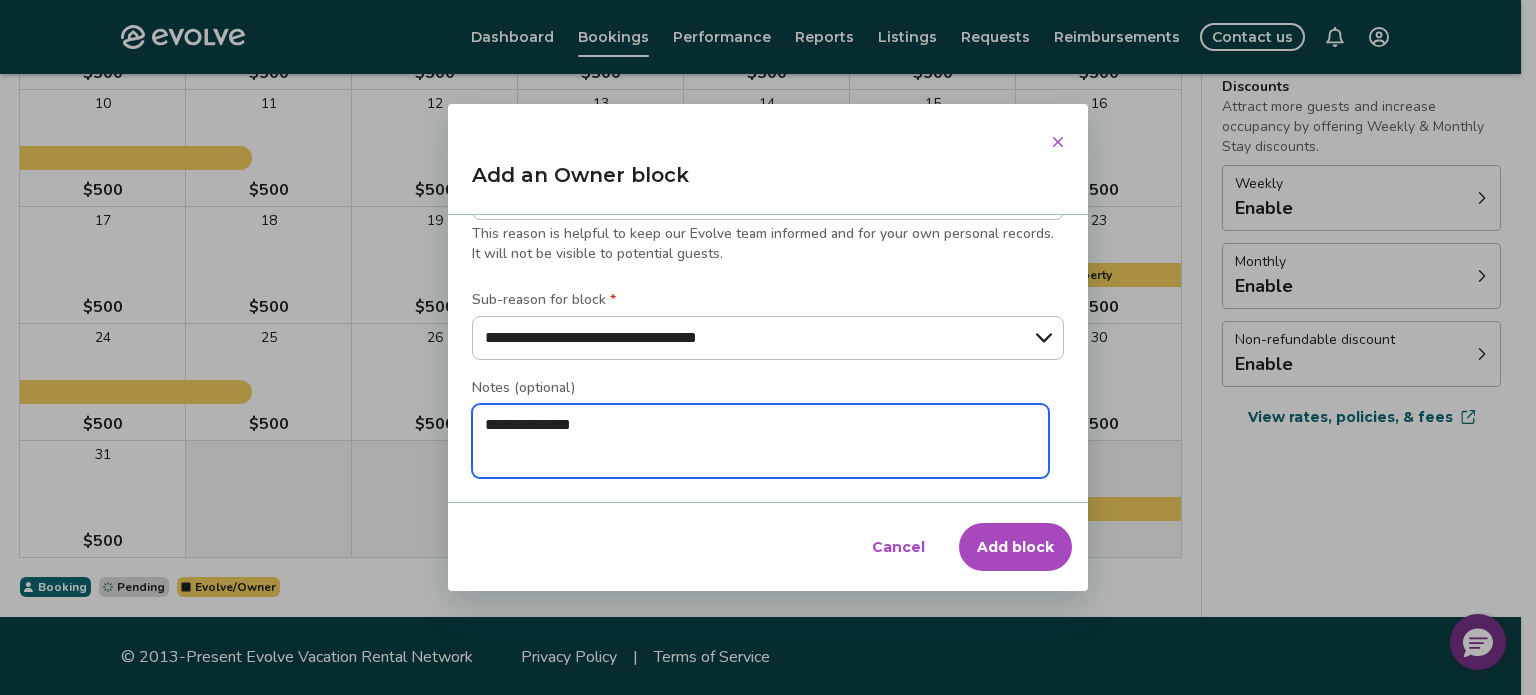 type on "*" 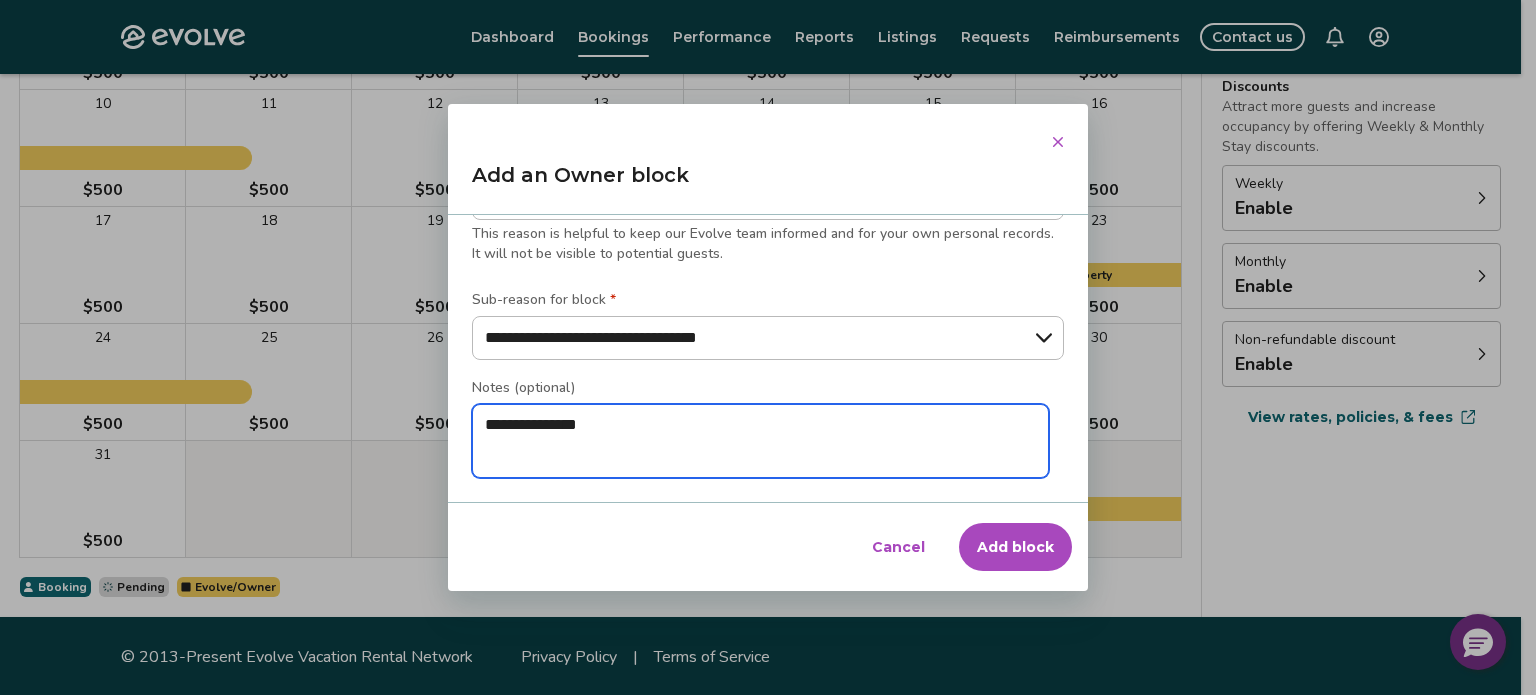 type on "**********" 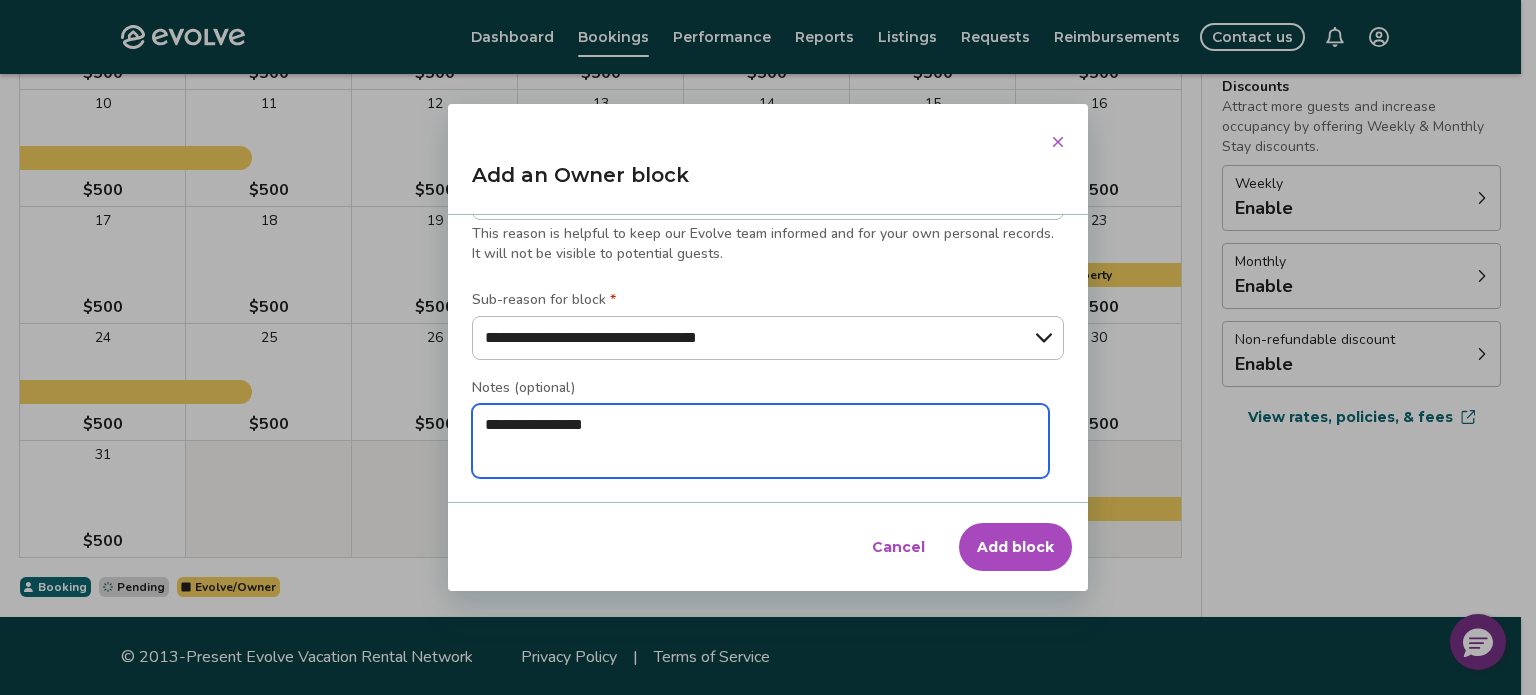type on "*" 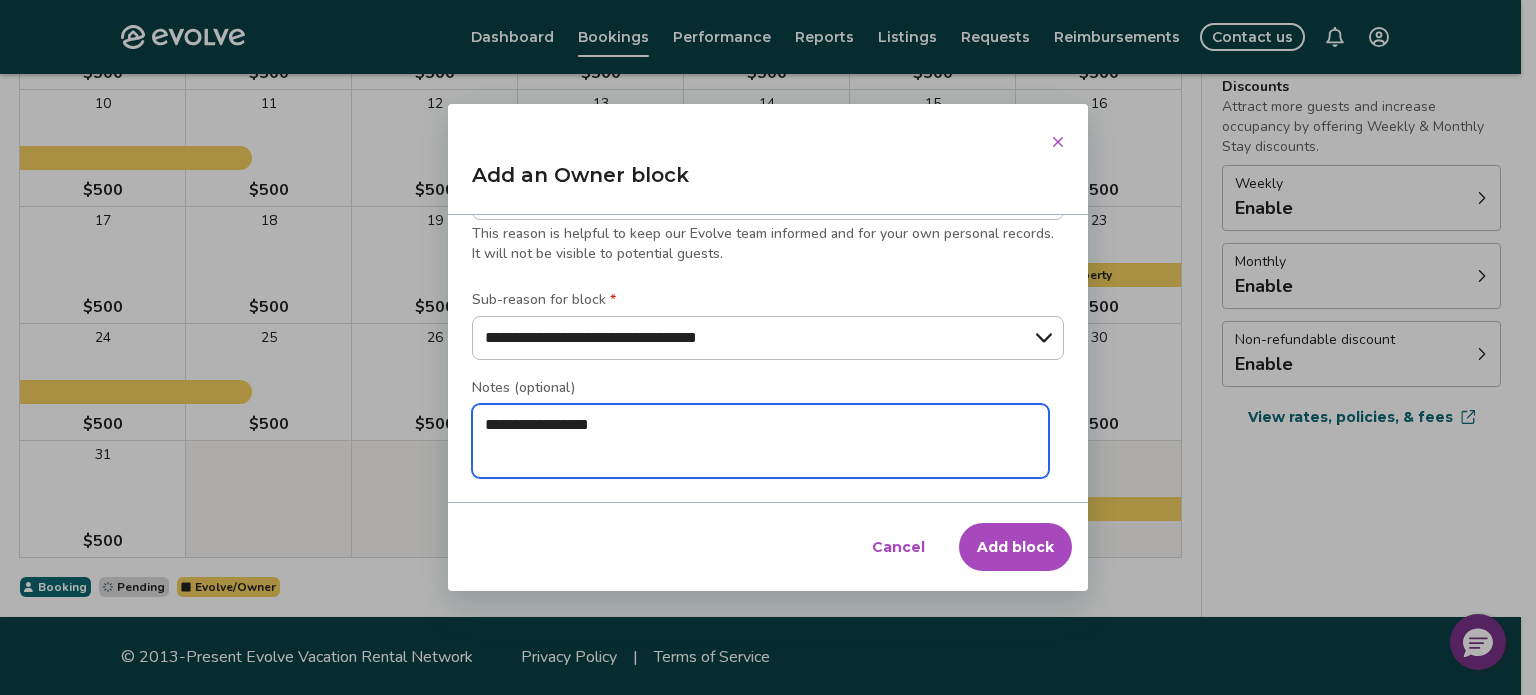 type on "*" 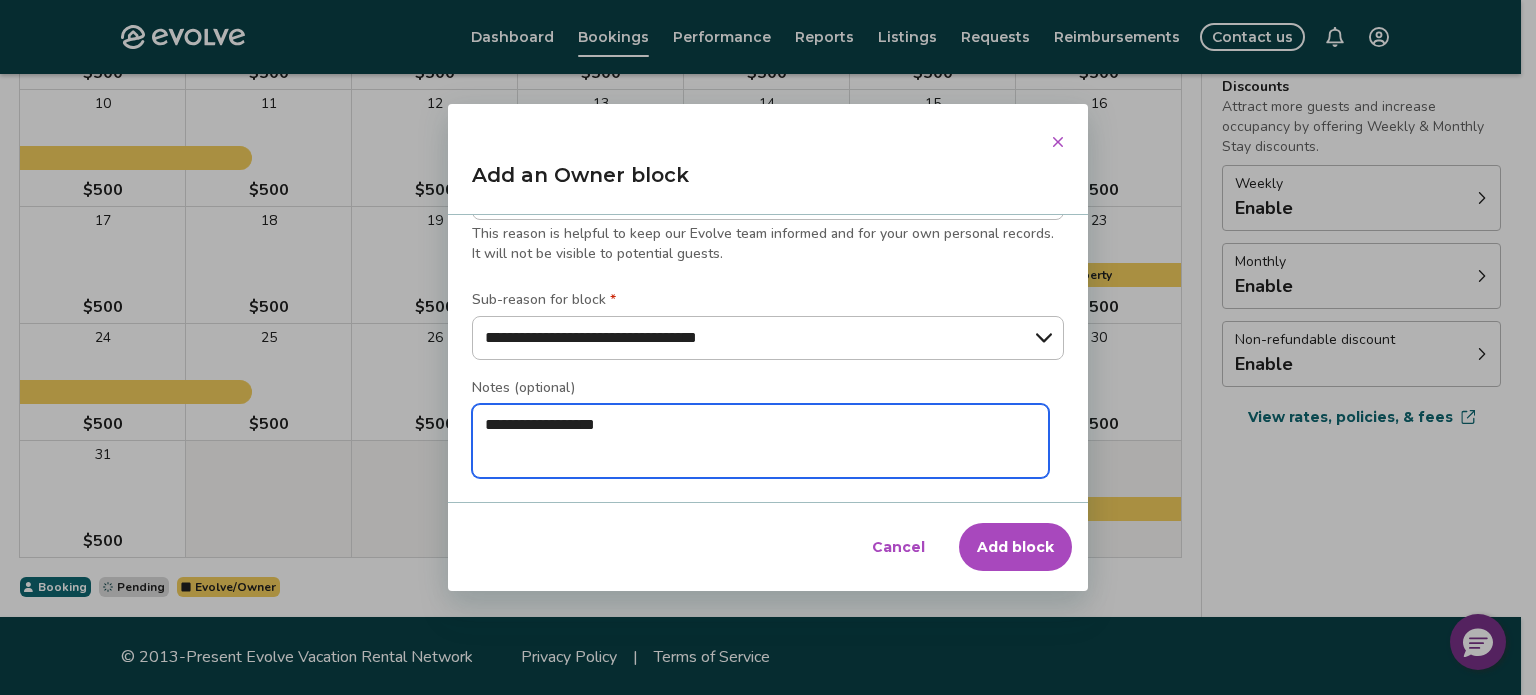 type on "*" 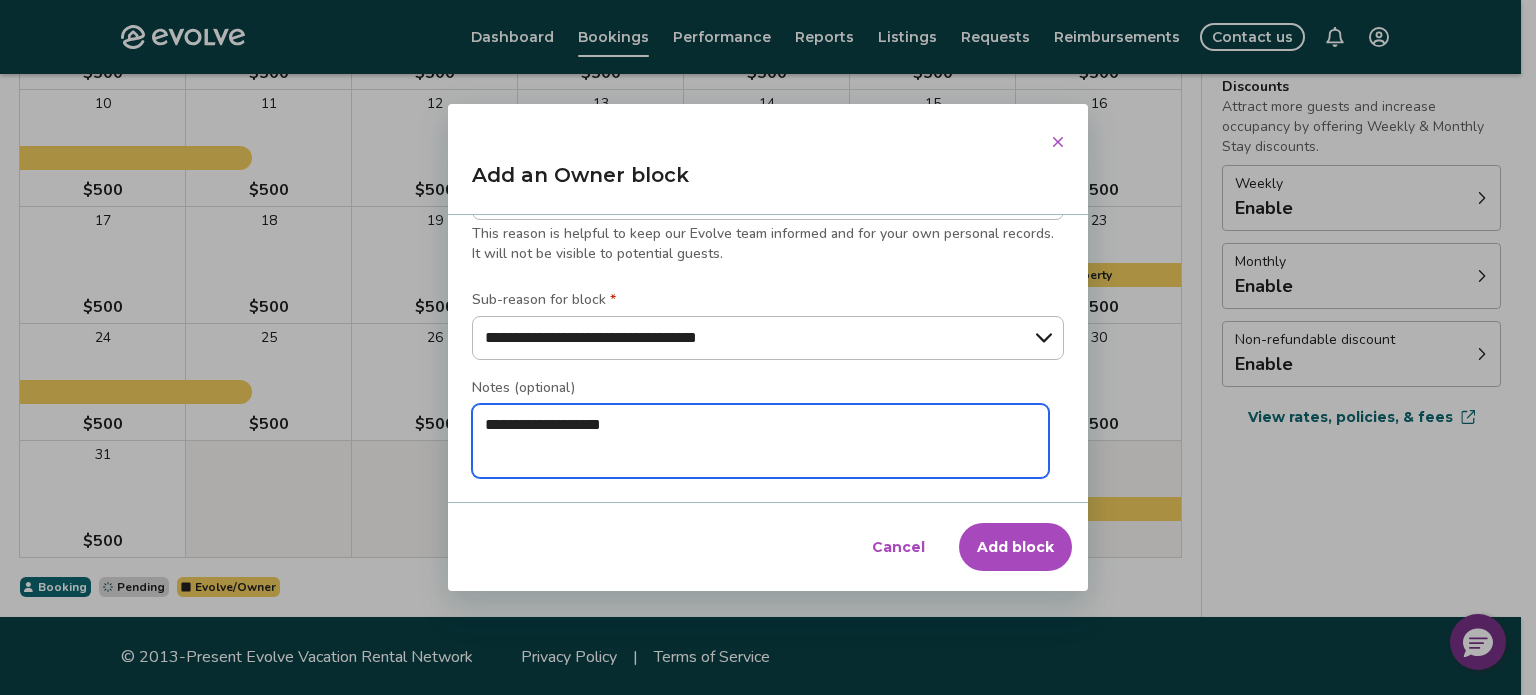 type on "*" 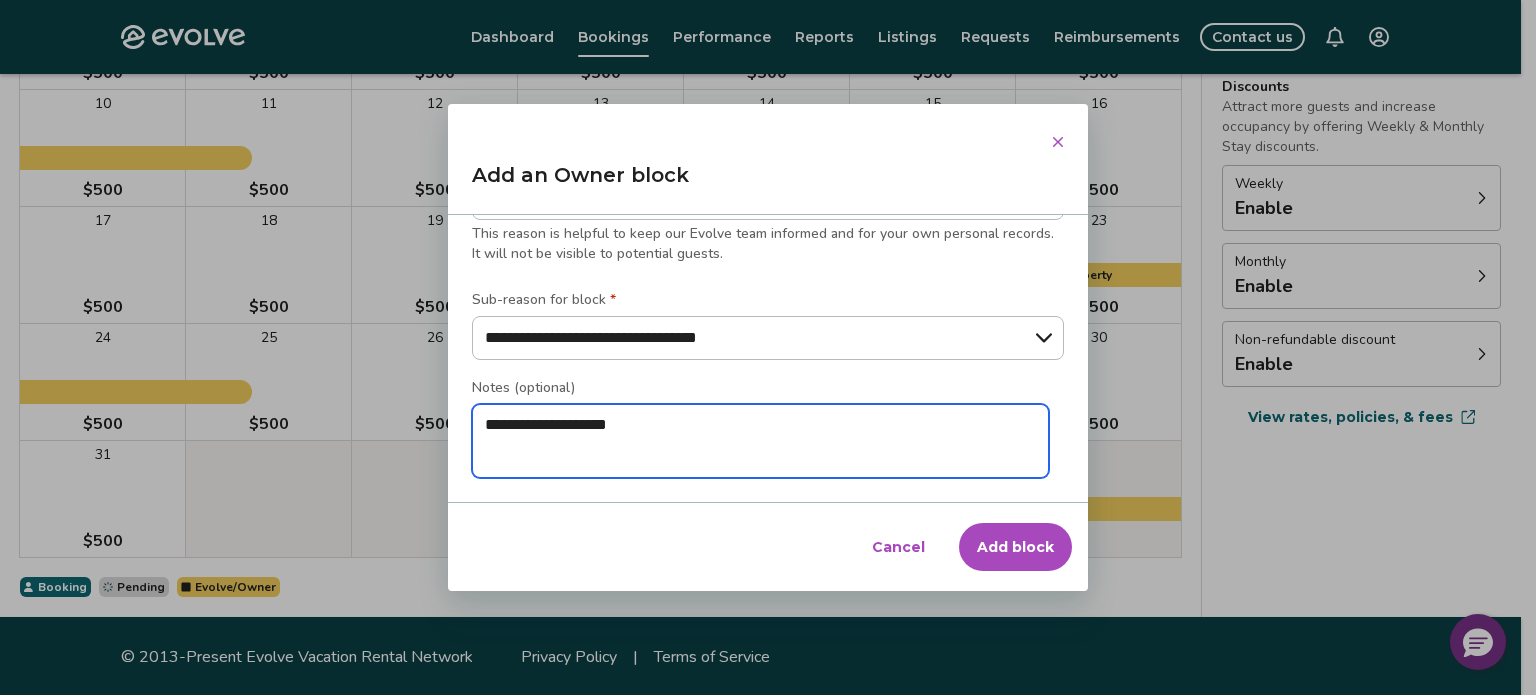 type on "**********" 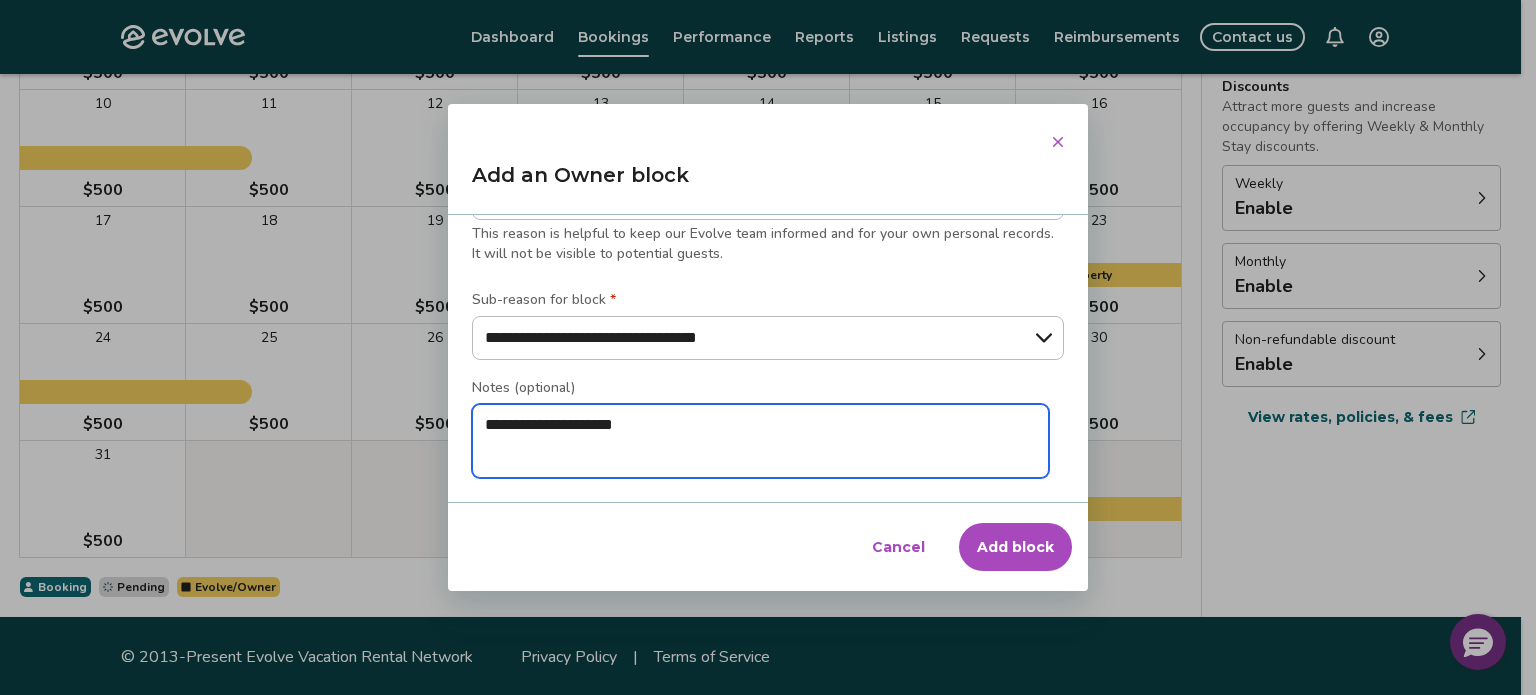 type on "*" 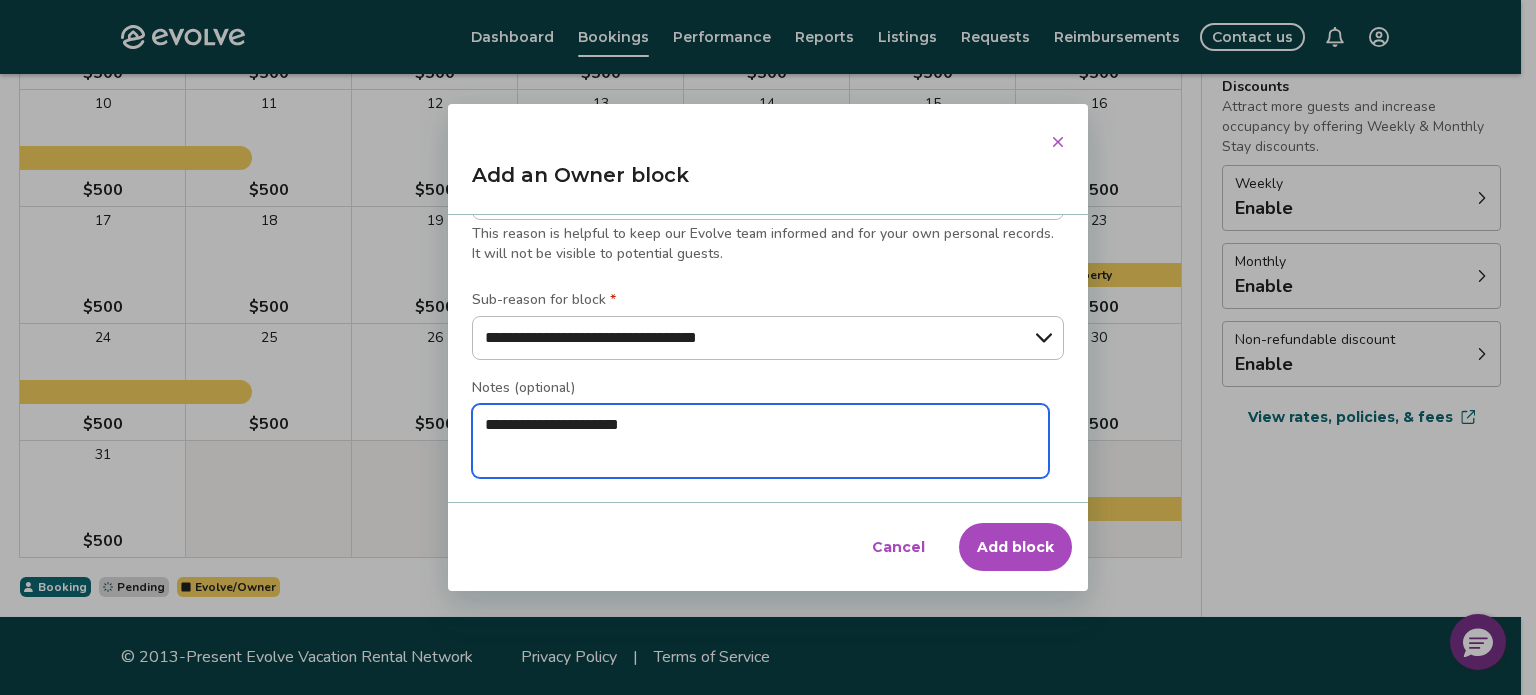 type on "*" 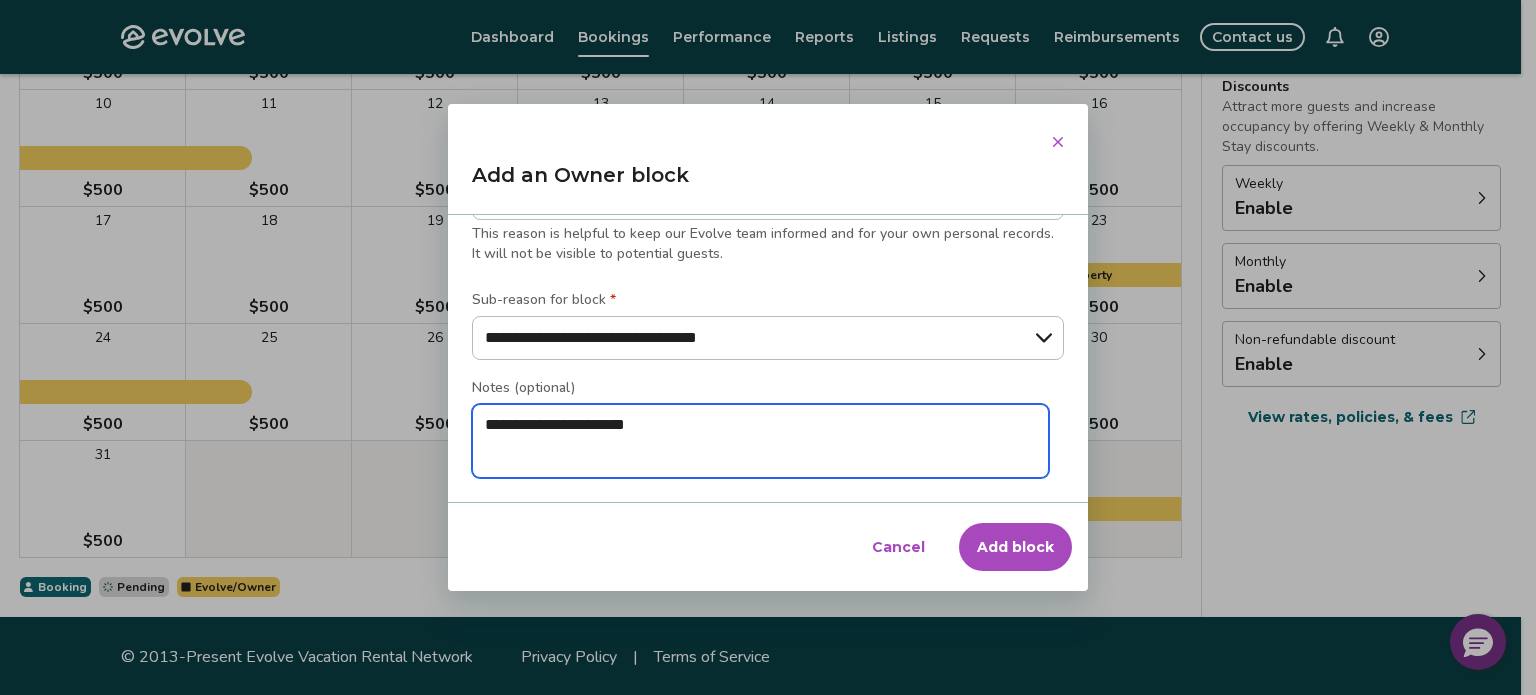type on "*" 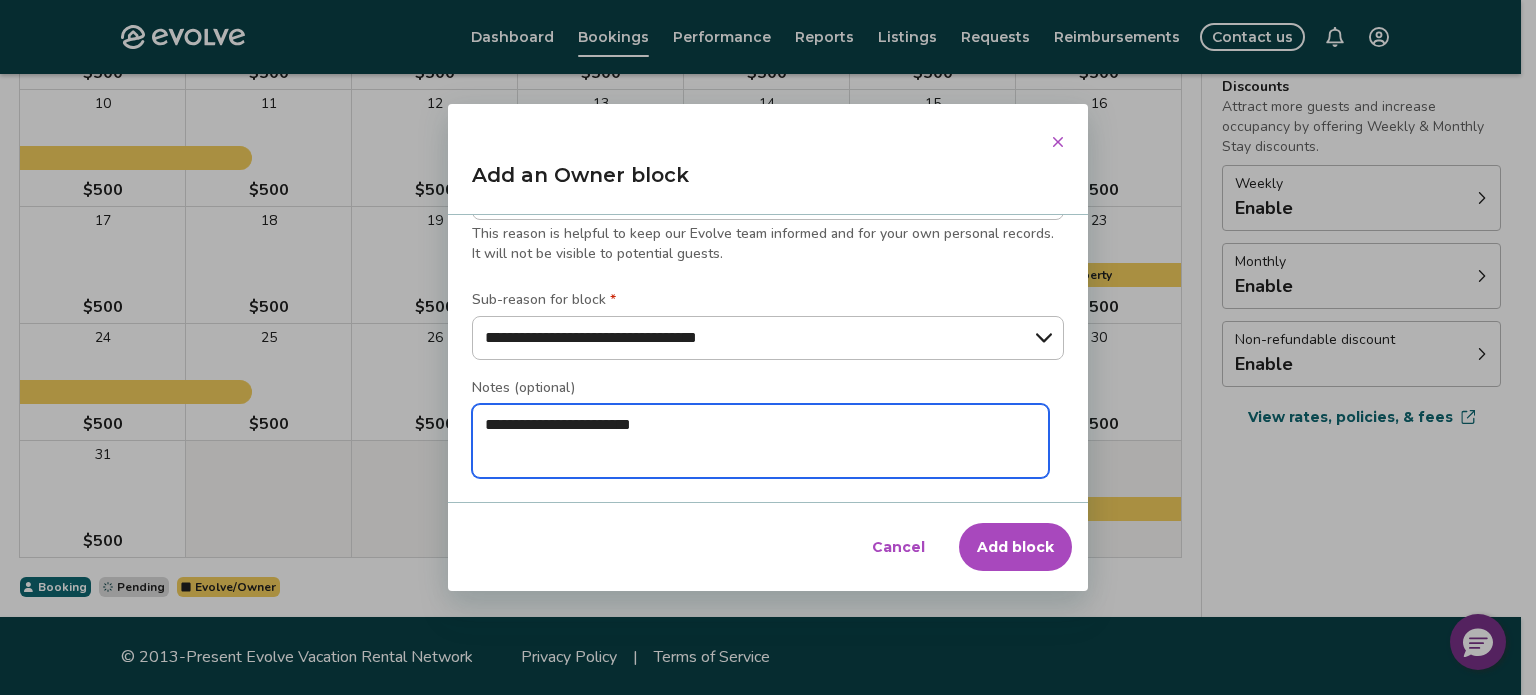 type on "*" 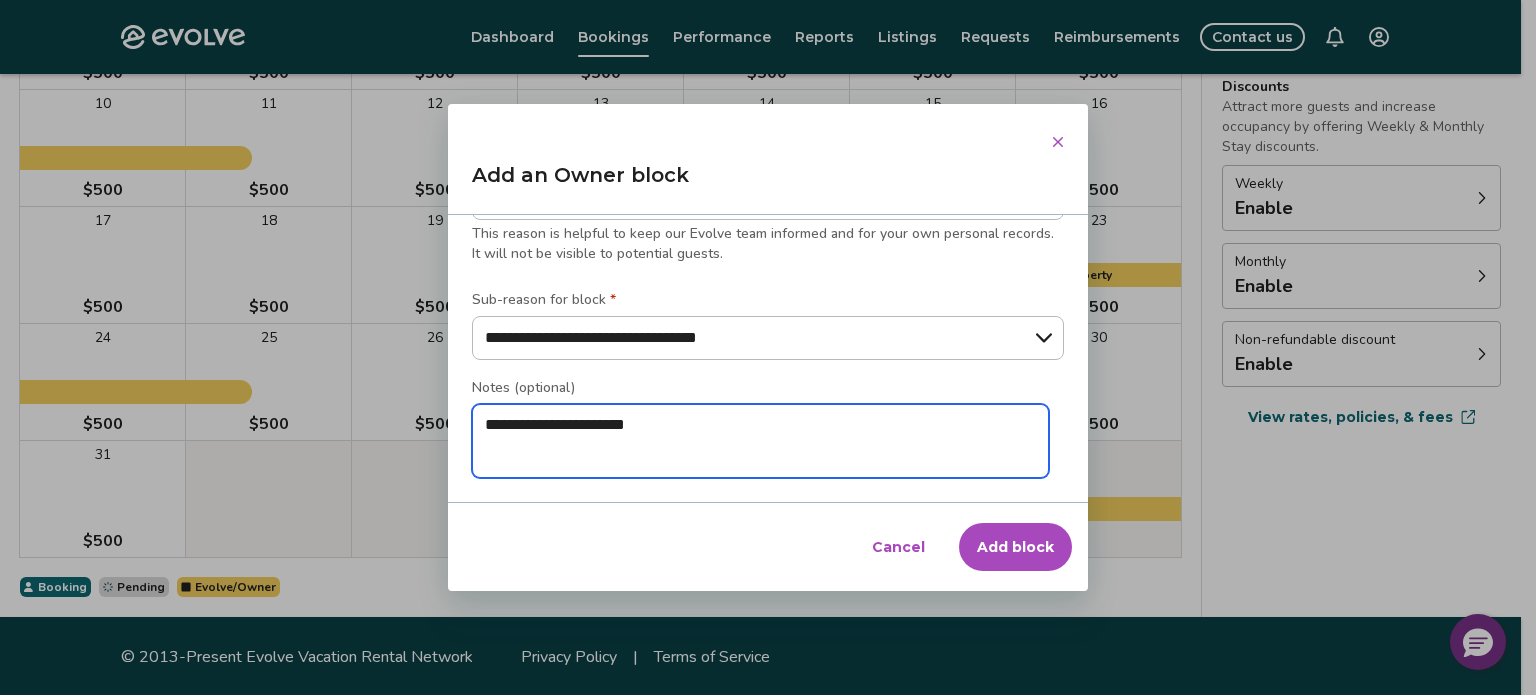 type on "*" 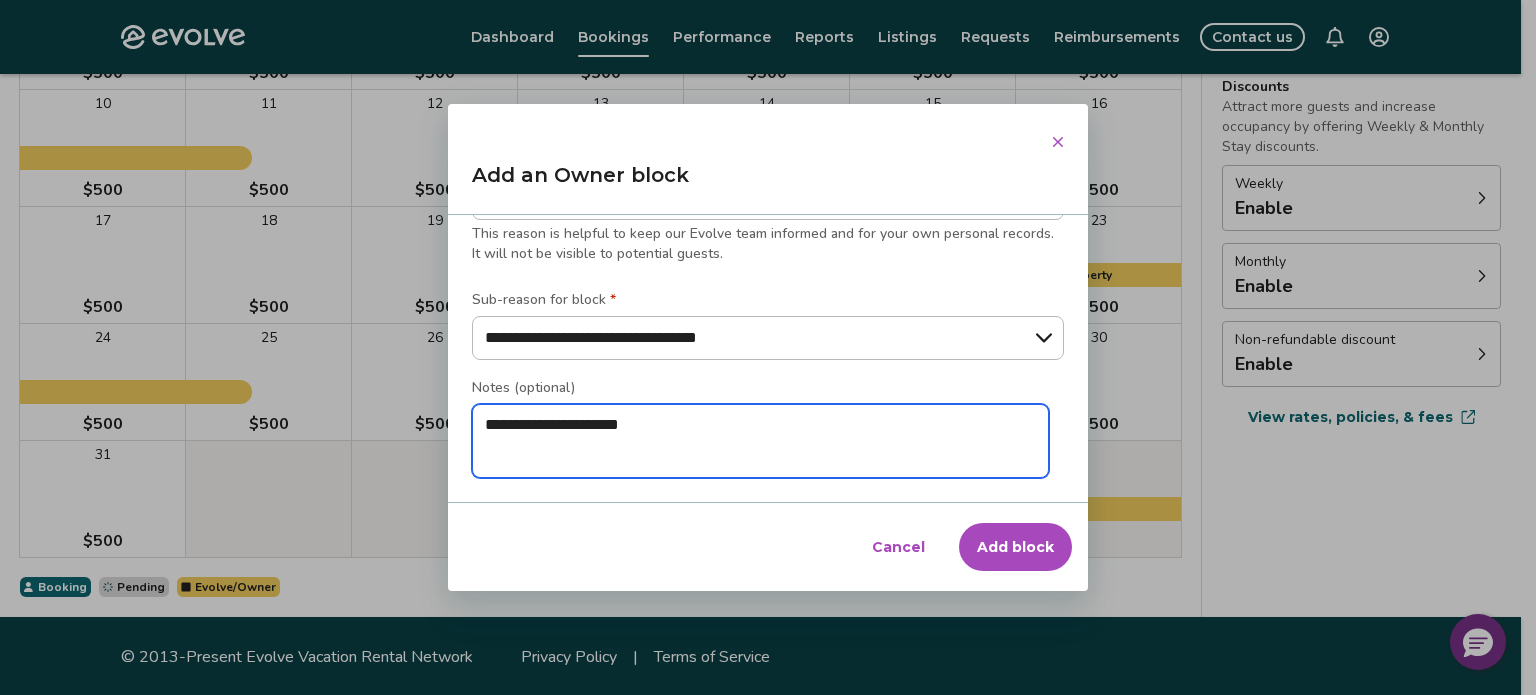 type on "*" 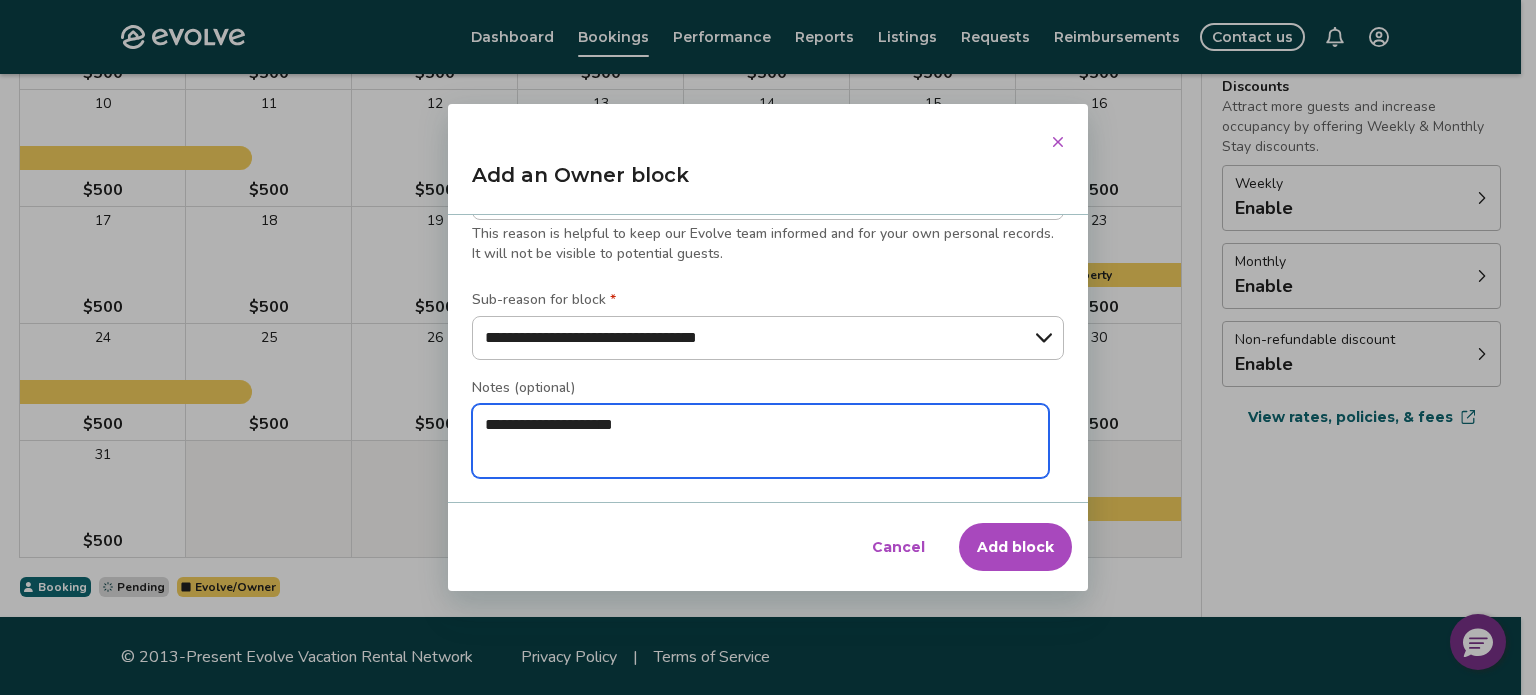 type on "*" 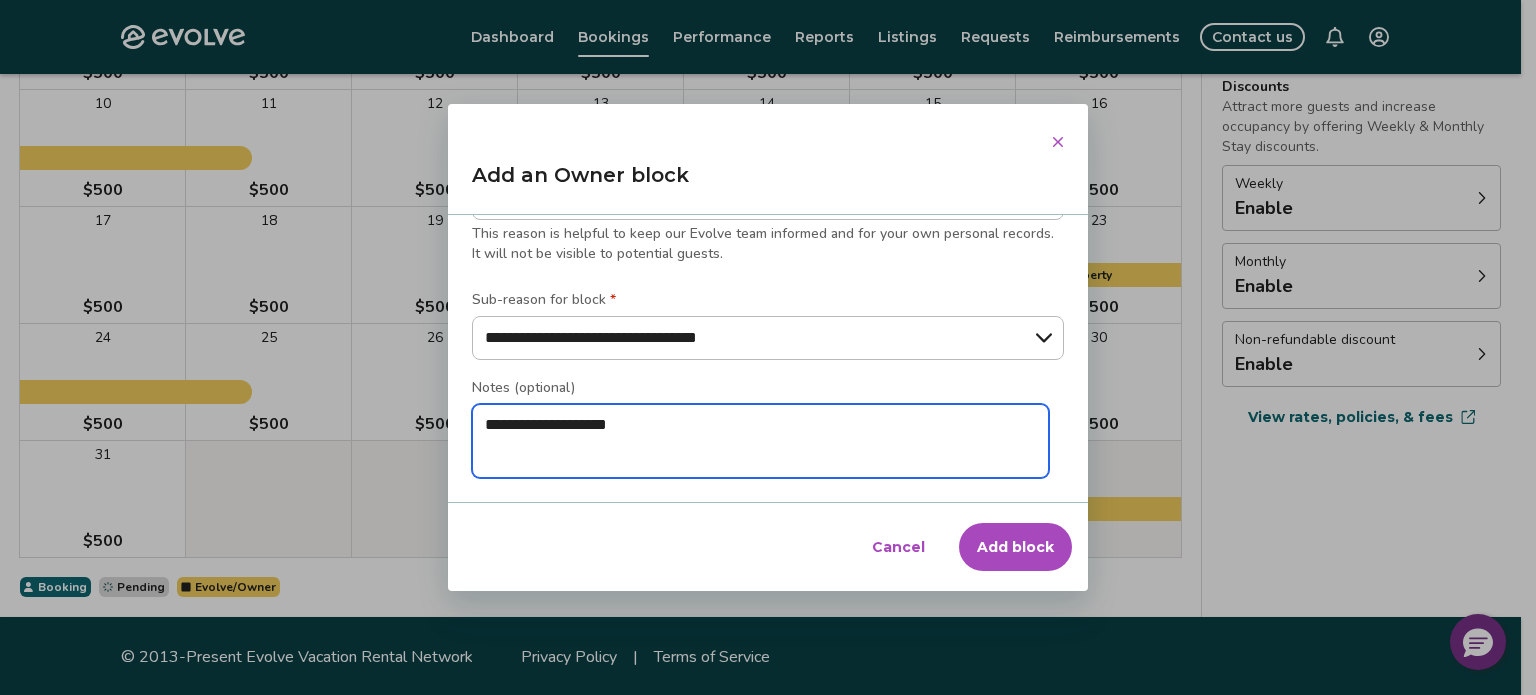 type on "*" 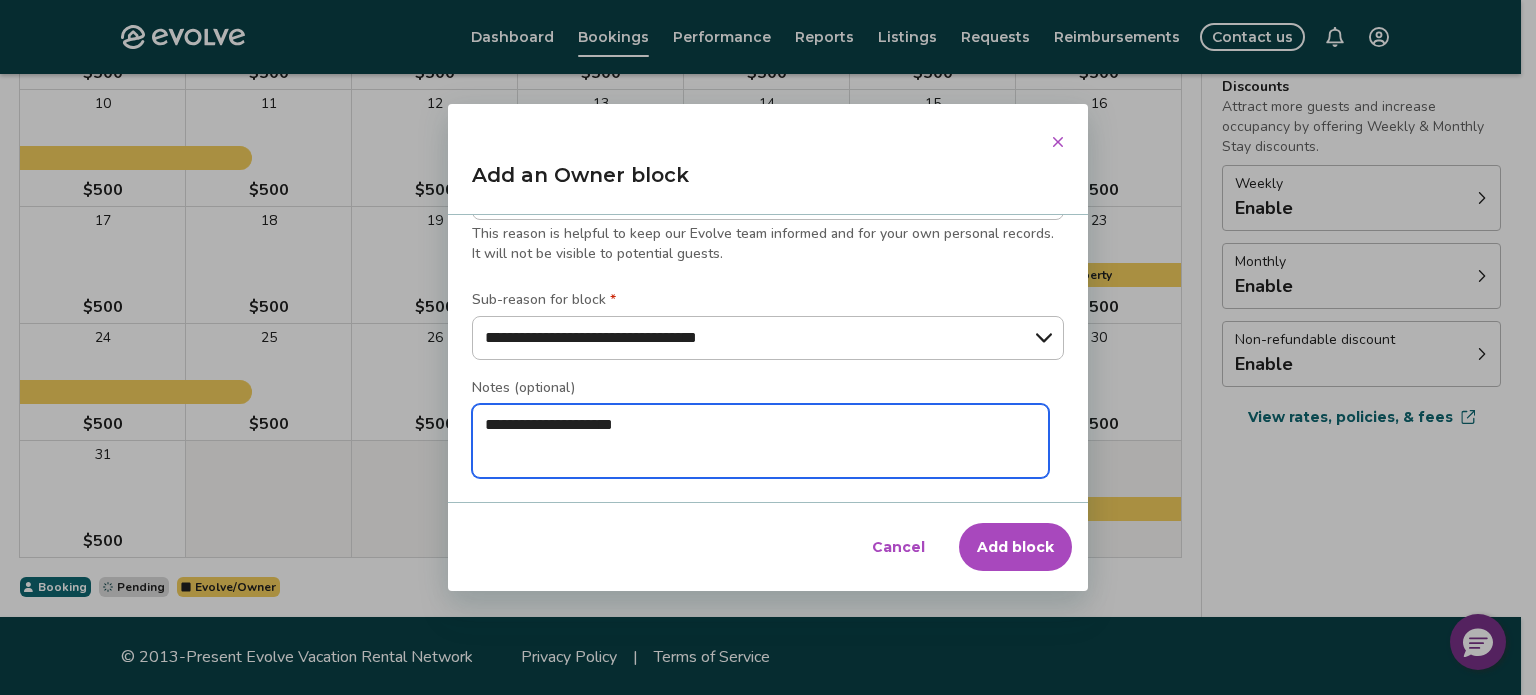 type on "*" 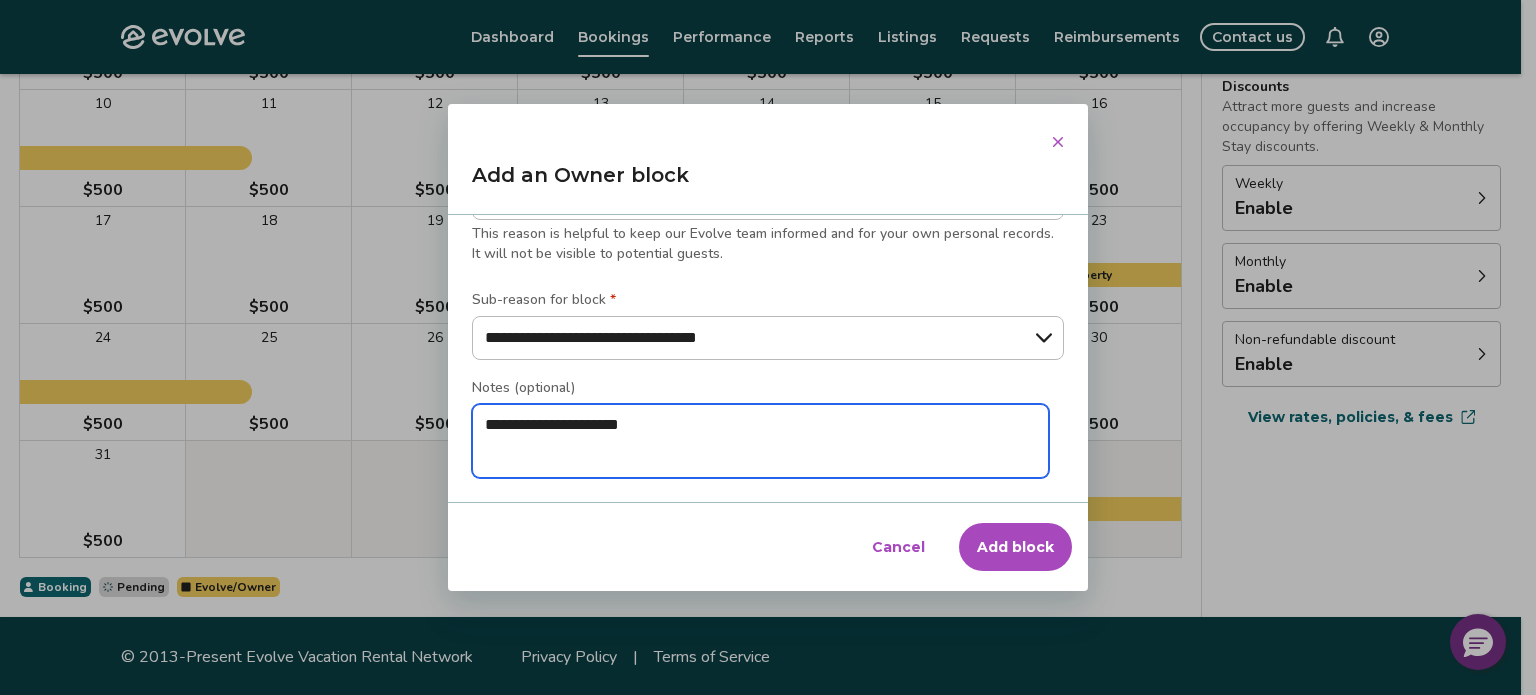 type on "*" 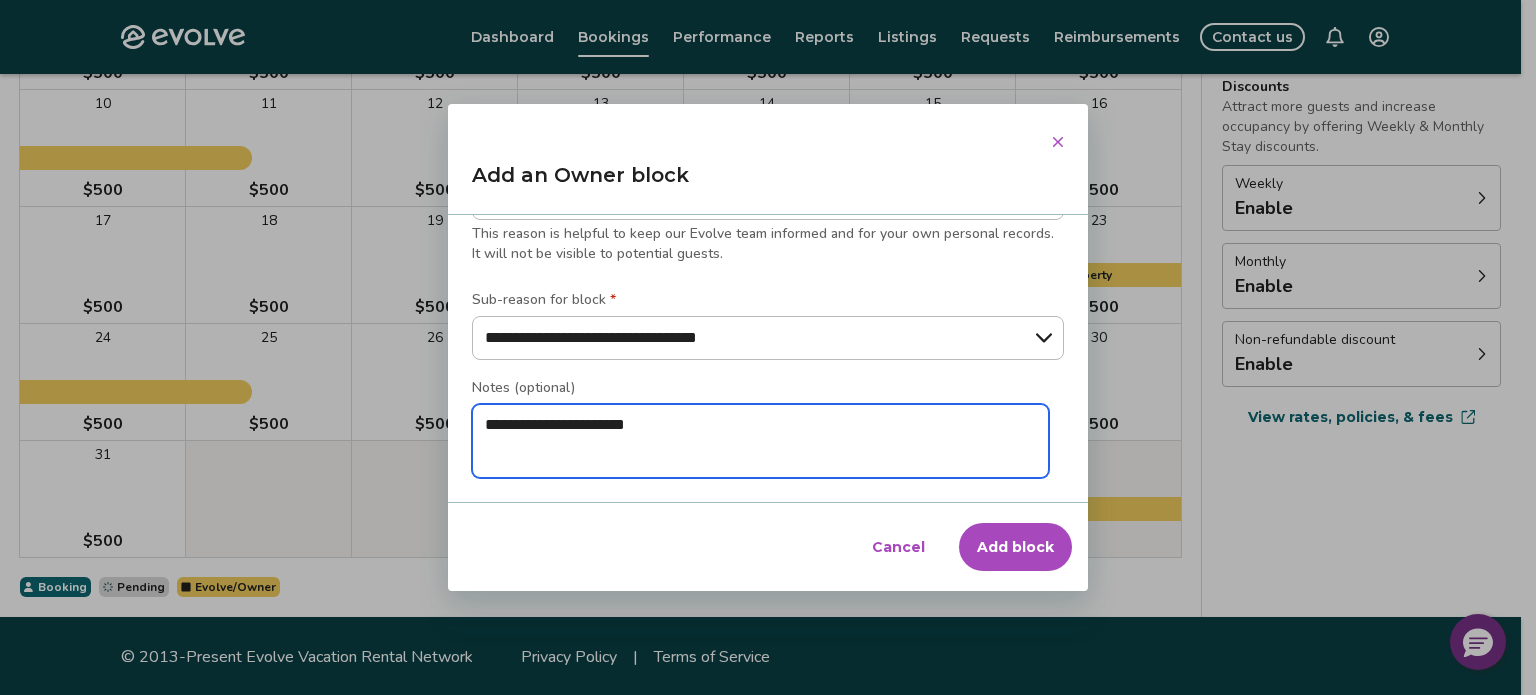 type on "*" 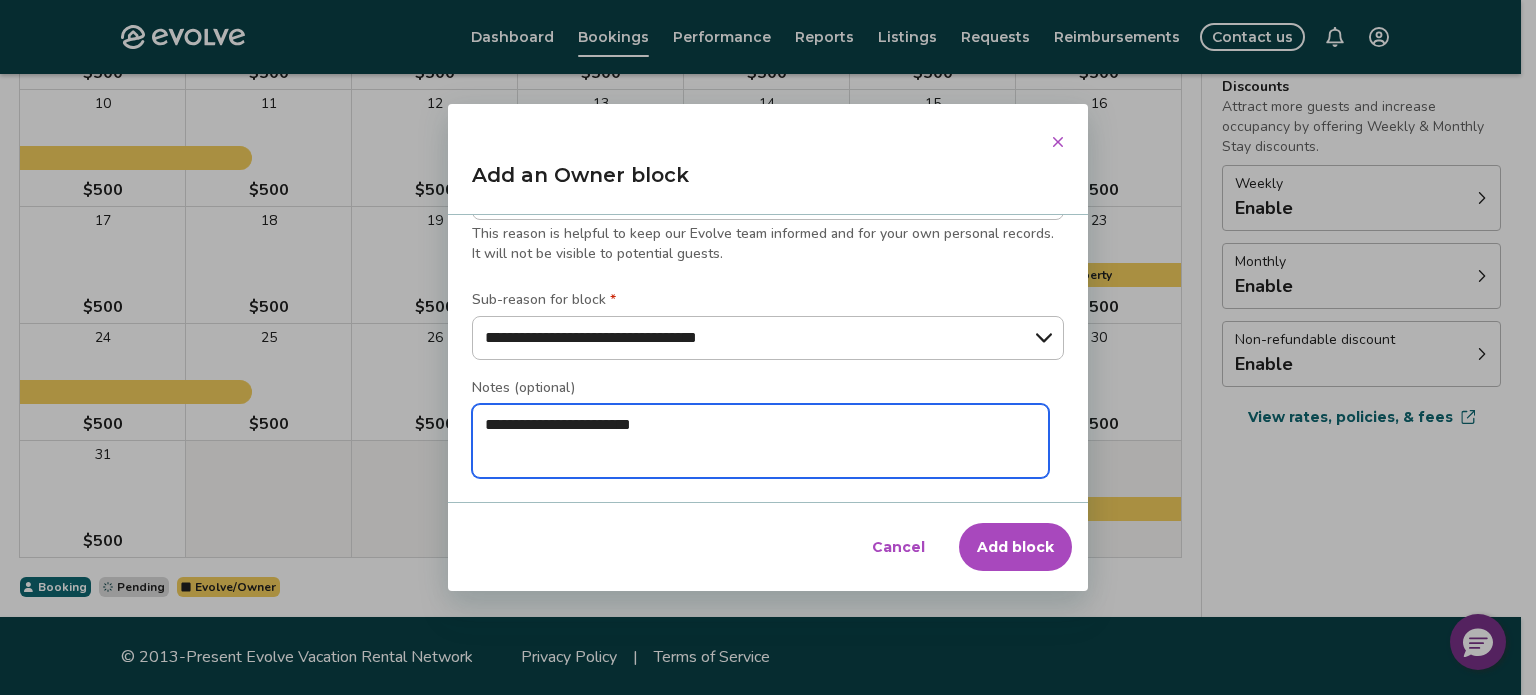type on "*" 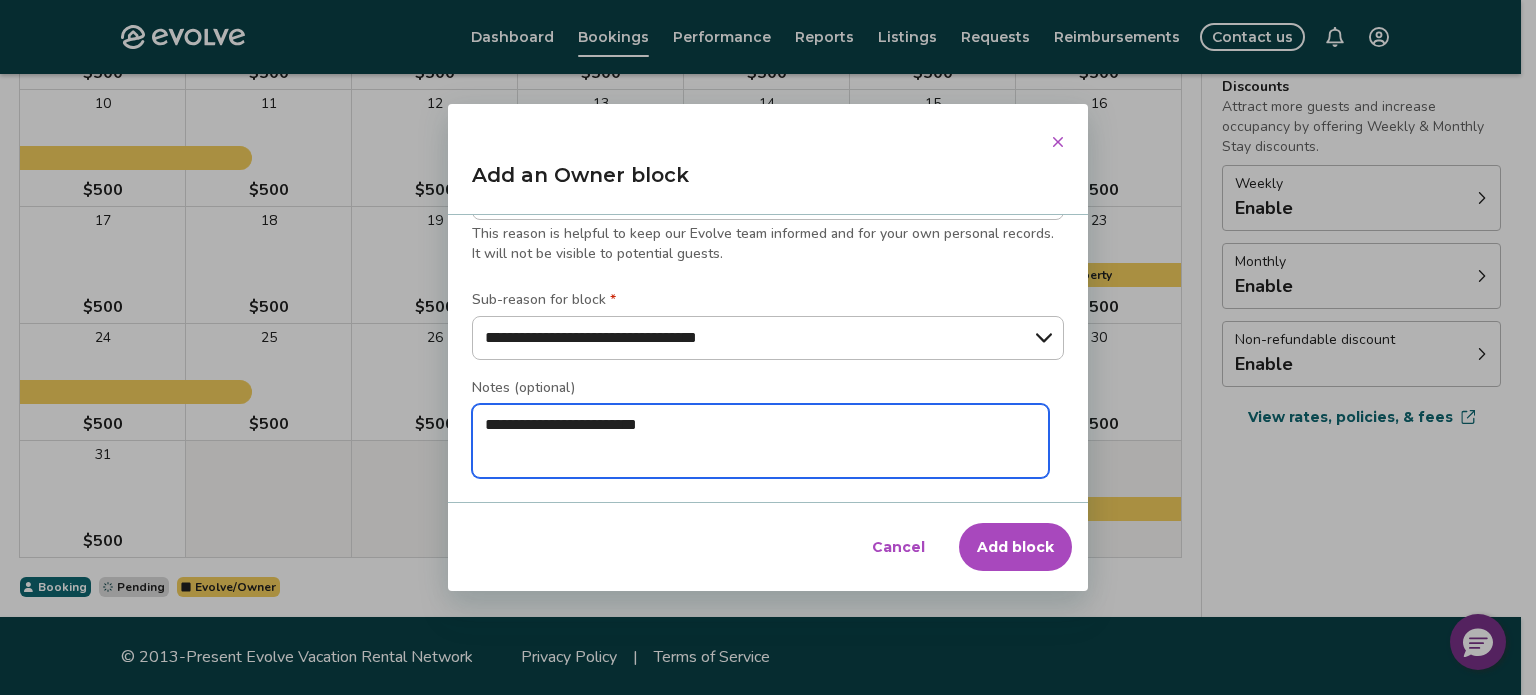 type on "*" 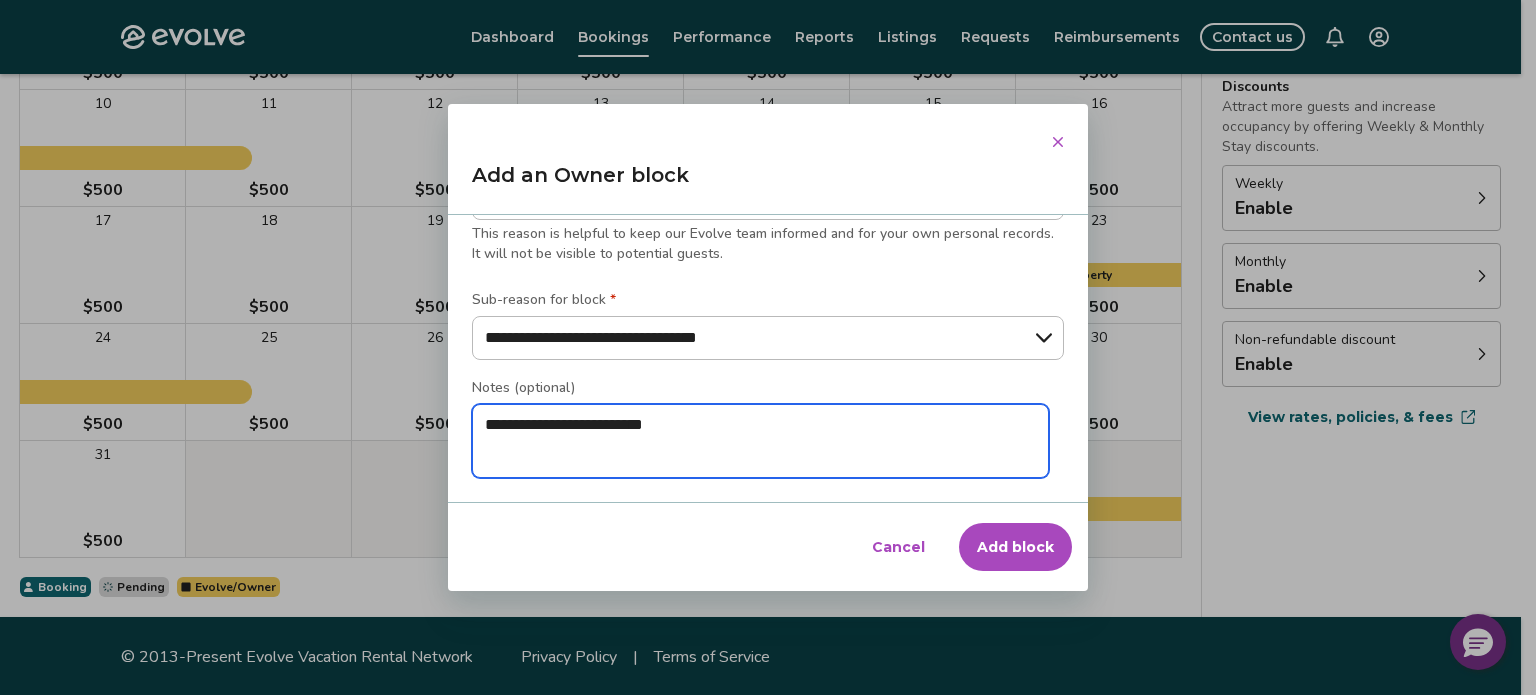type on "*" 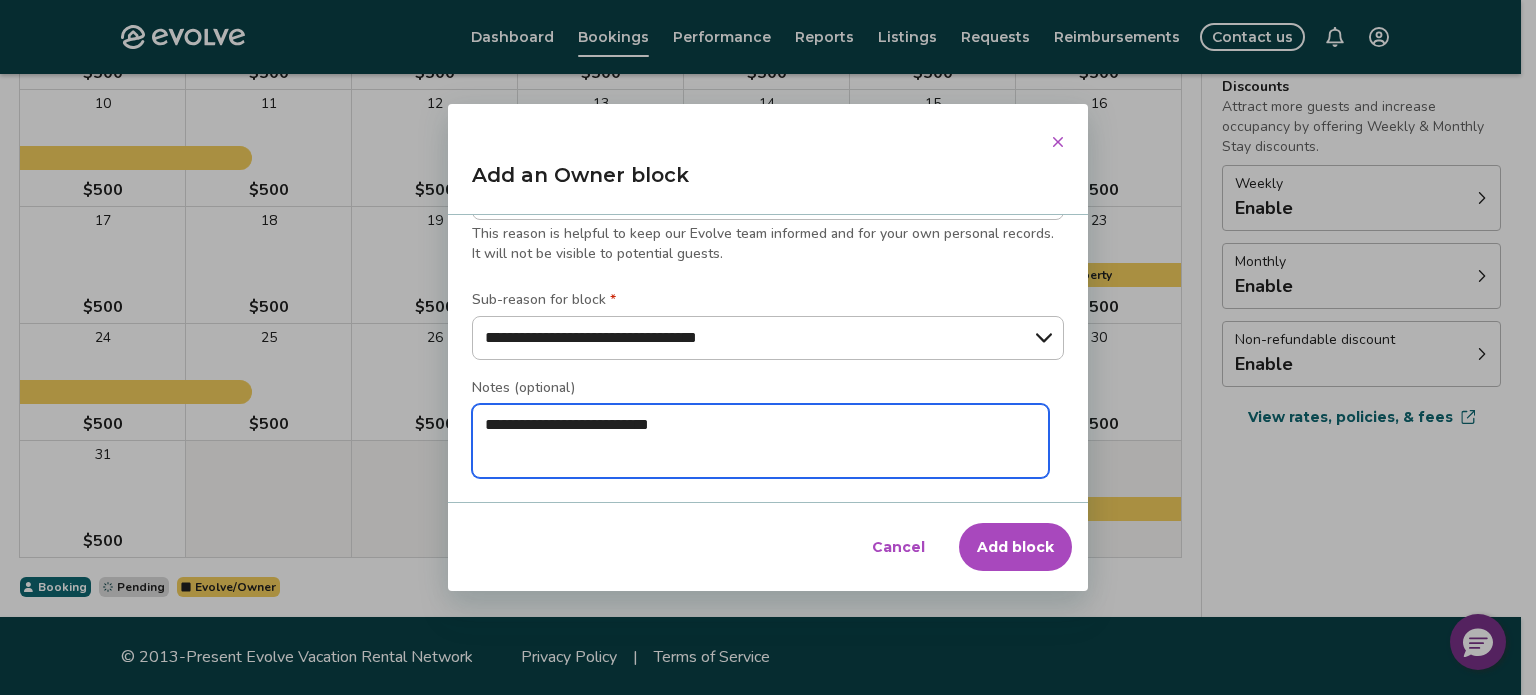 type on "*" 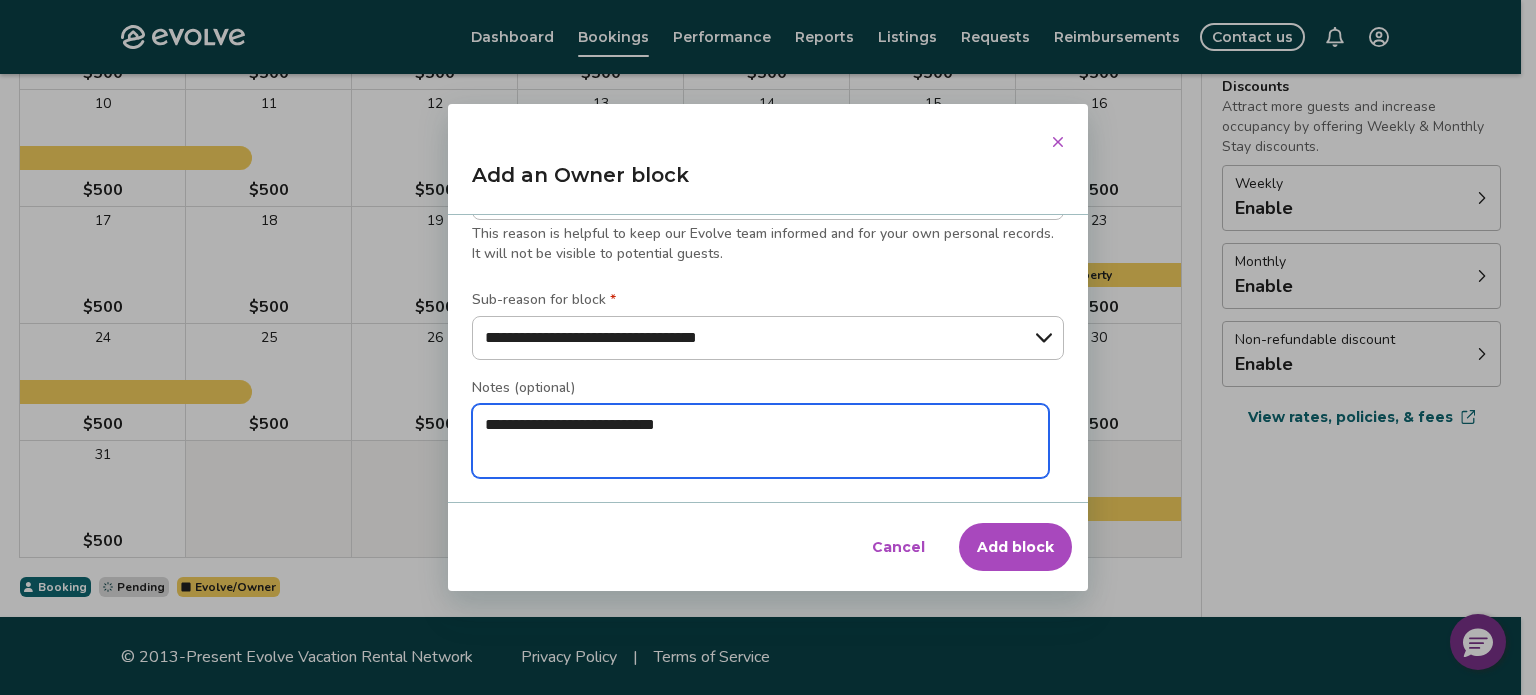 type on "*" 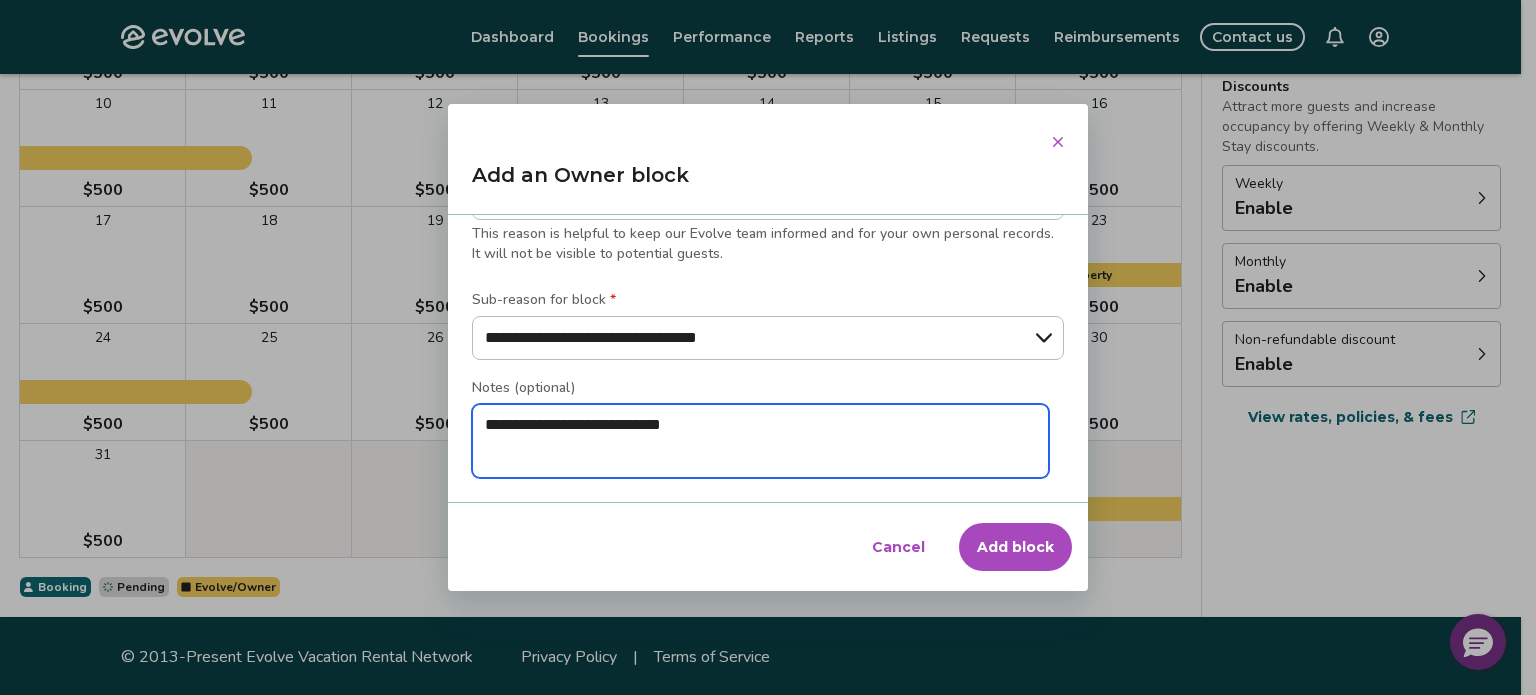 type on "*" 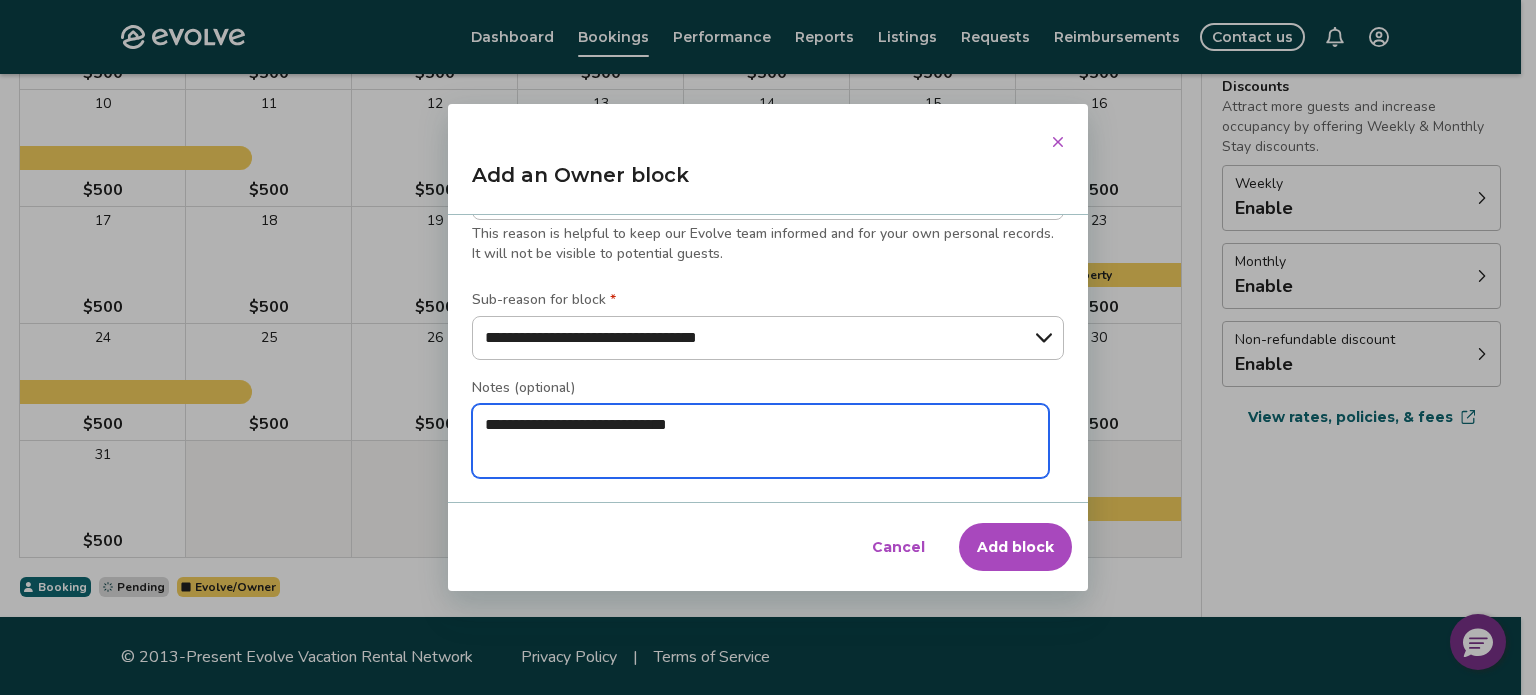 type on "*" 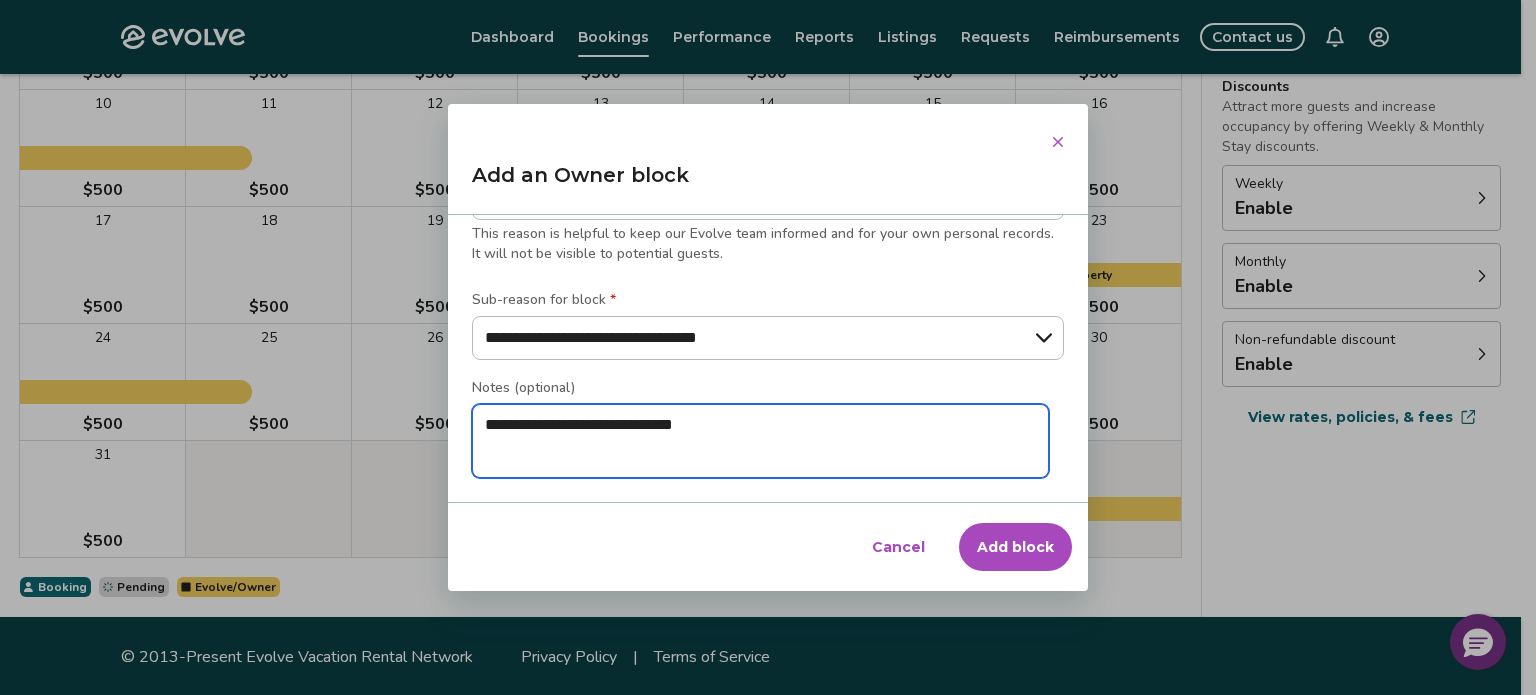 type on "*" 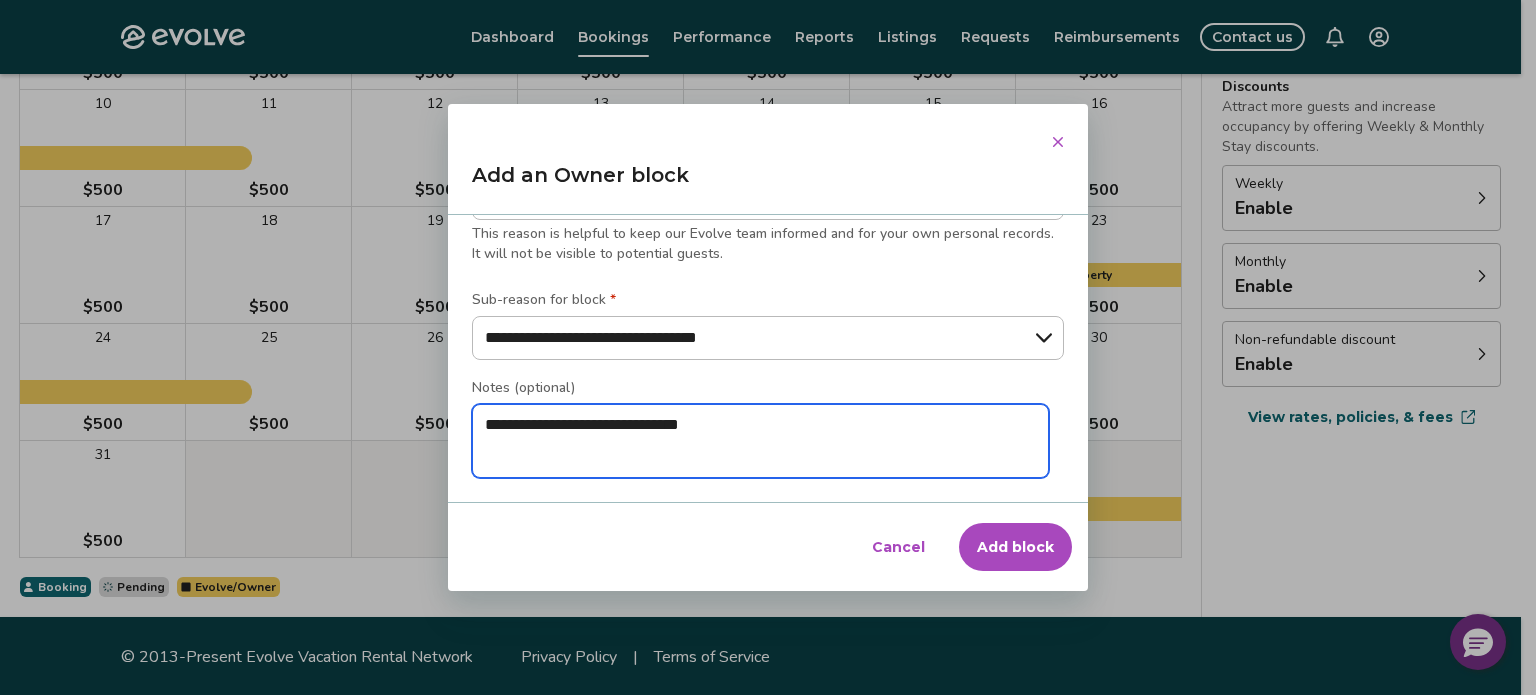 type on "*" 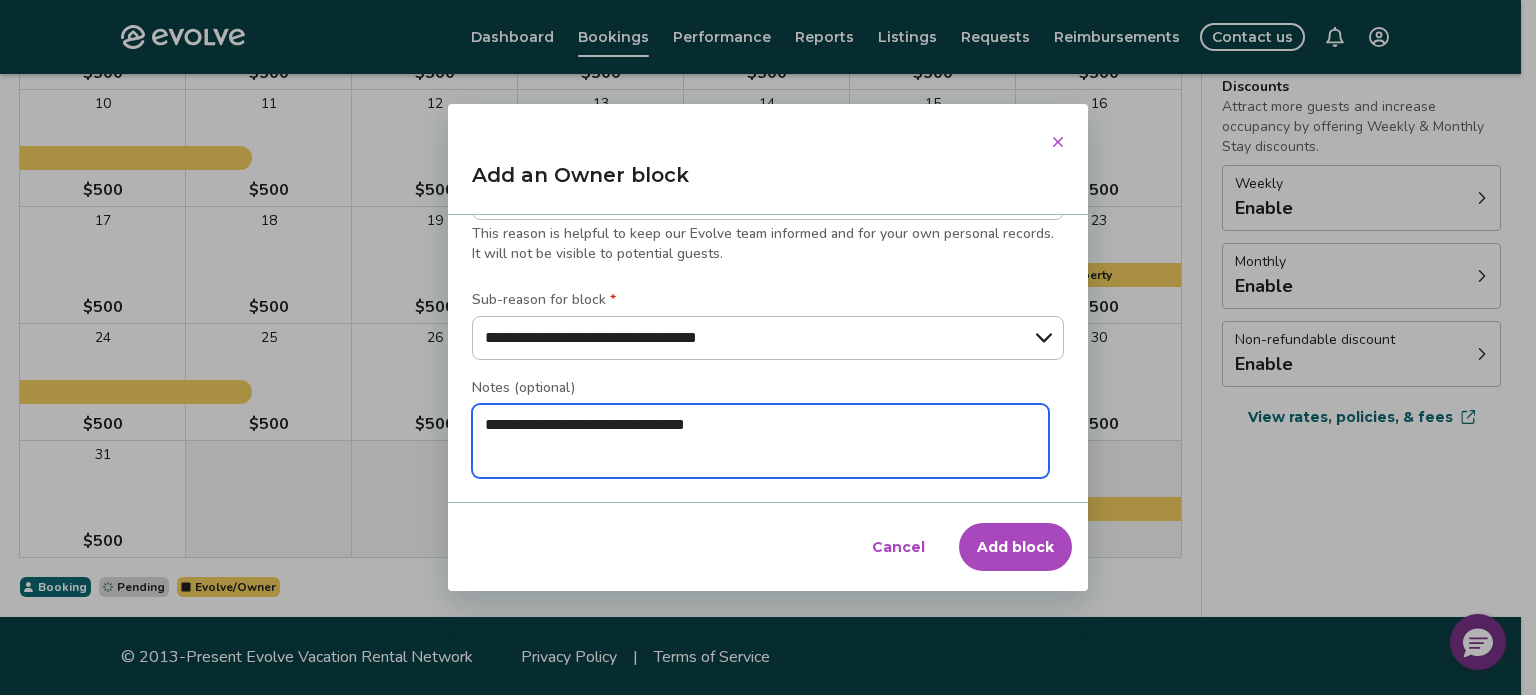 type on "*" 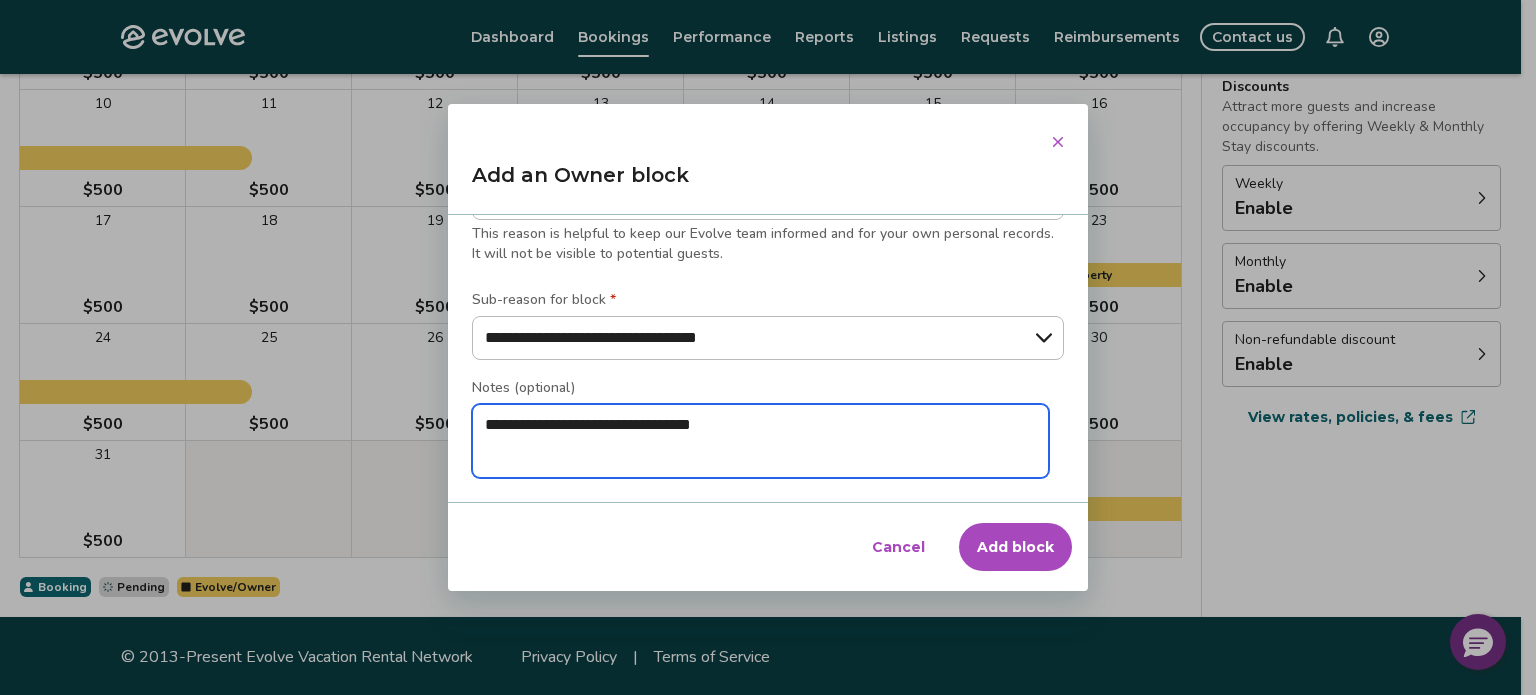 type on "*" 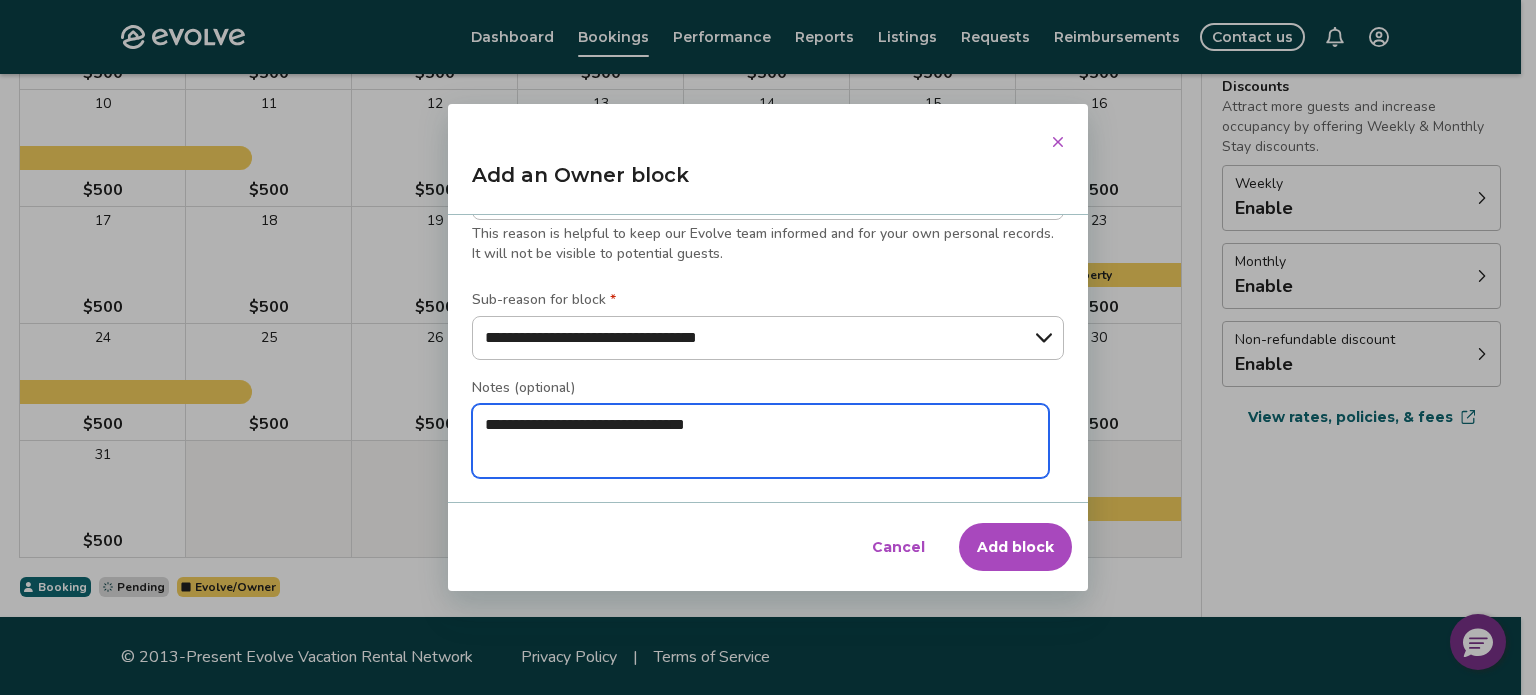 type on "*" 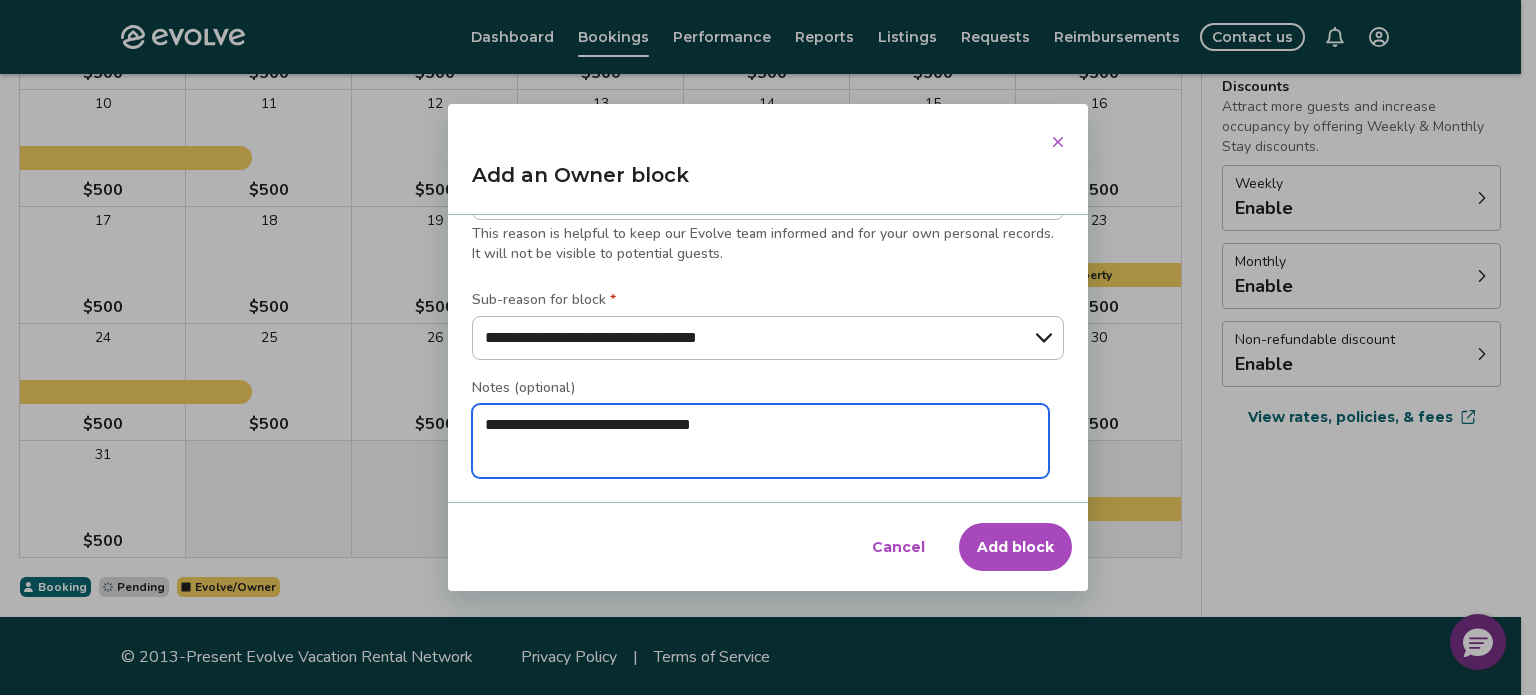 type on "*" 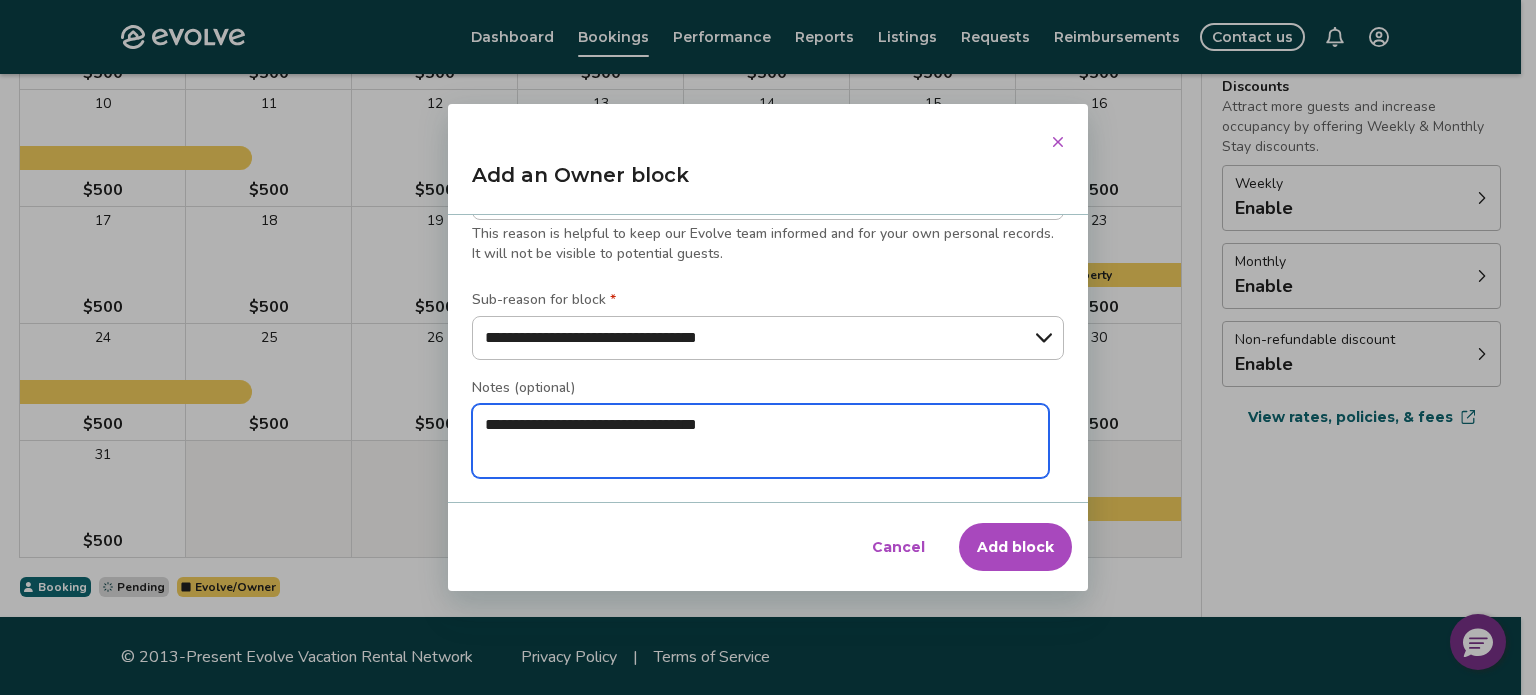 type on "*" 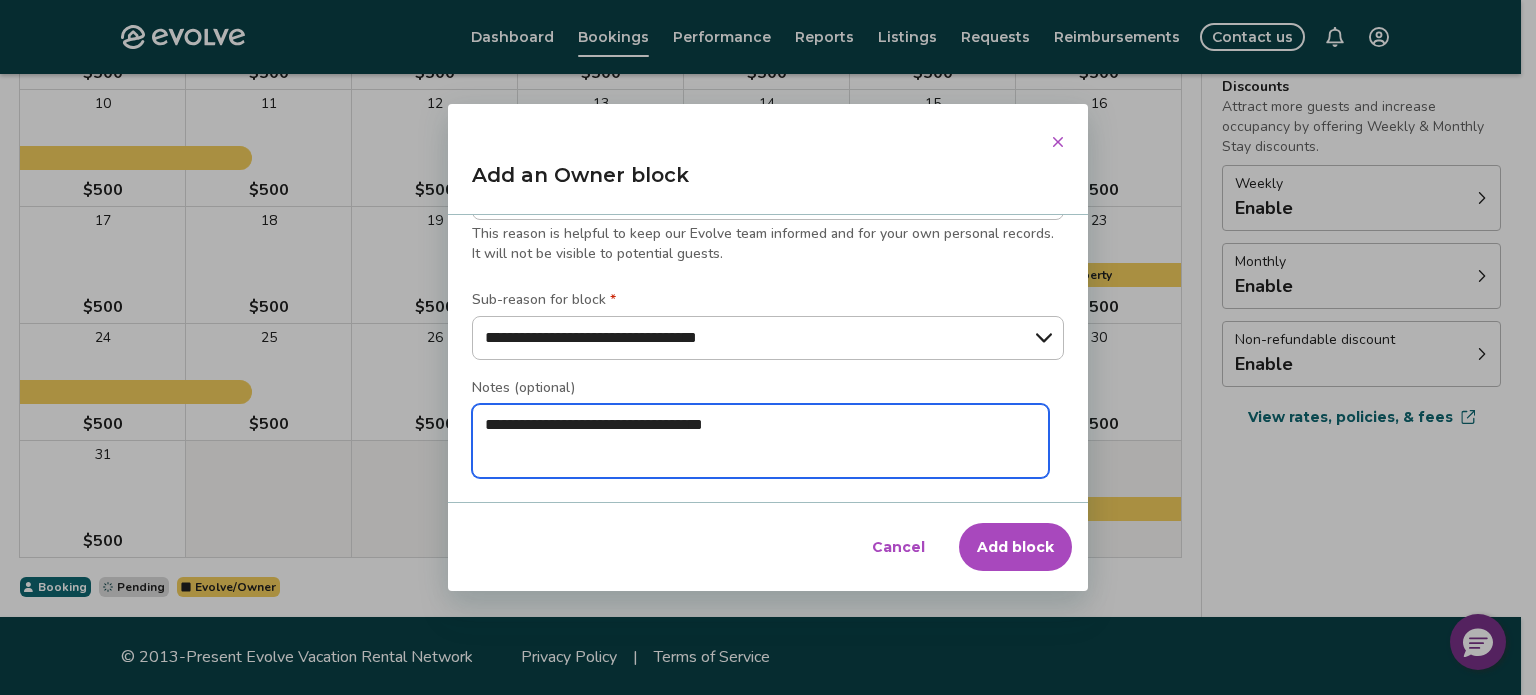 type on "*" 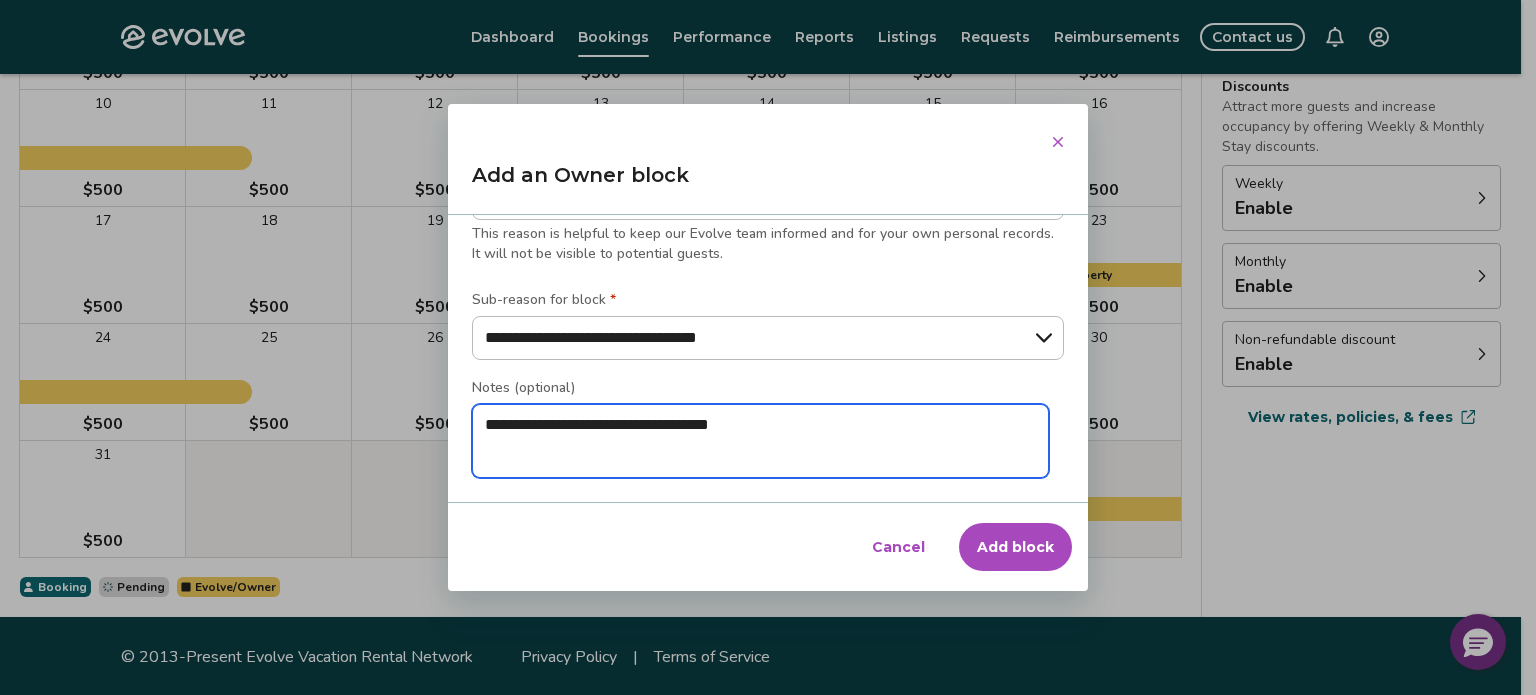 type on "*" 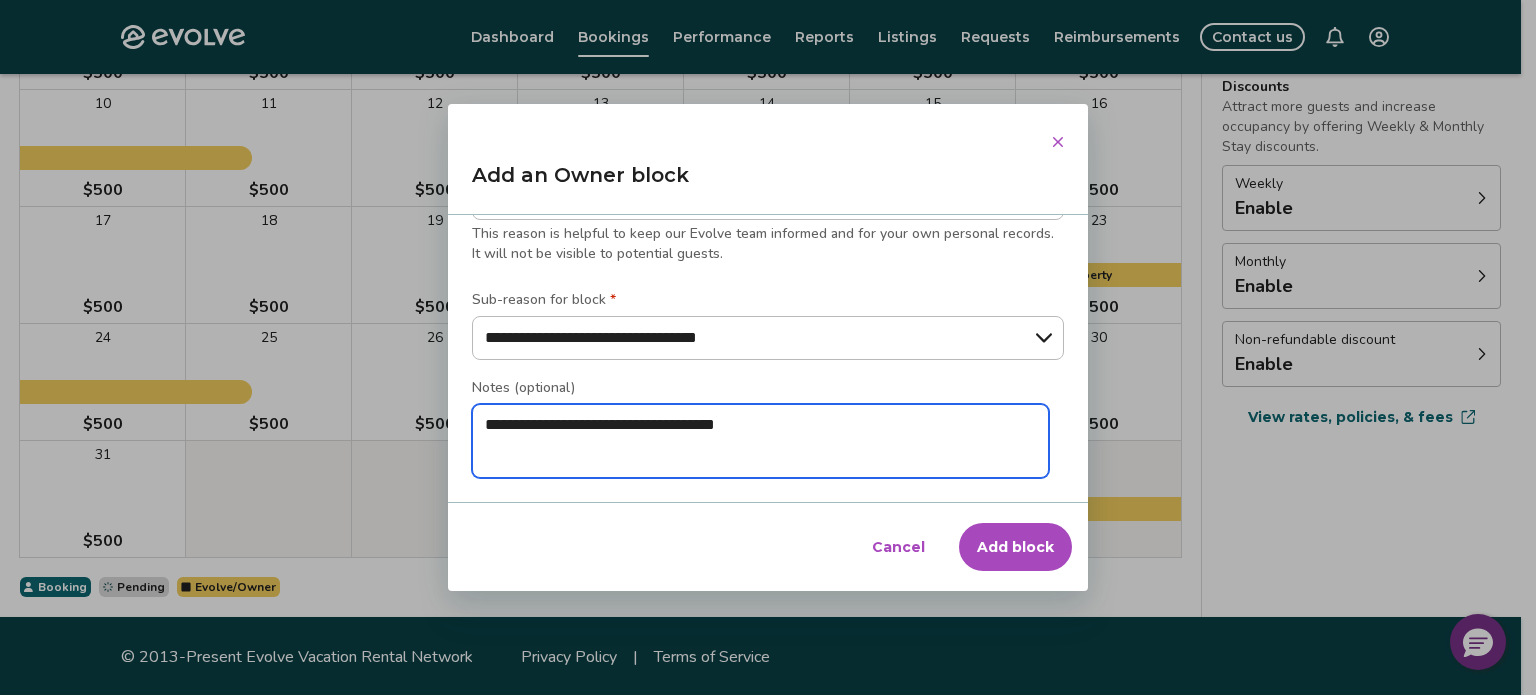 type on "*" 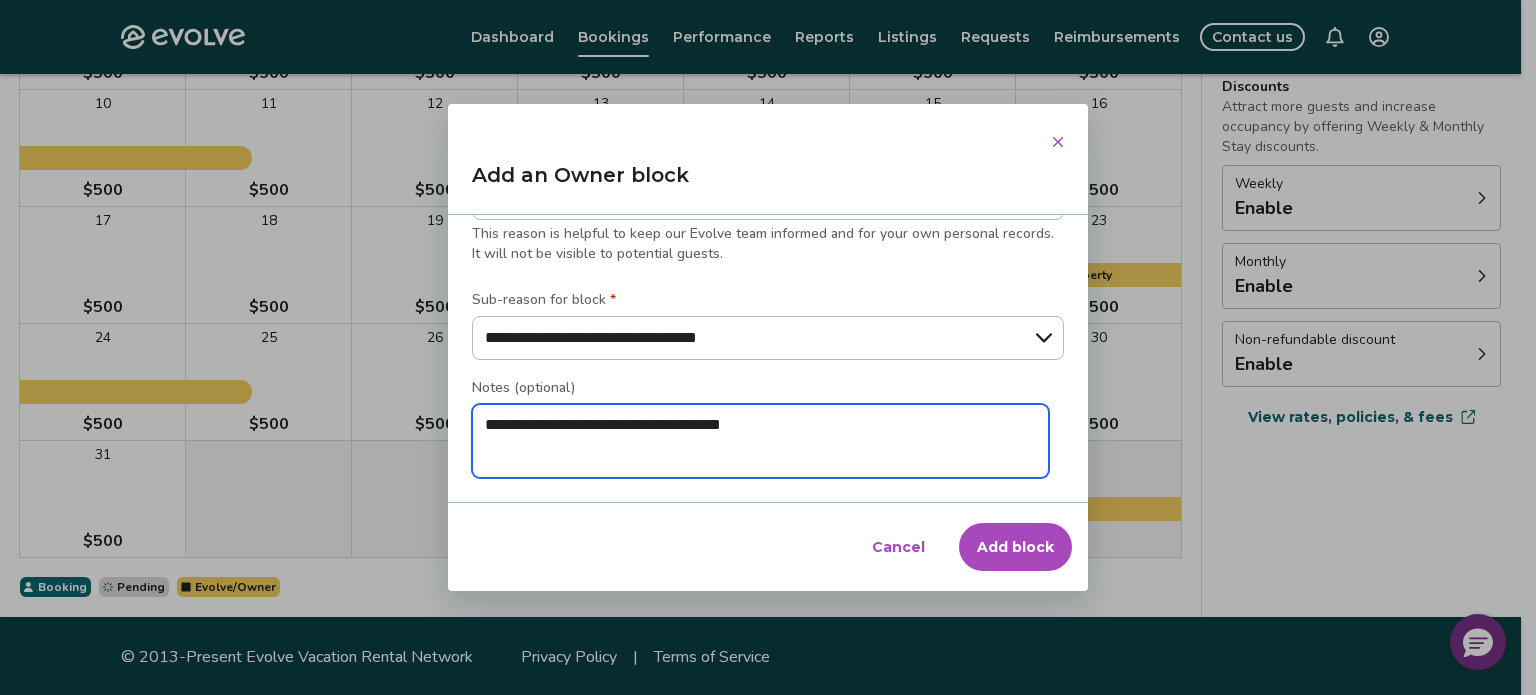 type on "**********" 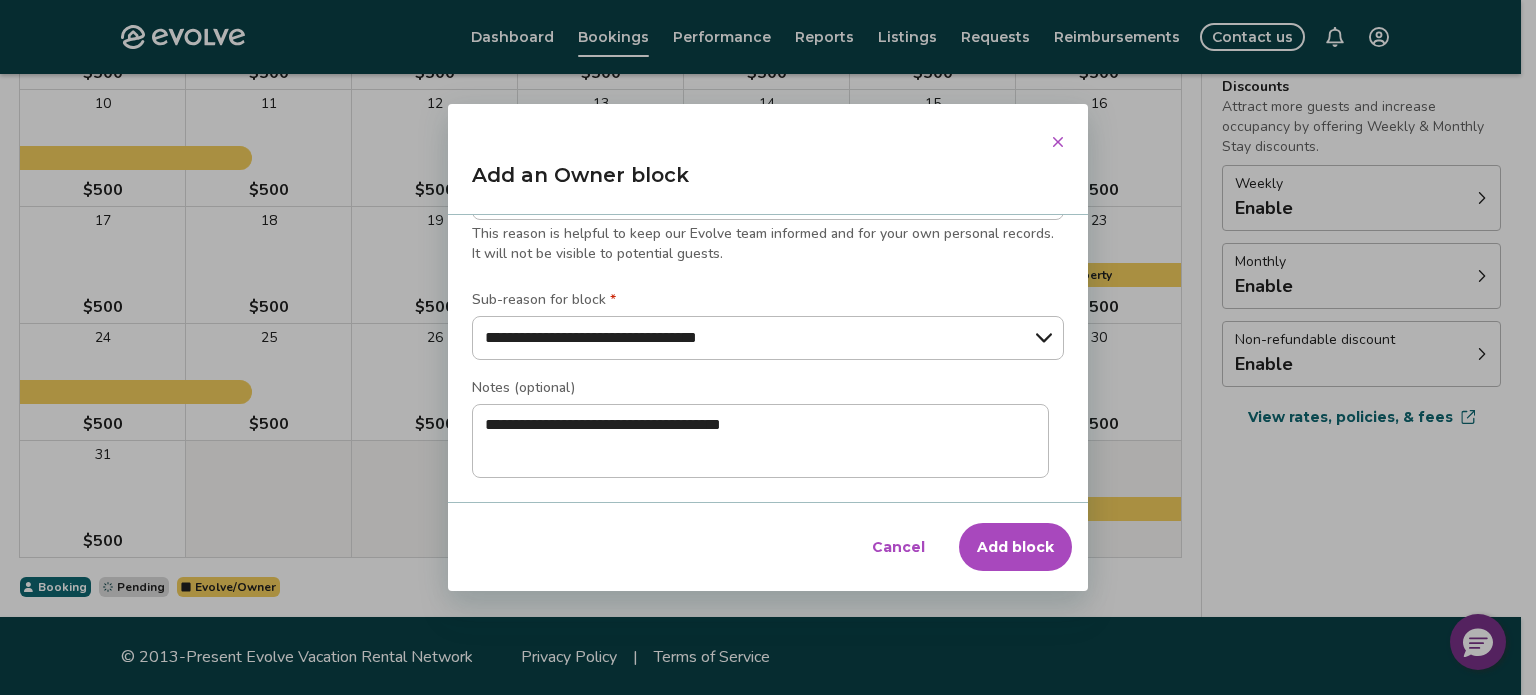 click on "Add block" at bounding box center [1015, 547] 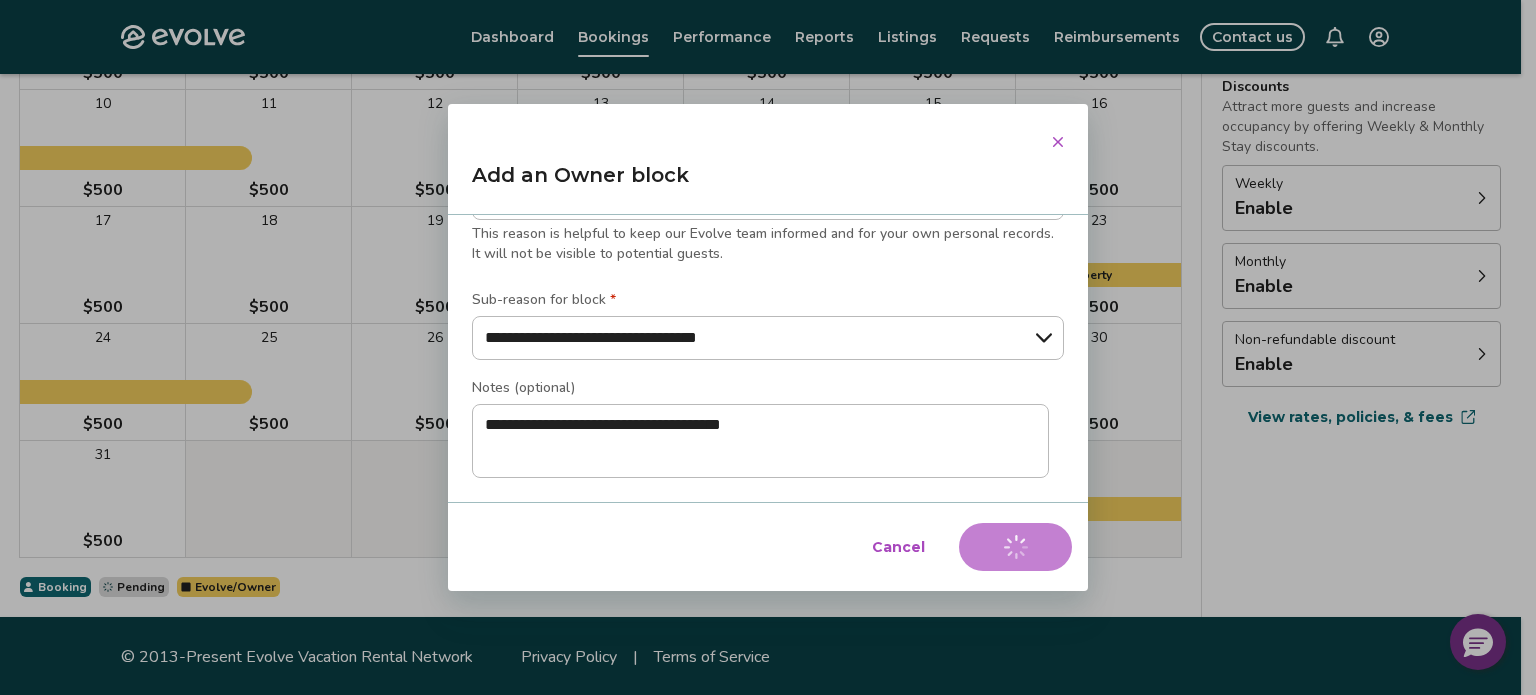 type on "*" 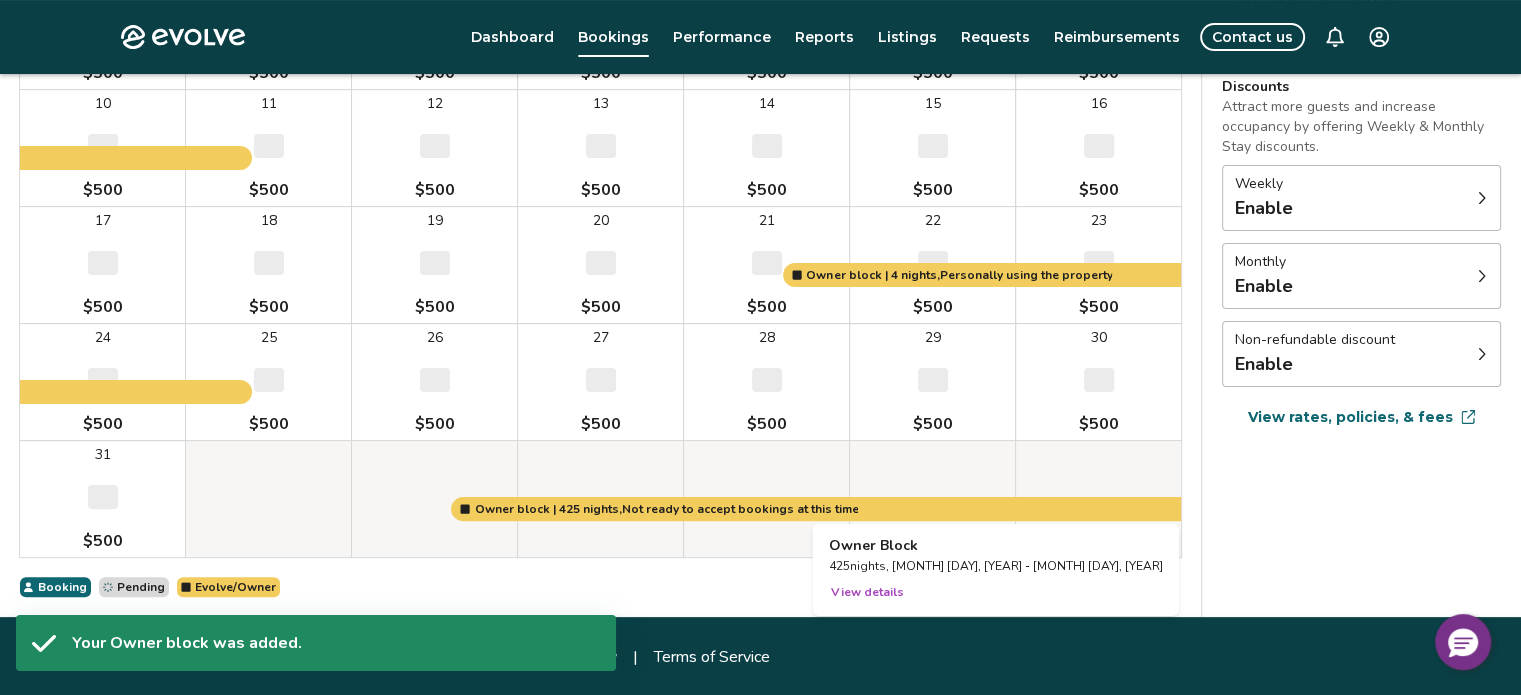select on "**********" 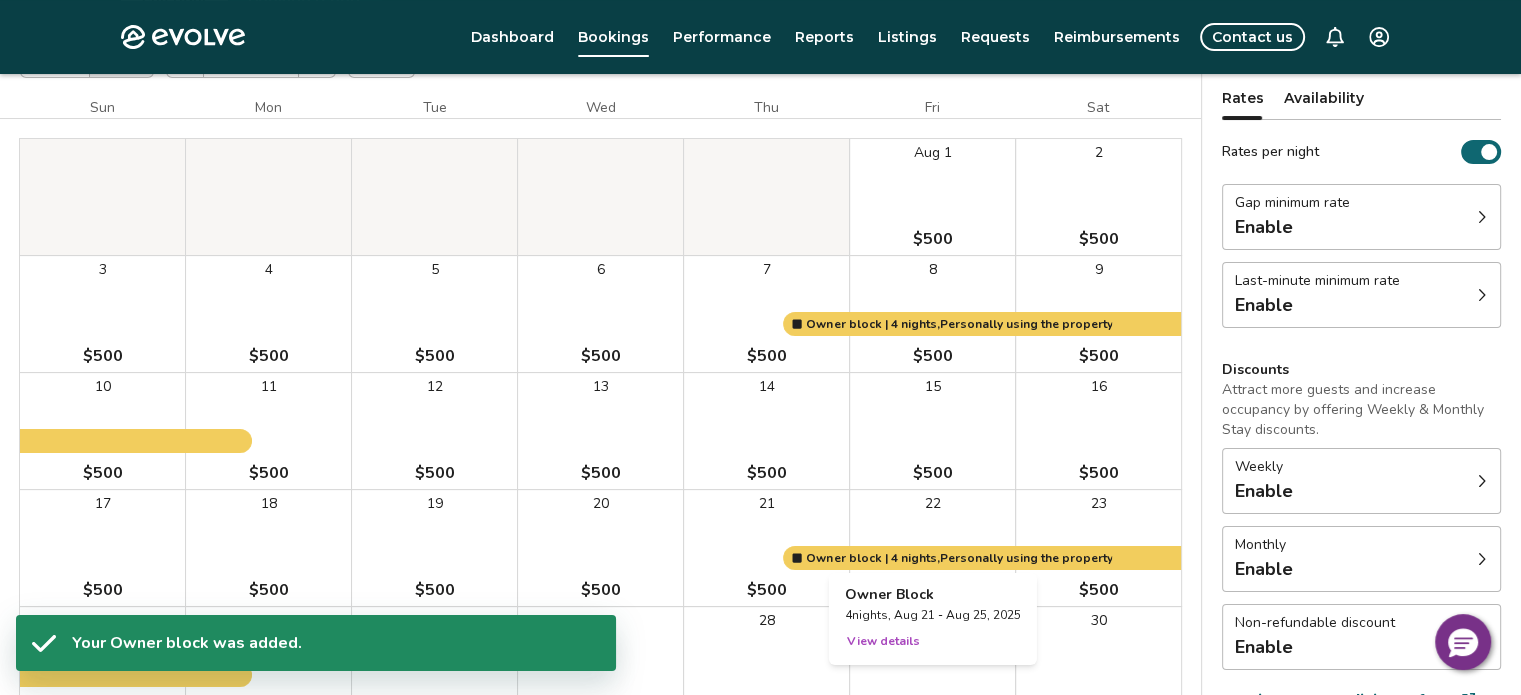 scroll, scrollTop: 87, scrollLeft: 0, axis: vertical 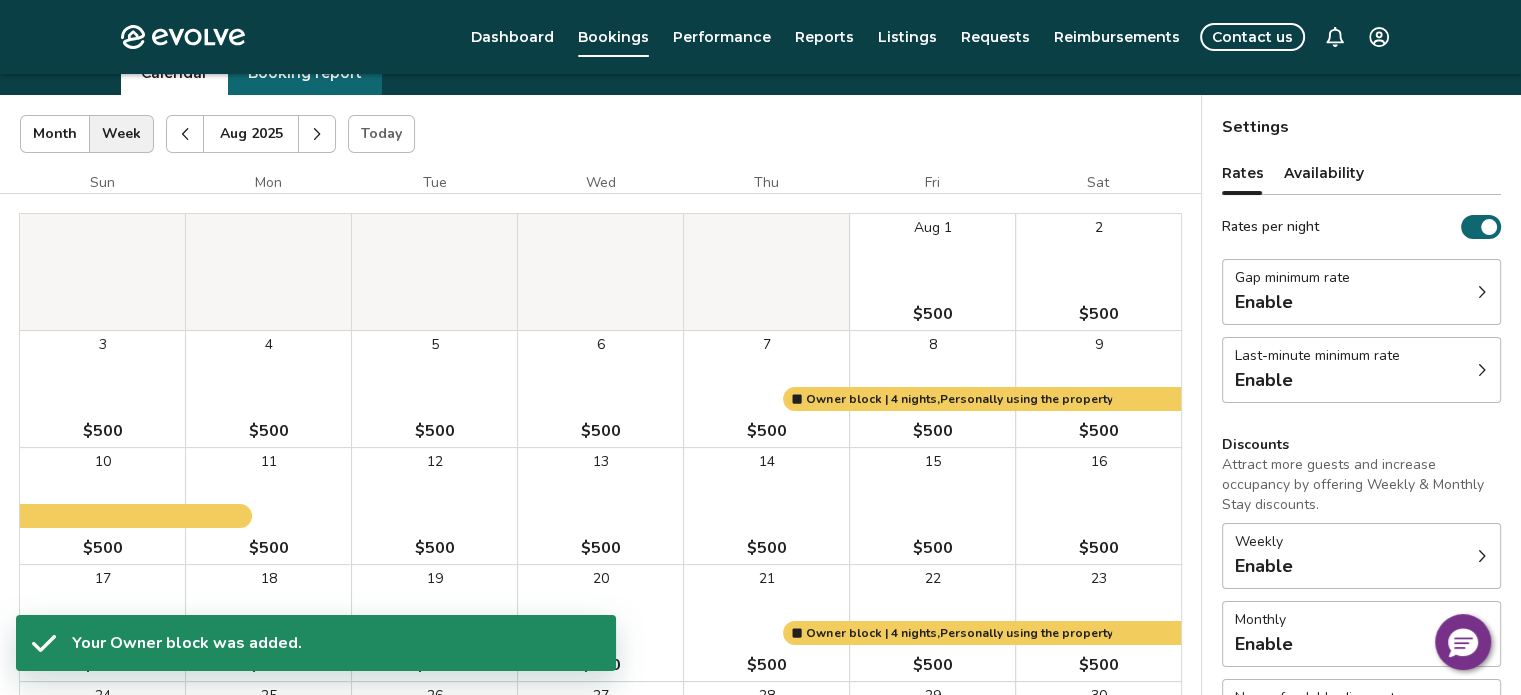 click at bounding box center [185, 134] 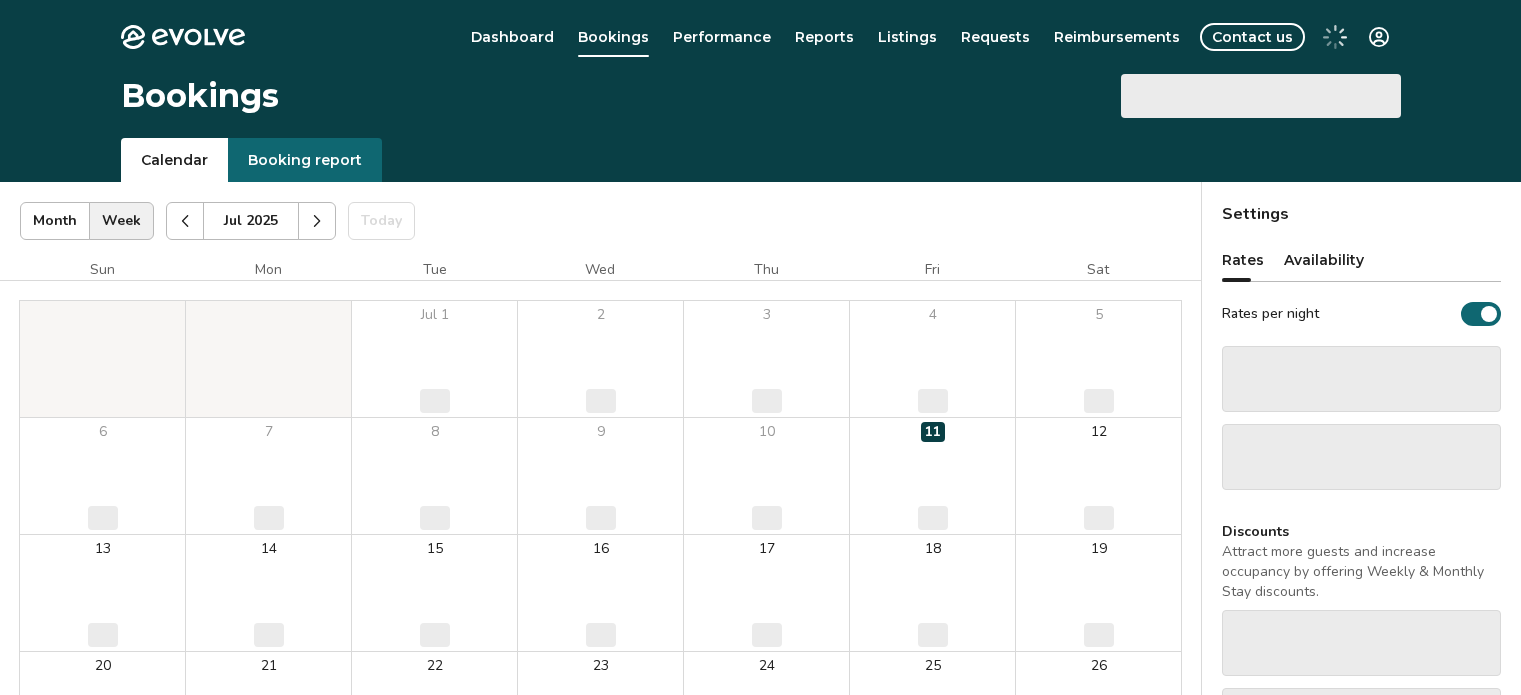 scroll, scrollTop: 84, scrollLeft: 0, axis: vertical 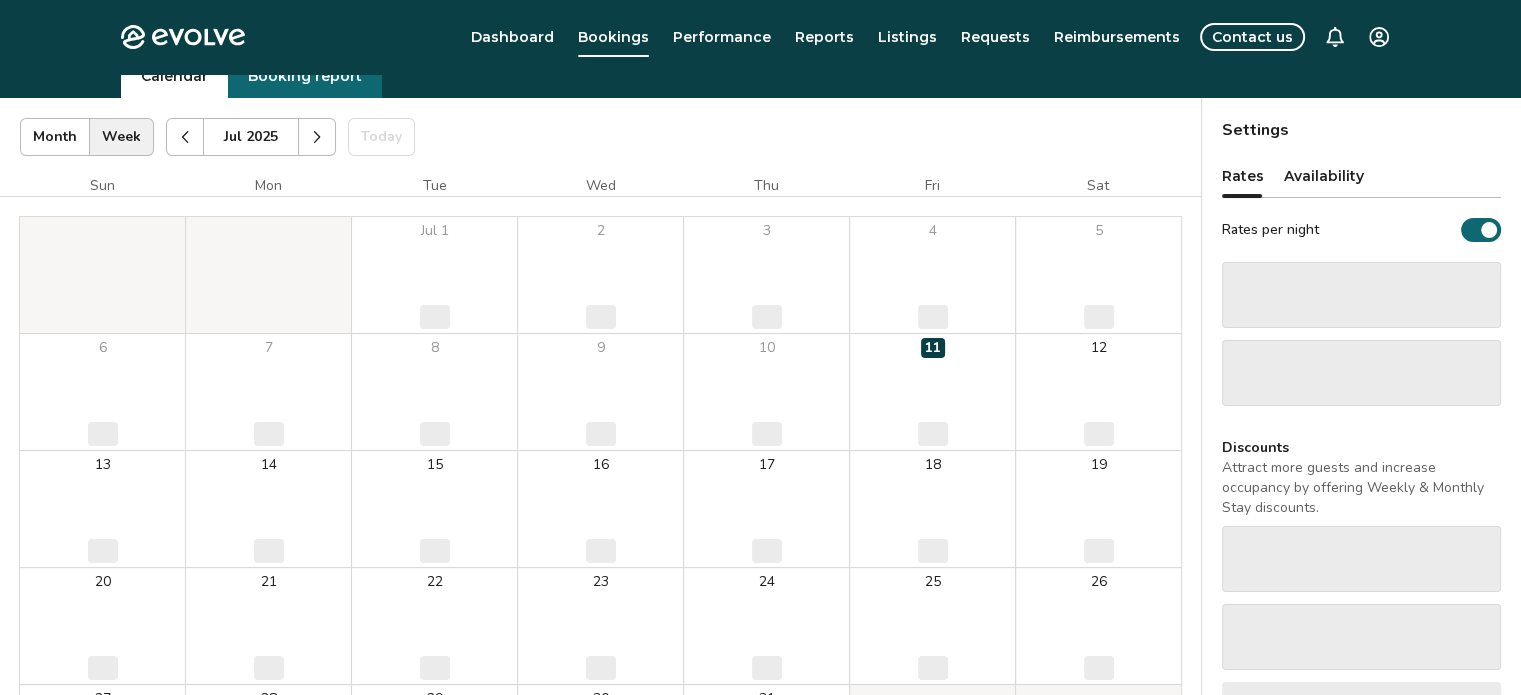 select on "**********" 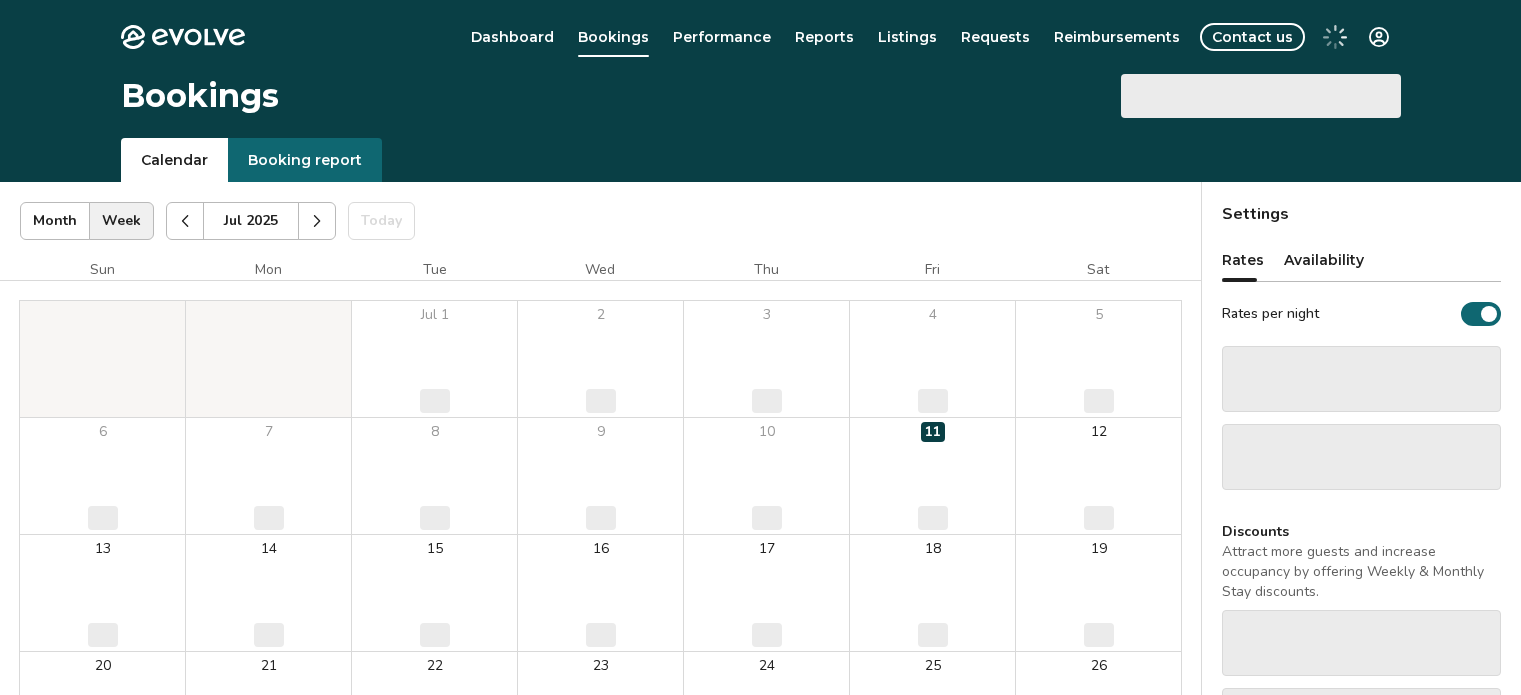 scroll, scrollTop: 82, scrollLeft: 0, axis: vertical 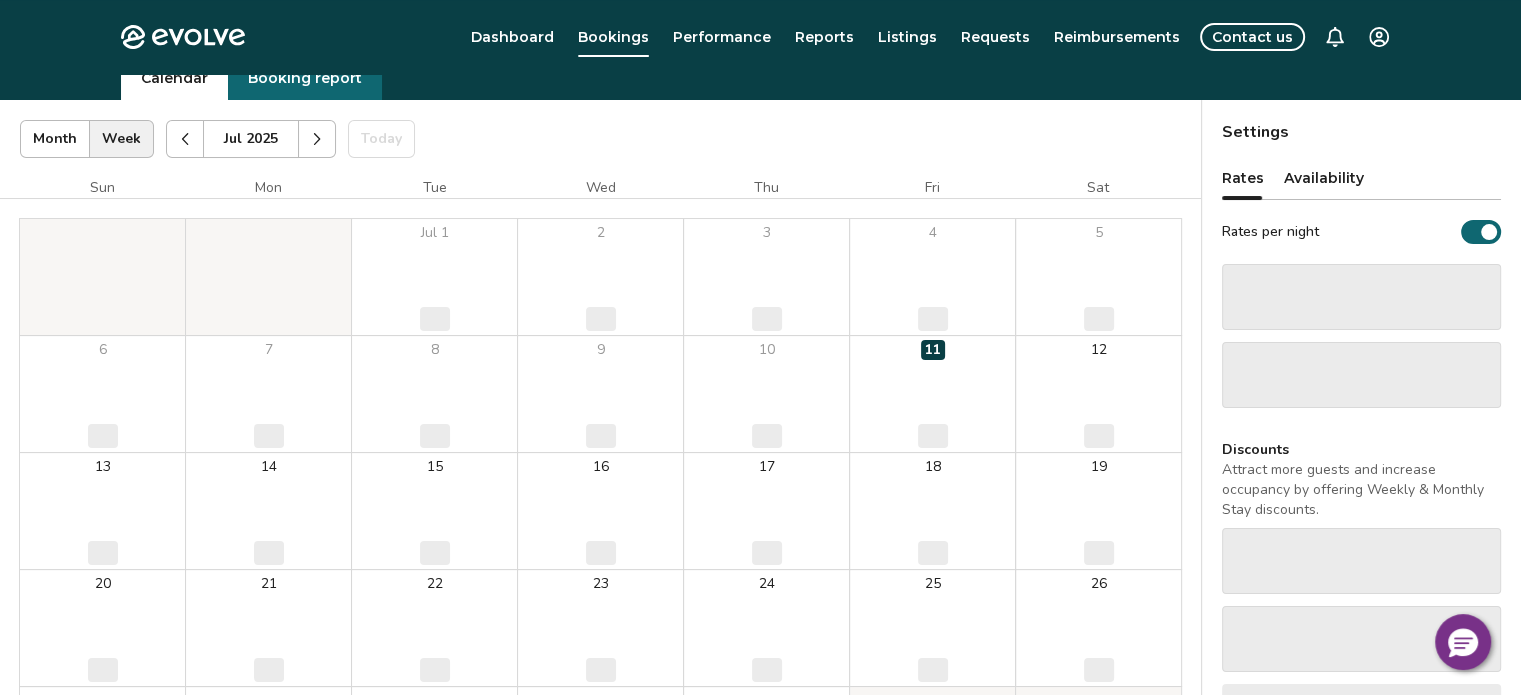 select on "**********" 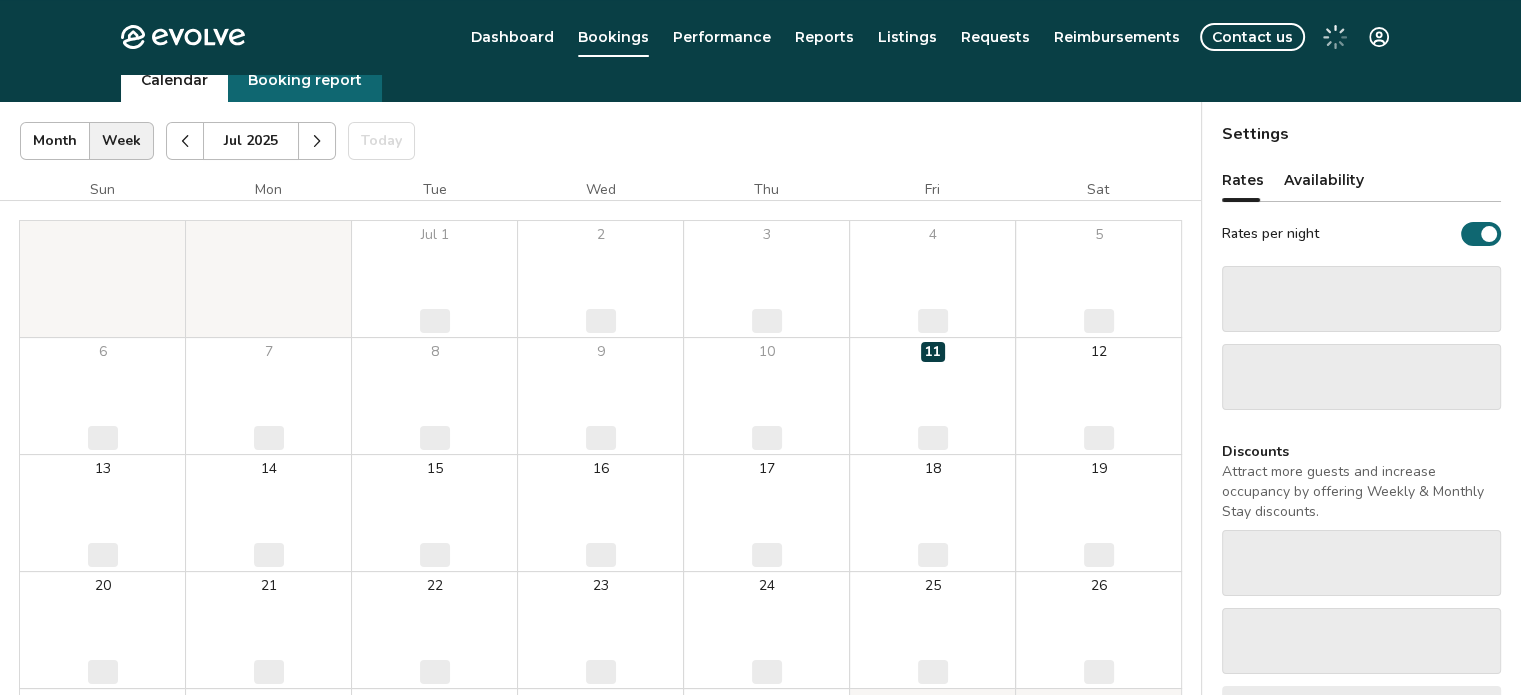 scroll, scrollTop: 80, scrollLeft: 0, axis: vertical 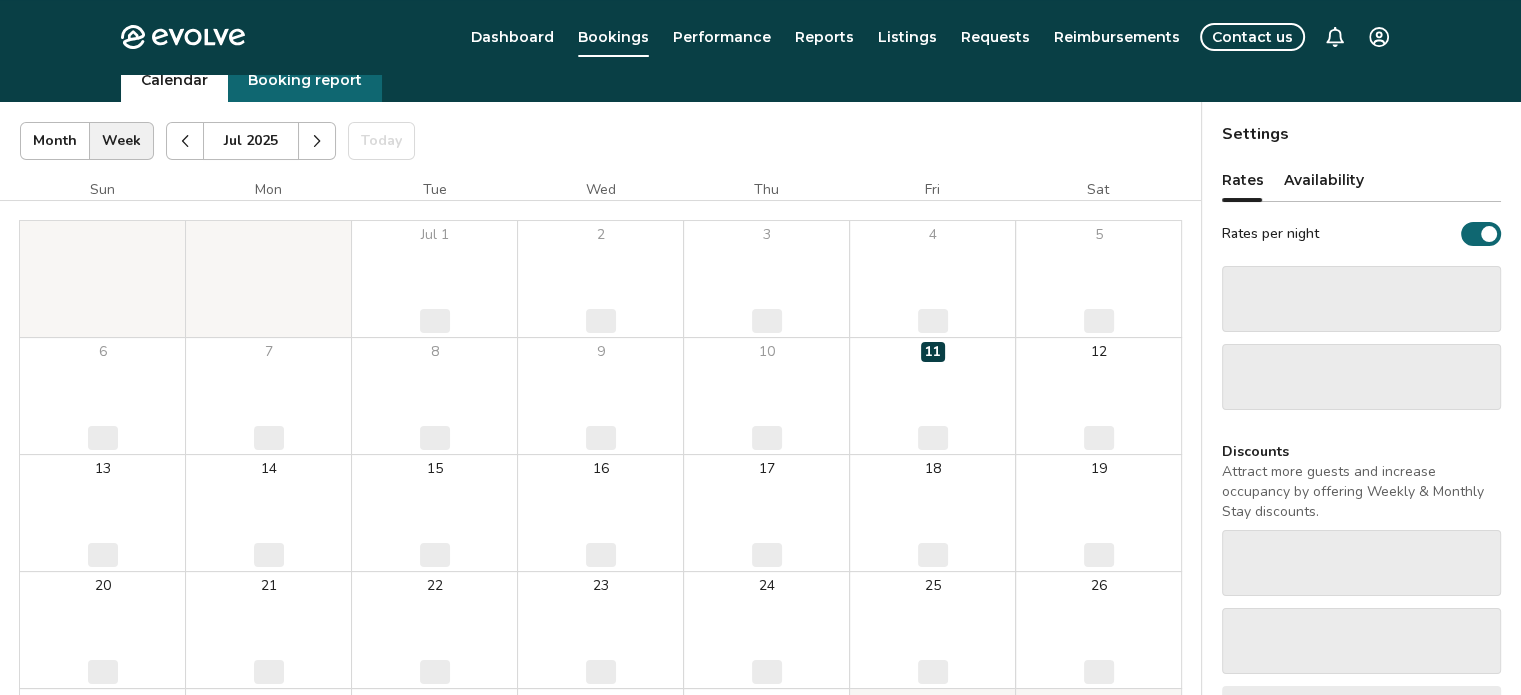 select on "**********" 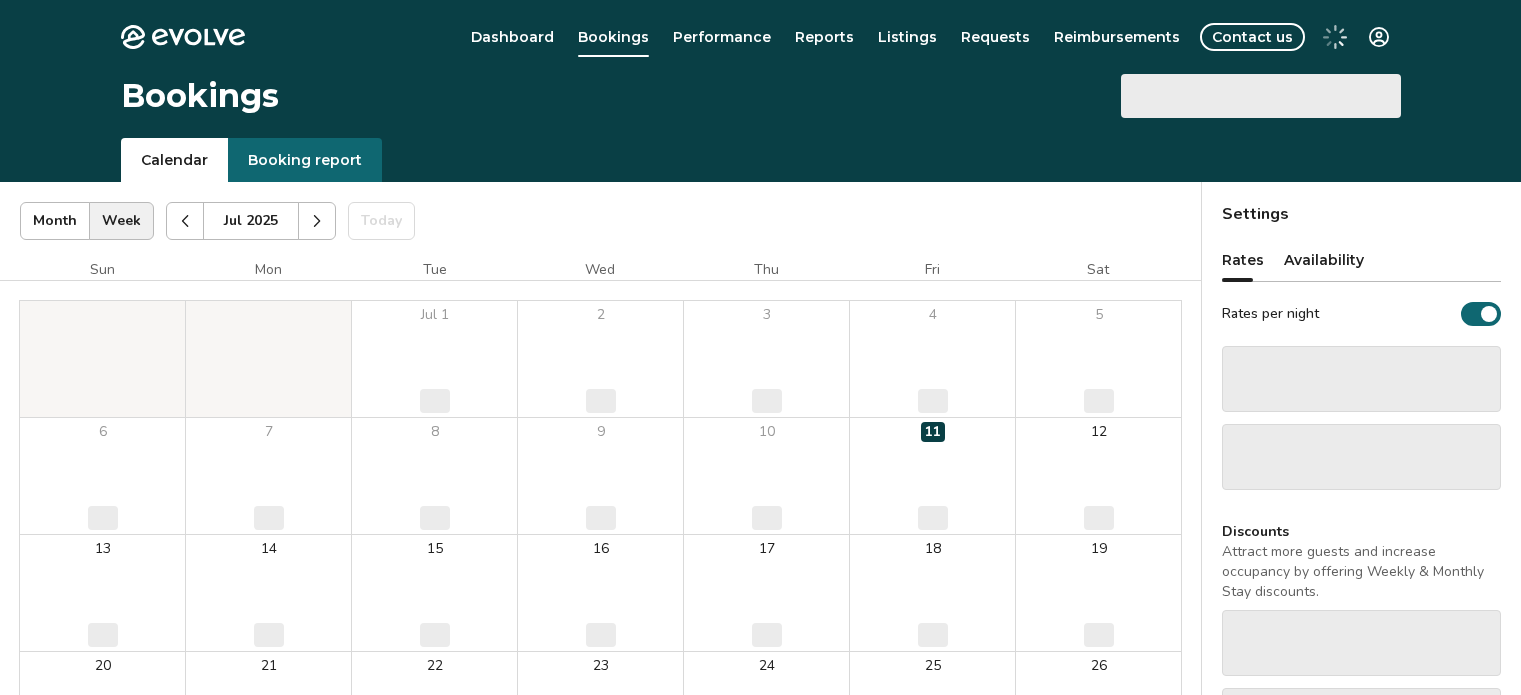 scroll, scrollTop: 77, scrollLeft: 0, axis: vertical 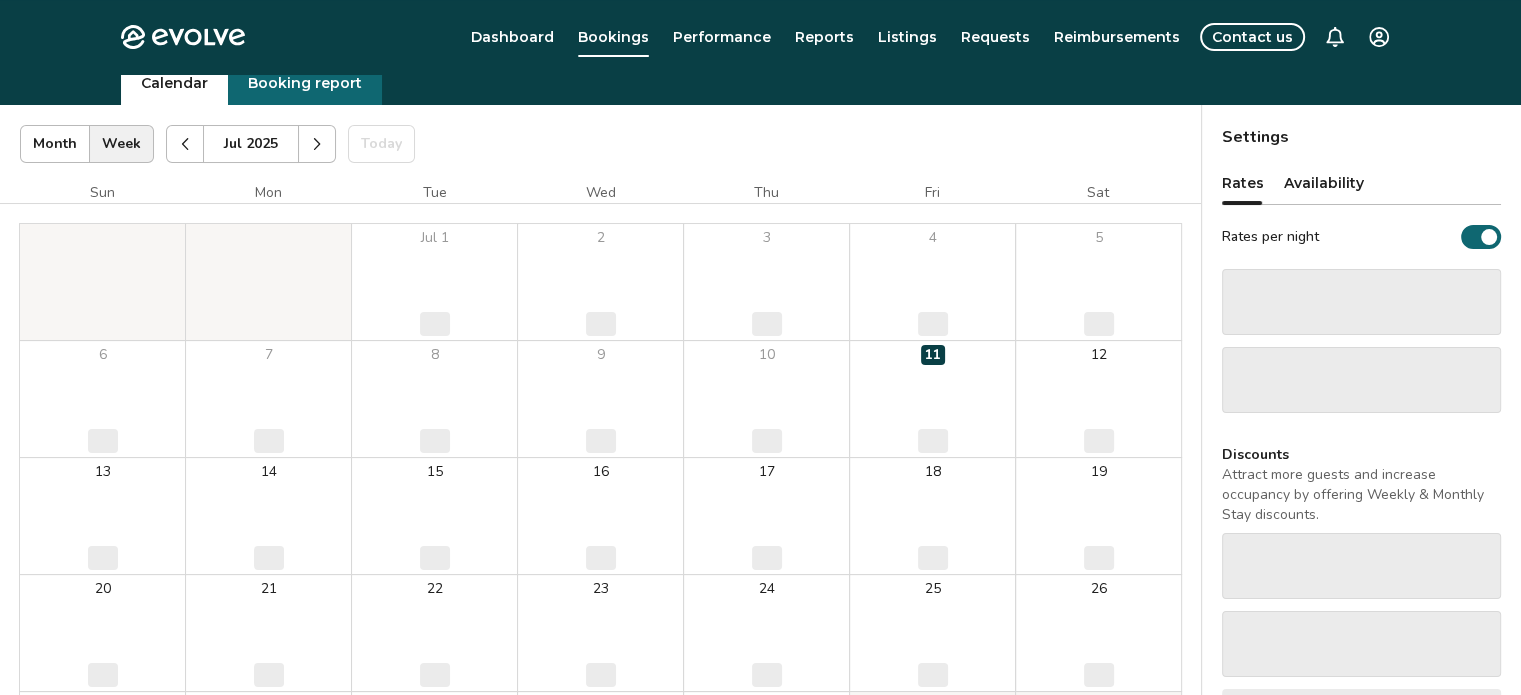 select on "**********" 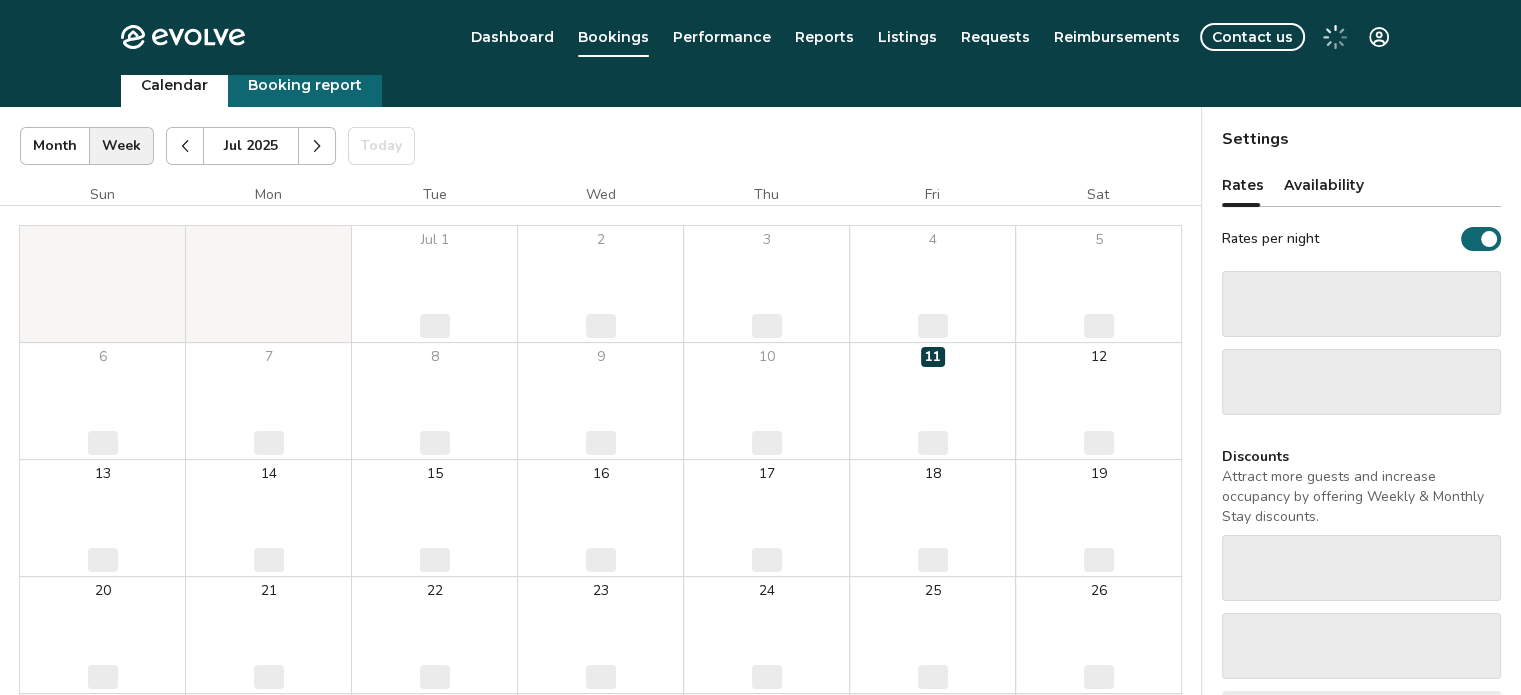 scroll, scrollTop: 75, scrollLeft: 0, axis: vertical 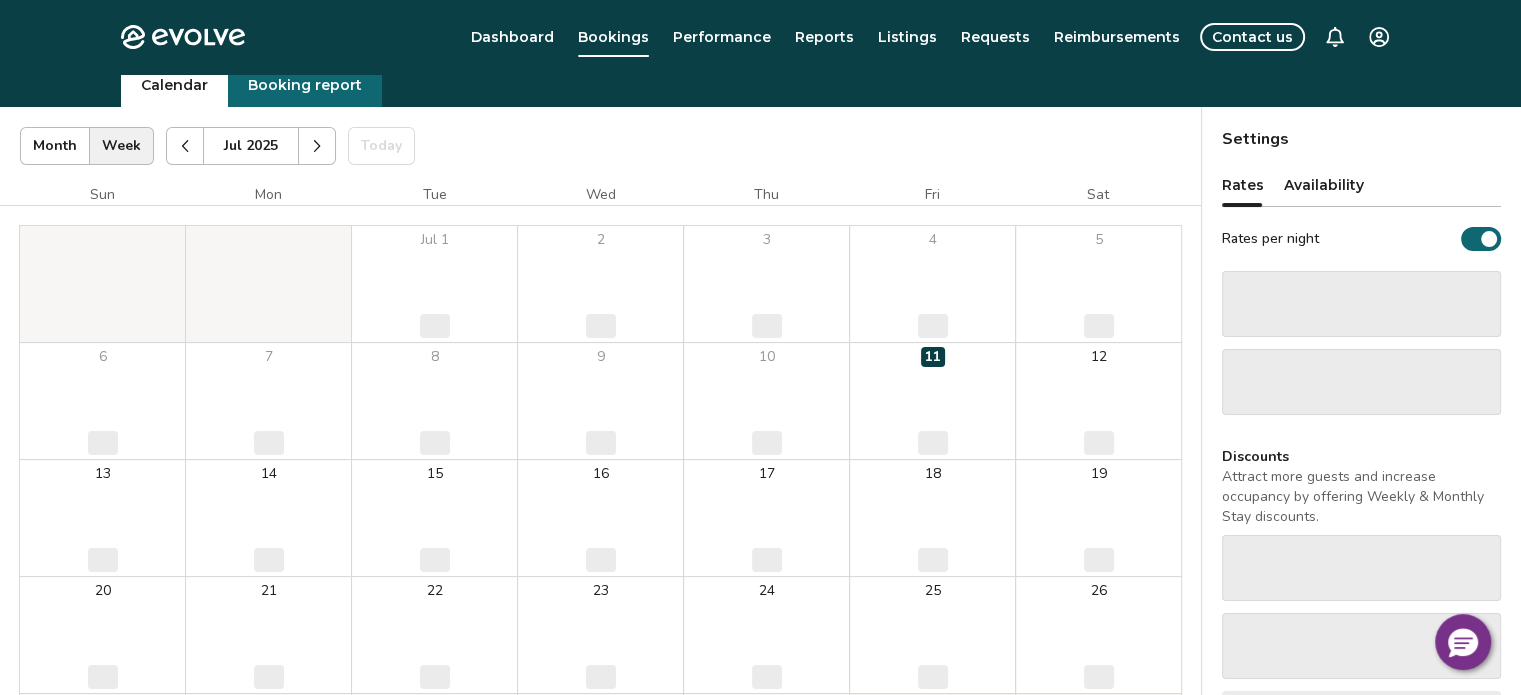 select on "**********" 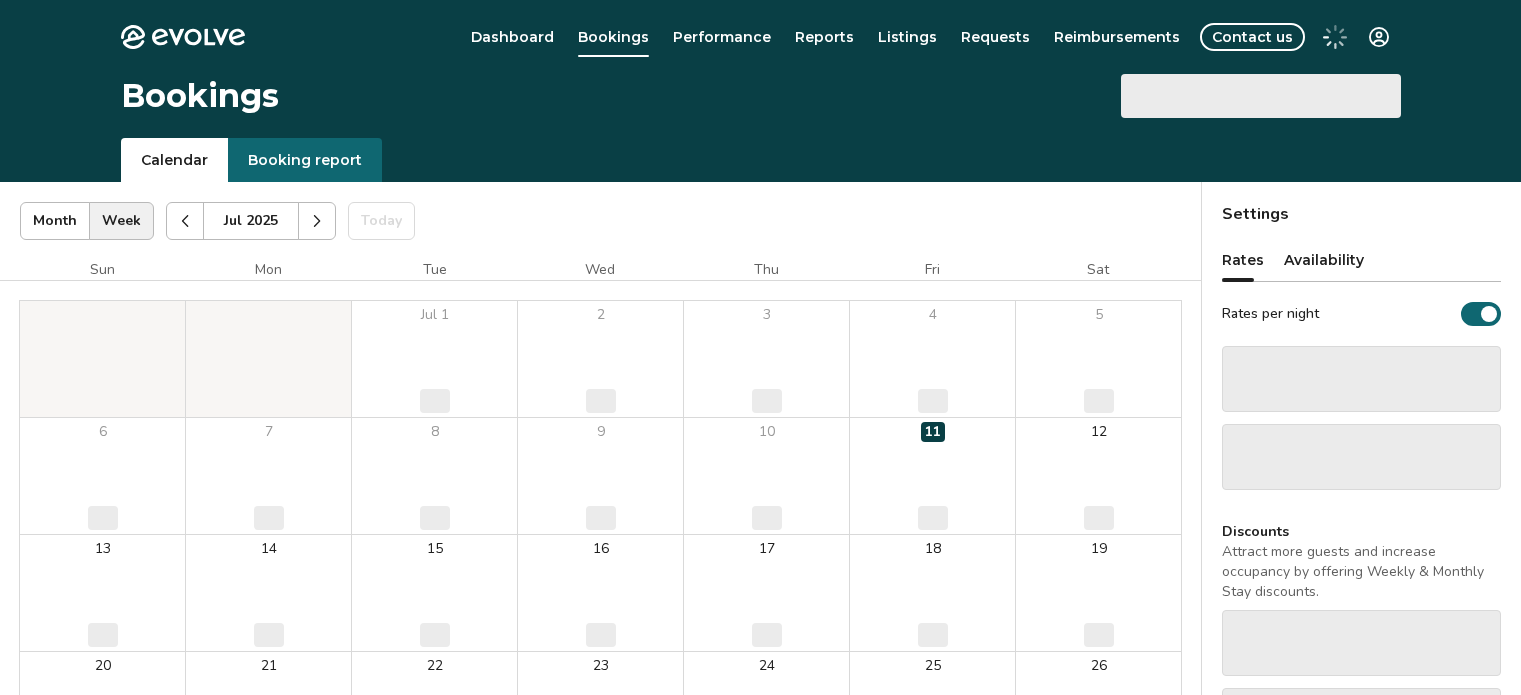 scroll, scrollTop: 72, scrollLeft: 0, axis: vertical 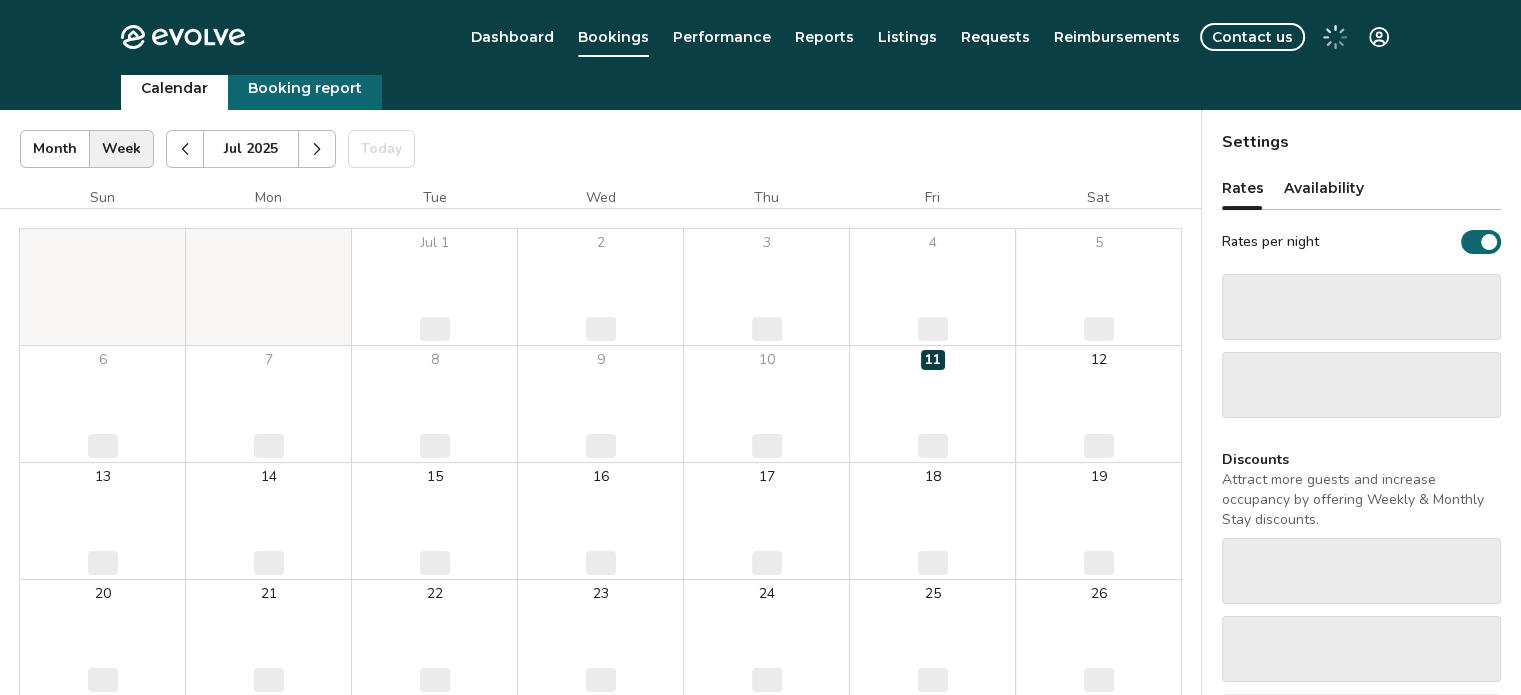 select on "**********" 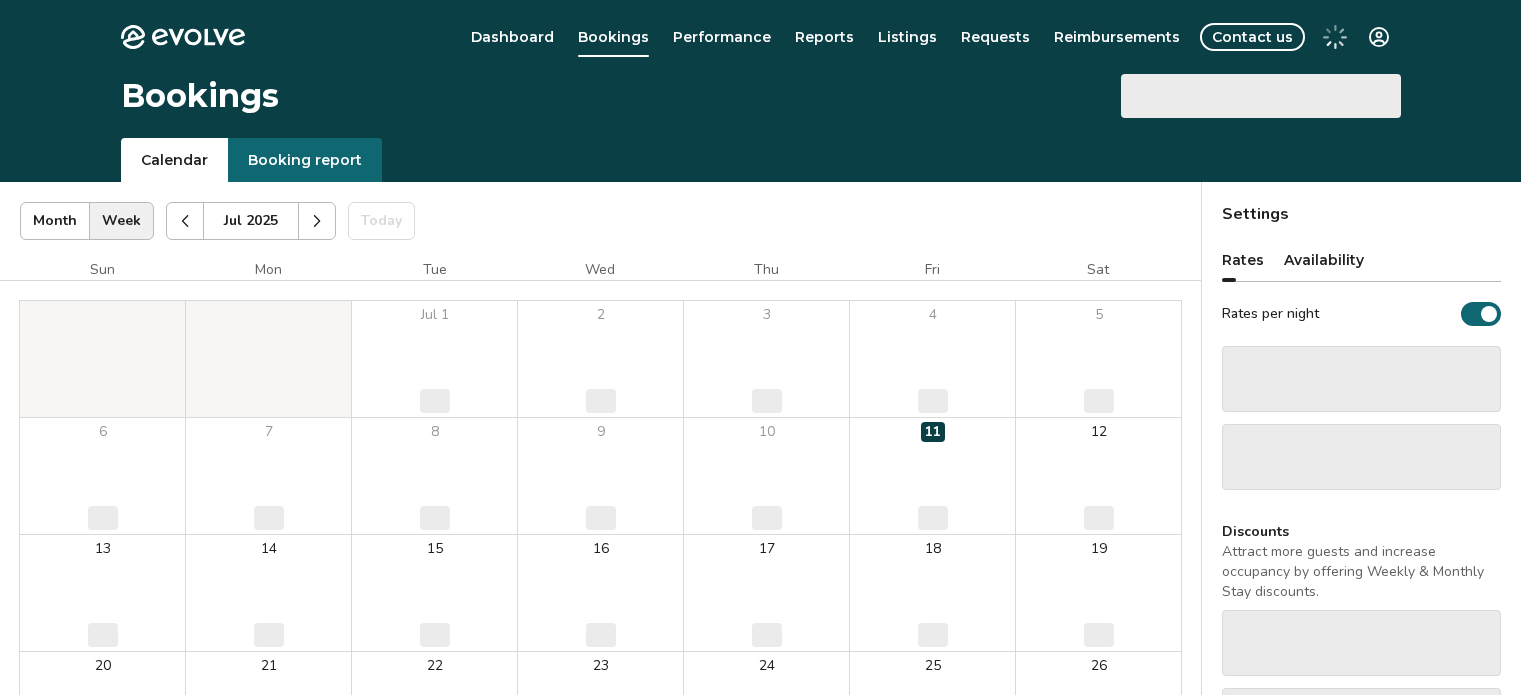 scroll, scrollTop: 72, scrollLeft: 0, axis: vertical 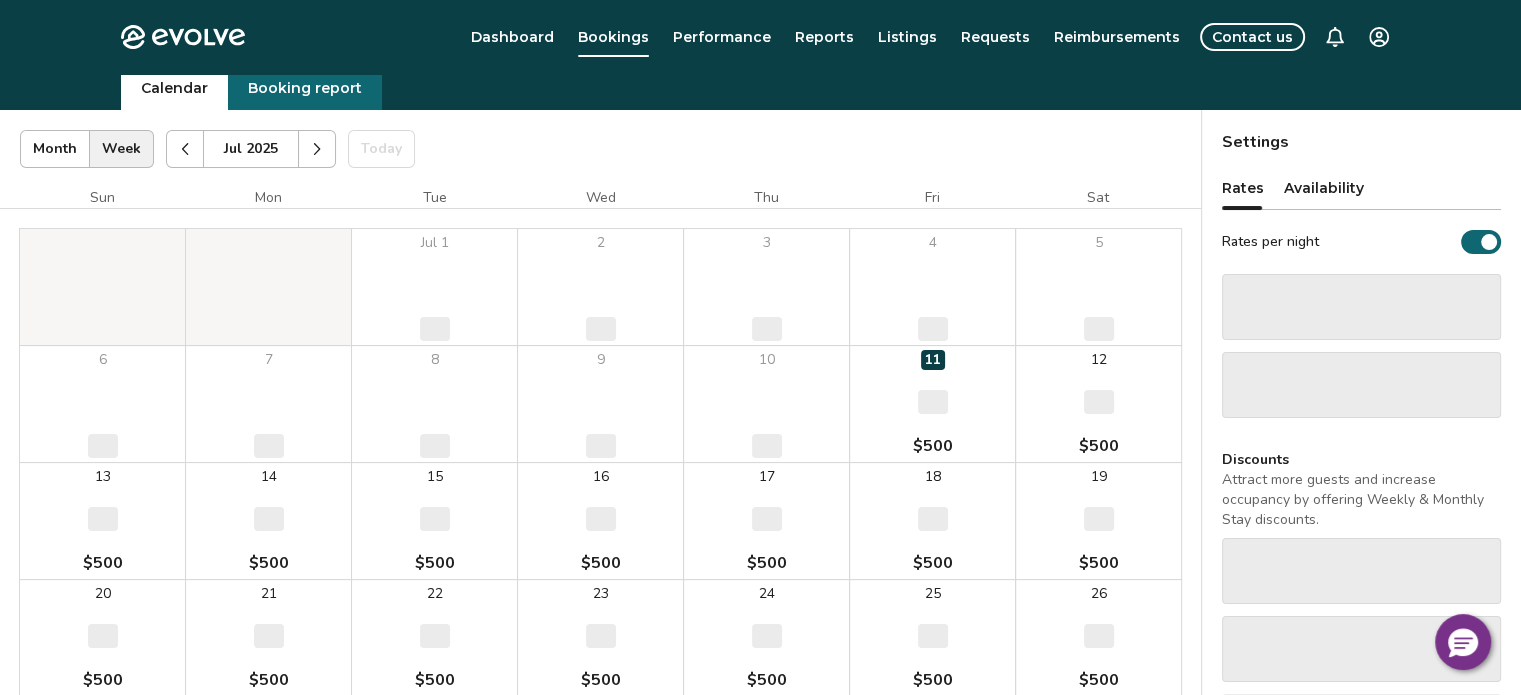 select on "**********" 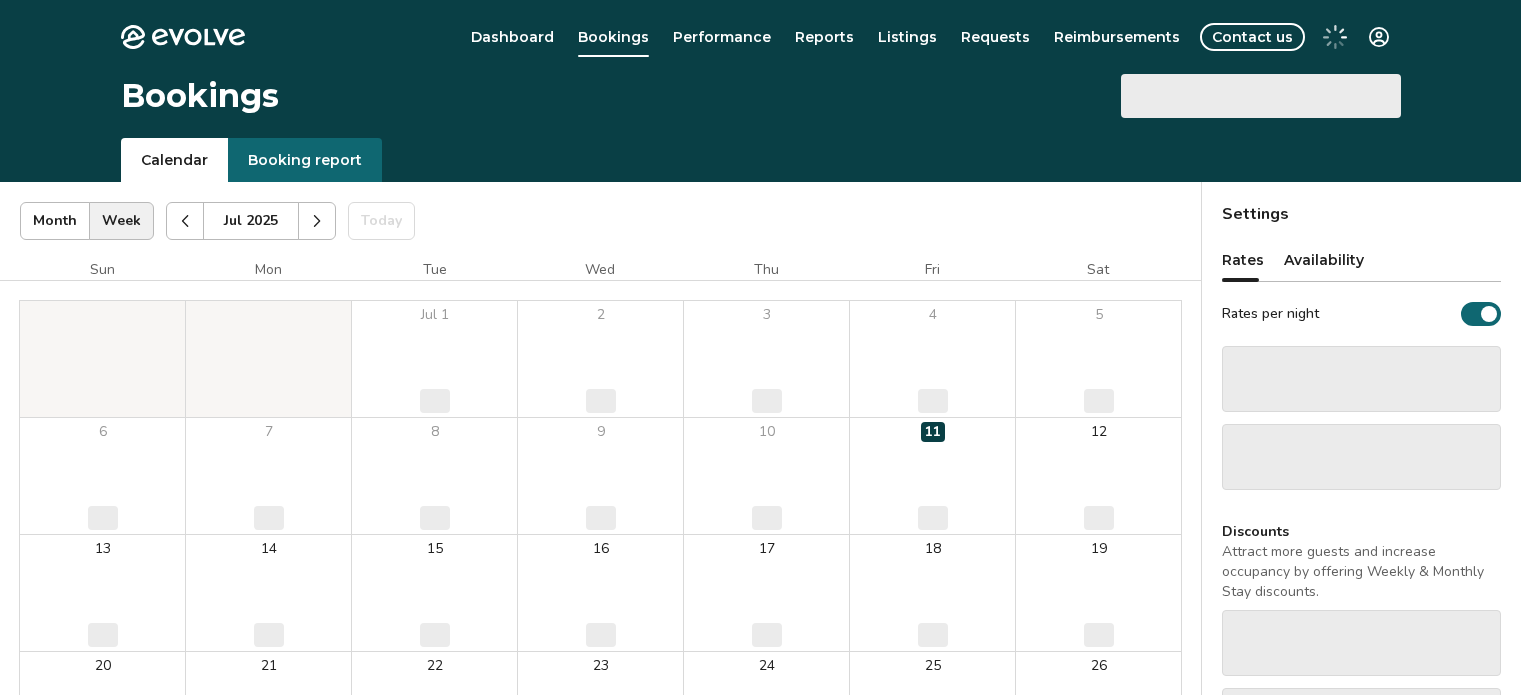 scroll, scrollTop: 72, scrollLeft: 0, axis: vertical 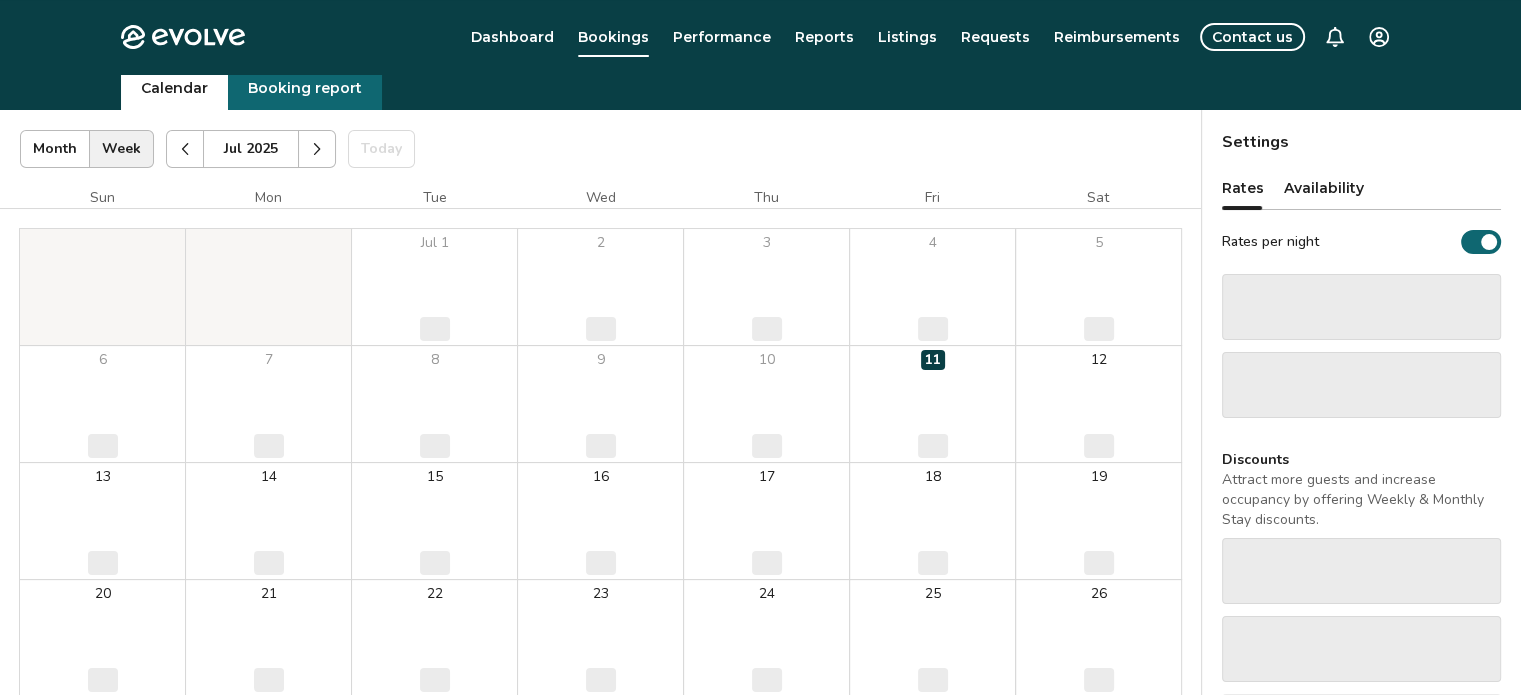 select on "**********" 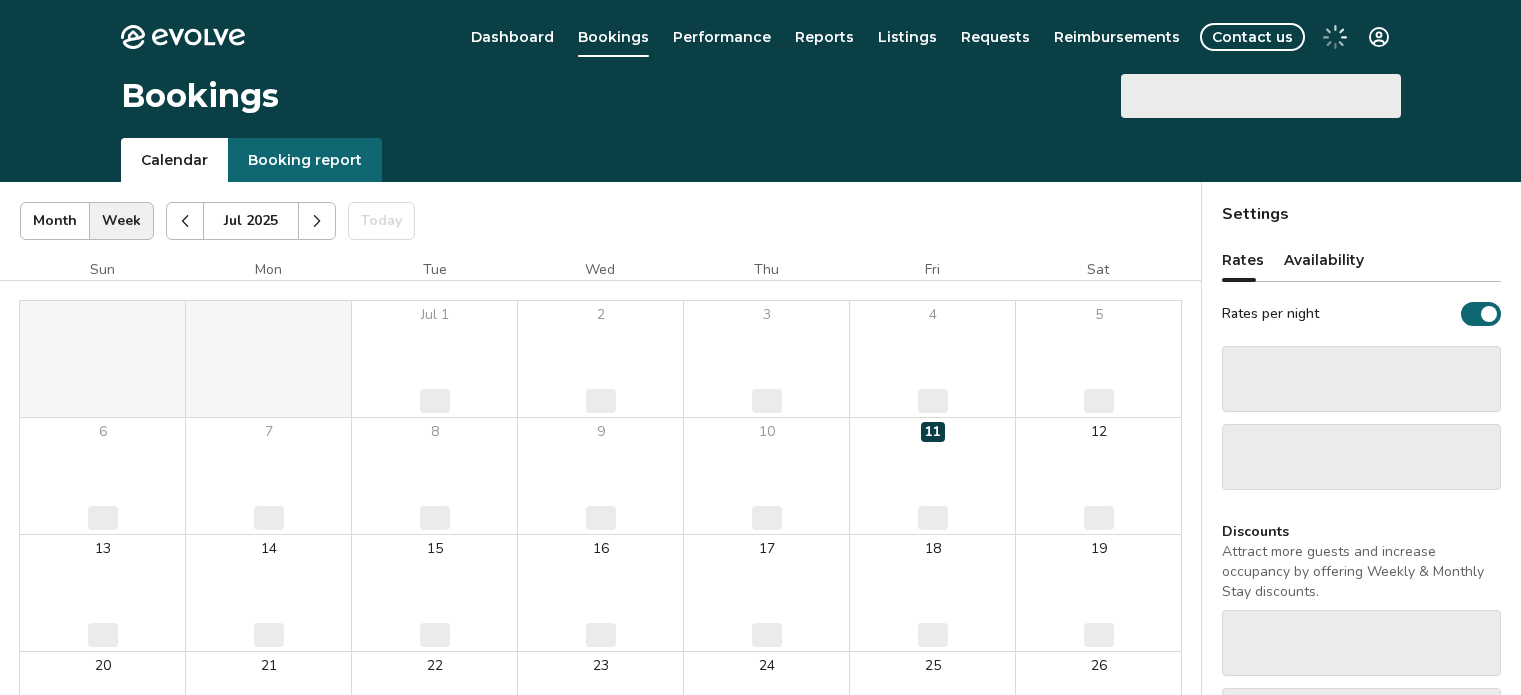 scroll, scrollTop: 72, scrollLeft: 0, axis: vertical 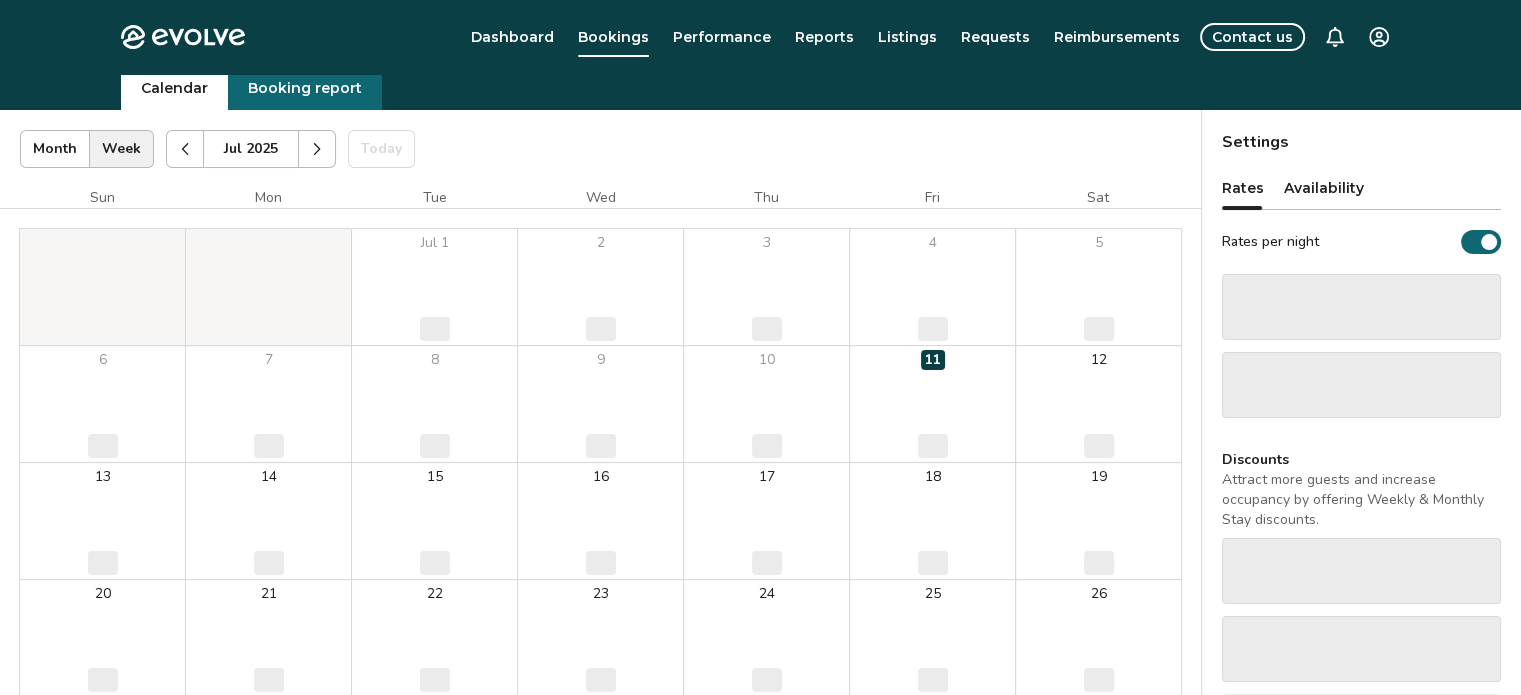 select on "**********" 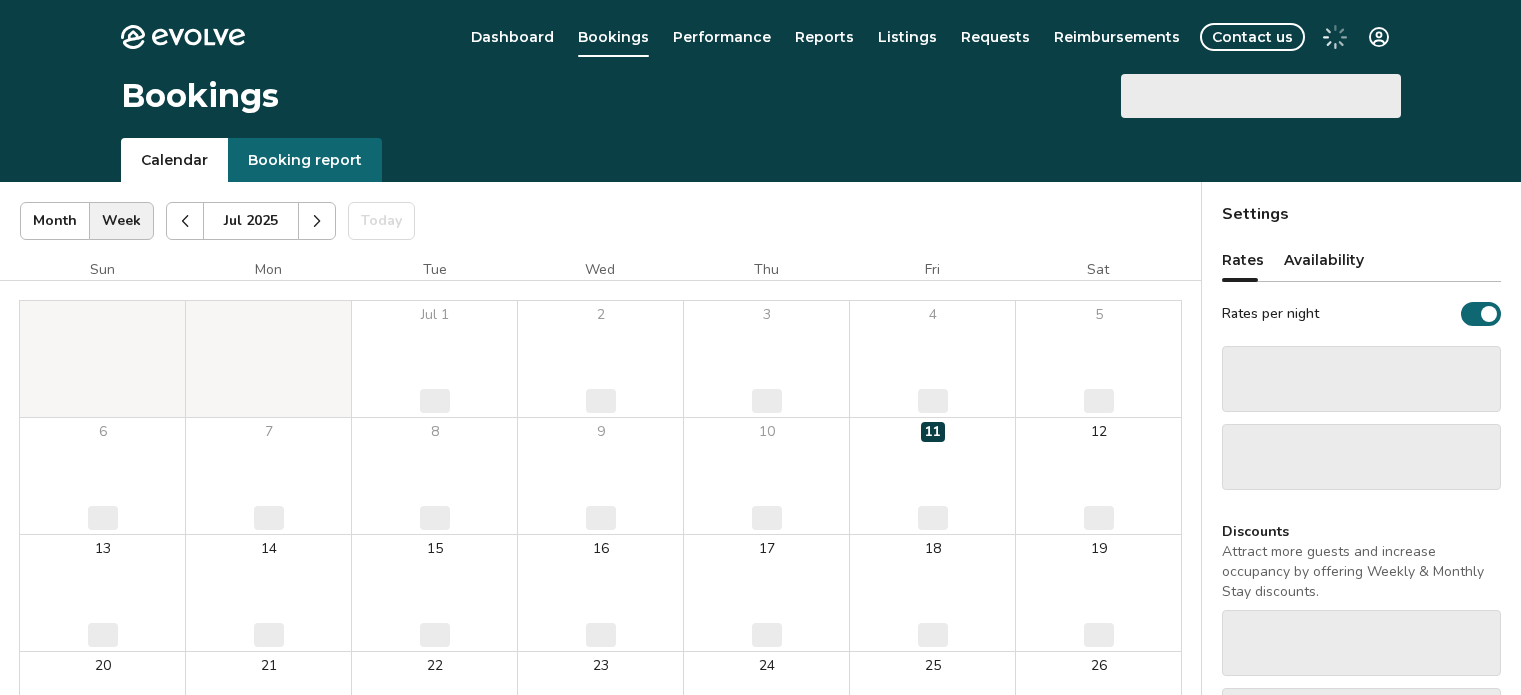 scroll, scrollTop: 72, scrollLeft: 0, axis: vertical 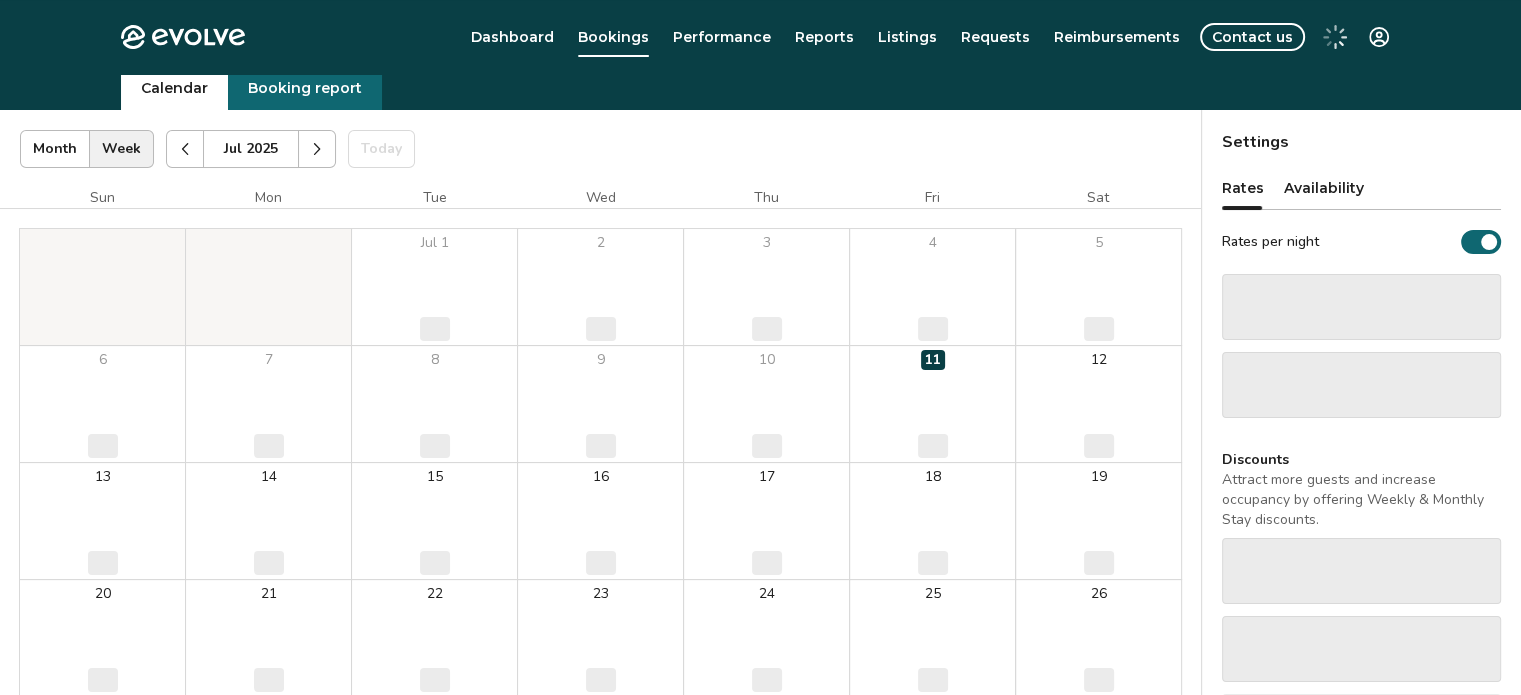 select on "**********" 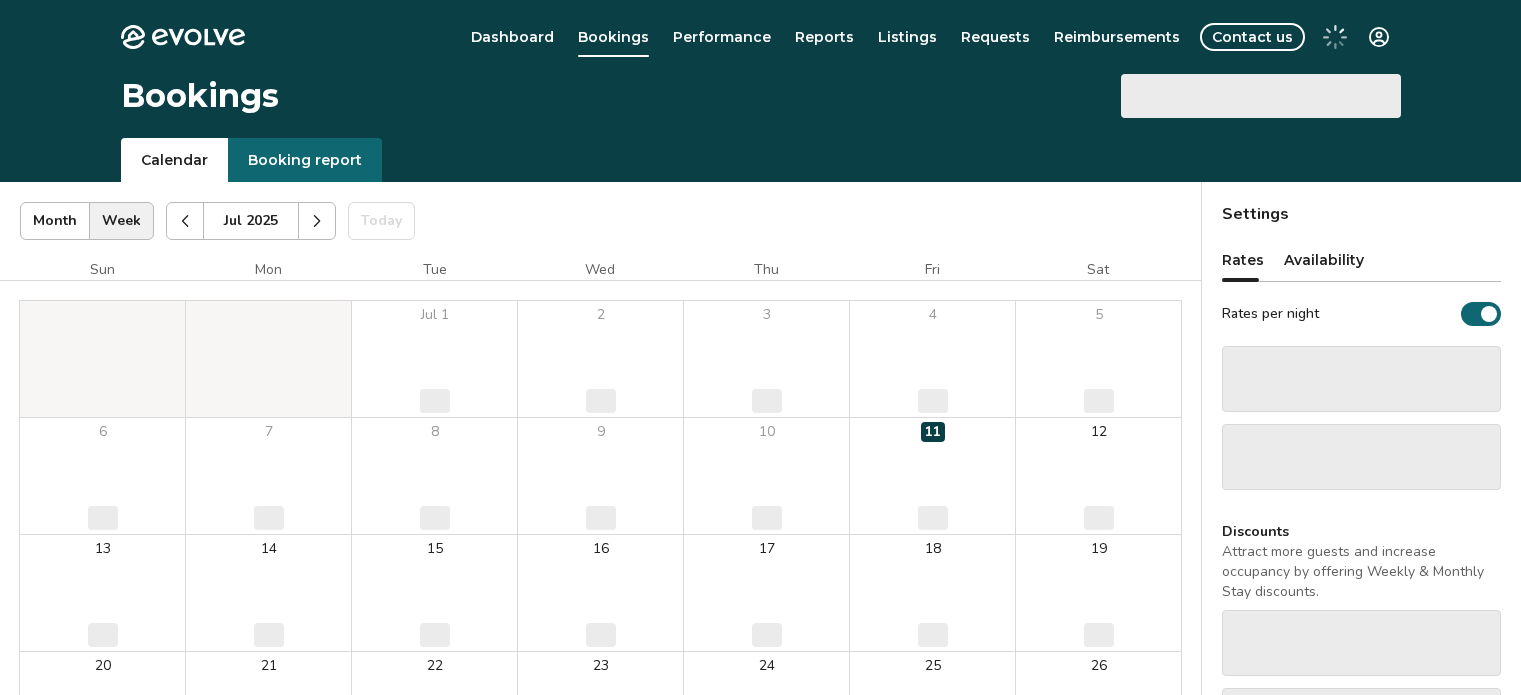 scroll, scrollTop: 72, scrollLeft: 0, axis: vertical 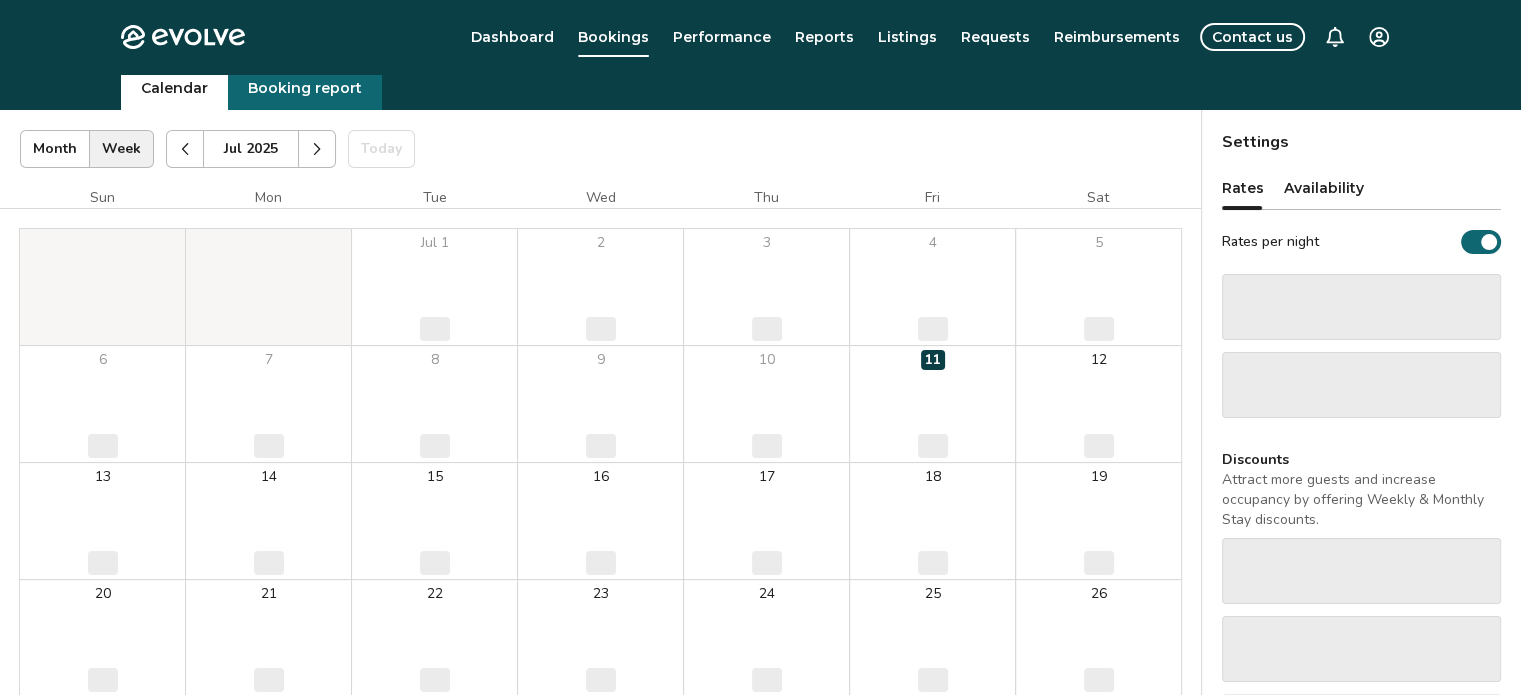 select on "**********" 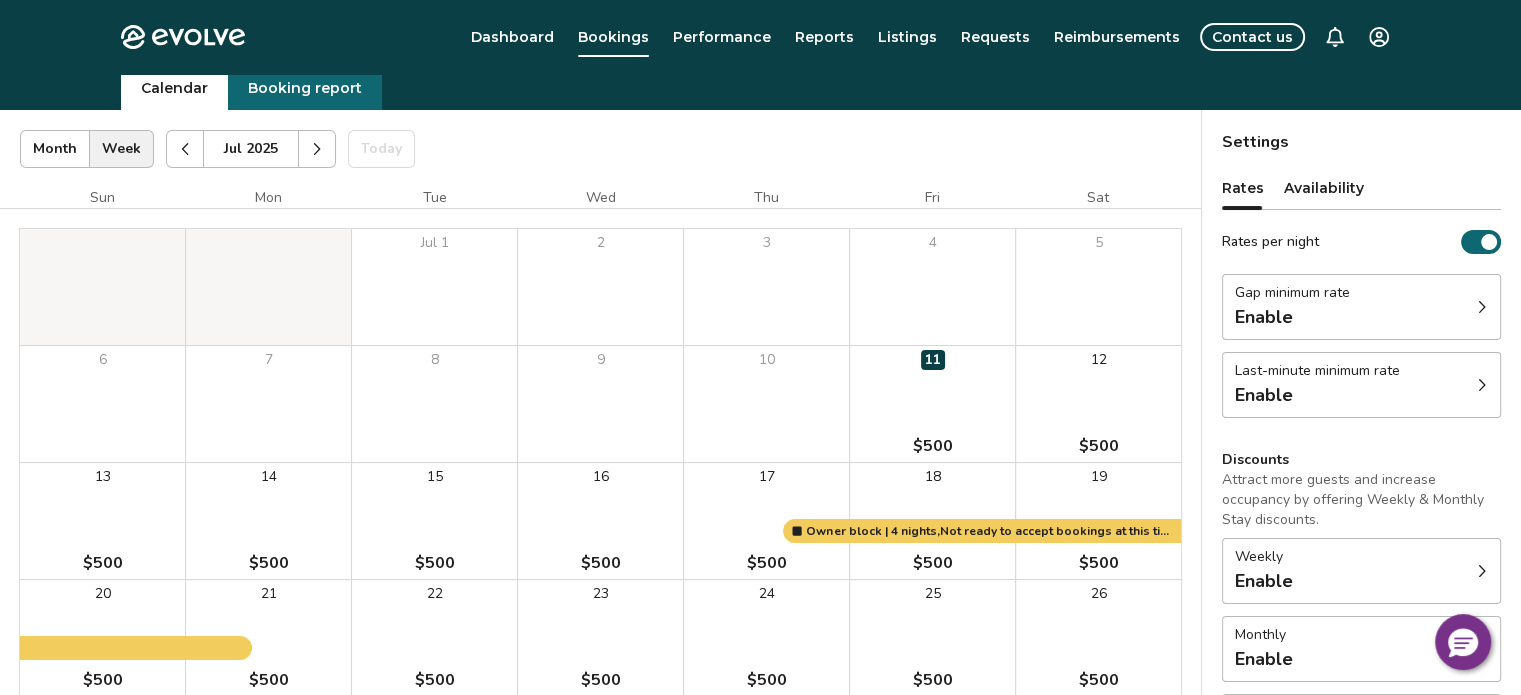 click at bounding box center [317, 149] 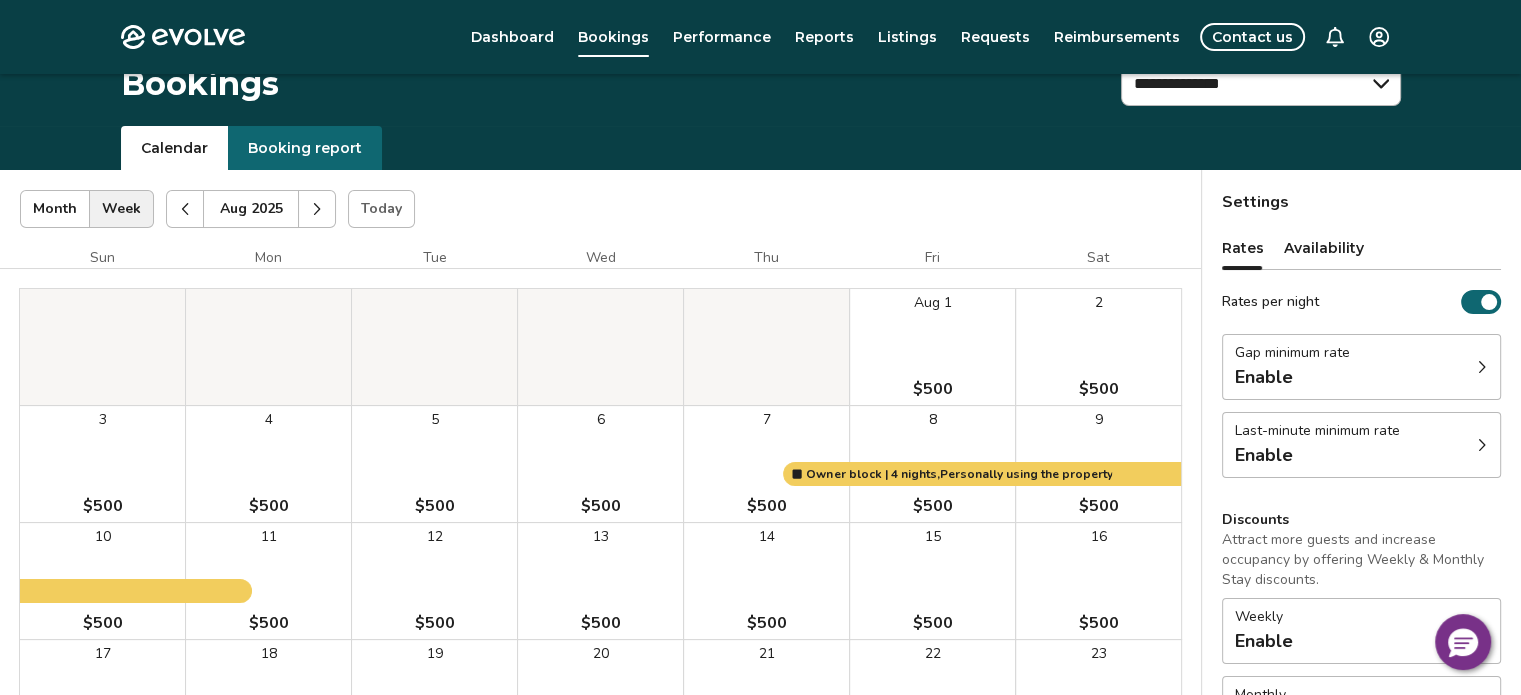 scroll, scrollTop: 11, scrollLeft: 0, axis: vertical 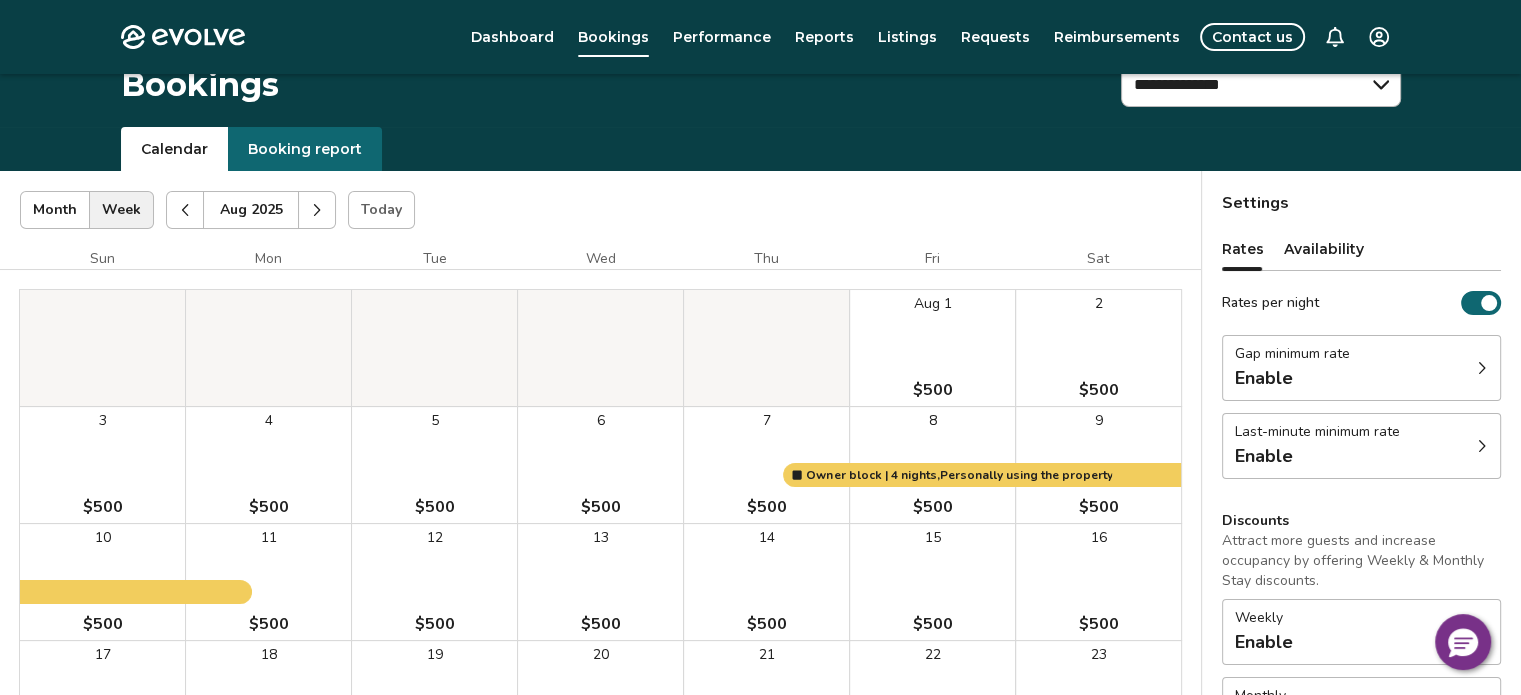 click 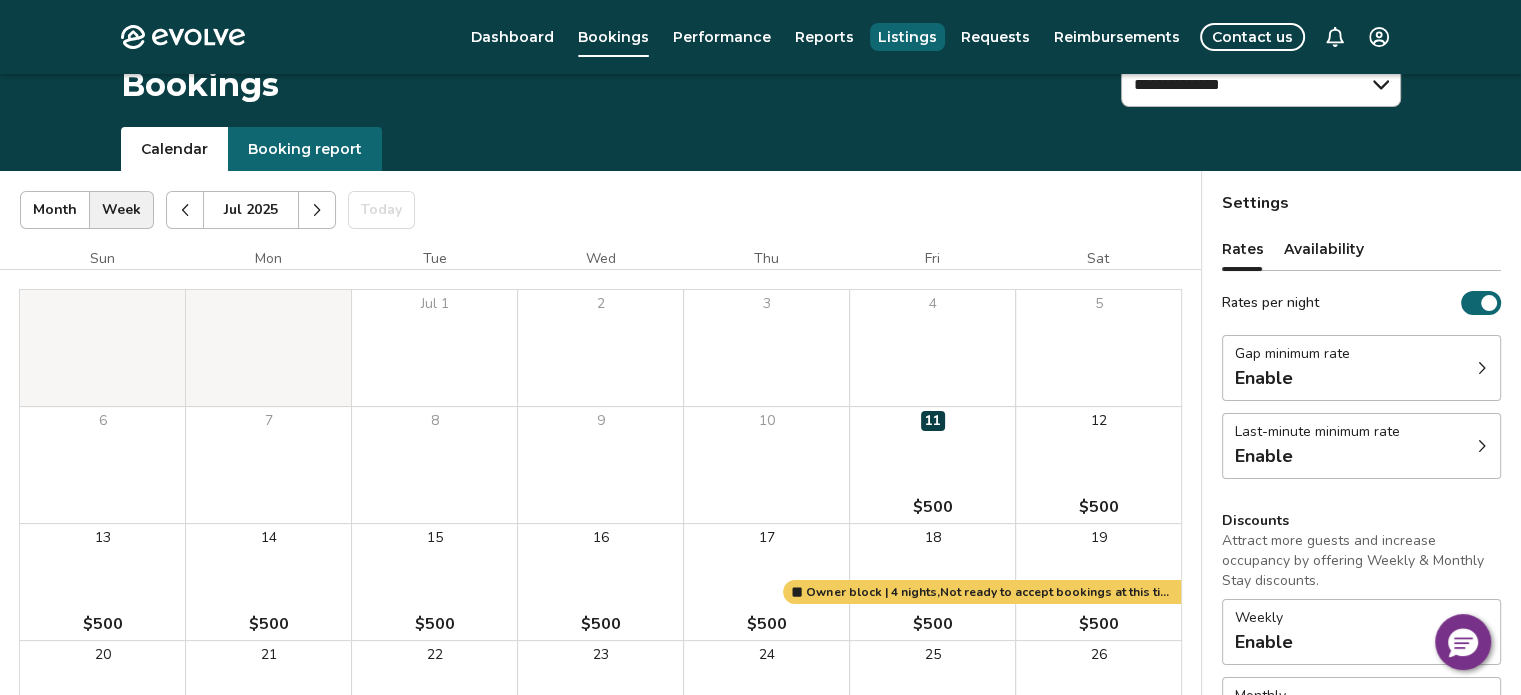 click on "Listings" at bounding box center (907, 37) 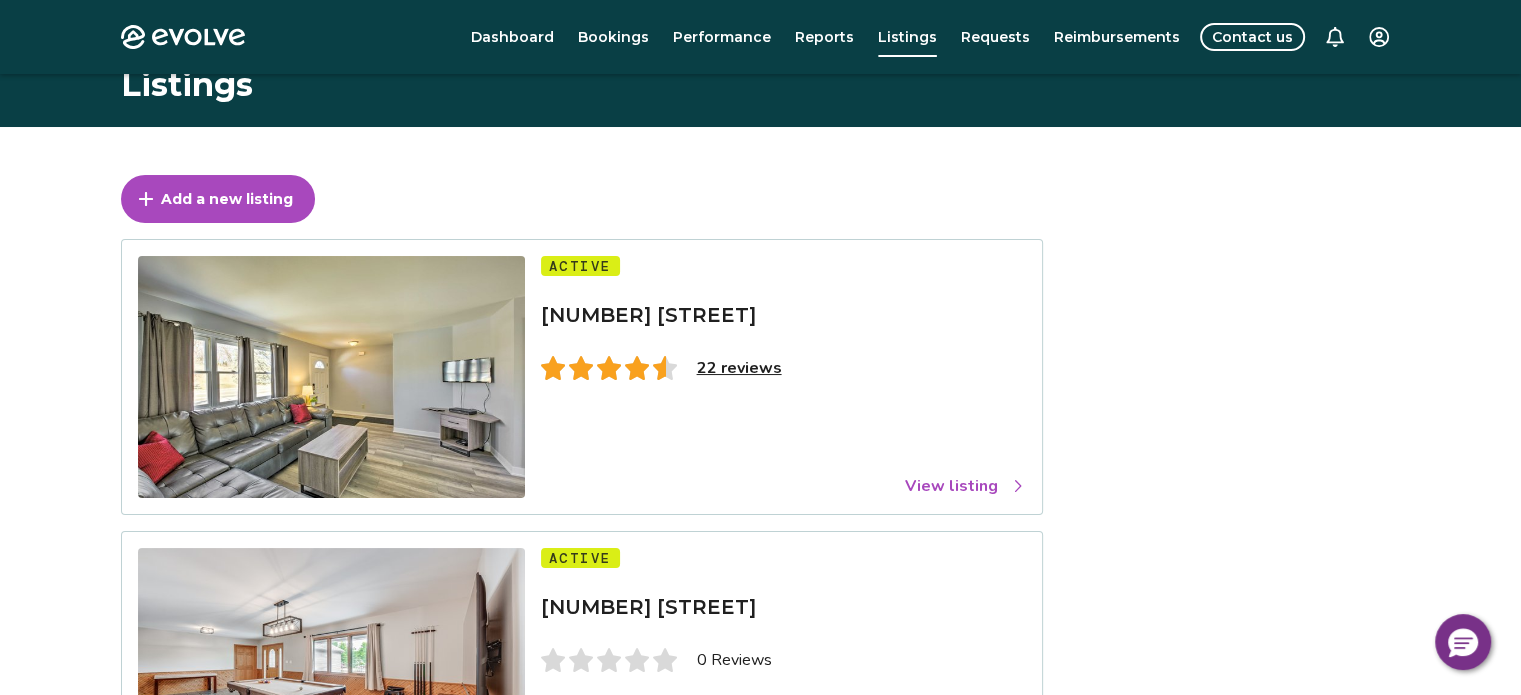 scroll, scrollTop: 305, scrollLeft: 0, axis: vertical 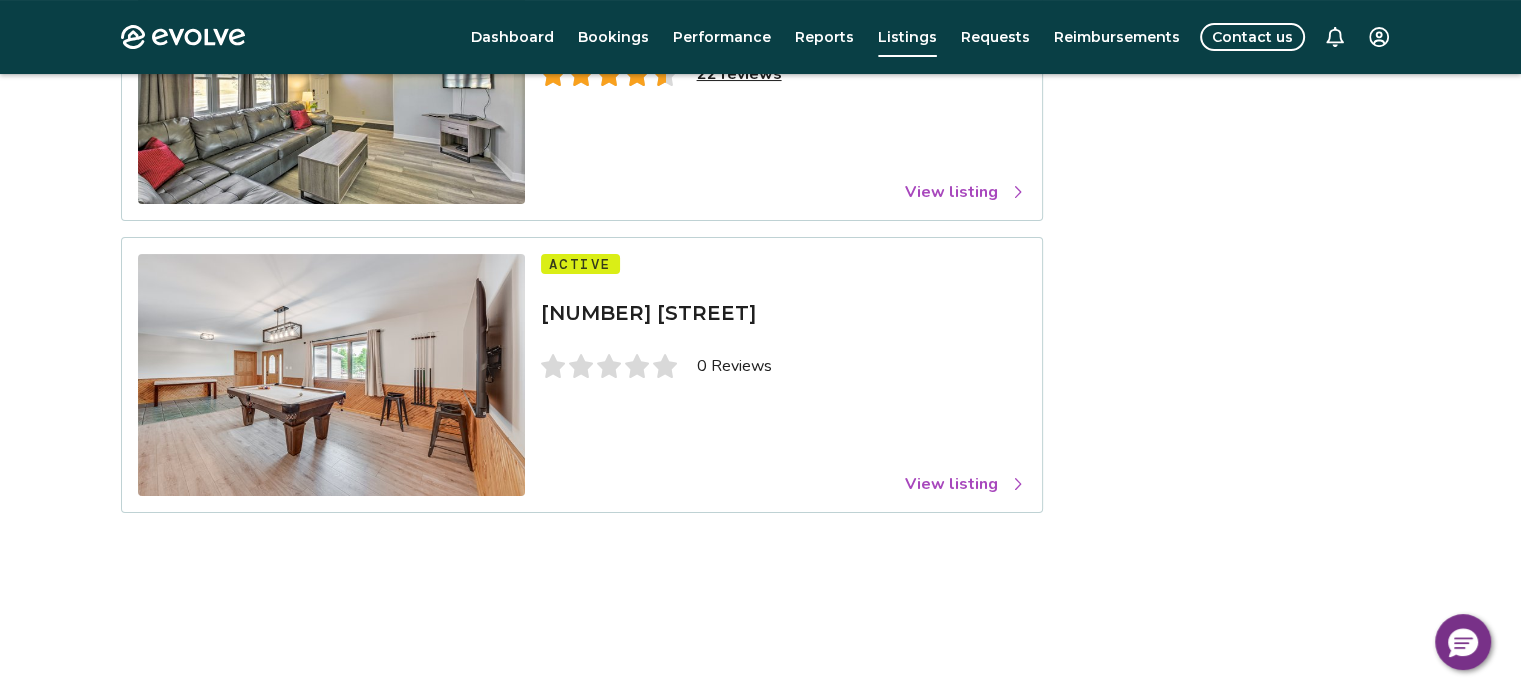 click on "View listing" at bounding box center [965, 484] 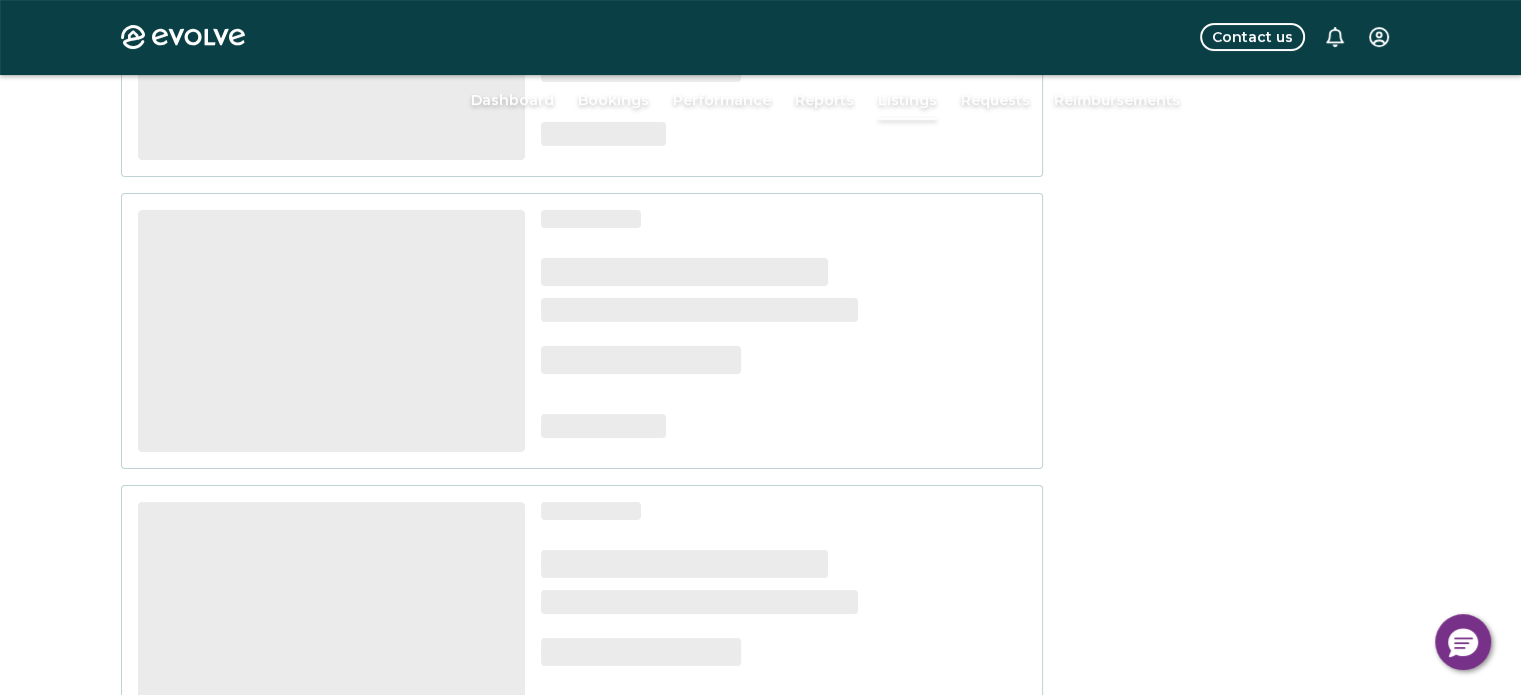 scroll, scrollTop: 241, scrollLeft: 0, axis: vertical 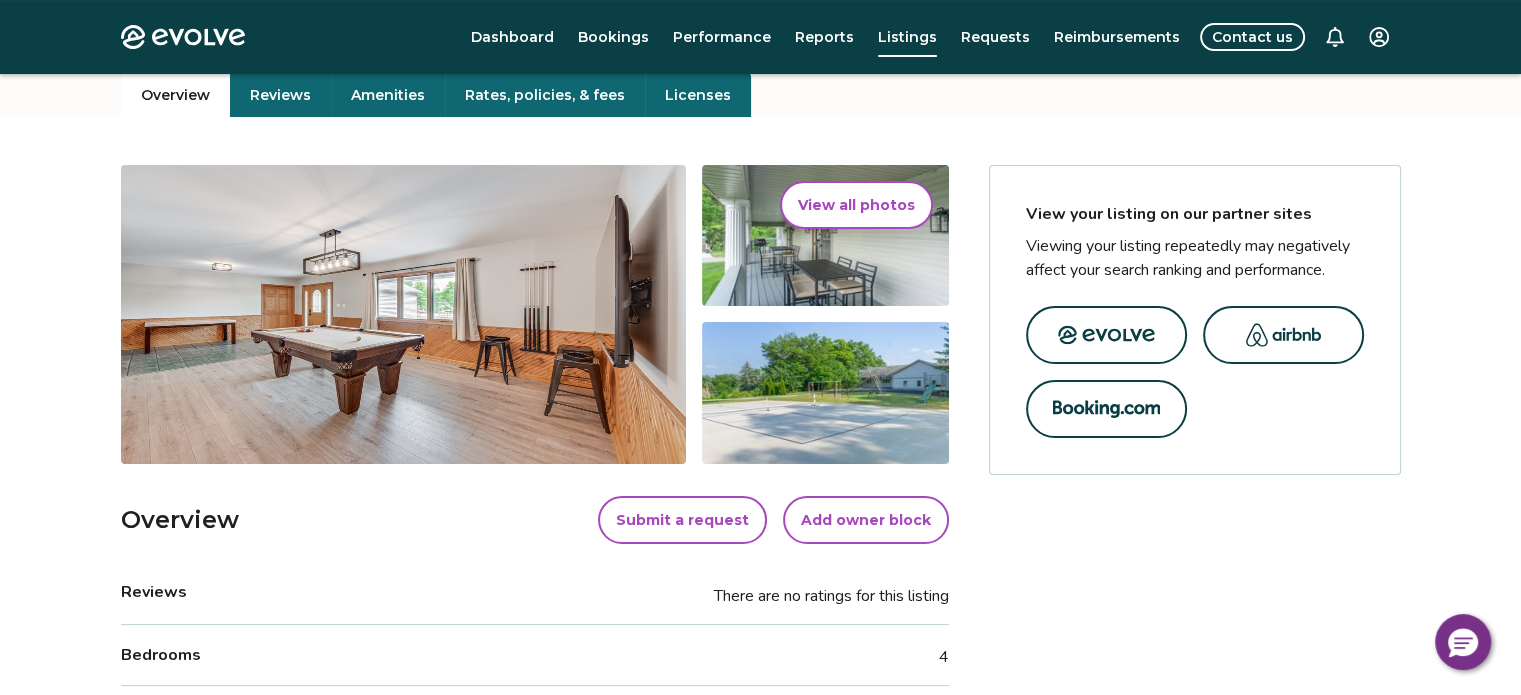 click on "Rates, policies, & fees" at bounding box center [545, 95] 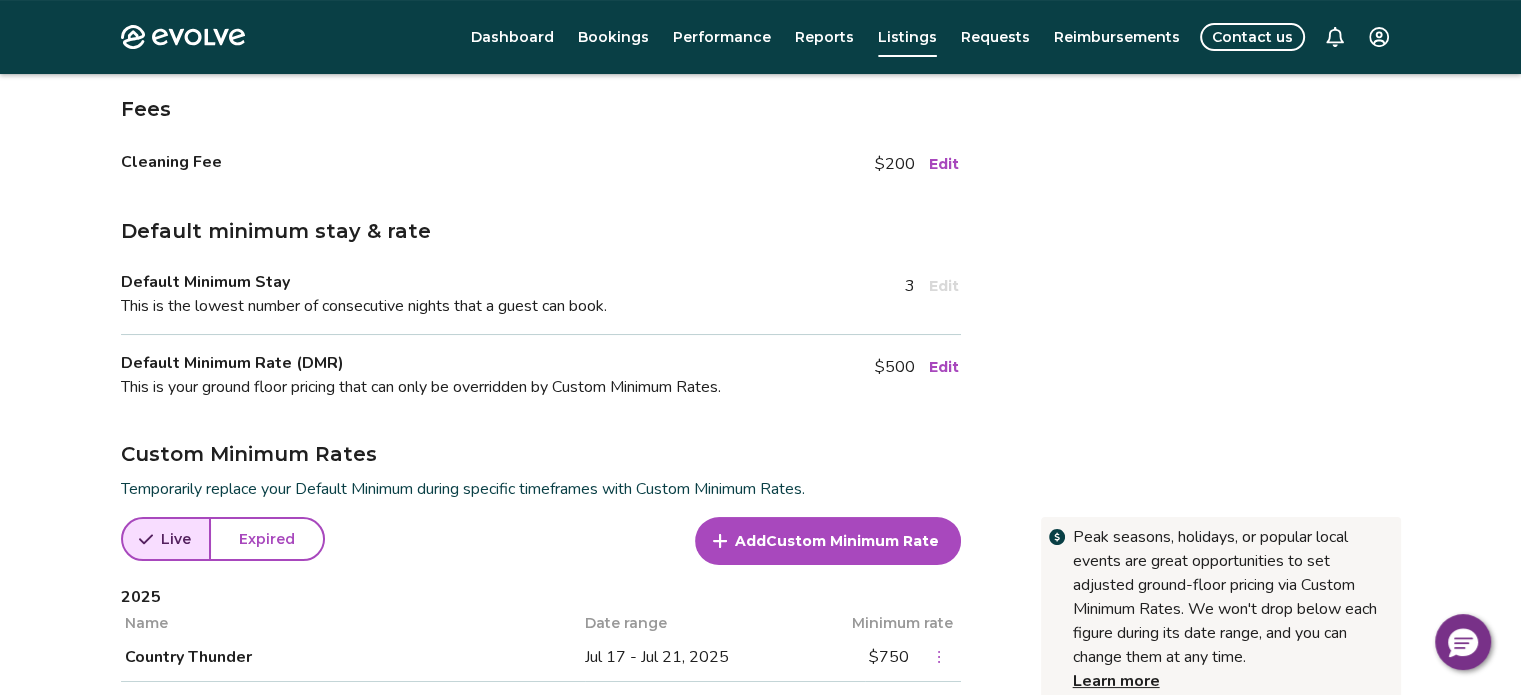 scroll, scrollTop: 0, scrollLeft: 0, axis: both 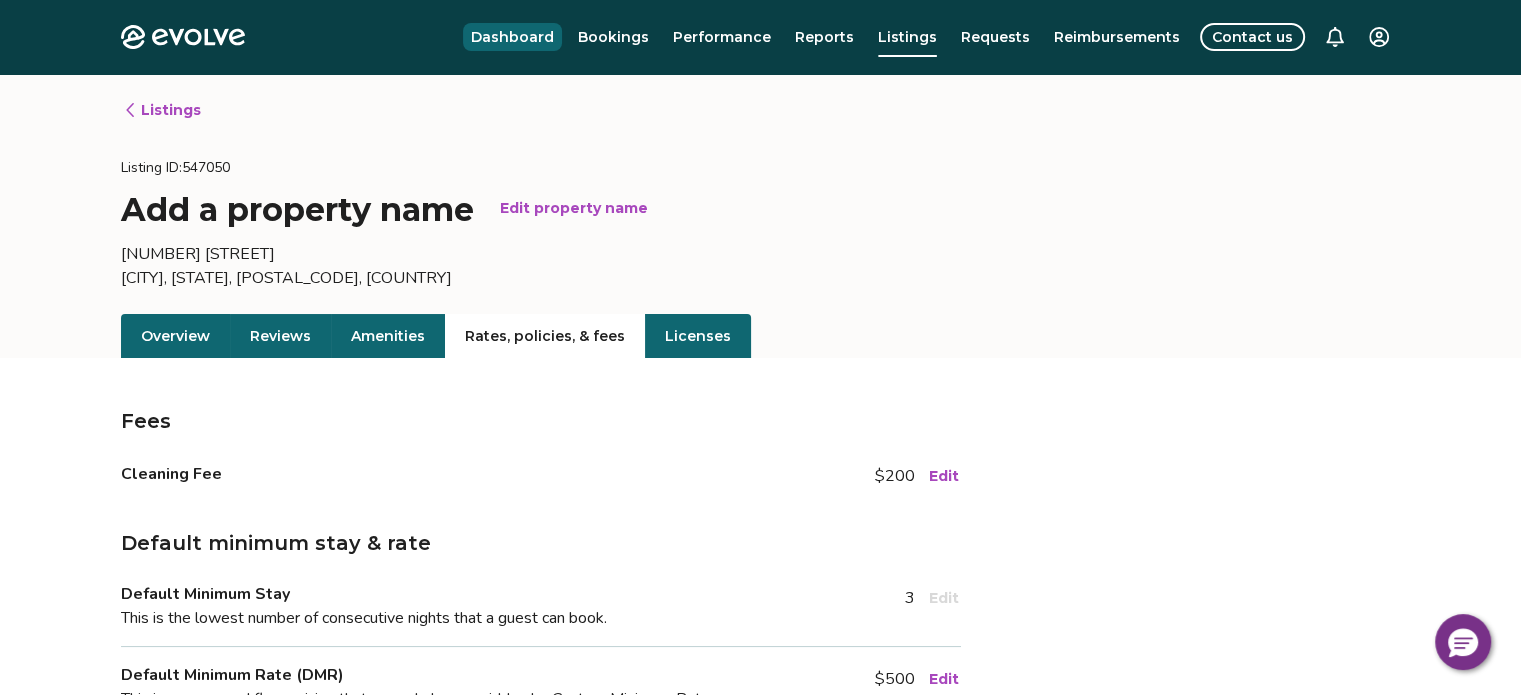 click on "Dashboard" at bounding box center [512, 37] 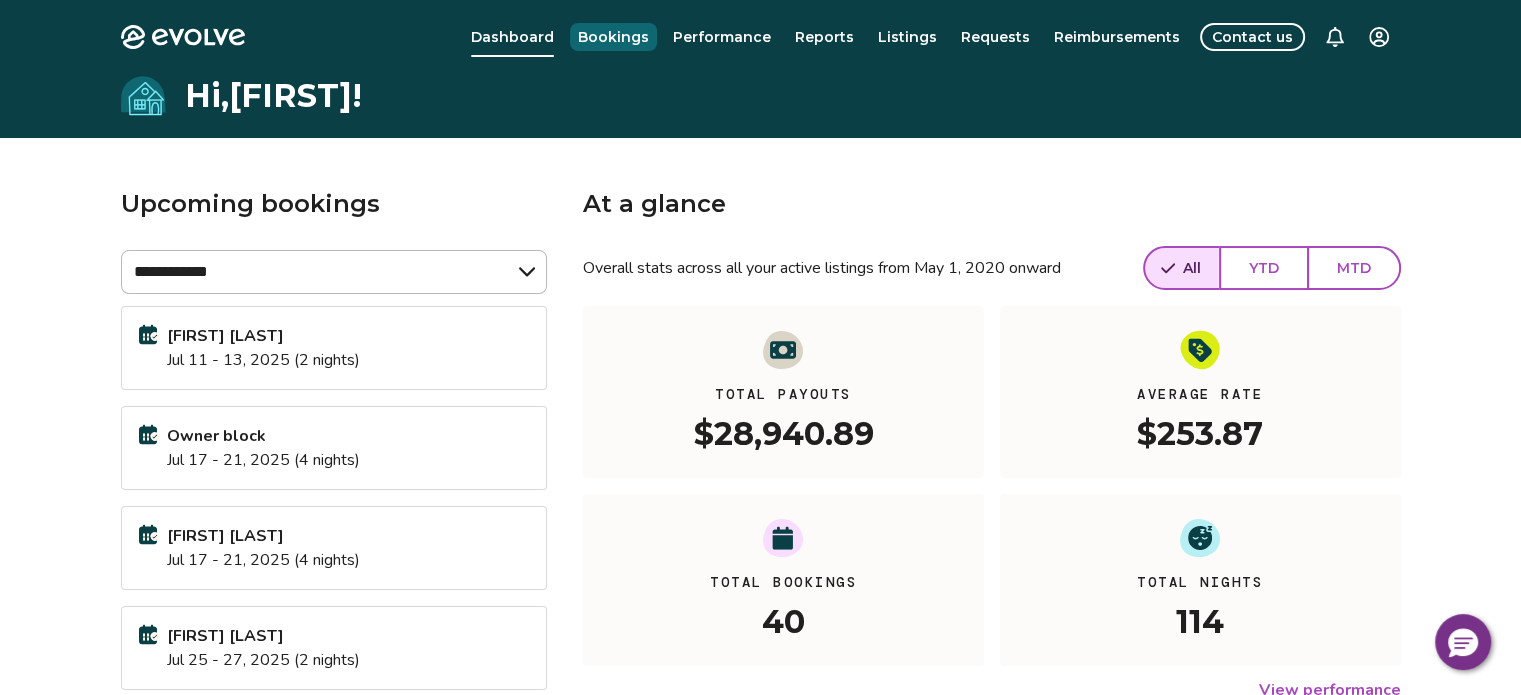 click on "Bookings" at bounding box center (613, 37) 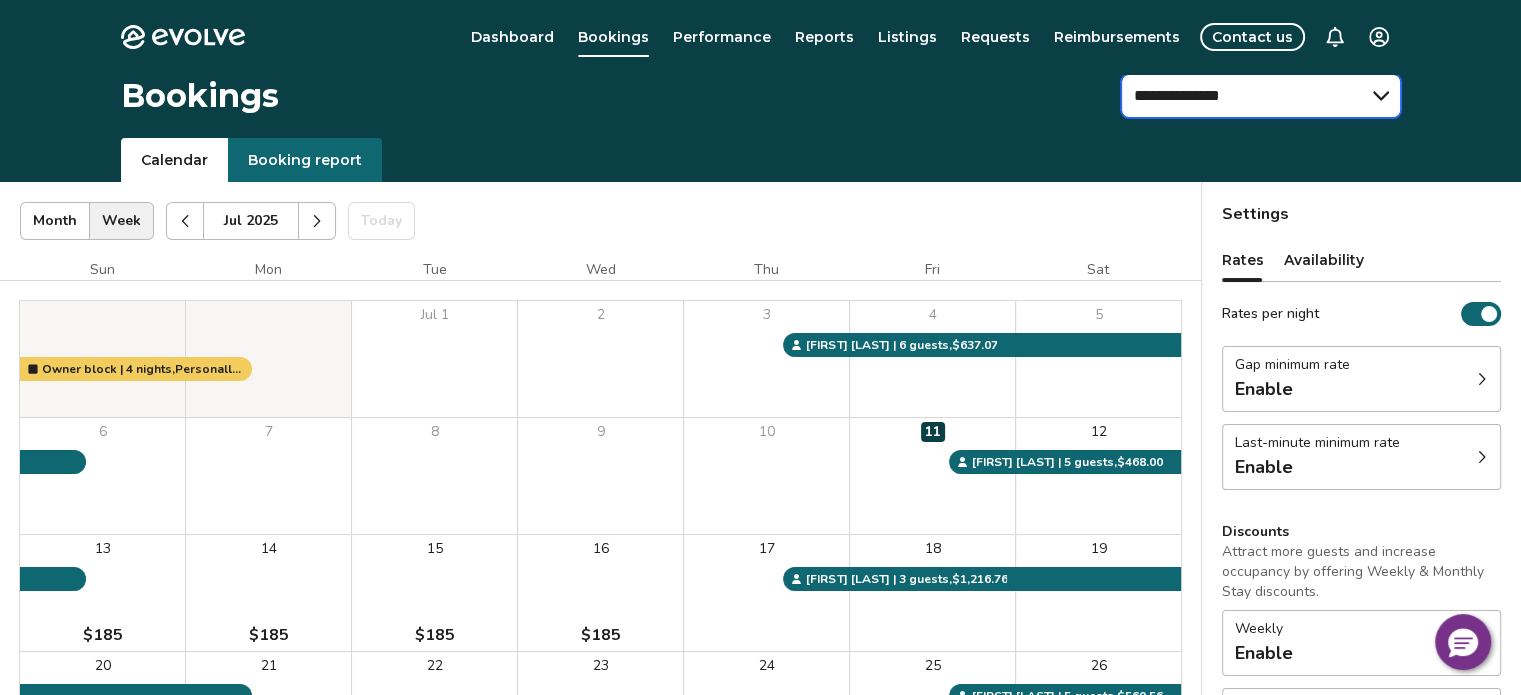 click on "**********" at bounding box center (1261, 96) 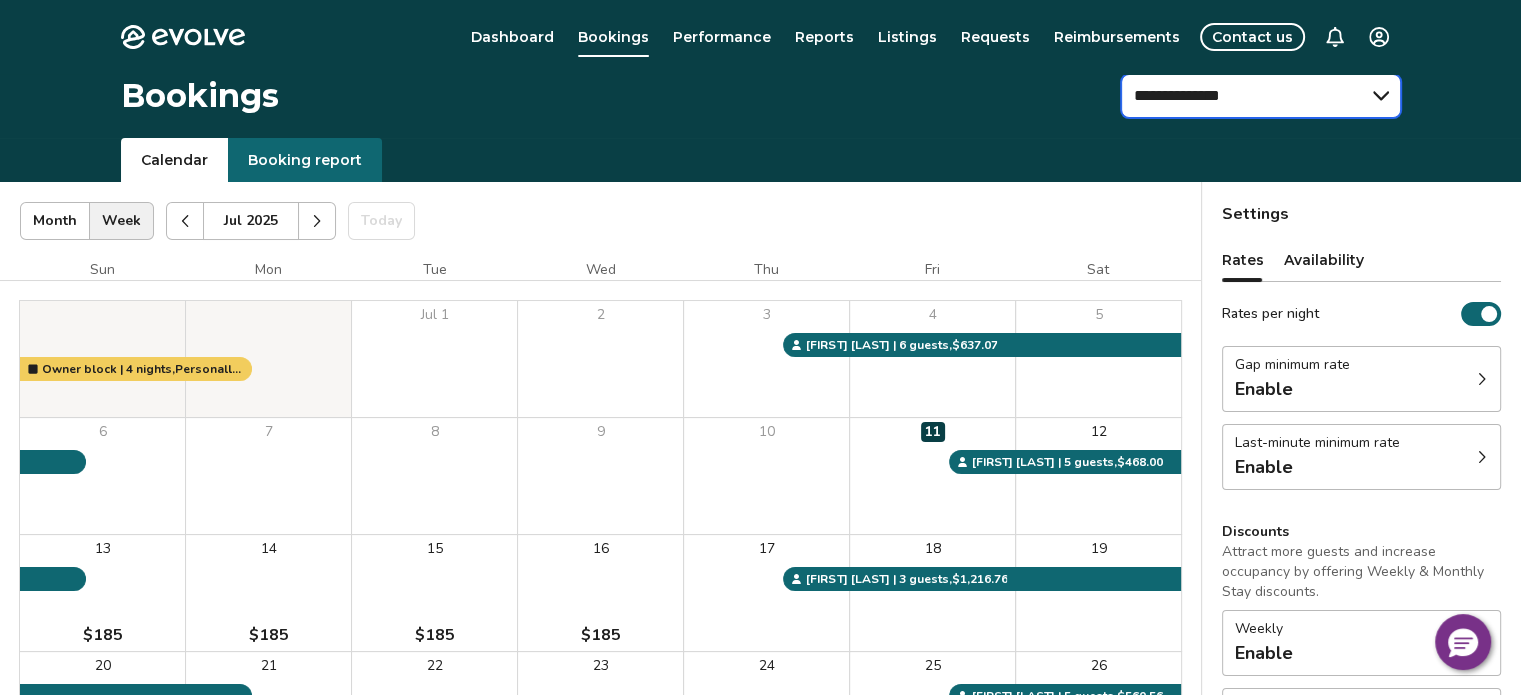 click on "**********" at bounding box center [1261, 96] 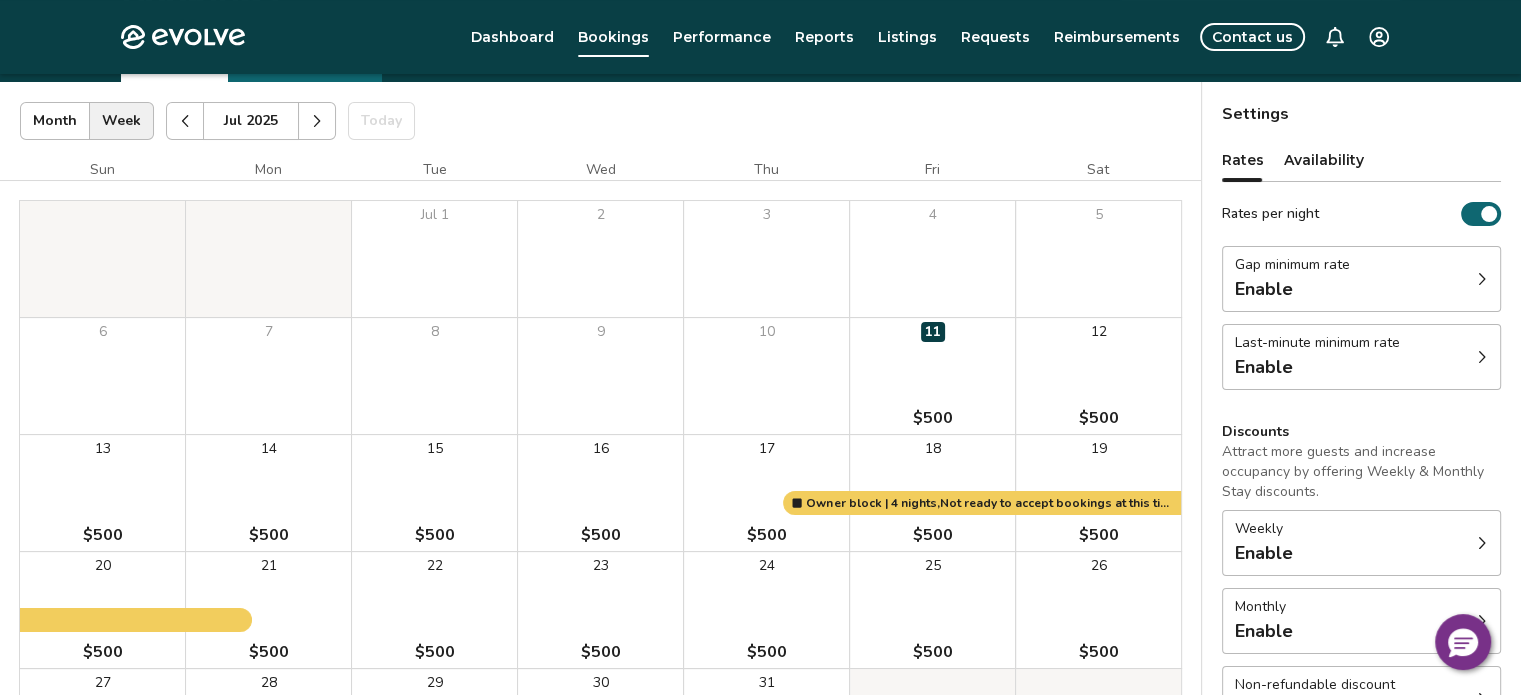 scroll, scrollTop: 143, scrollLeft: 0, axis: vertical 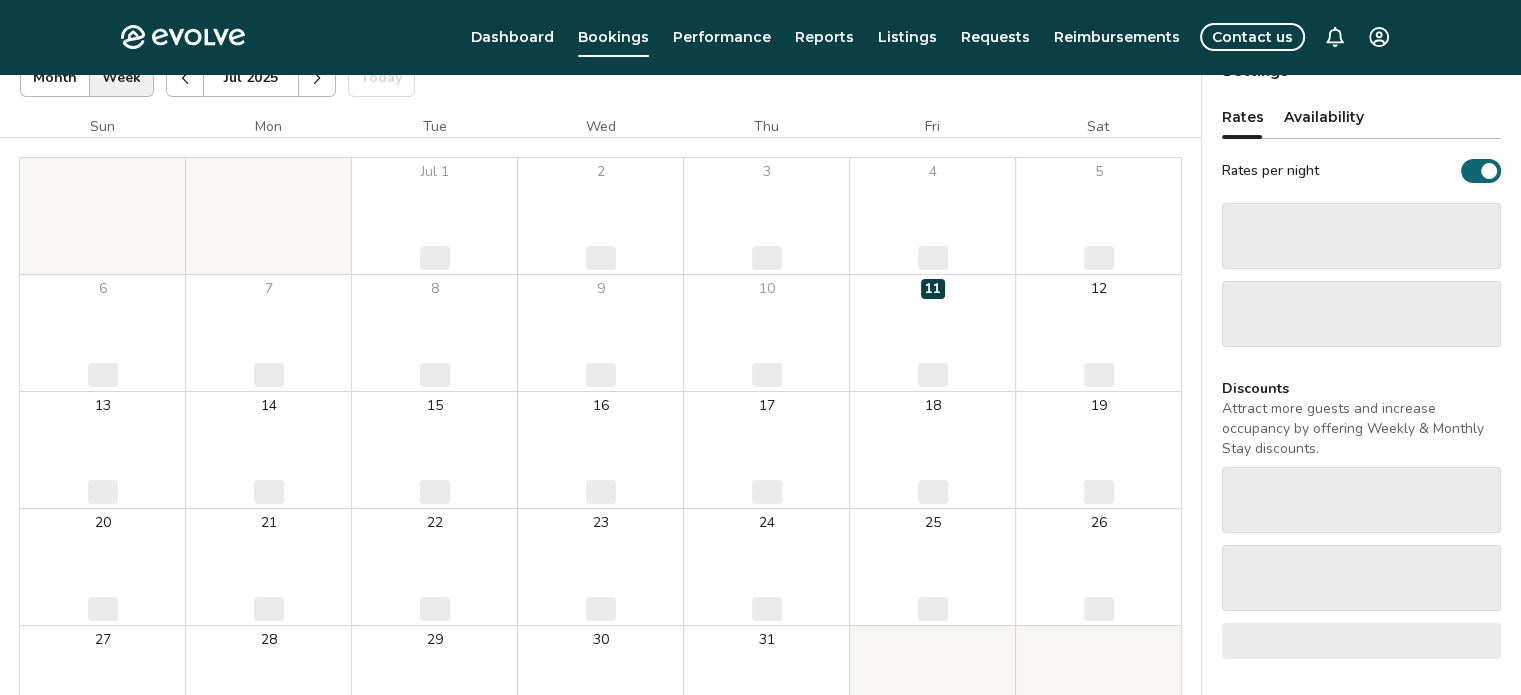 select on "**********" 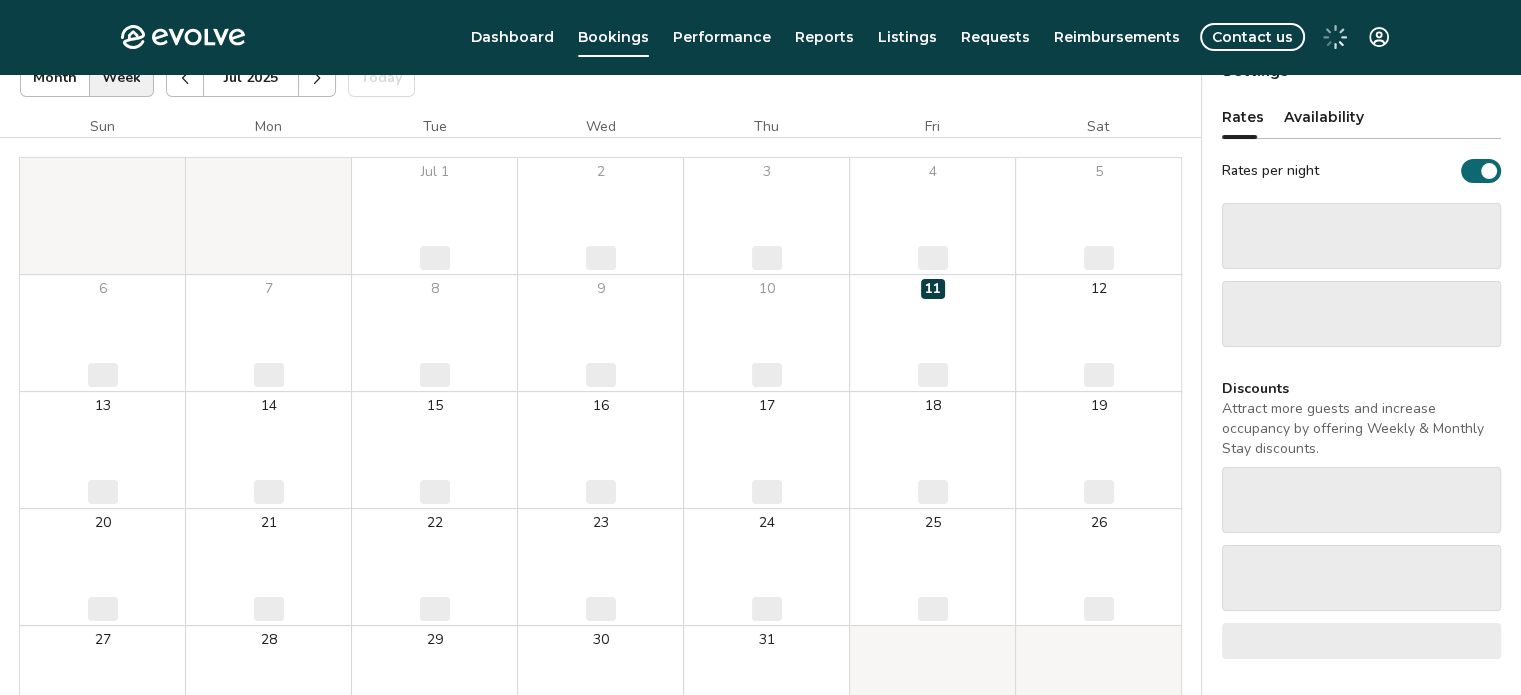 scroll, scrollTop: 143, scrollLeft: 0, axis: vertical 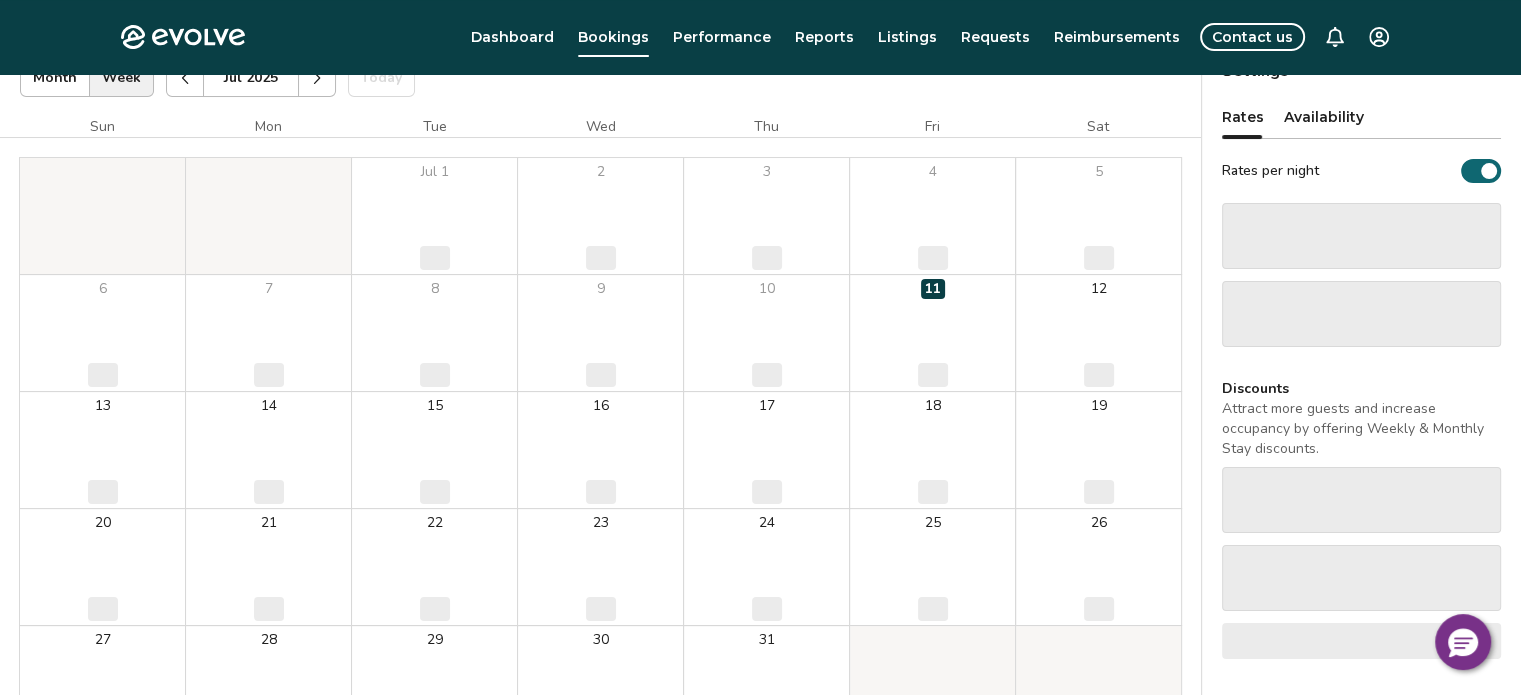 select on "**********" 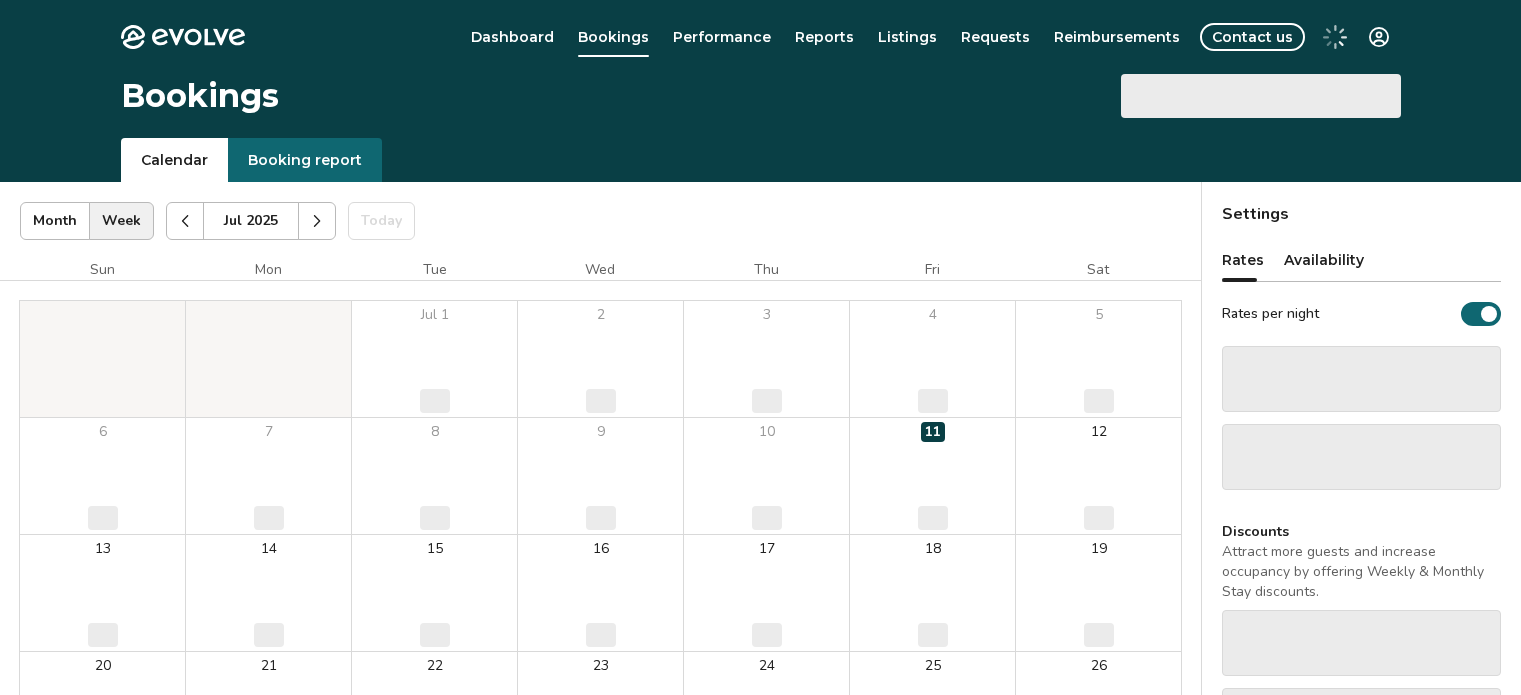 scroll, scrollTop: 143, scrollLeft: 0, axis: vertical 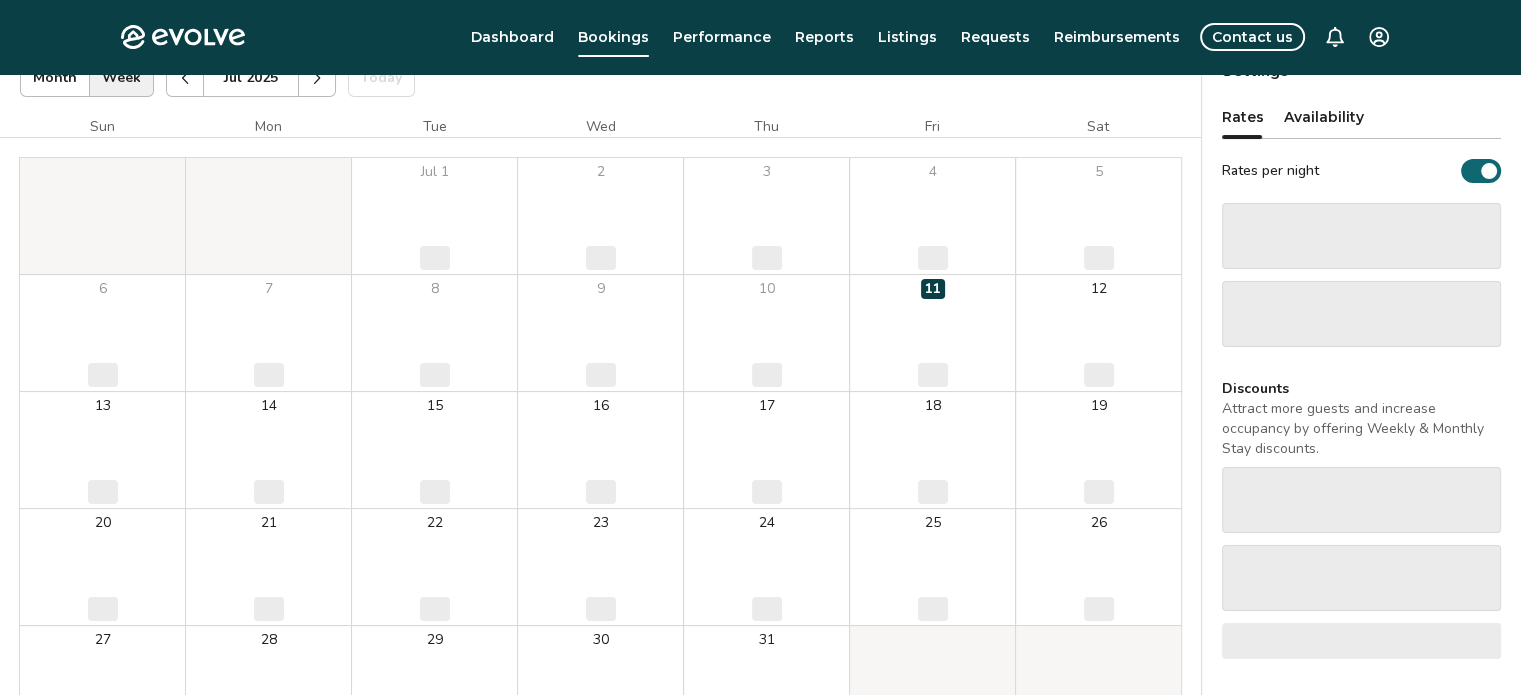 select on "**********" 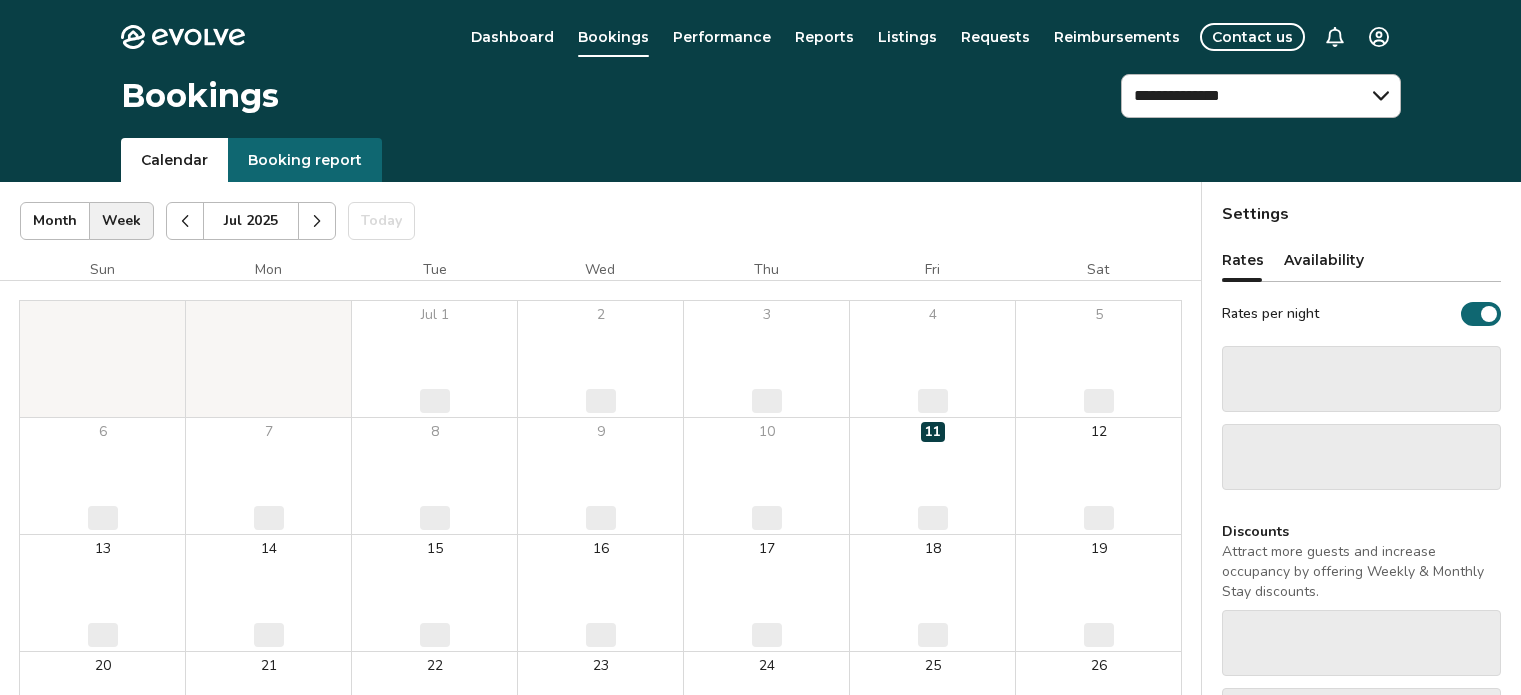 select on "**********" 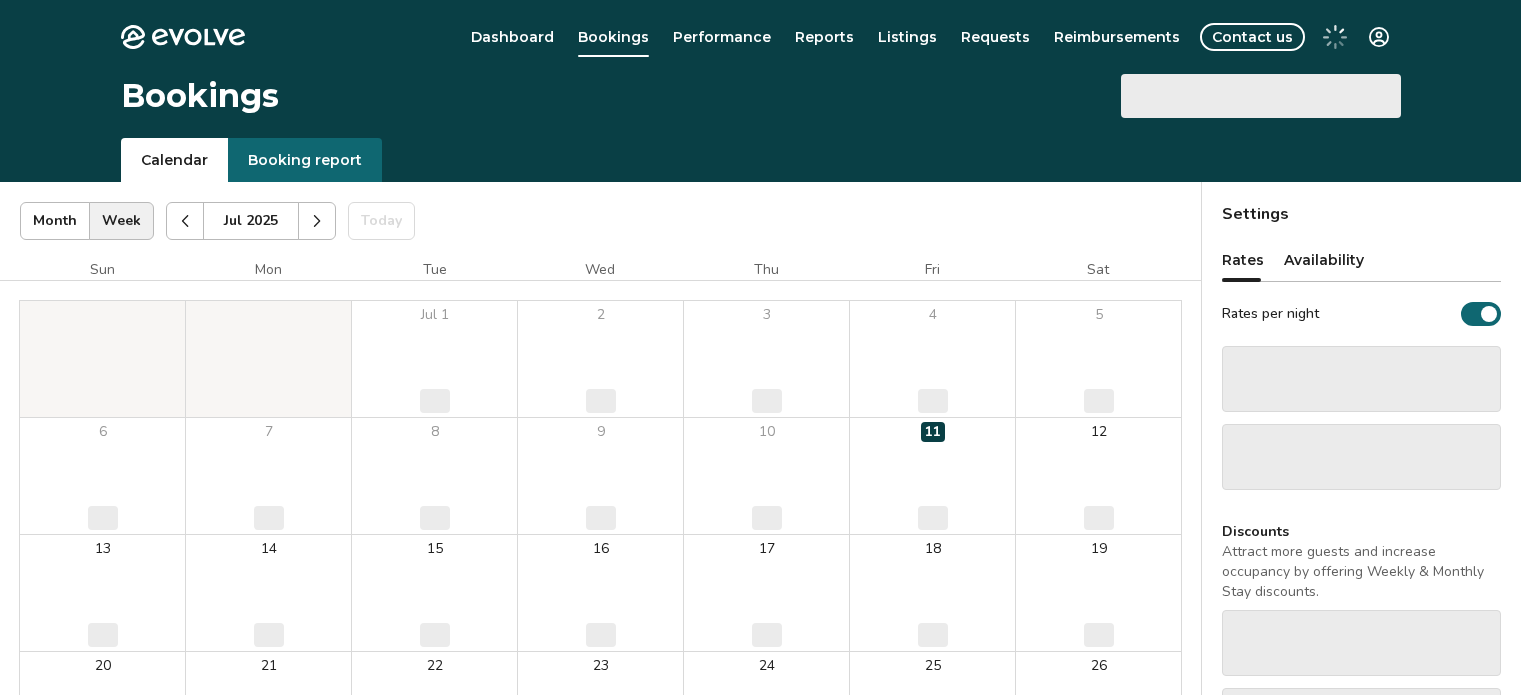 scroll, scrollTop: 143, scrollLeft: 0, axis: vertical 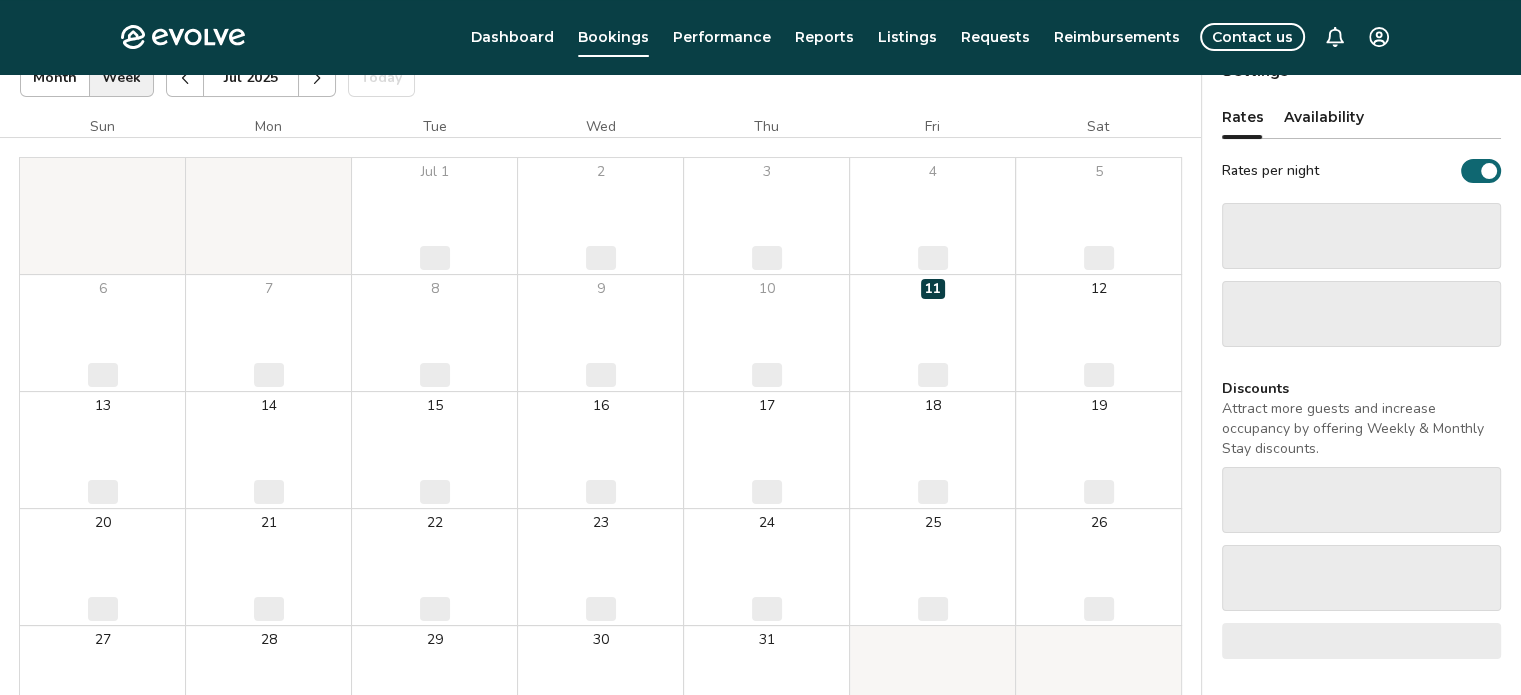 select on "**********" 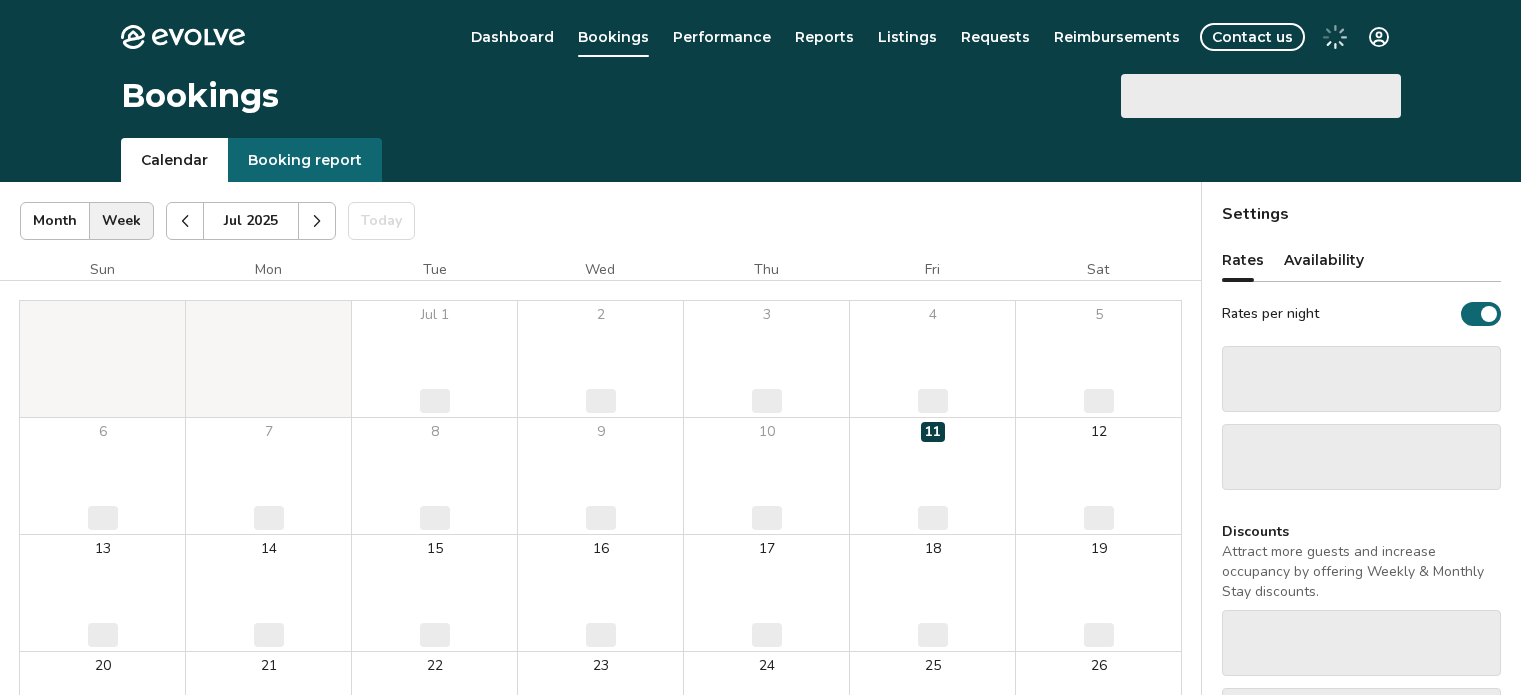 scroll, scrollTop: 143, scrollLeft: 0, axis: vertical 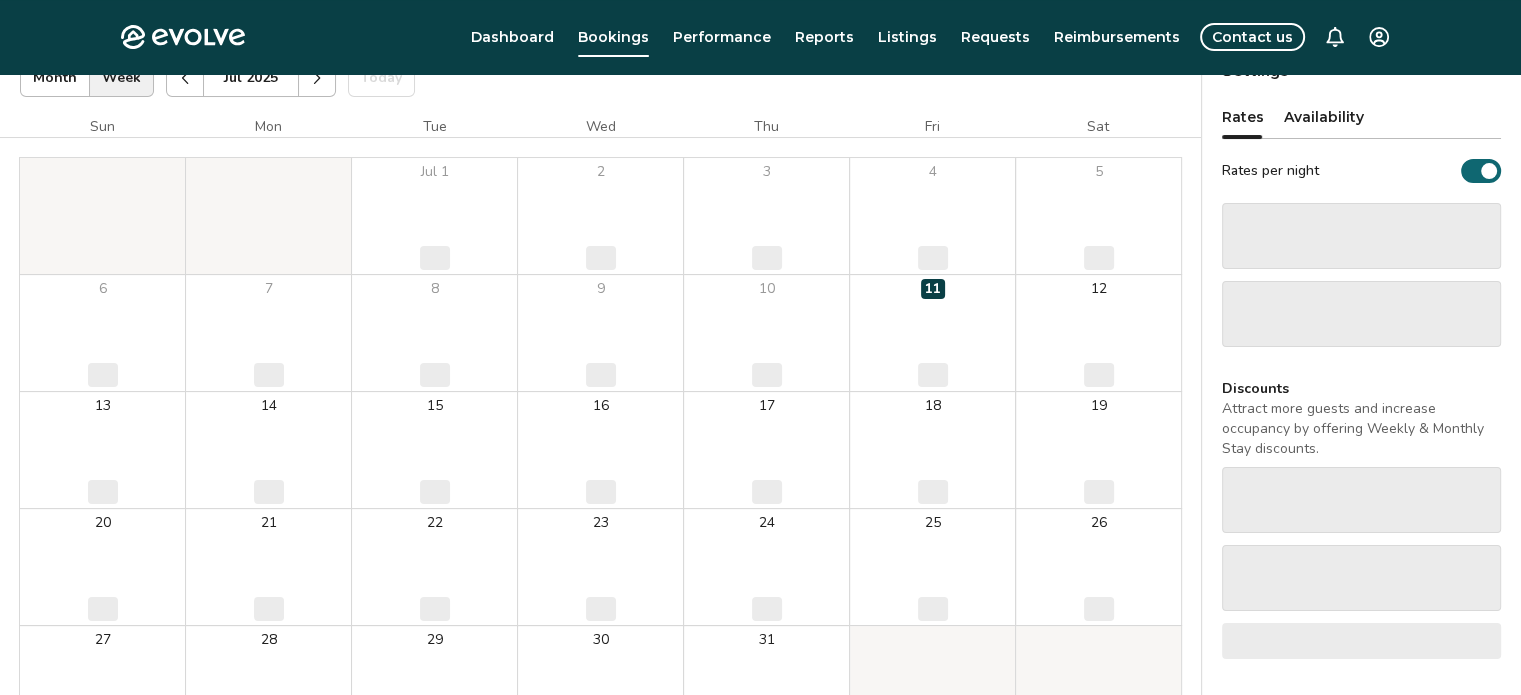 select on "**********" 